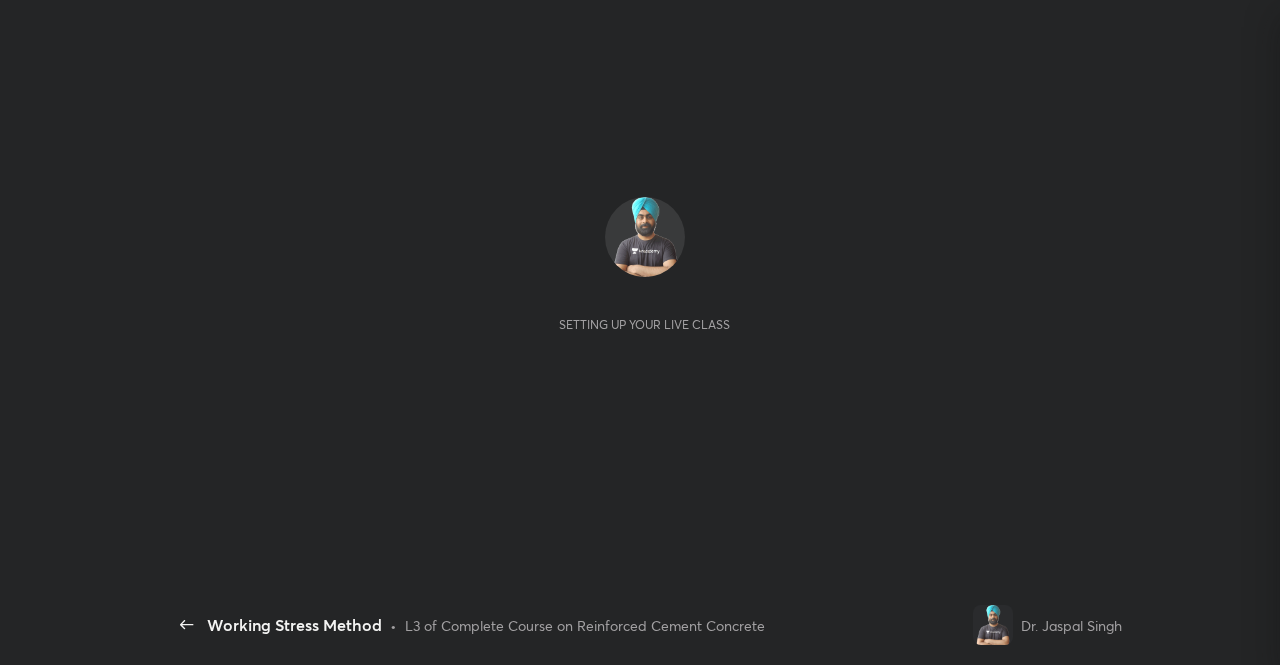 scroll, scrollTop: 0, scrollLeft: 0, axis: both 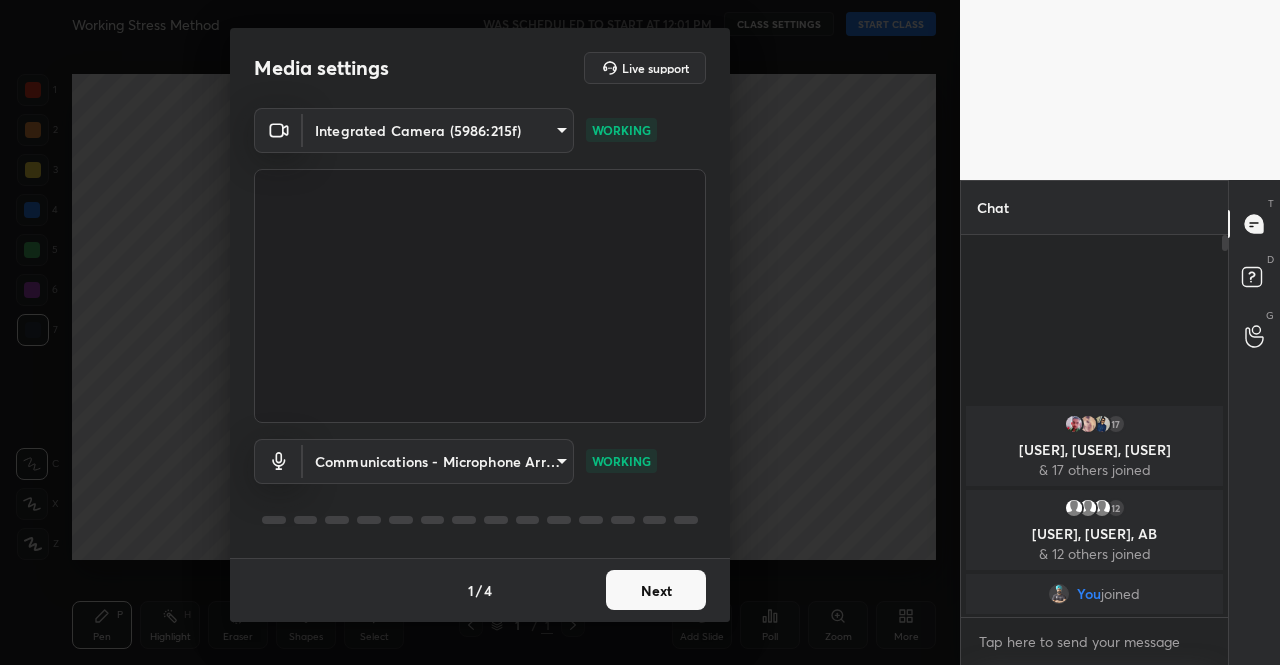 click on "Next" at bounding box center [656, 590] 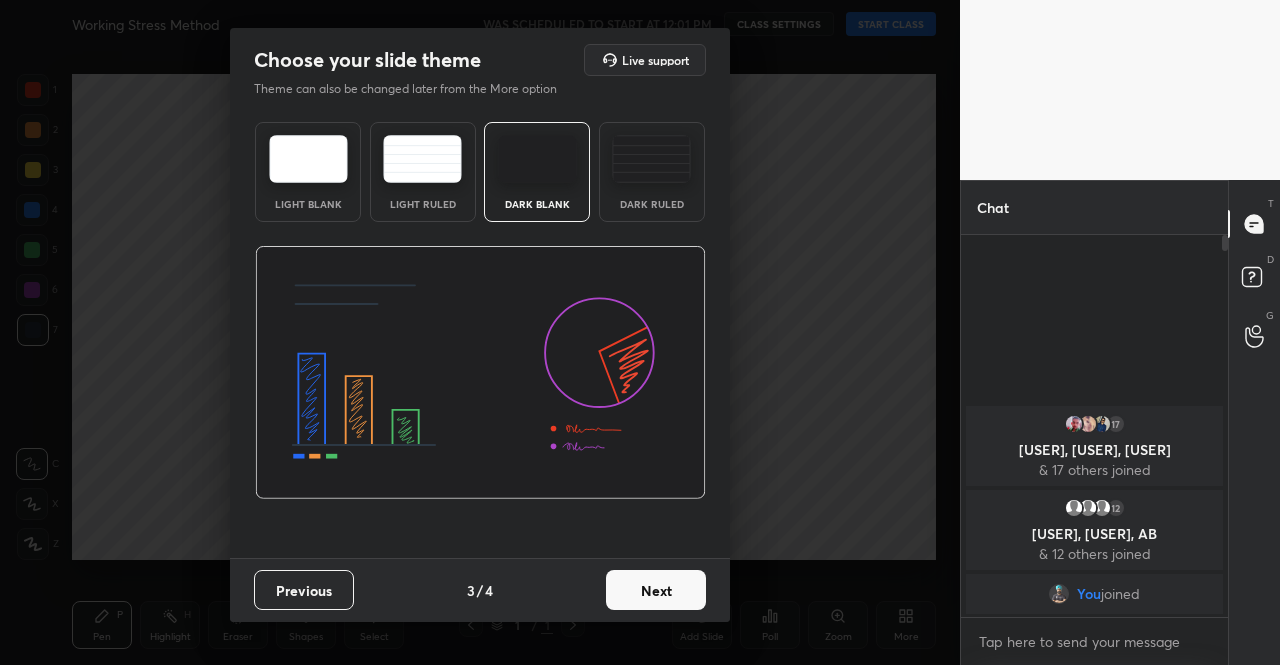 click on "Next" at bounding box center (656, 590) 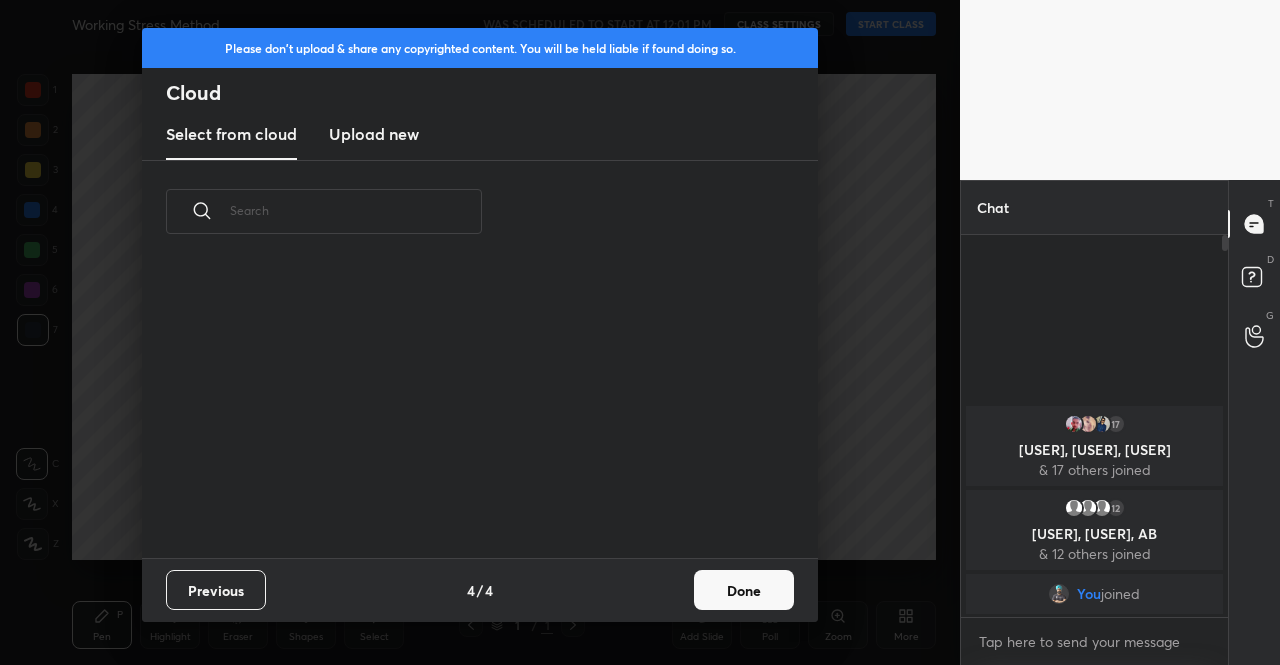 drag, startPoint x: 648, startPoint y: 579, endPoint x: 701, endPoint y: 587, distance: 53.600372 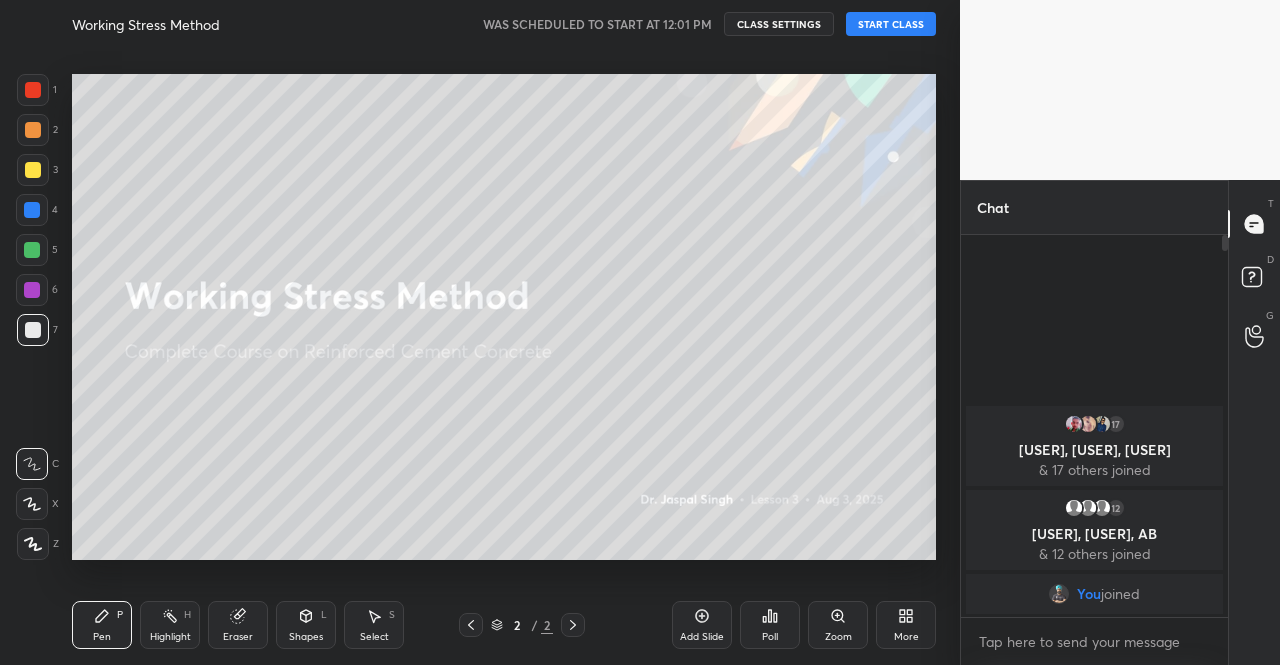 click on "START CLASS" at bounding box center (891, 24) 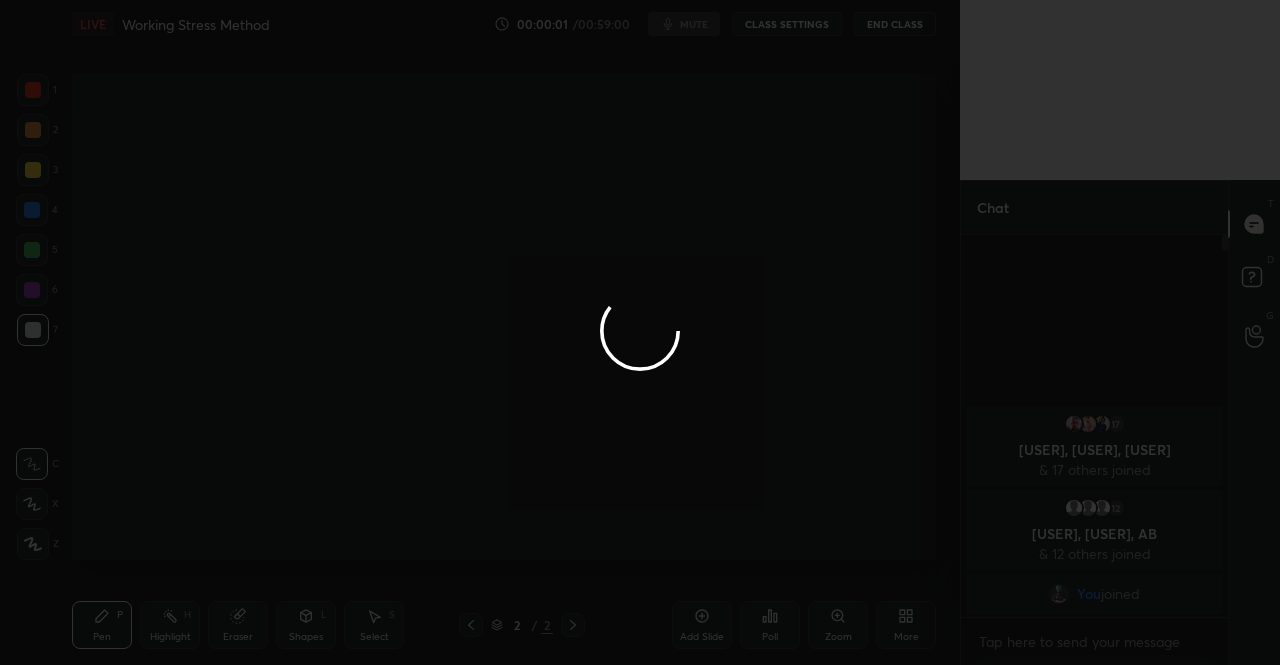 click at bounding box center (640, 332) 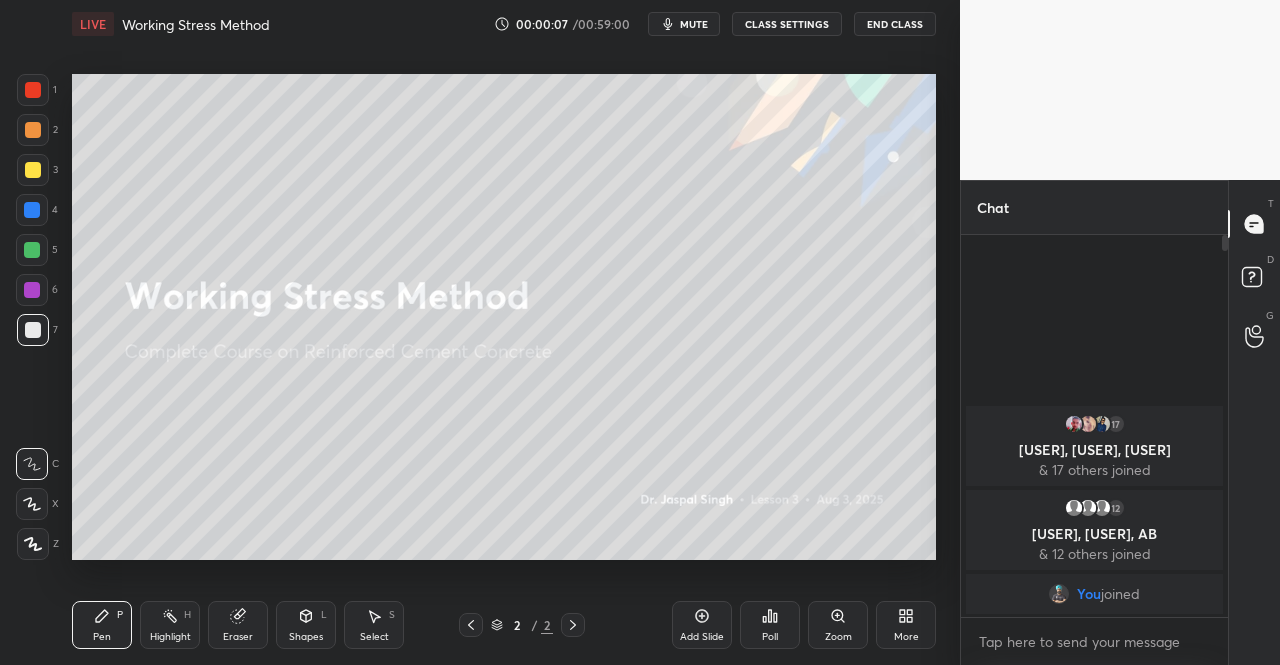 click on "mute" at bounding box center (684, 24) 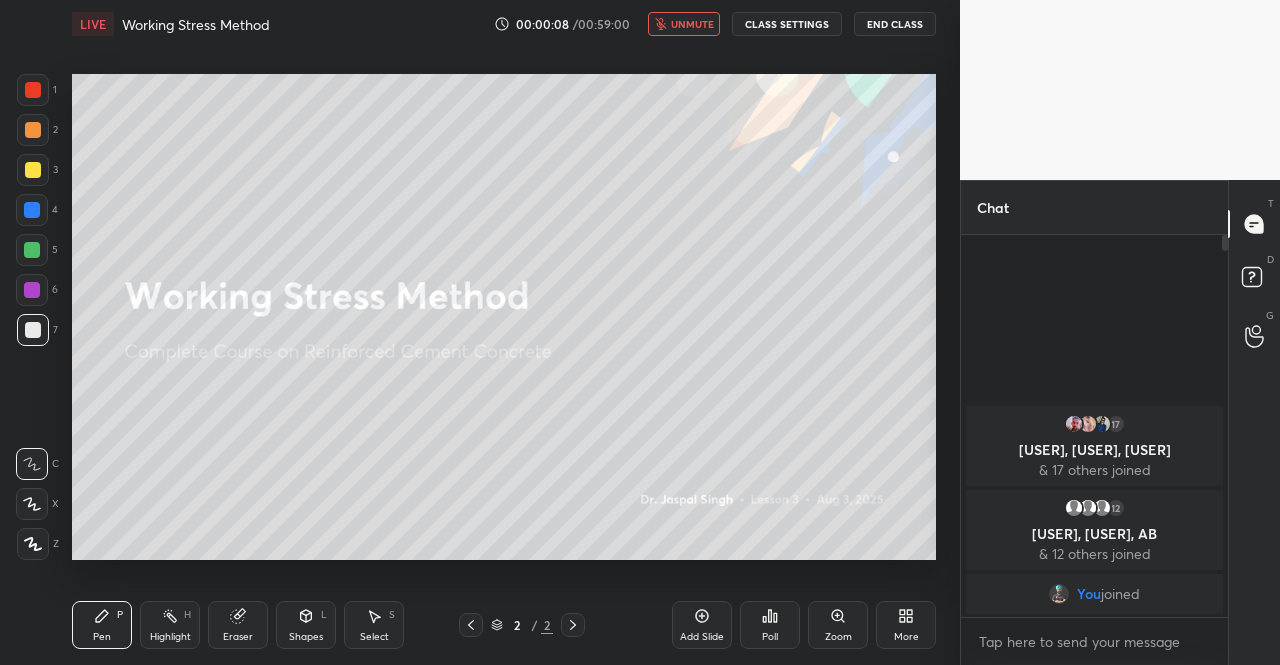 click on "More" at bounding box center (906, 625) 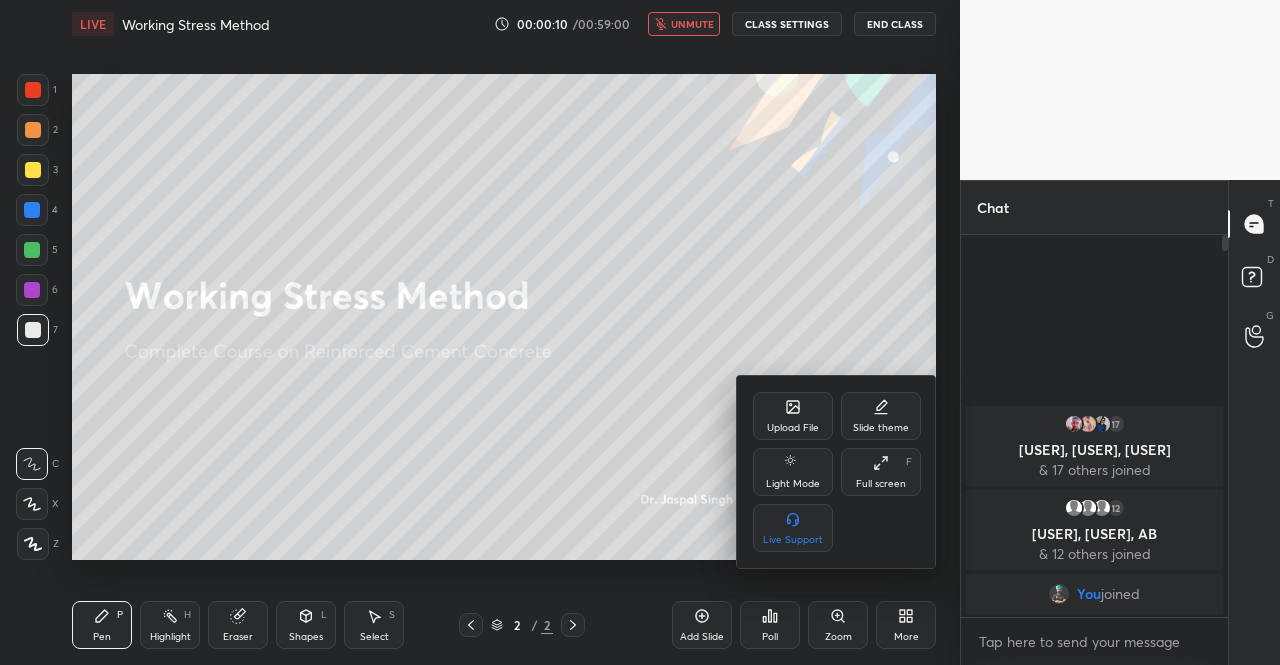 click on "Upload File" at bounding box center [793, 428] 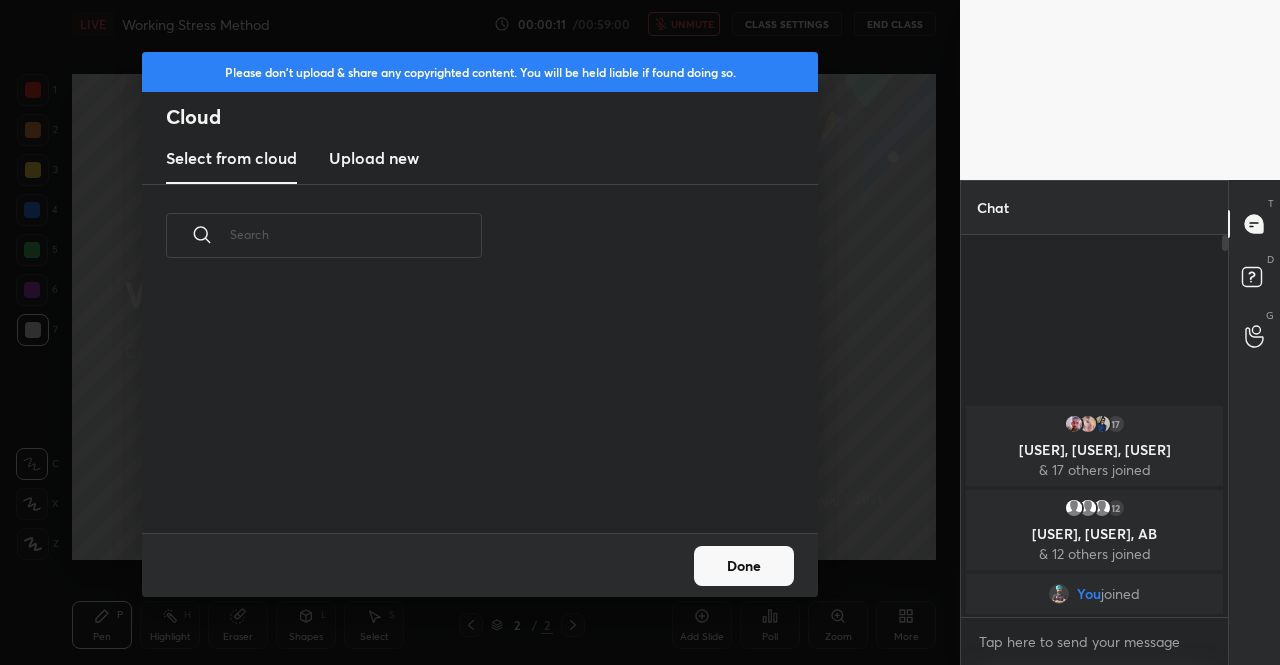scroll, scrollTop: 7, scrollLeft: 11, axis: both 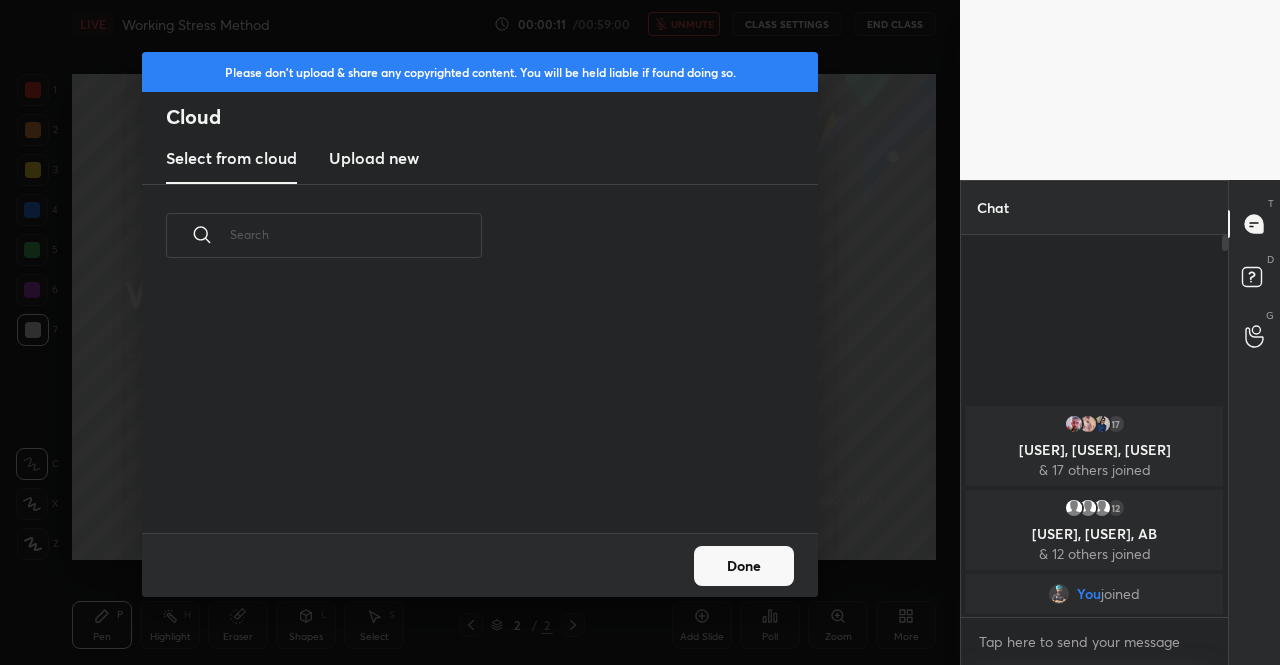 click on "Upload new" at bounding box center [374, 158] 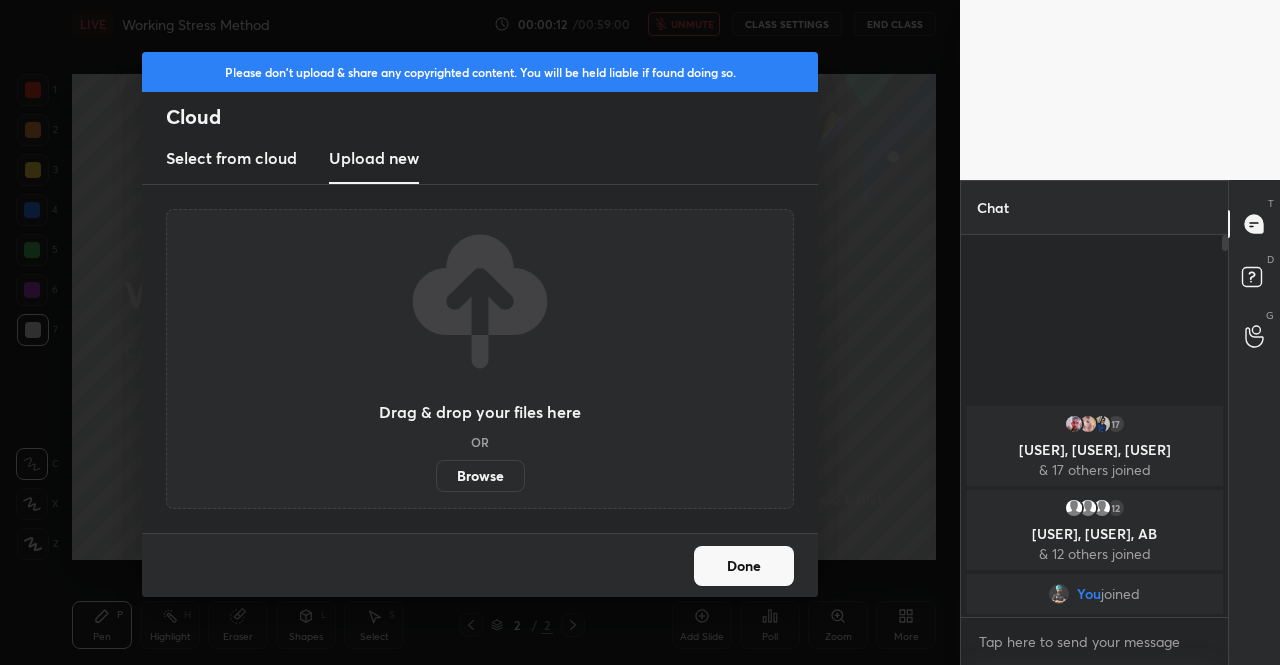 click on "Browse" at bounding box center (480, 476) 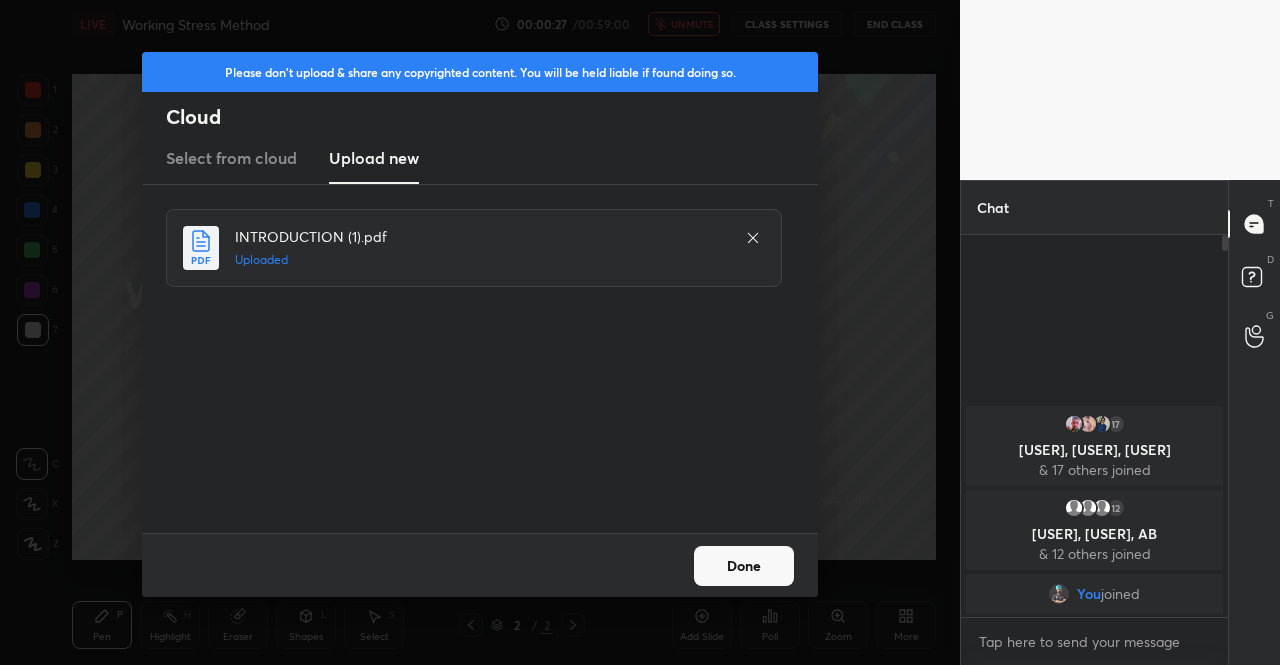 click on "Done" at bounding box center (480, 565) 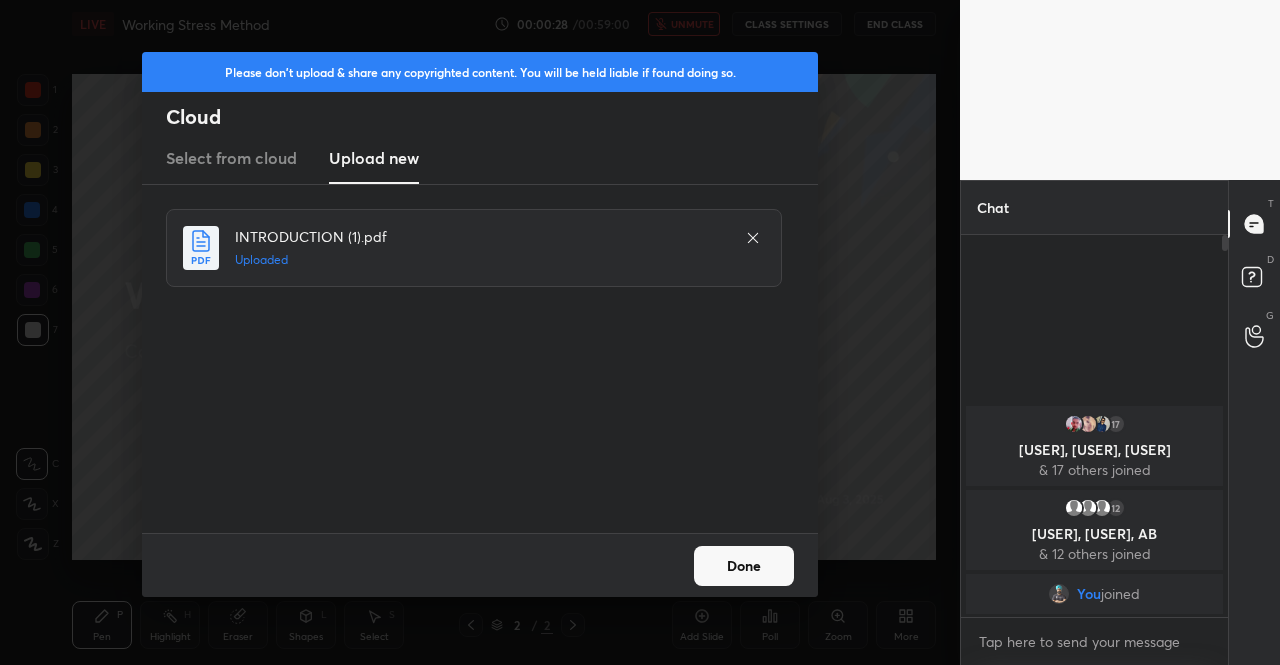 click on "Done" at bounding box center (744, 566) 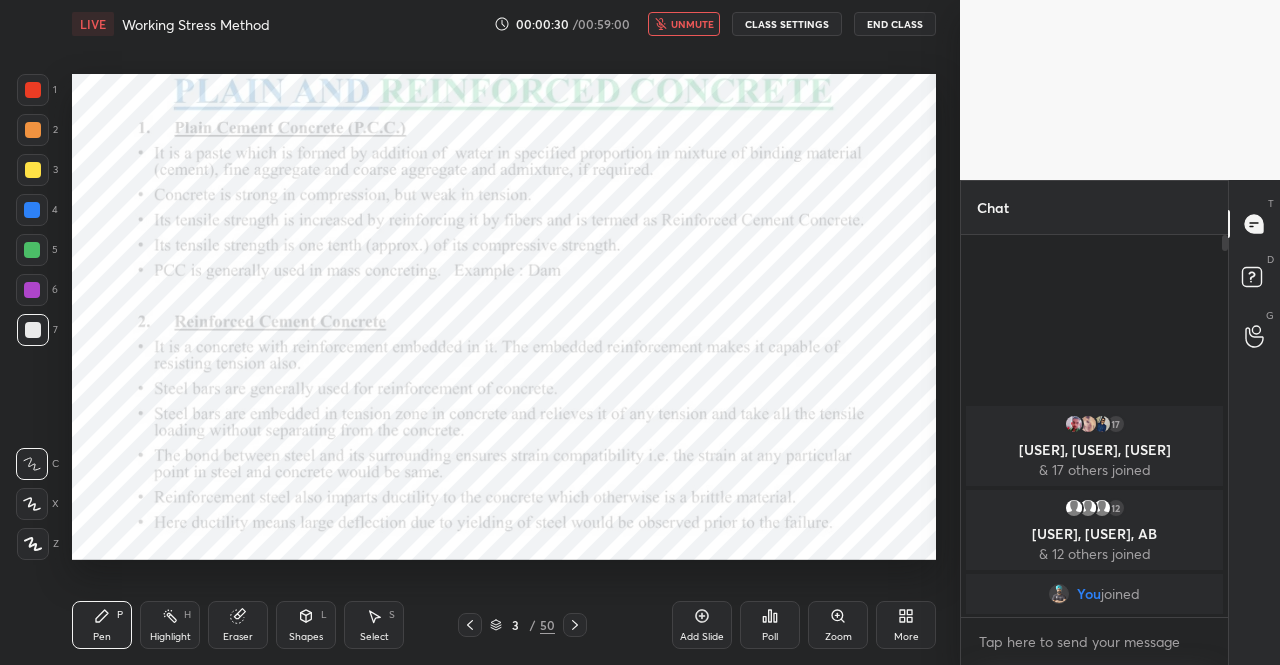 click 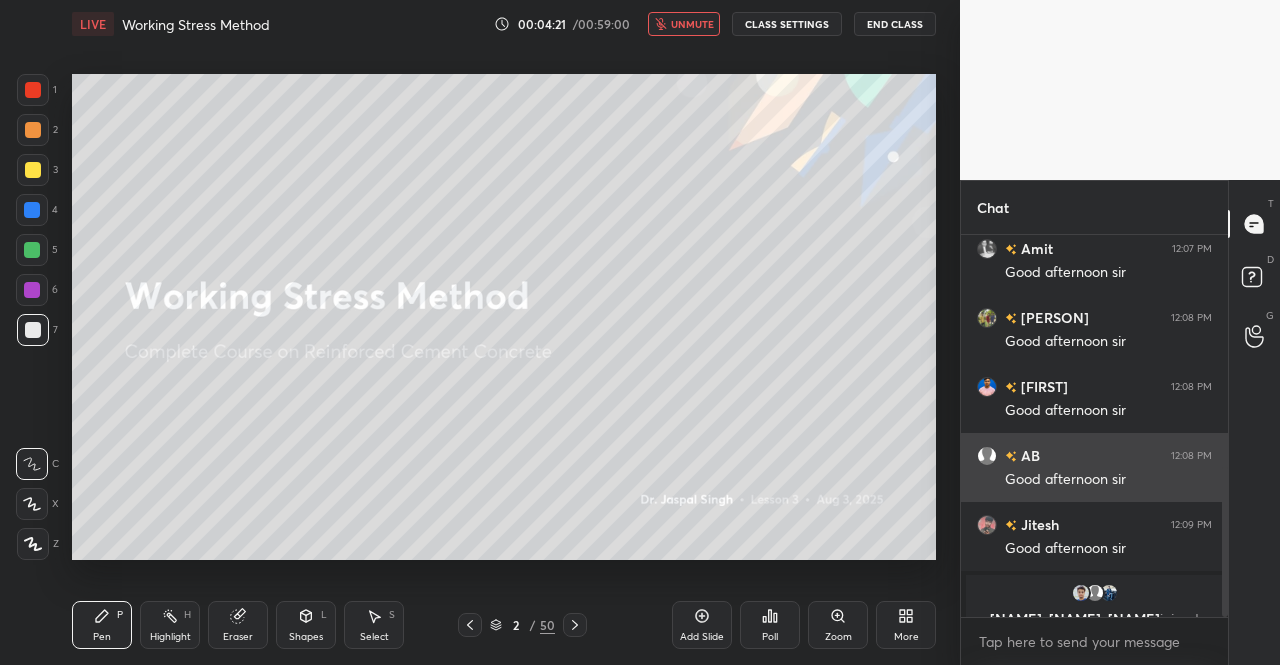 scroll, scrollTop: 594, scrollLeft: 0, axis: vertical 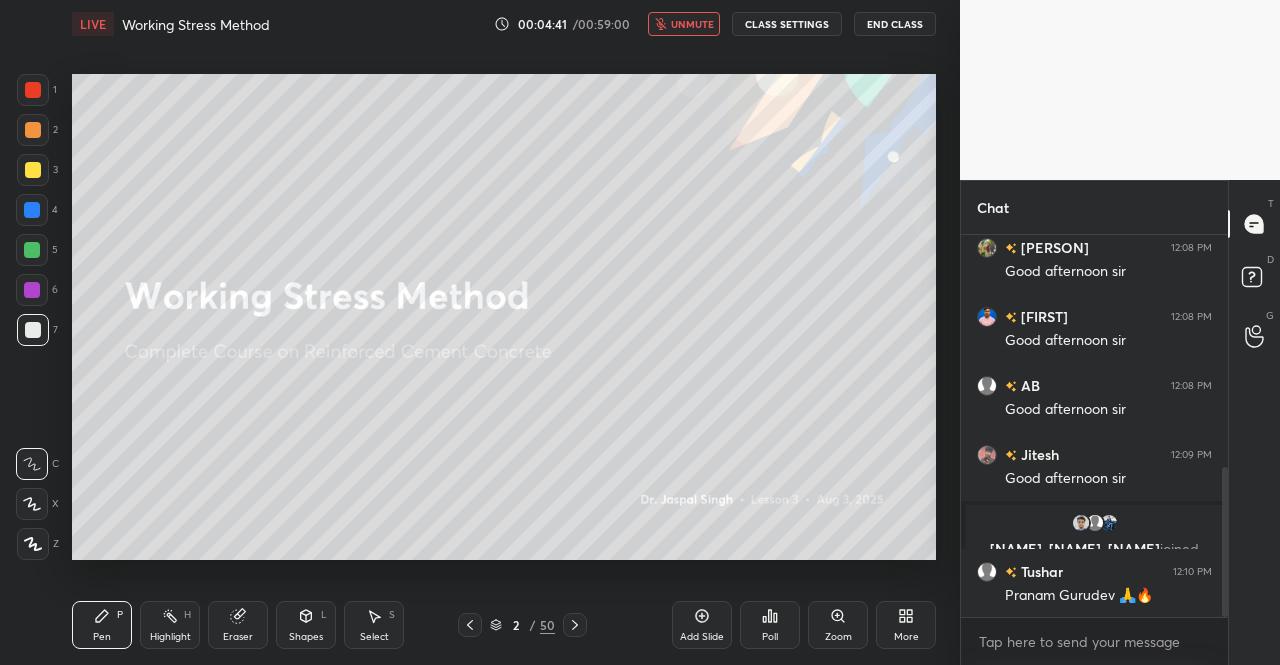 click at bounding box center (33, 170) 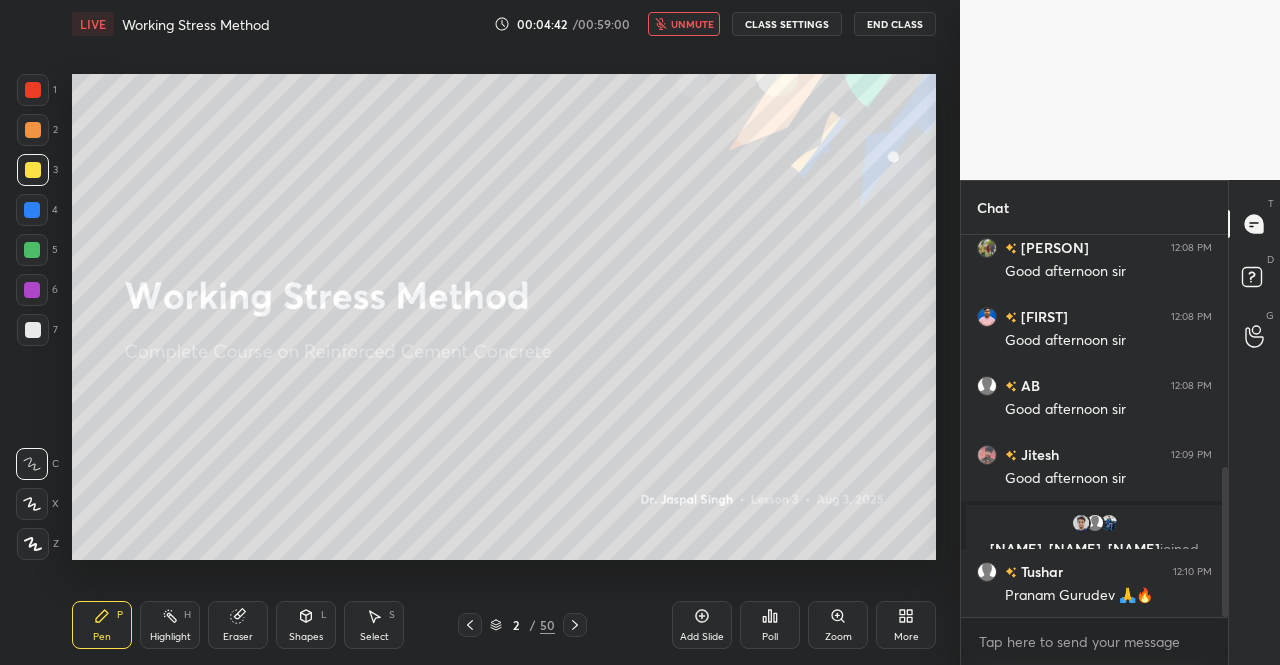 click 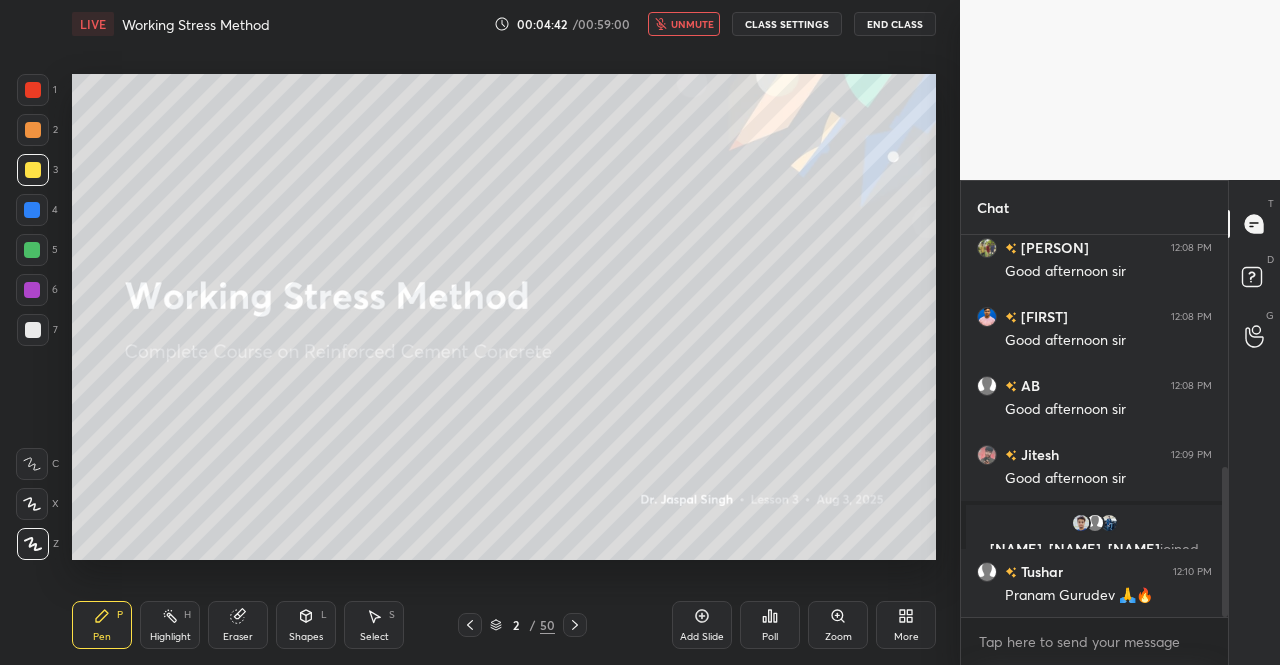 click on "Pen" at bounding box center (102, 637) 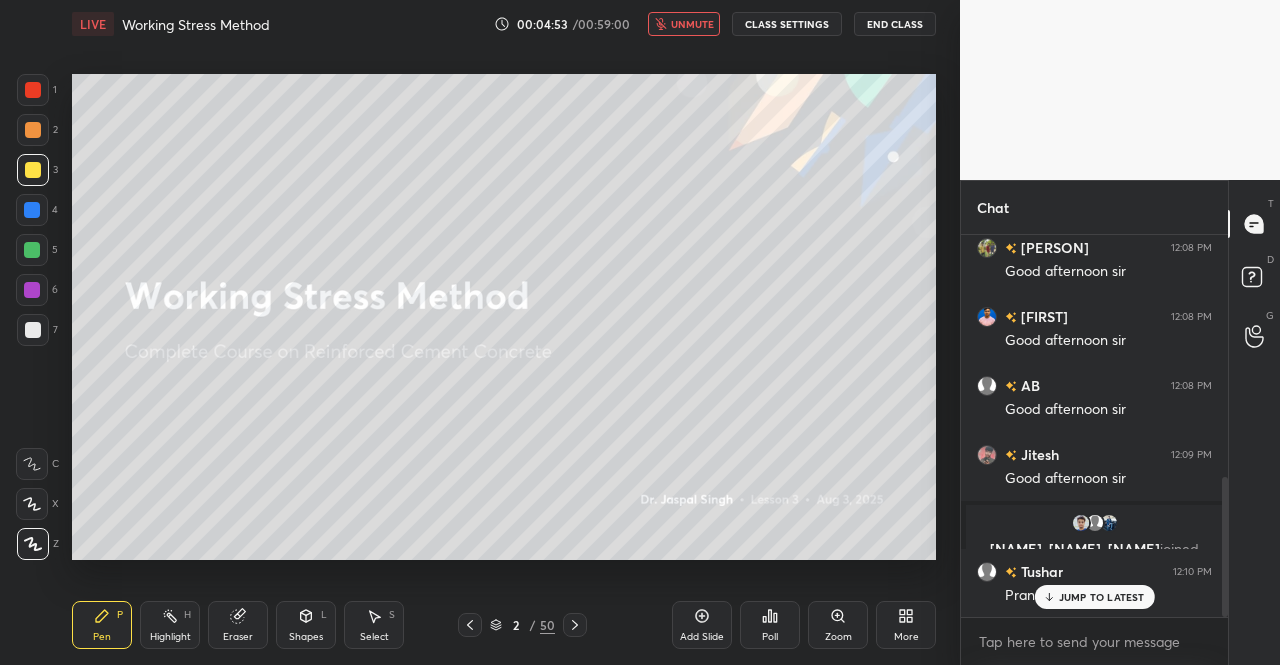 scroll, scrollTop: 662, scrollLeft: 0, axis: vertical 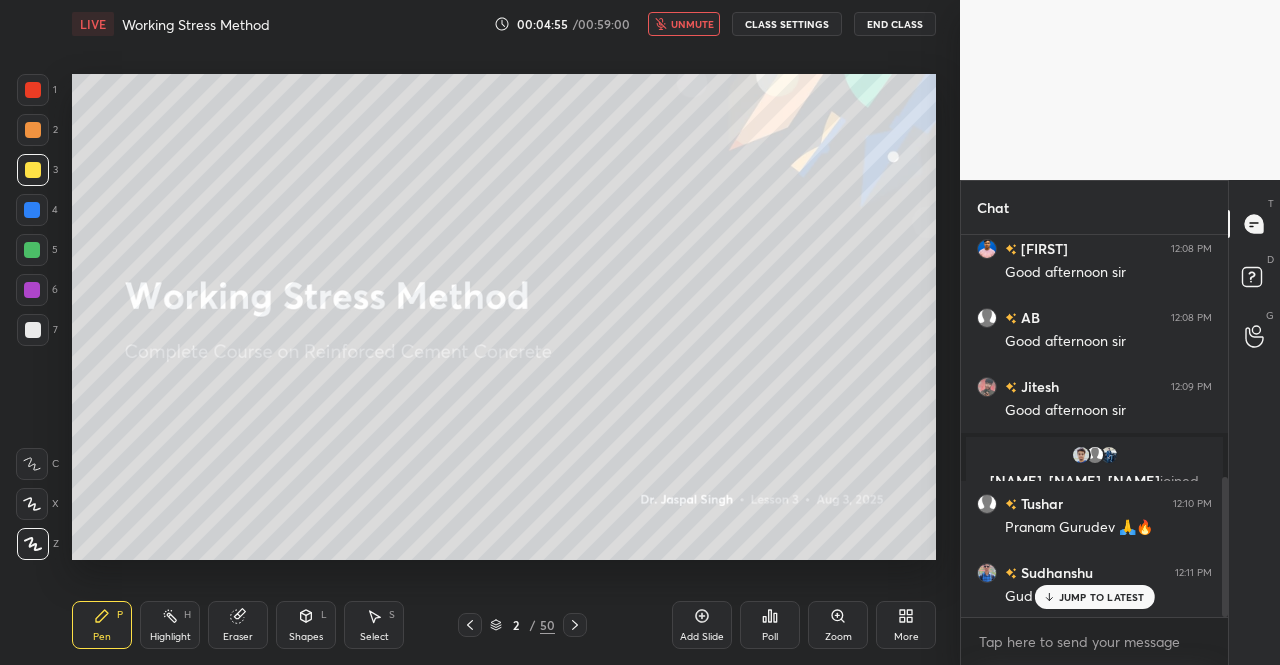 click on "JUMP TO LATEST" at bounding box center [1102, 597] 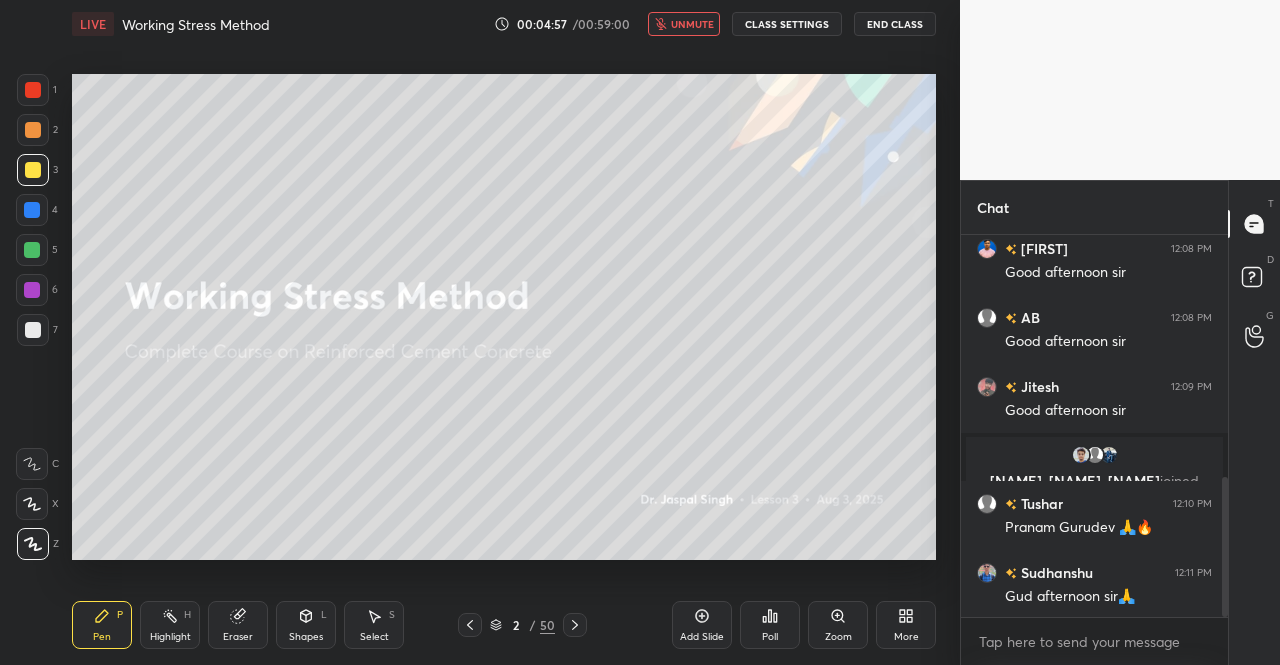 click at bounding box center (33, 170) 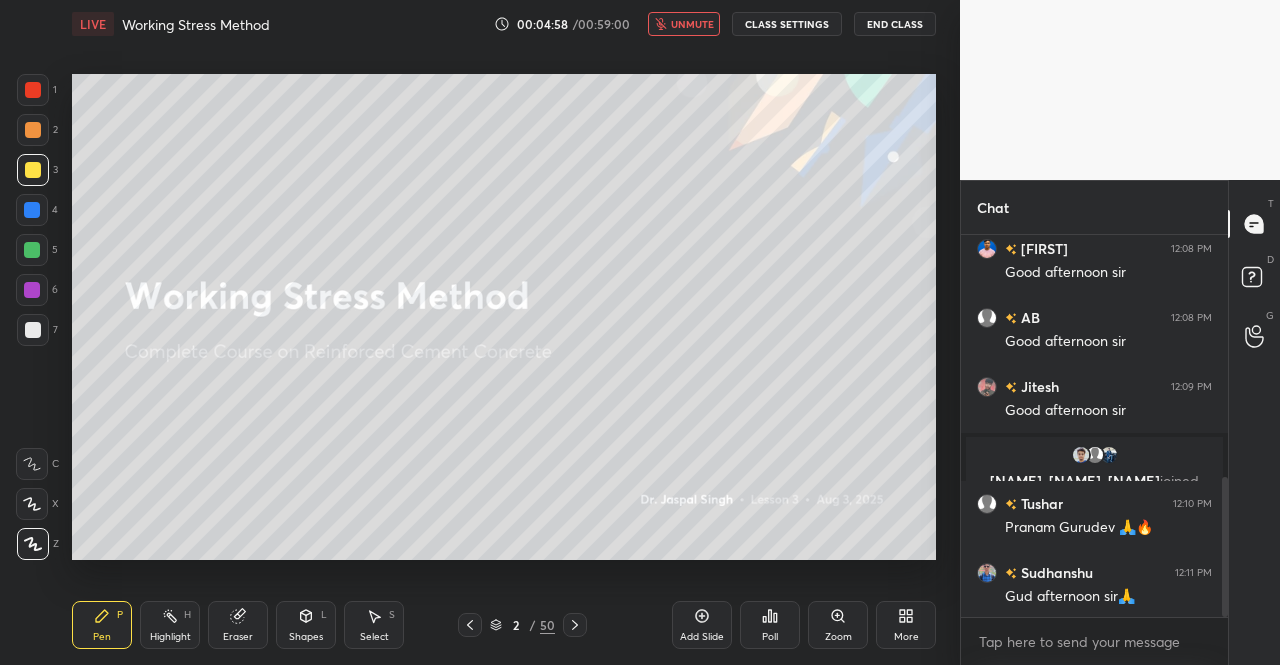click 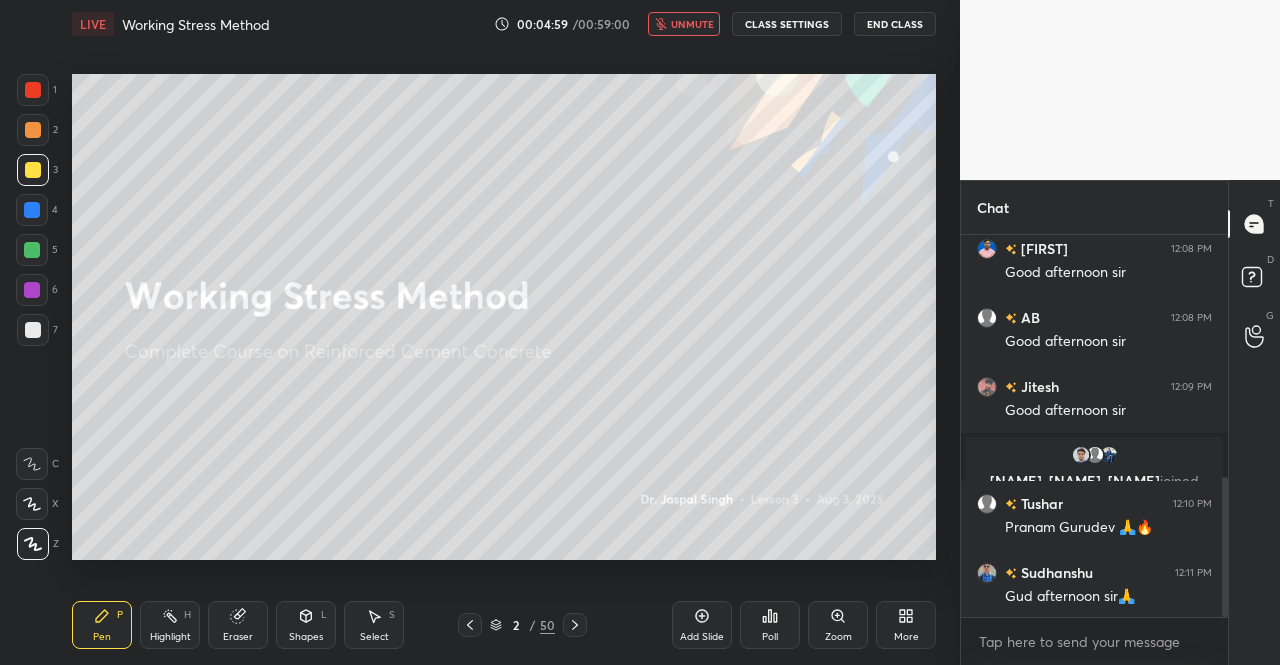 click on "Pen P" at bounding box center (102, 625) 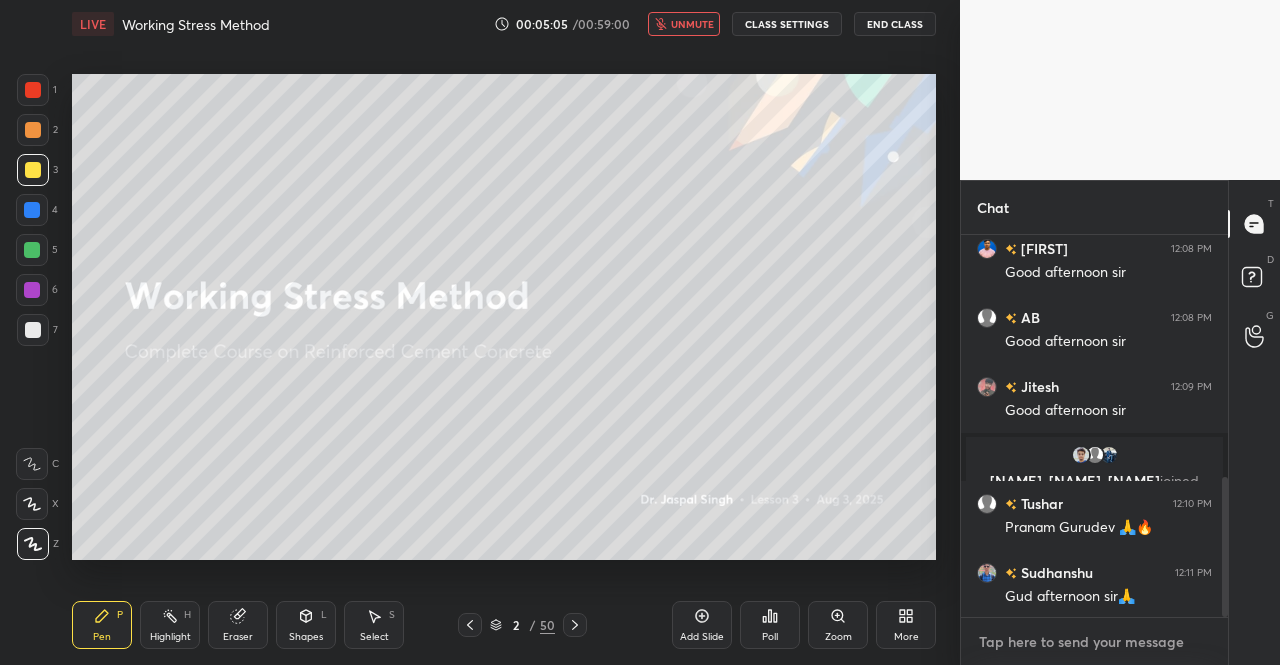 click at bounding box center [1094, 642] 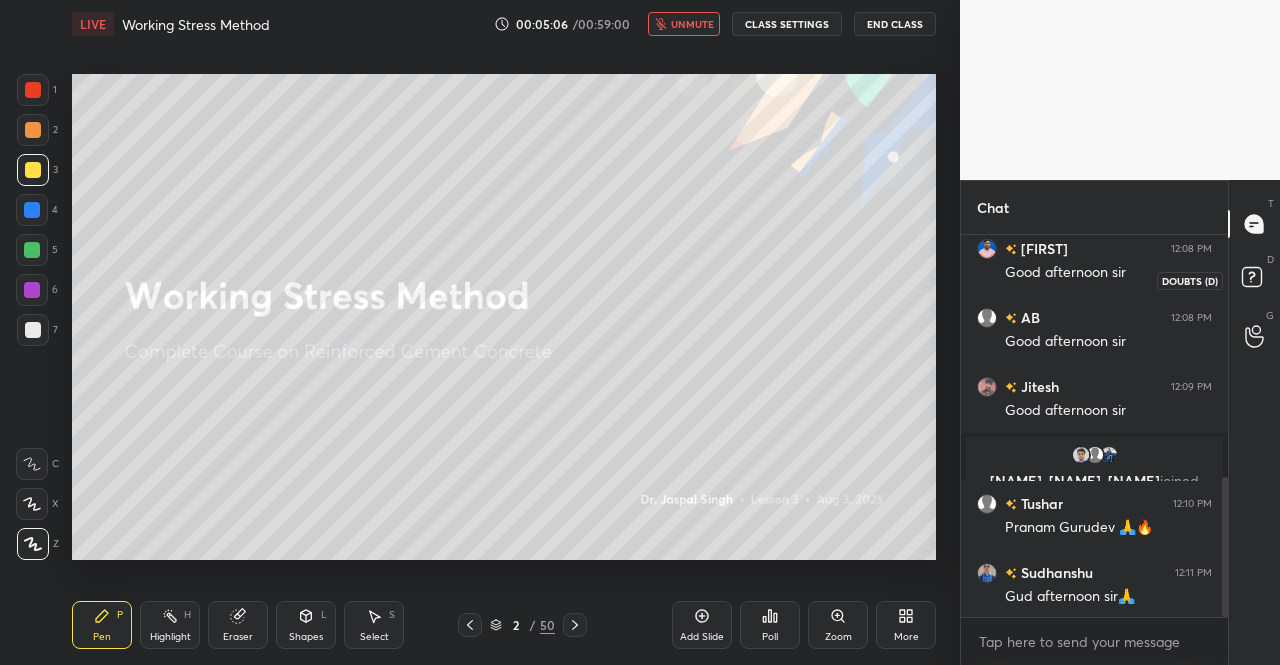 click 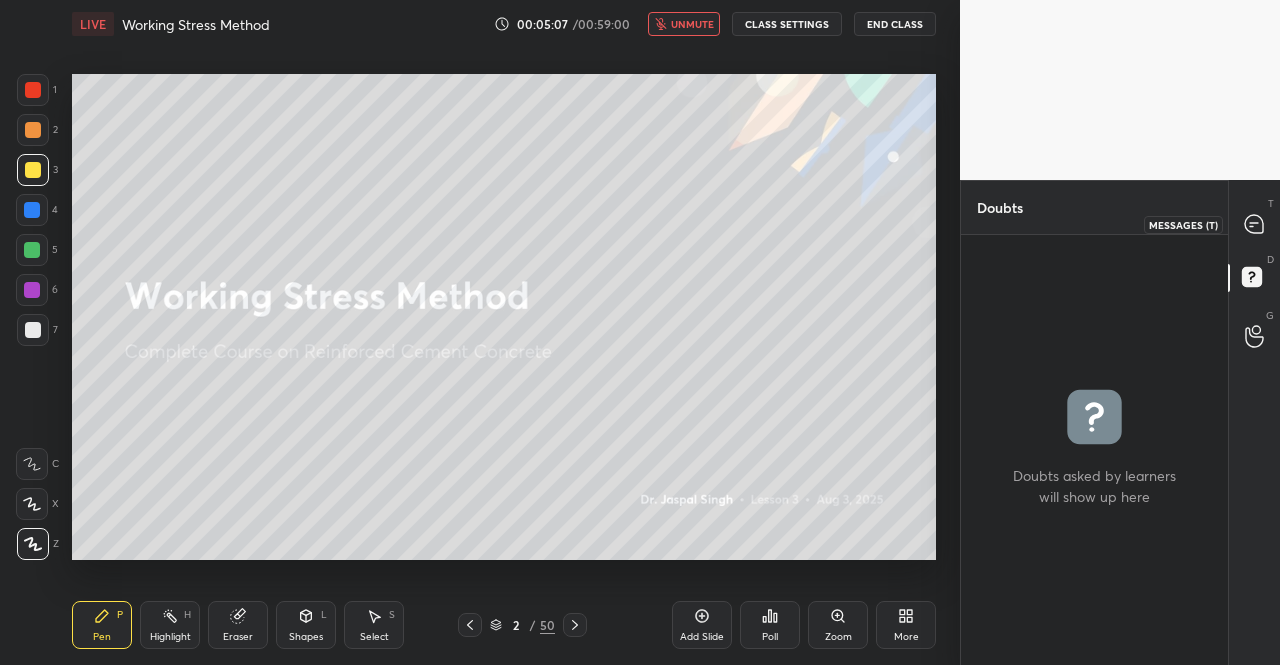 click 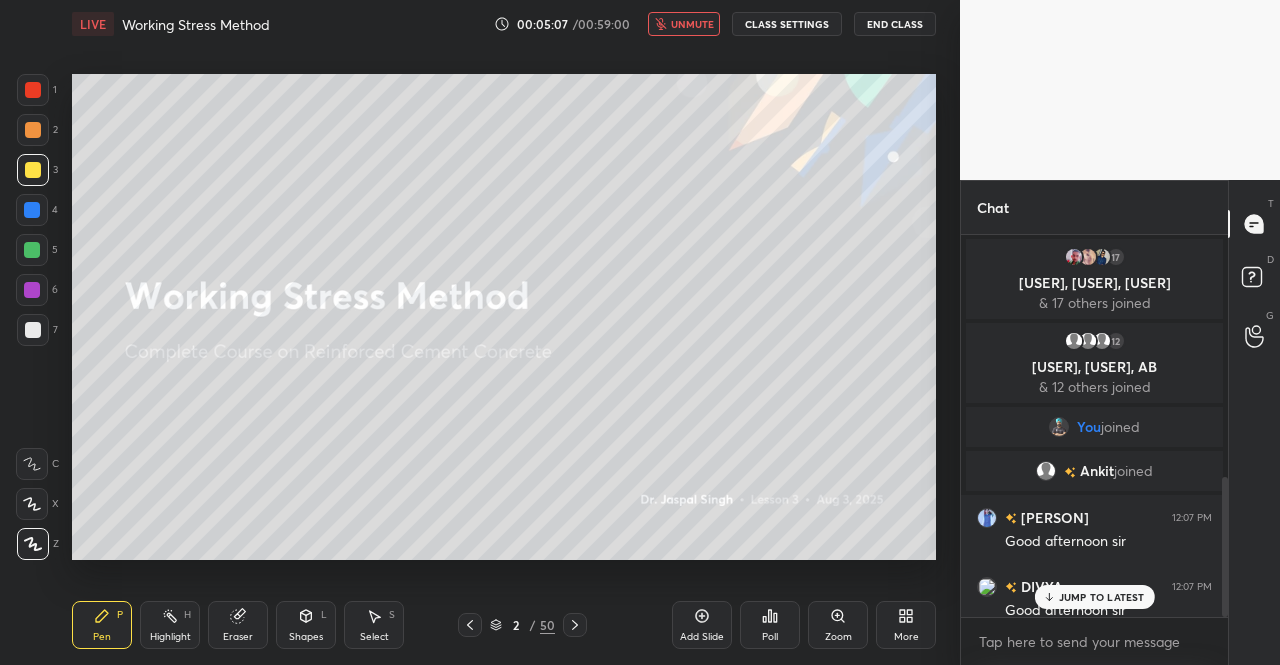scroll, scrollTop: 662, scrollLeft: 0, axis: vertical 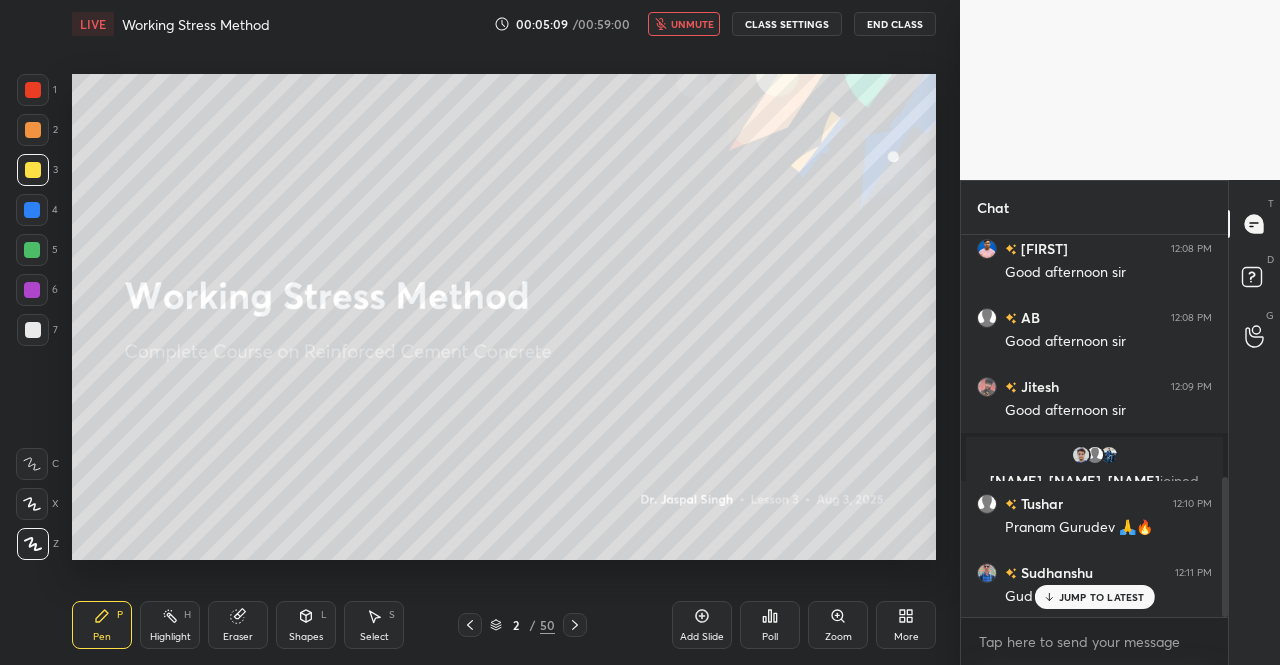 click on "JUMP TO LATEST" at bounding box center [1102, 597] 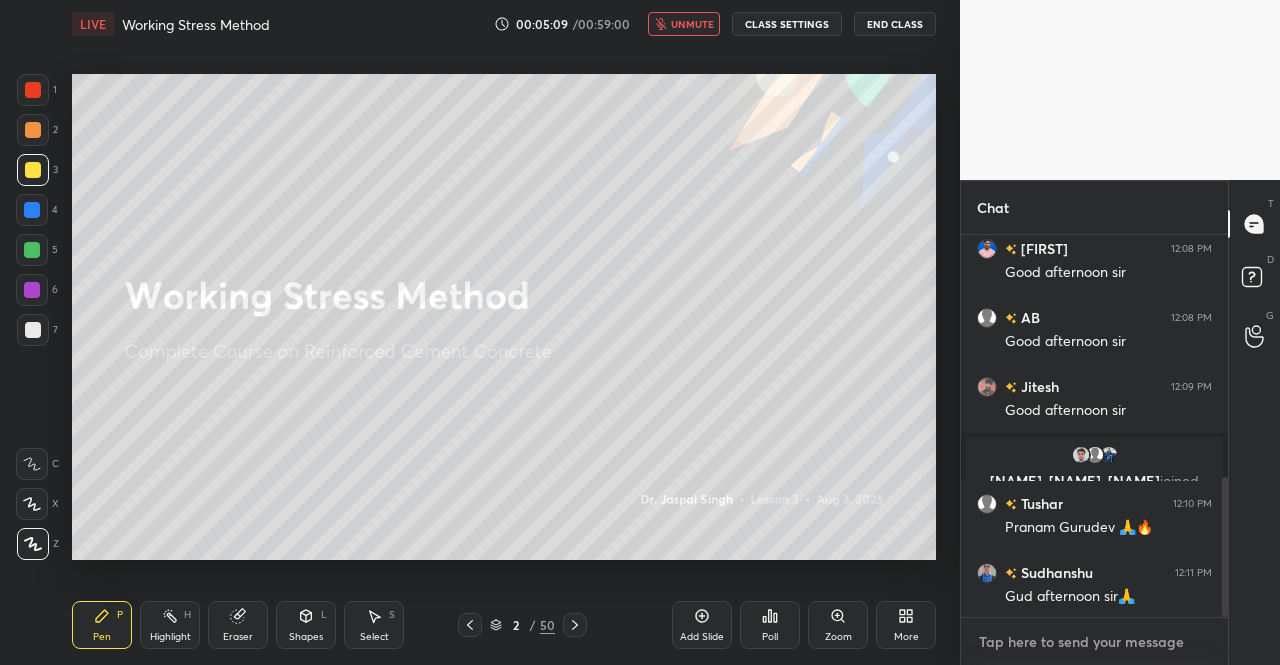 click at bounding box center [1094, 642] 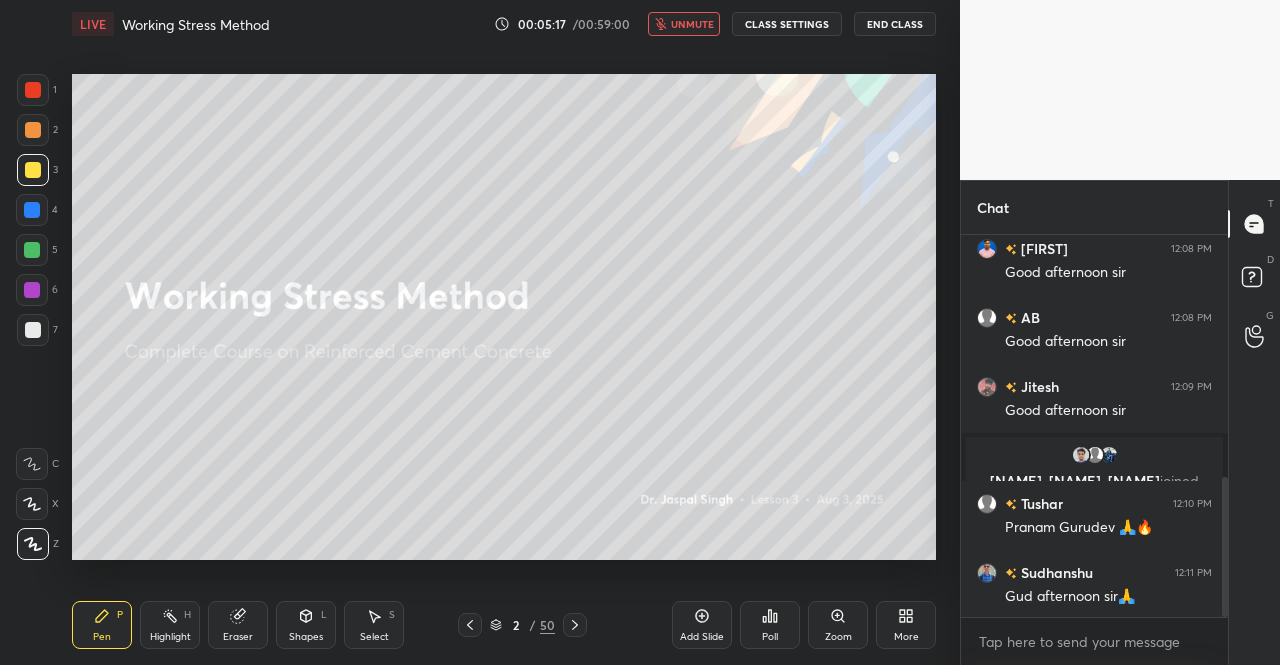click 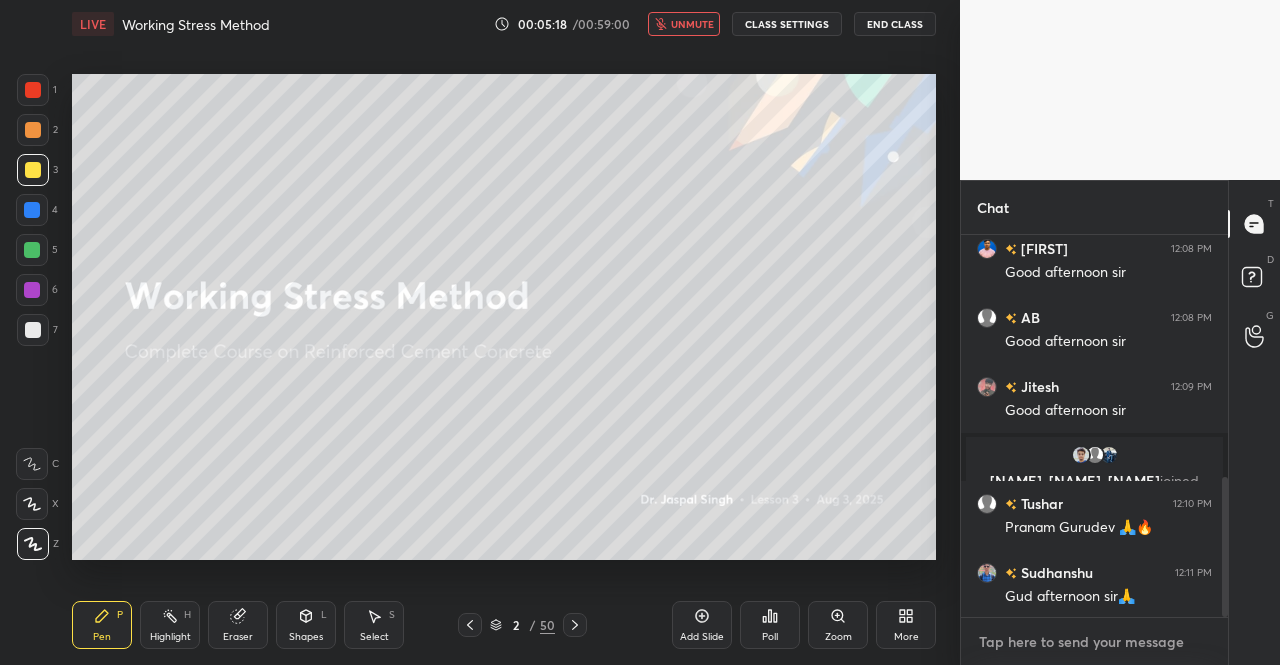 click at bounding box center [1094, 642] 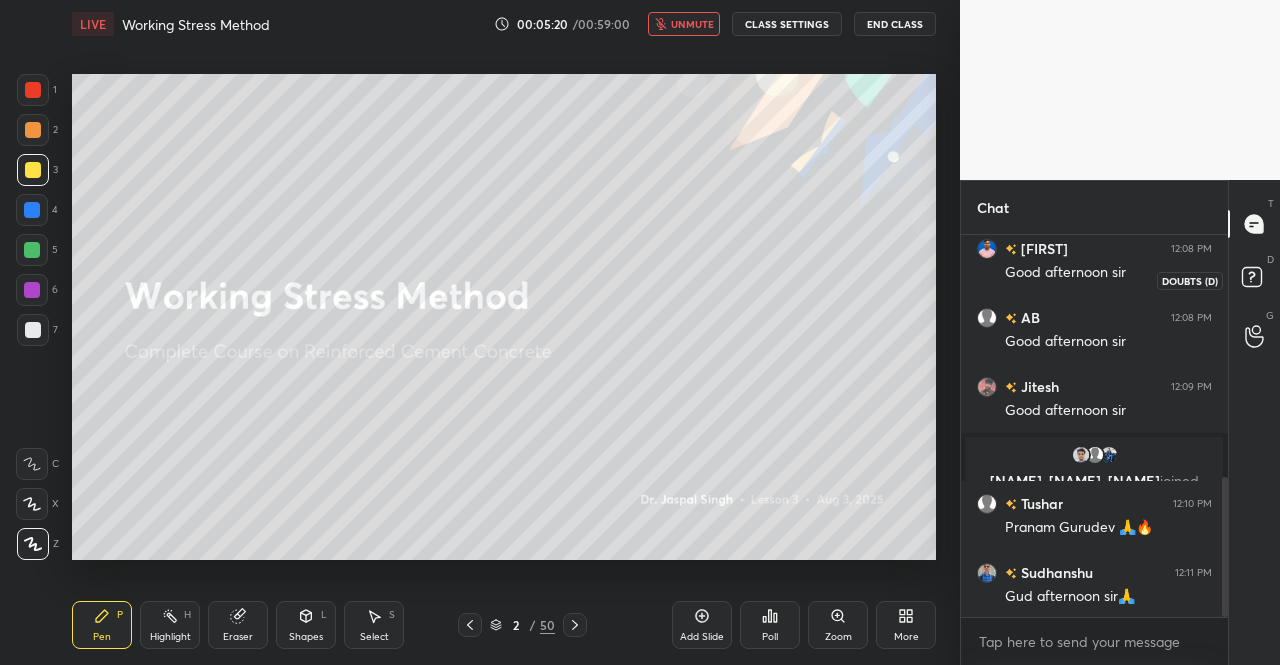 click 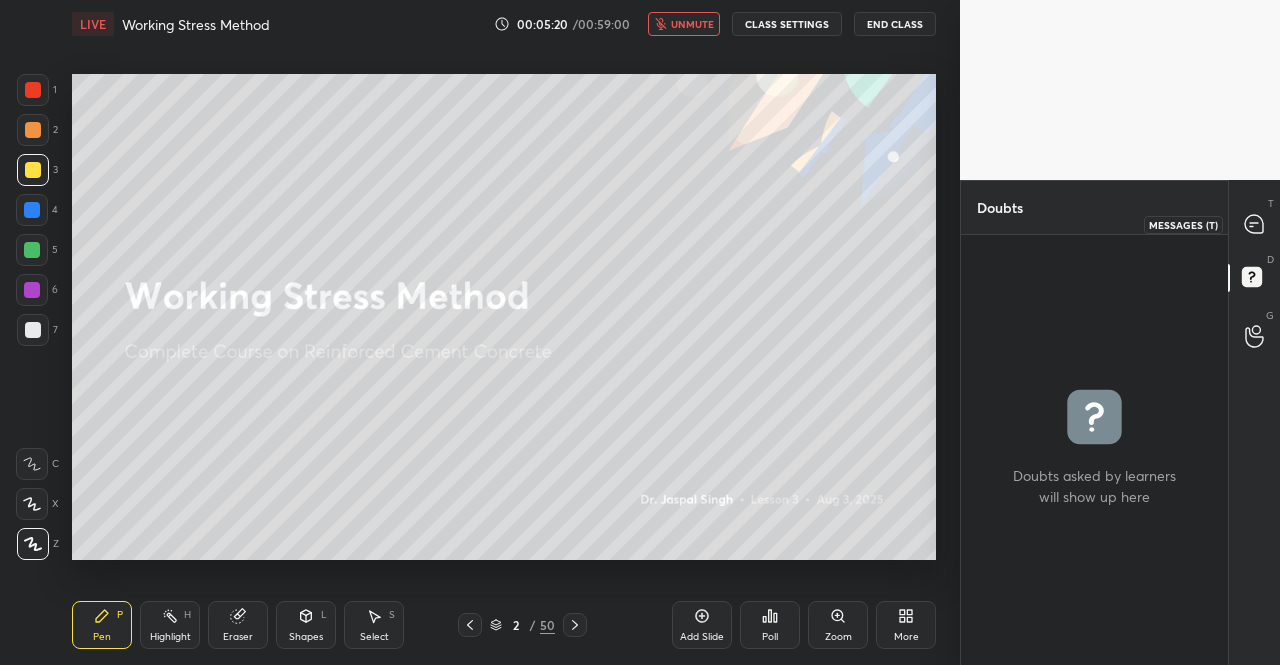 click 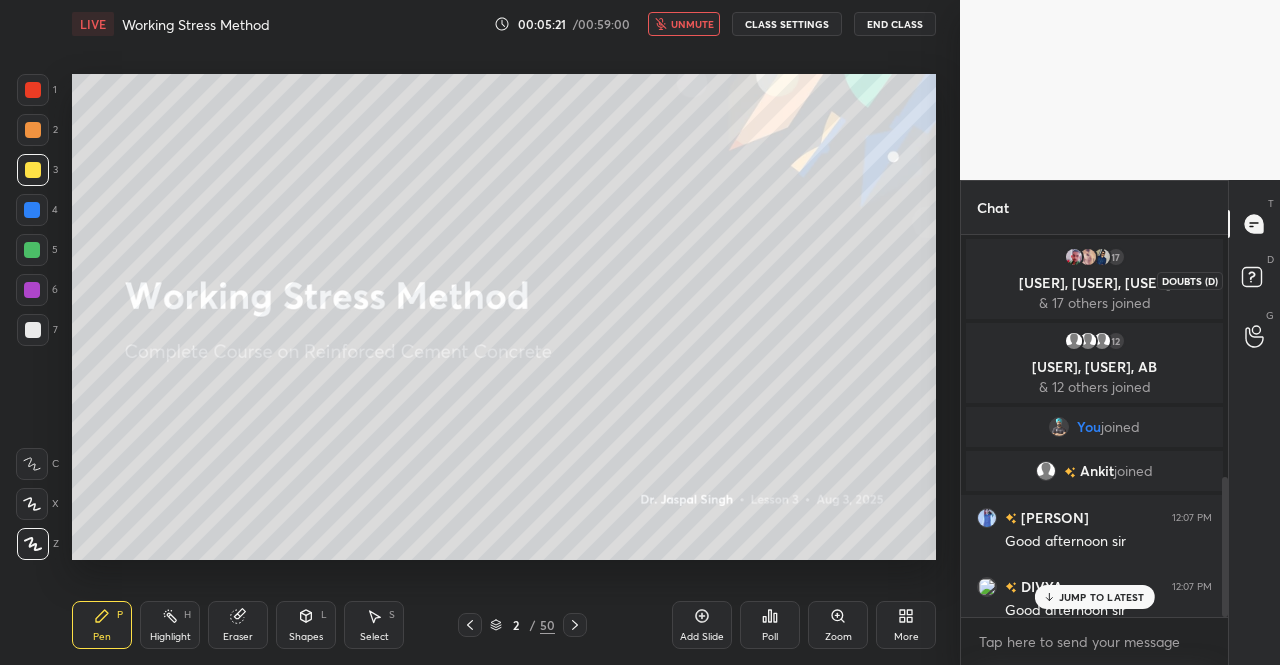 scroll, scrollTop: 662, scrollLeft: 0, axis: vertical 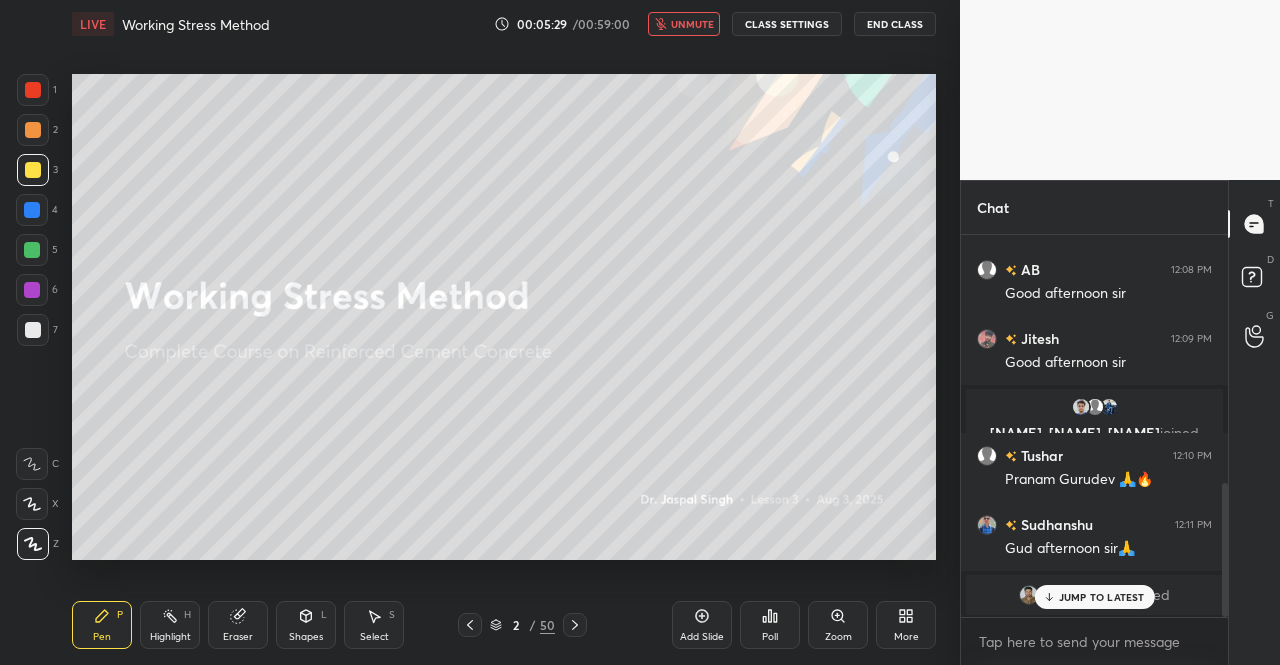 click on "JUMP TO LATEST" at bounding box center [1102, 597] 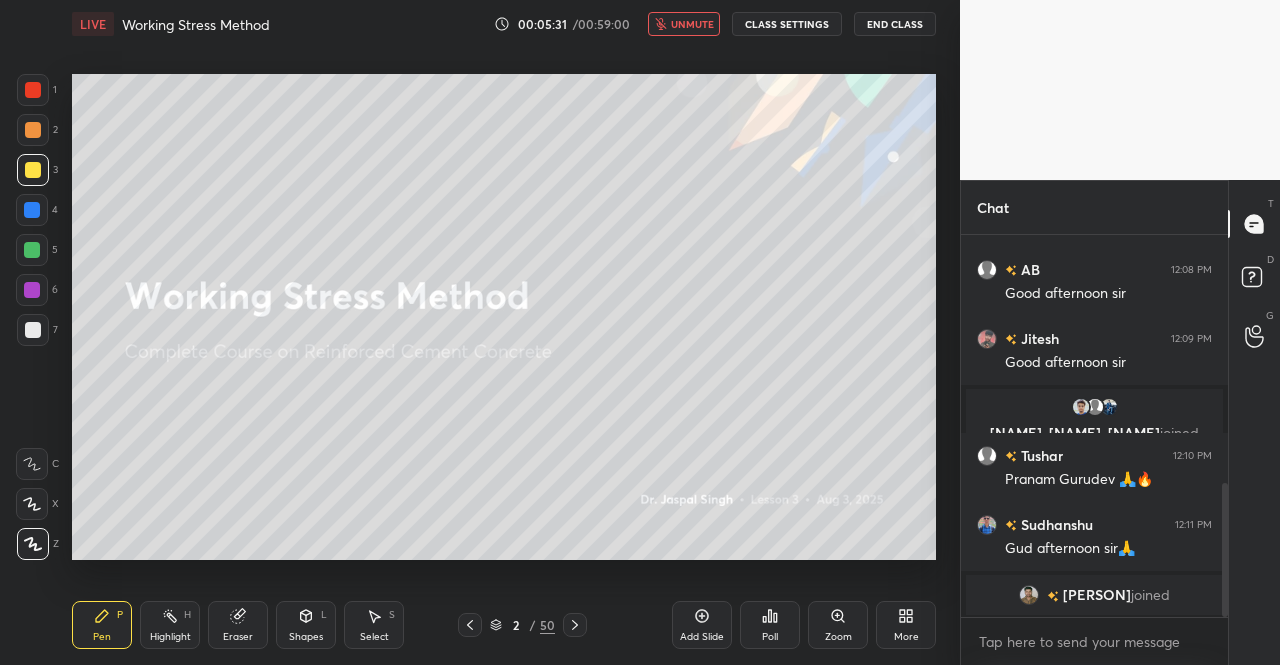 click at bounding box center (33, 170) 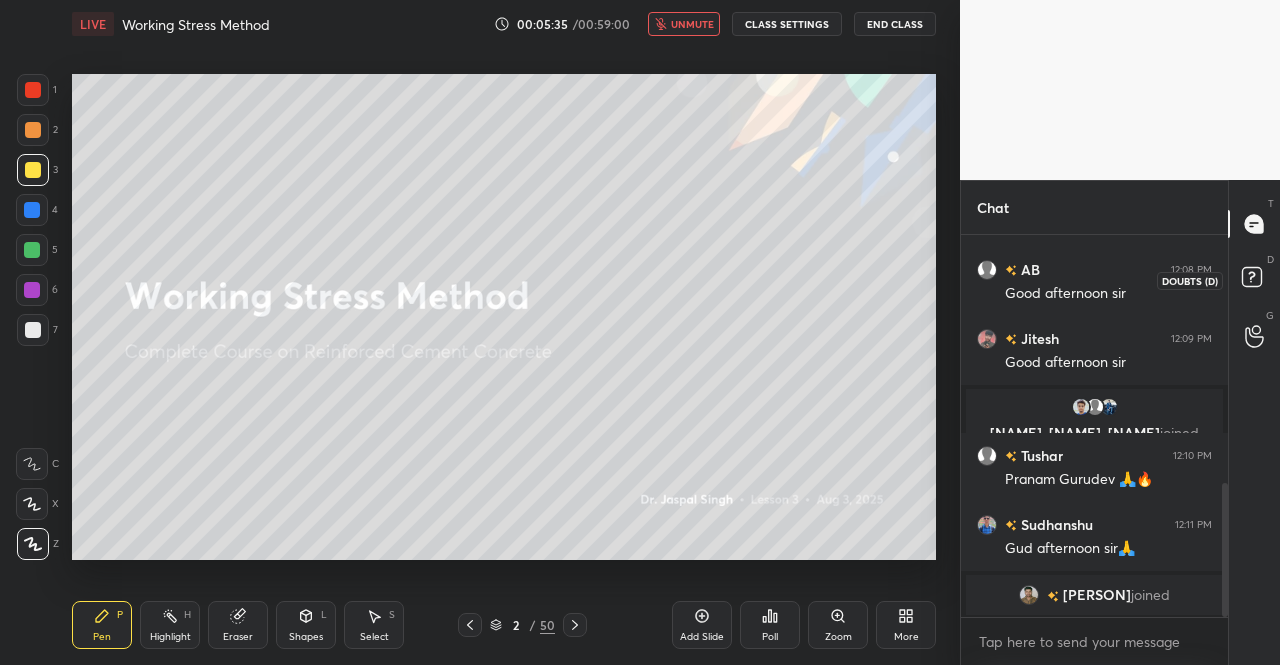 click 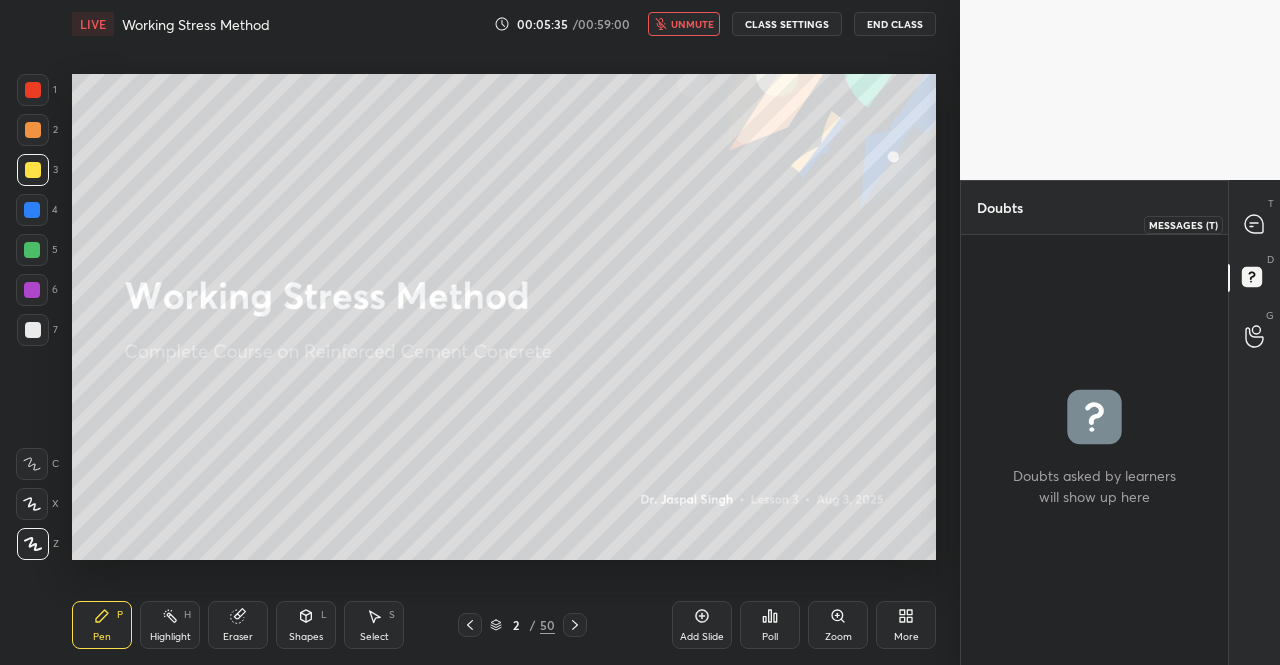 click at bounding box center [1255, 224] 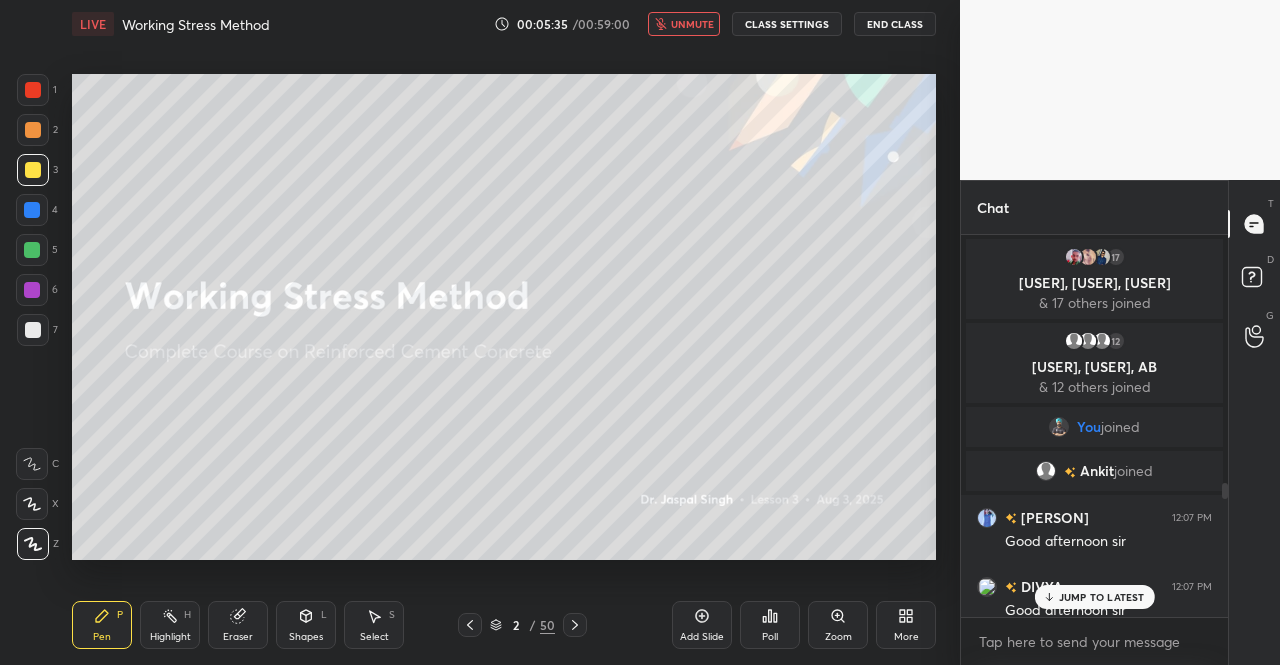 scroll, scrollTop: 710, scrollLeft: 0, axis: vertical 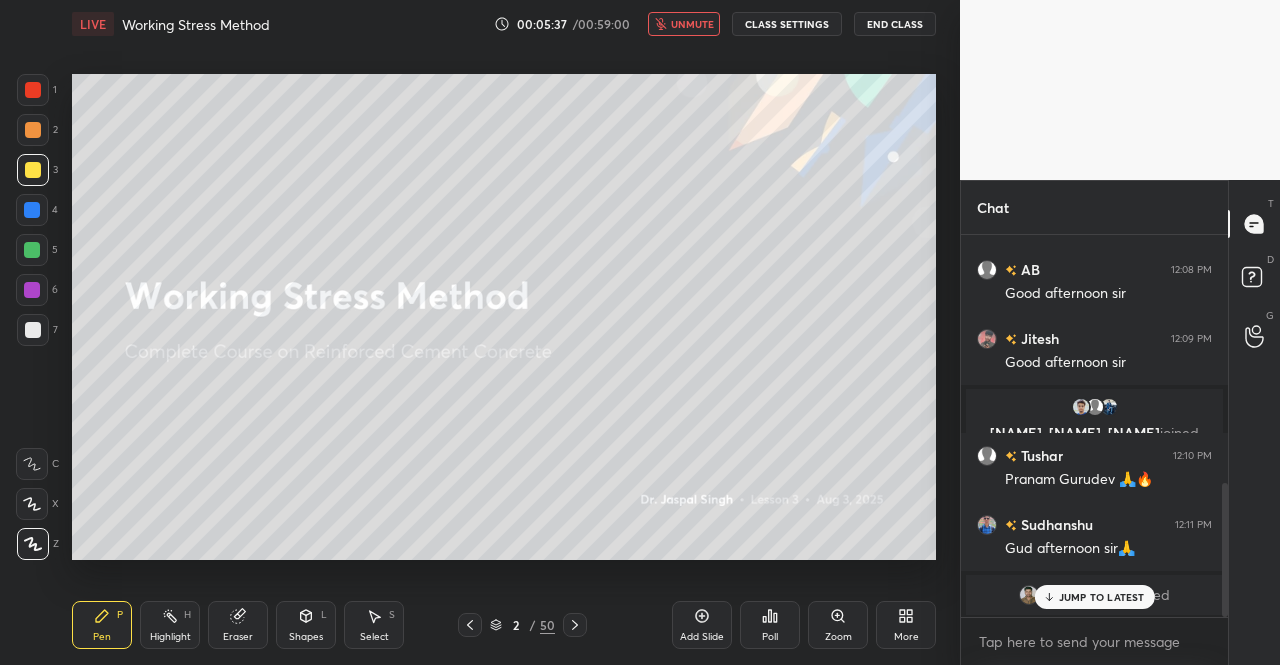 click on "JUMP TO LATEST" at bounding box center [1094, 597] 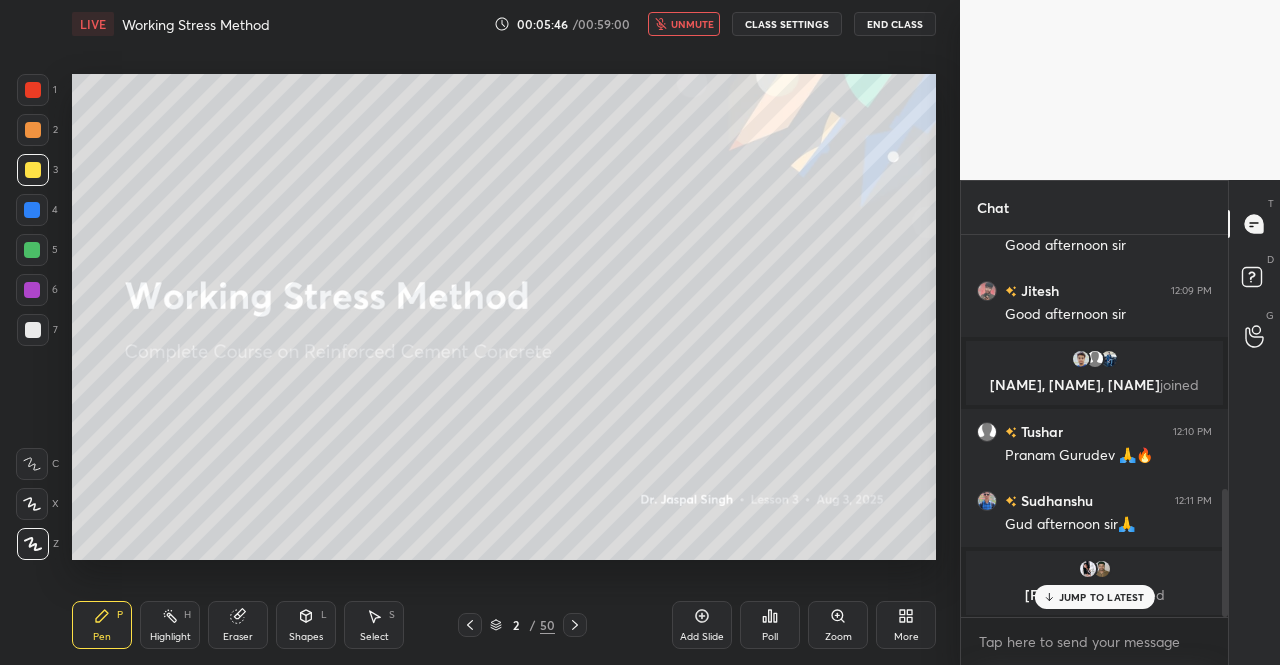 scroll, scrollTop: 790, scrollLeft: 0, axis: vertical 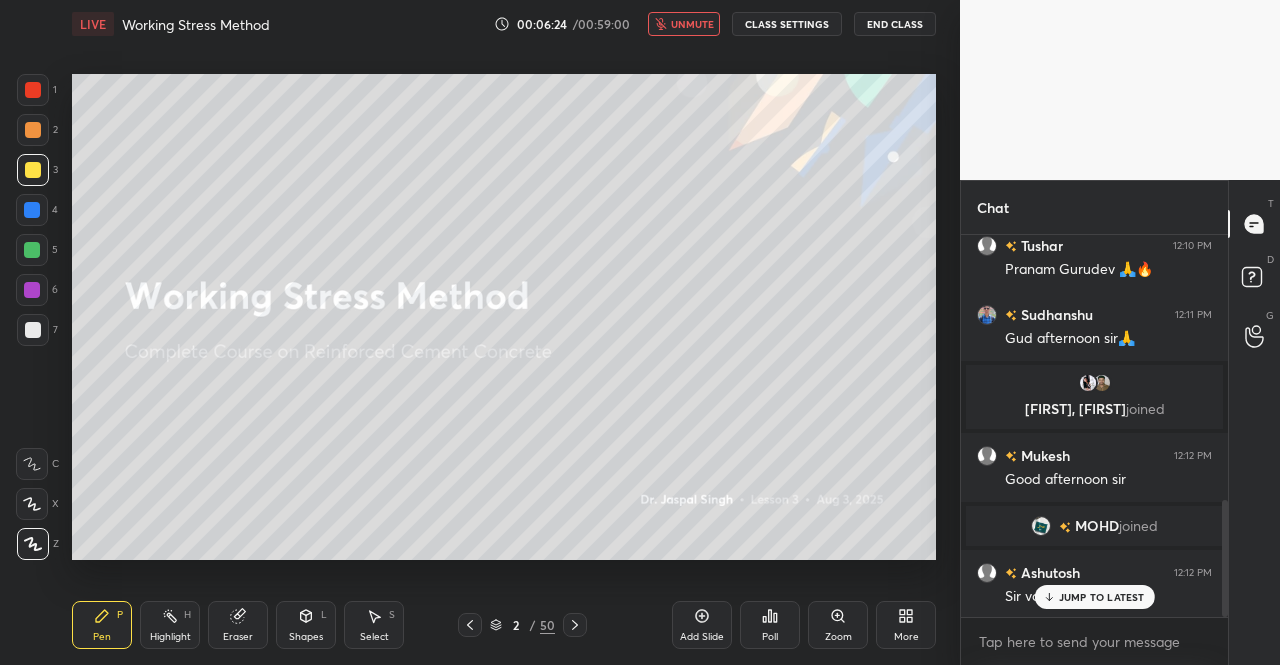click on "JUMP TO LATEST" at bounding box center [1102, 597] 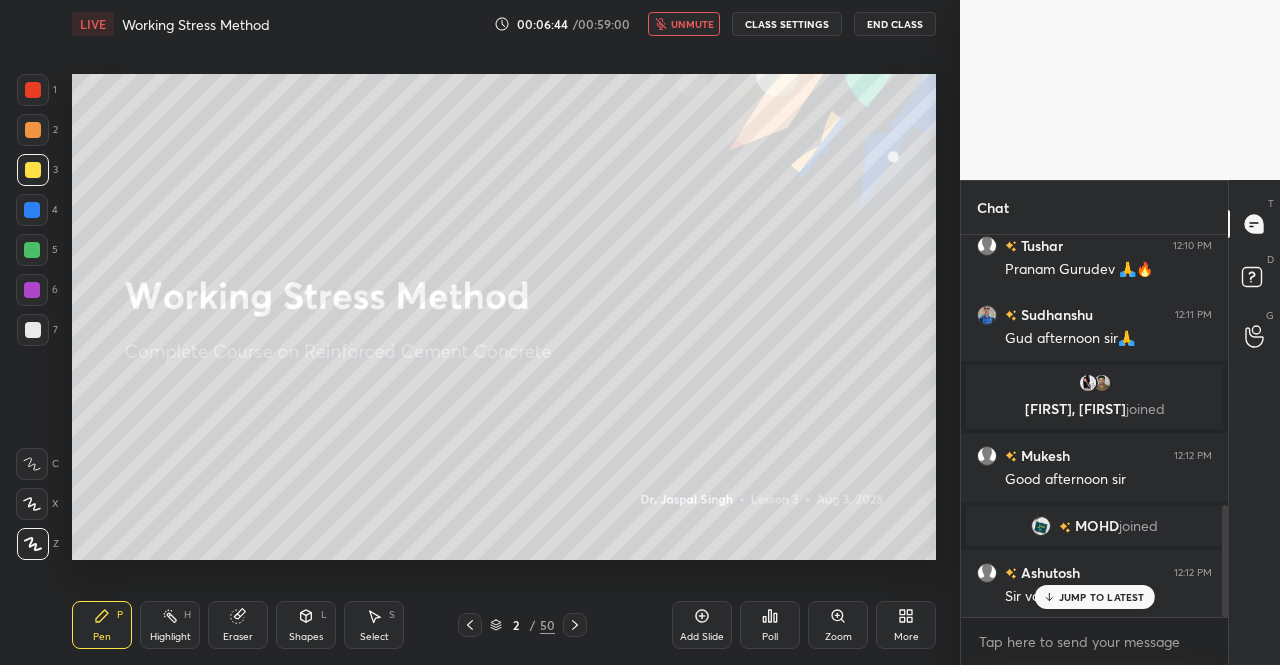 scroll, scrollTop: 920, scrollLeft: 0, axis: vertical 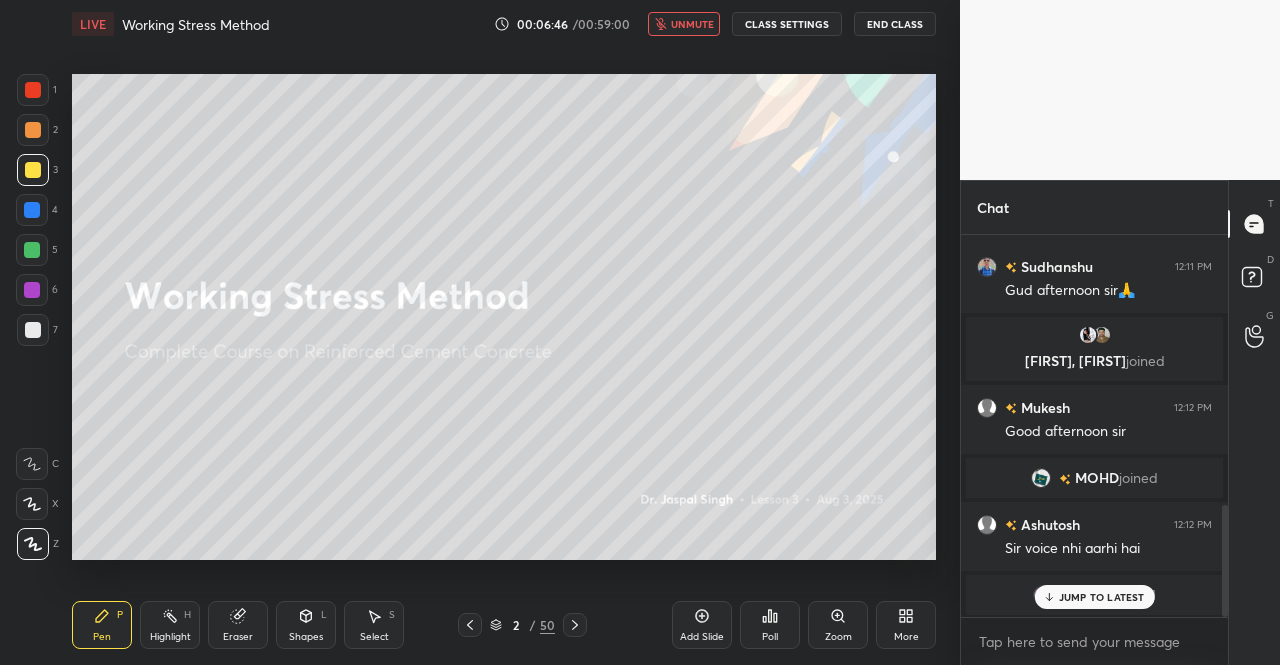 click on "JUMP TO LATEST" at bounding box center [1102, 597] 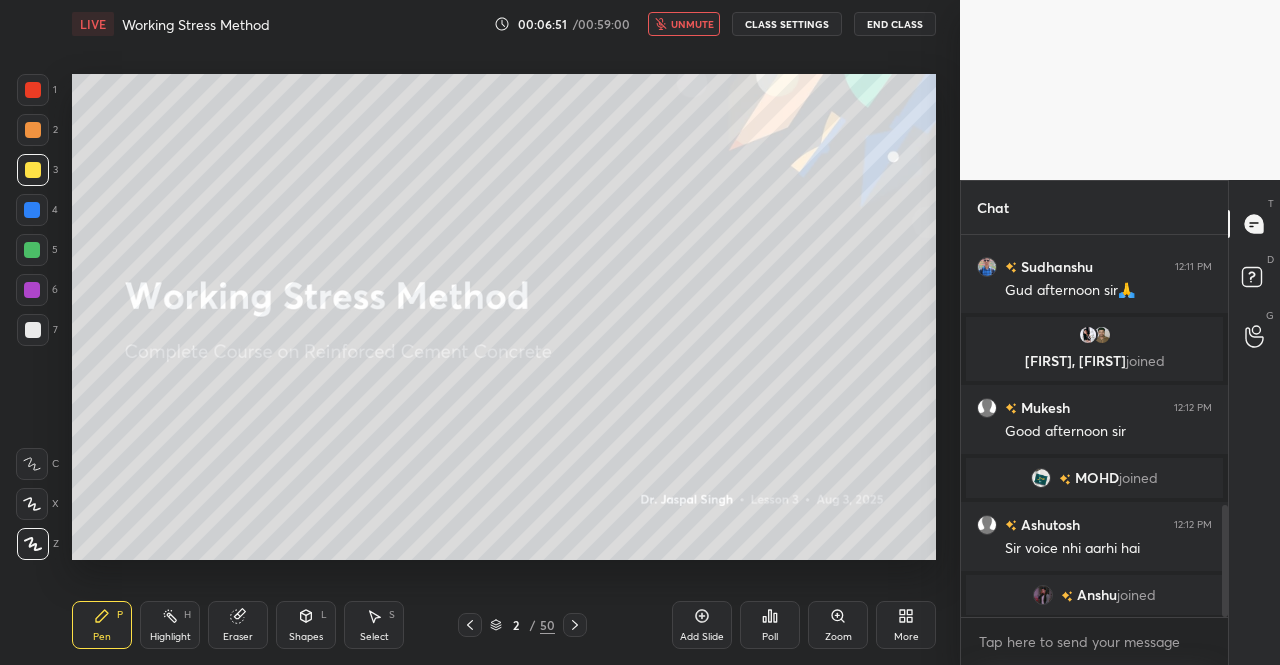 click at bounding box center (33, 170) 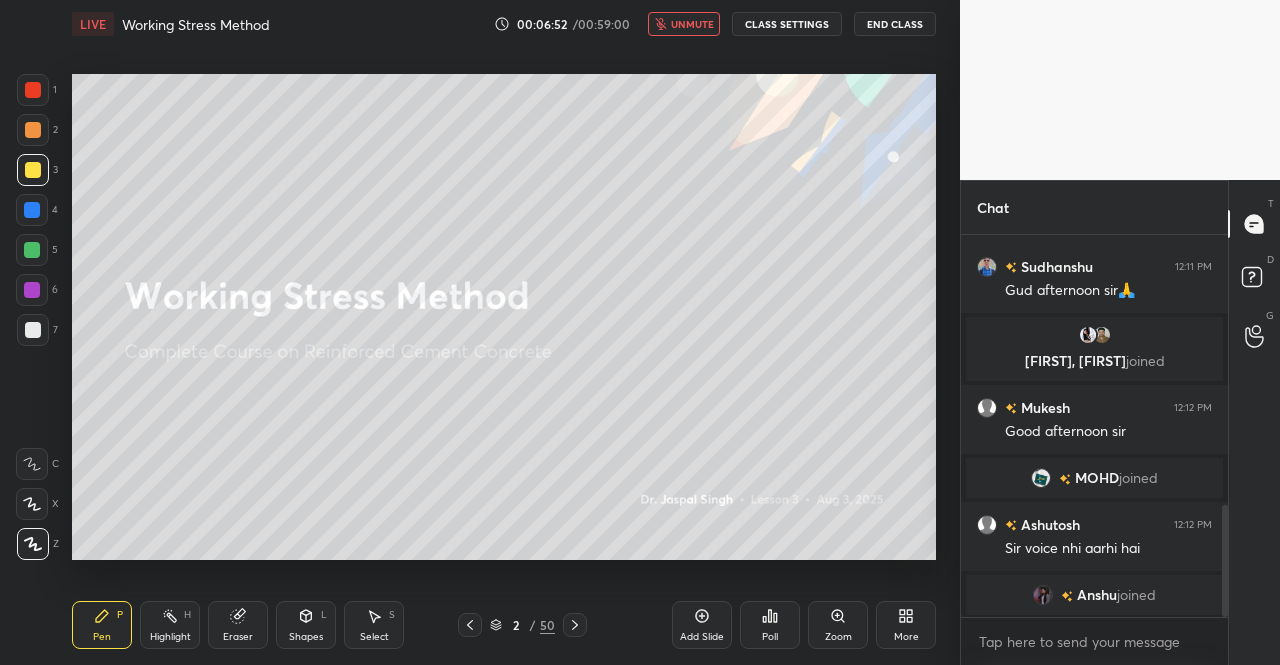 click on "Pen P" at bounding box center [102, 625] 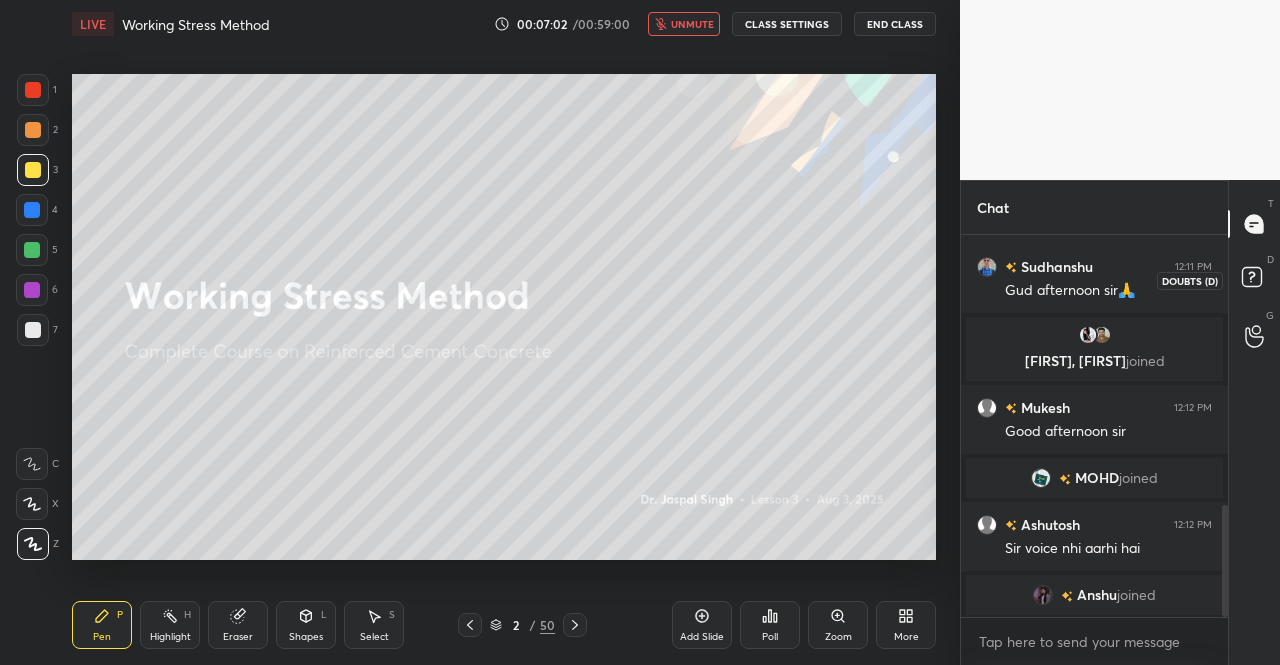 click 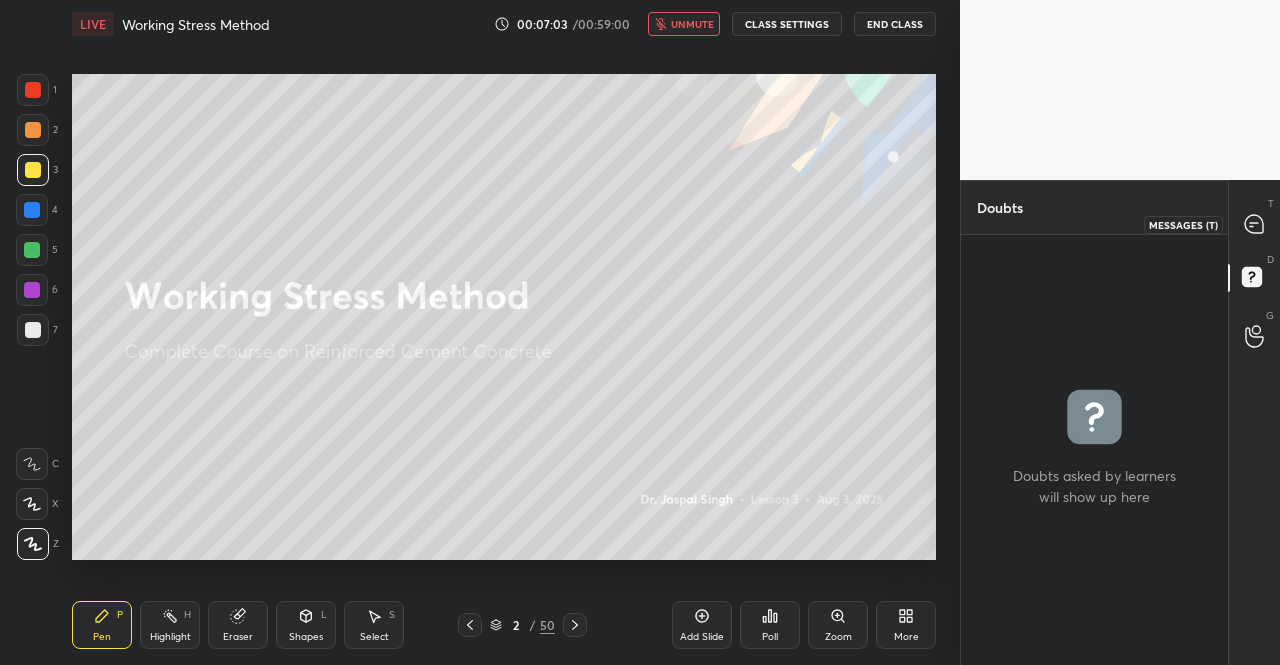 click 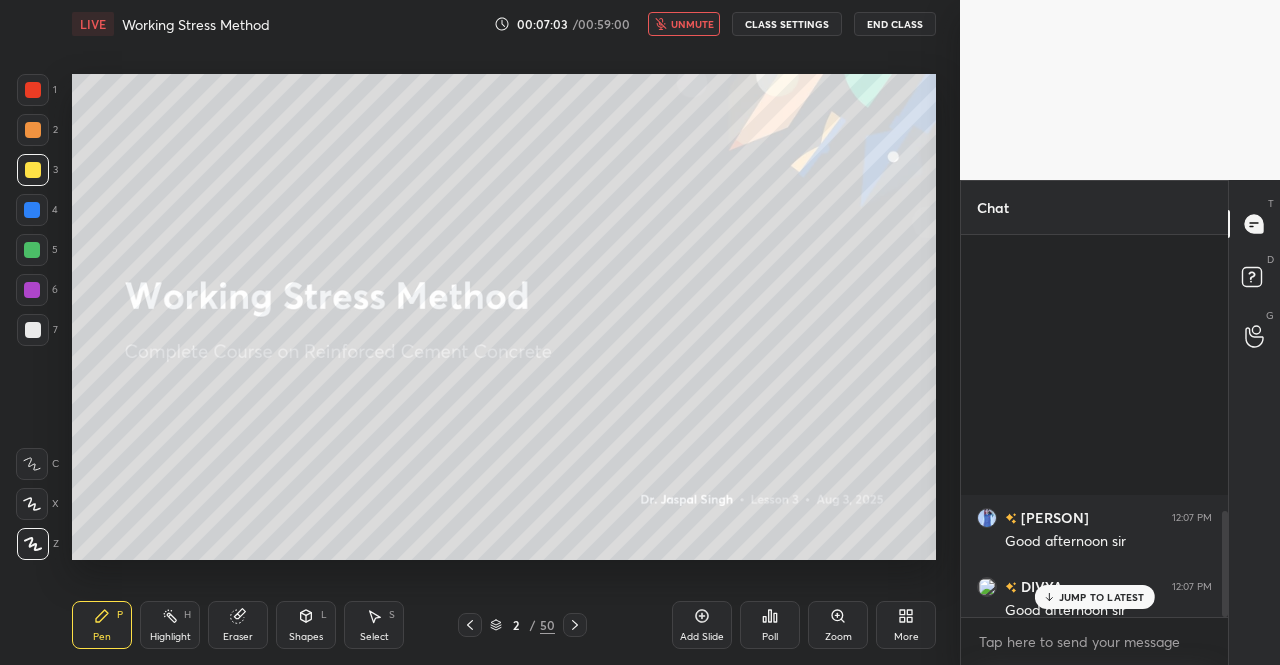 scroll, scrollTop: 992, scrollLeft: 0, axis: vertical 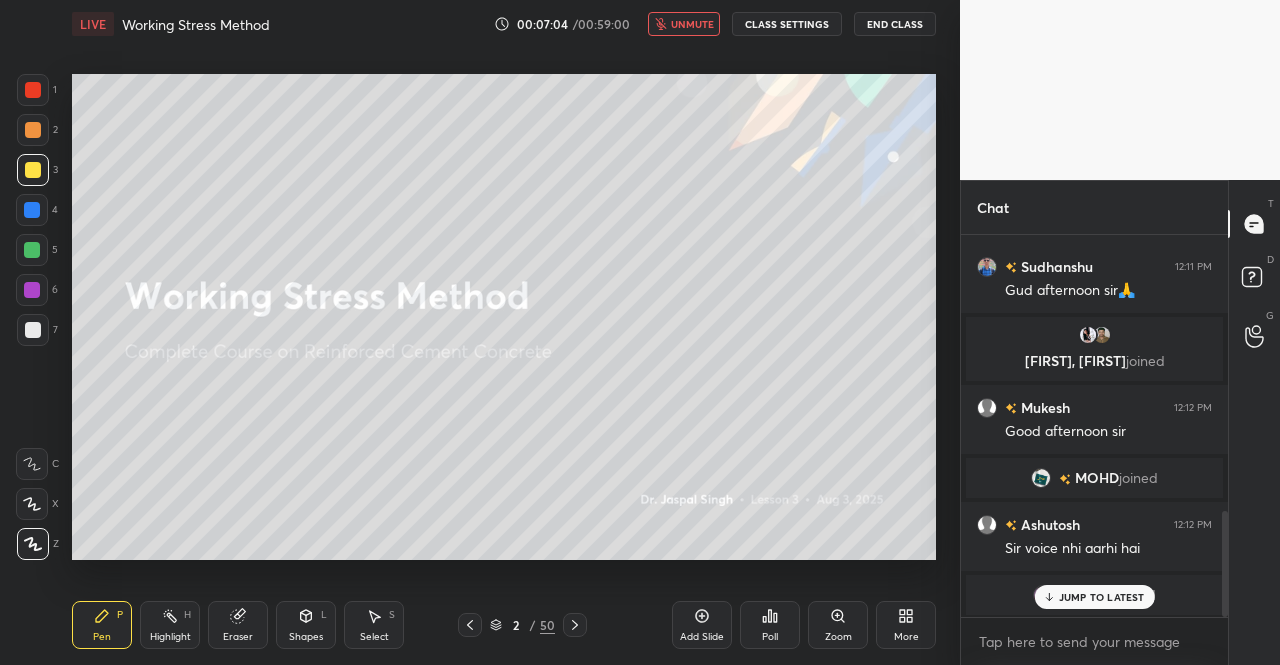 click on "JUMP TO LATEST" at bounding box center [1094, 597] 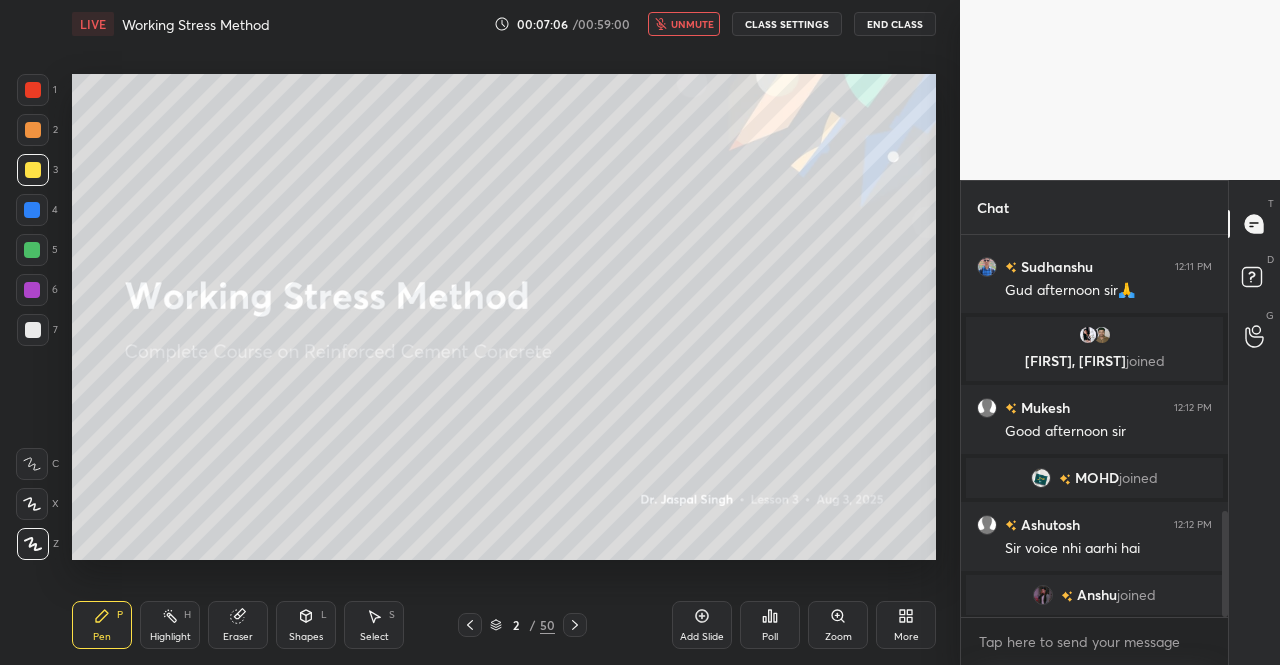 click at bounding box center [33, 170] 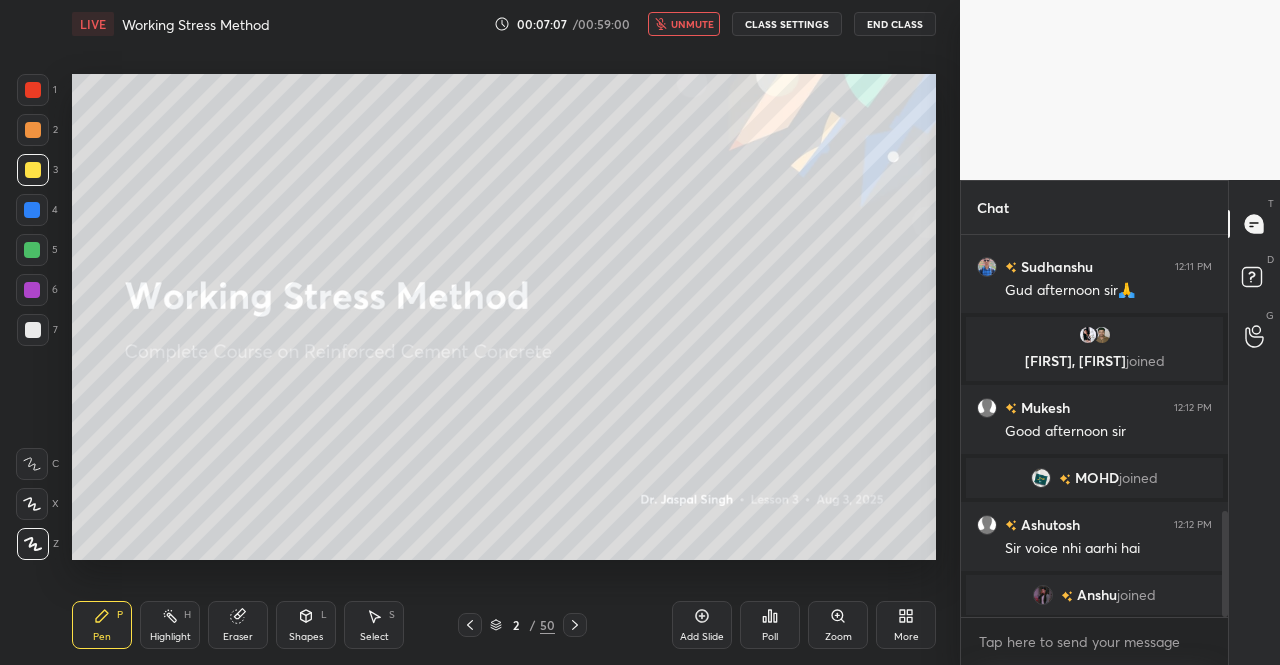 click 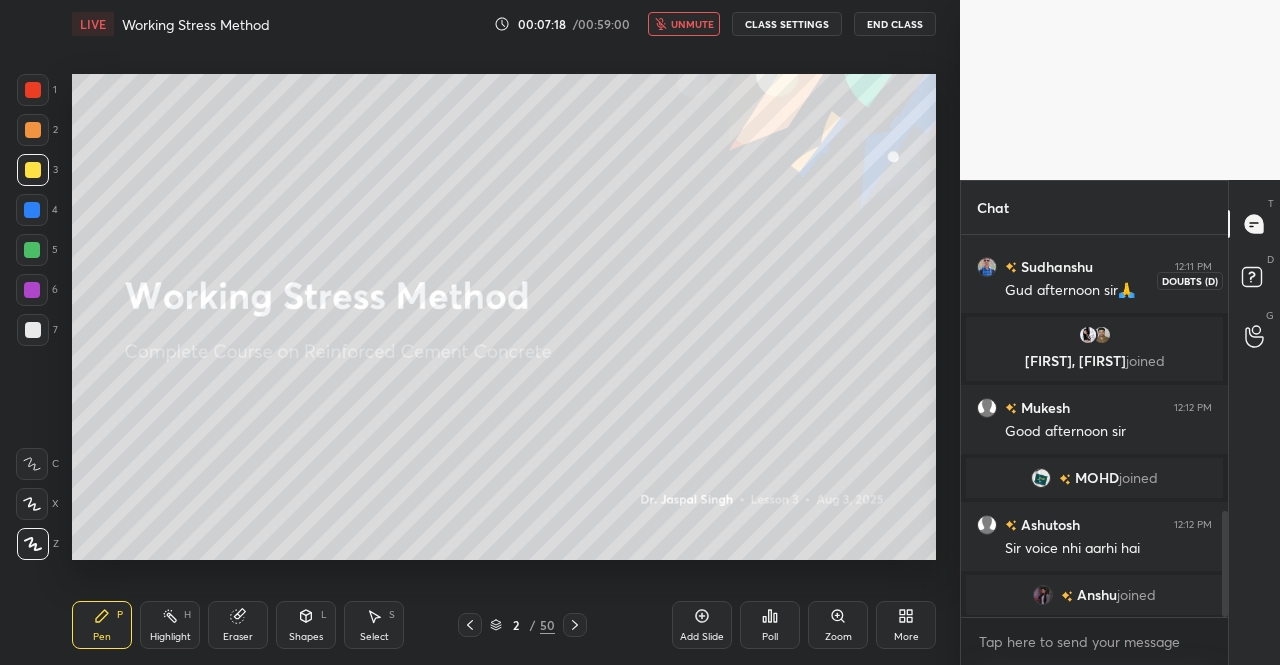 drag, startPoint x: 1242, startPoint y: 271, endPoint x: 1230, endPoint y: 252, distance: 22.472204 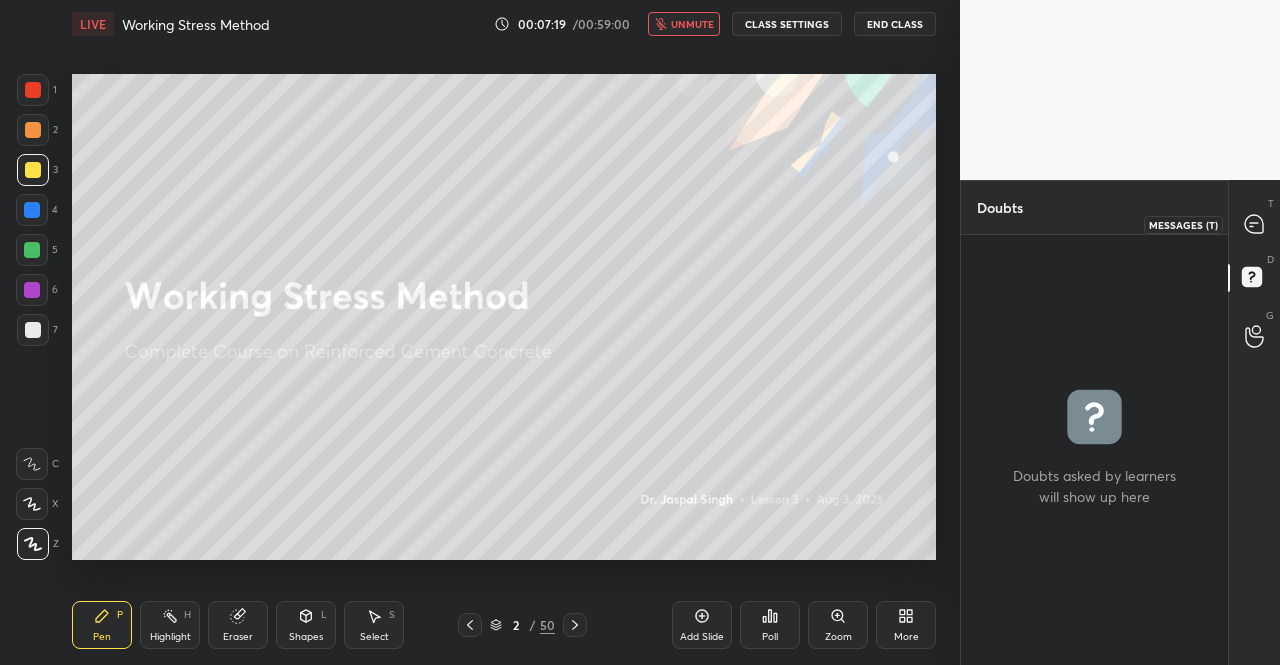 click at bounding box center (1255, 224) 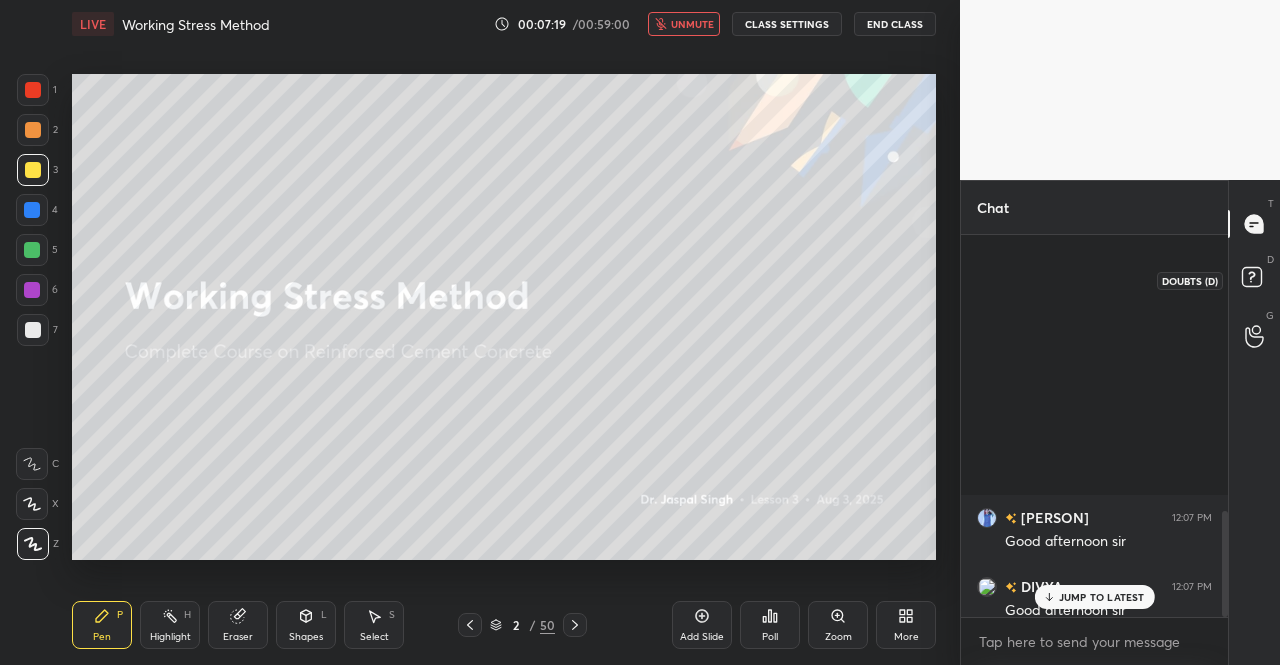 scroll, scrollTop: 992, scrollLeft: 0, axis: vertical 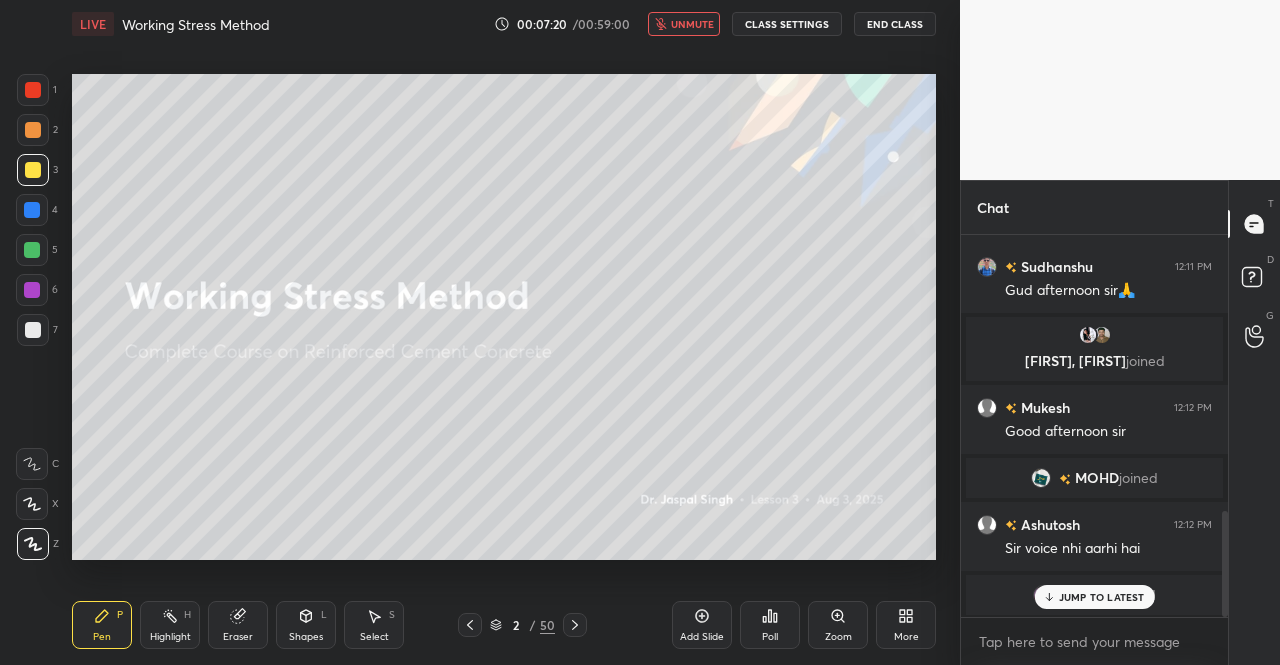 drag, startPoint x: 1098, startPoint y: 605, endPoint x: 1218, endPoint y: 534, distance: 139.43098 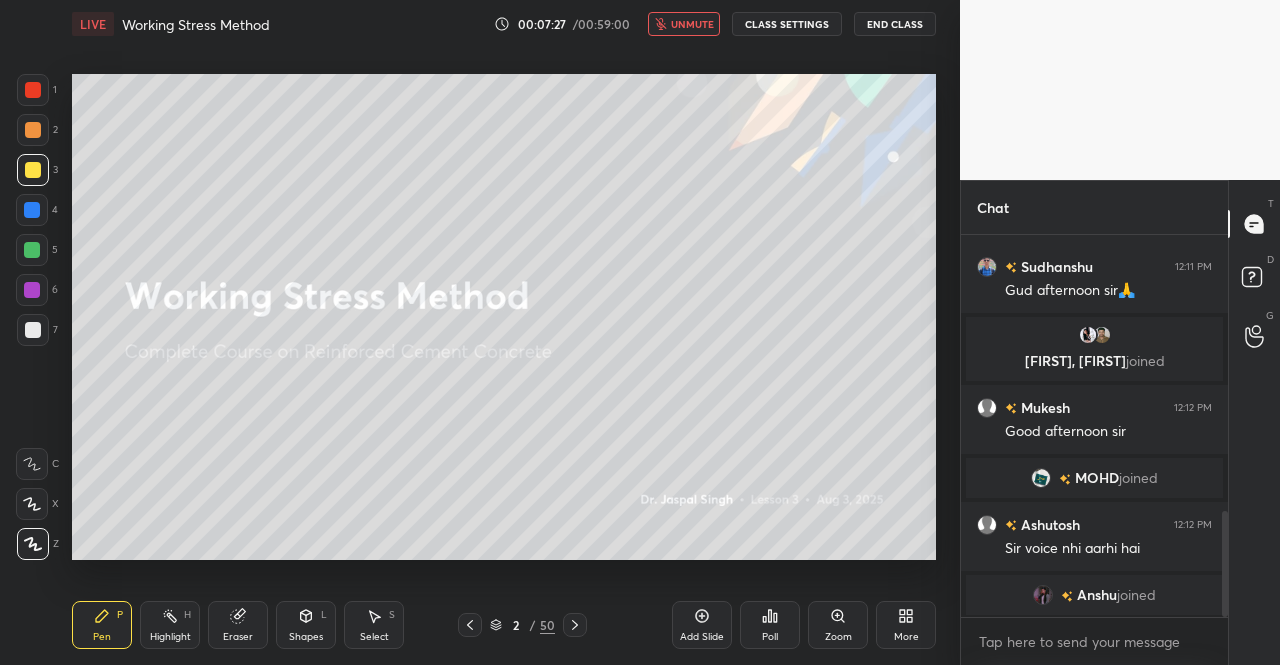 click on "Pen P" at bounding box center (102, 625) 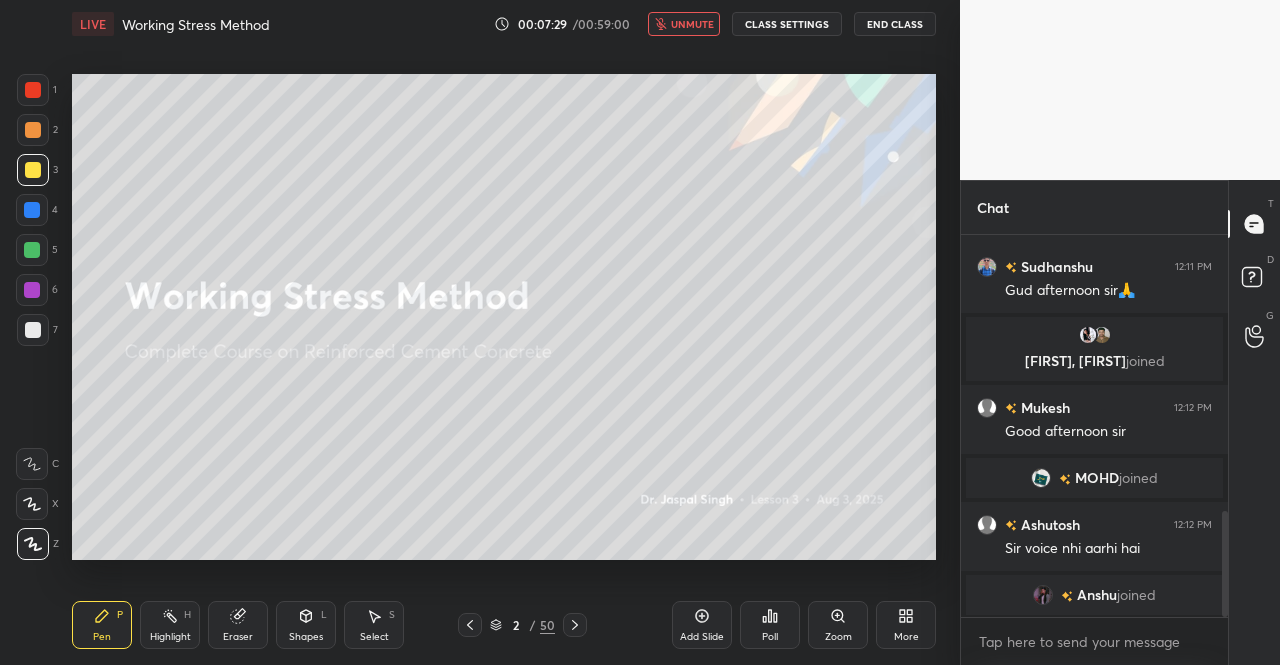 click at bounding box center [33, 170] 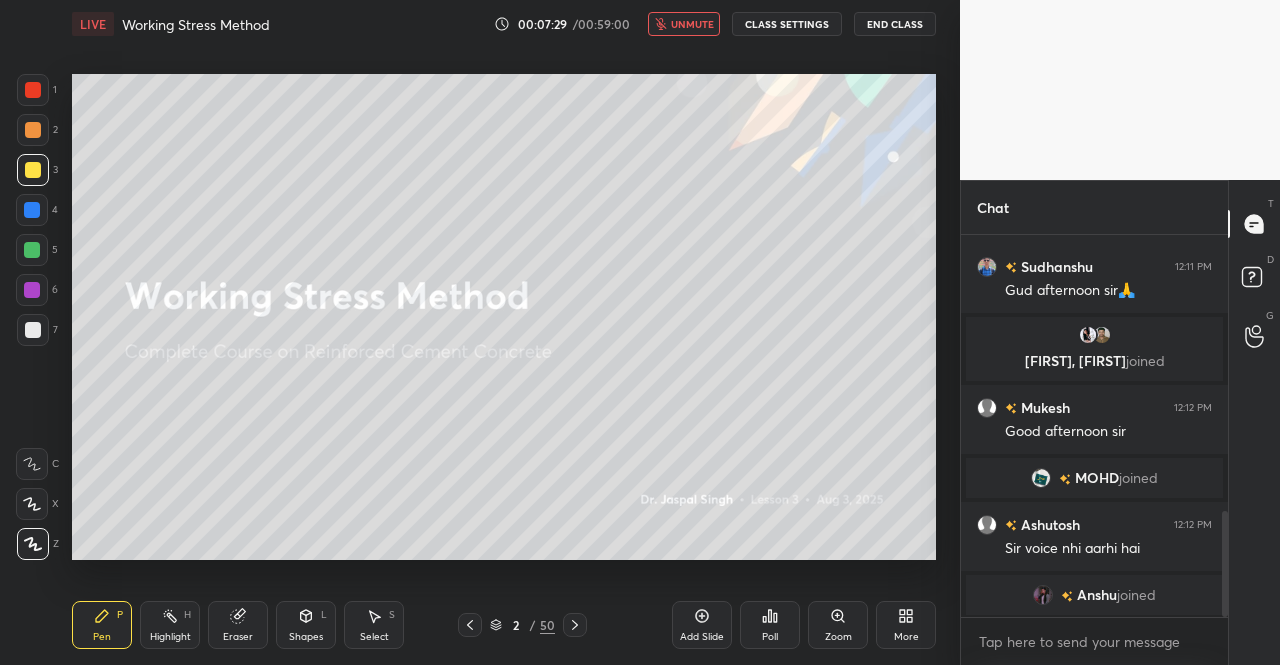 click at bounding box center (33, 170) 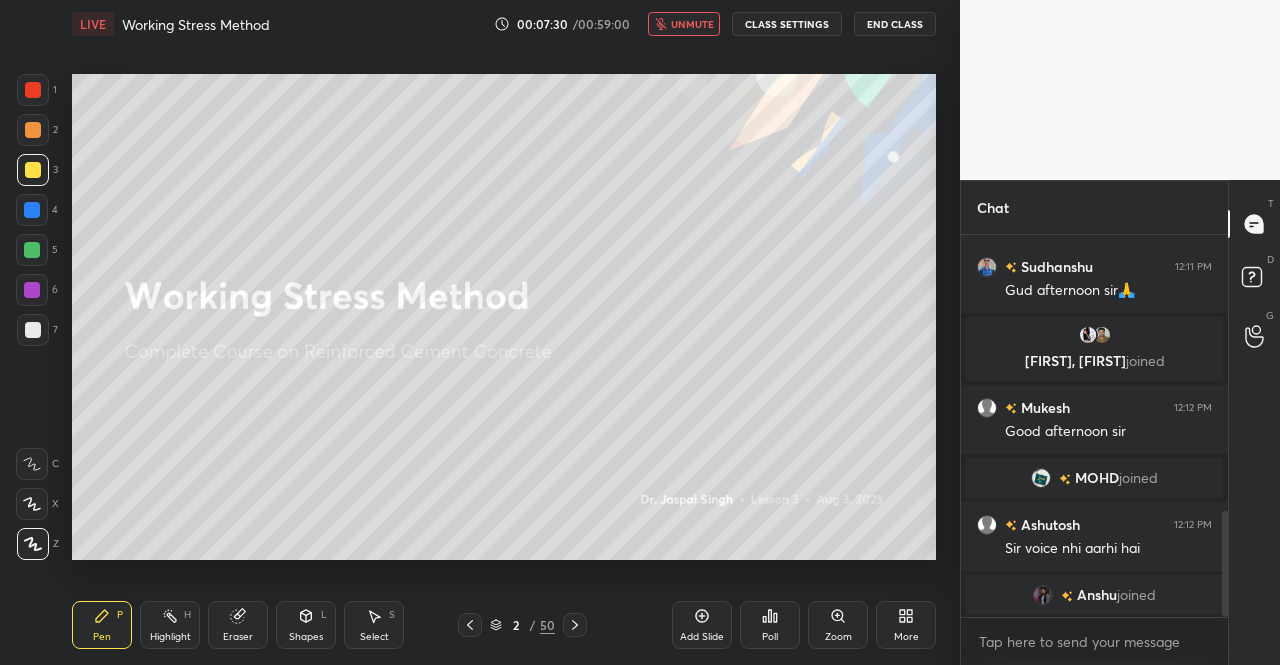 click on "Pen P" at bounding box center [102, 625] 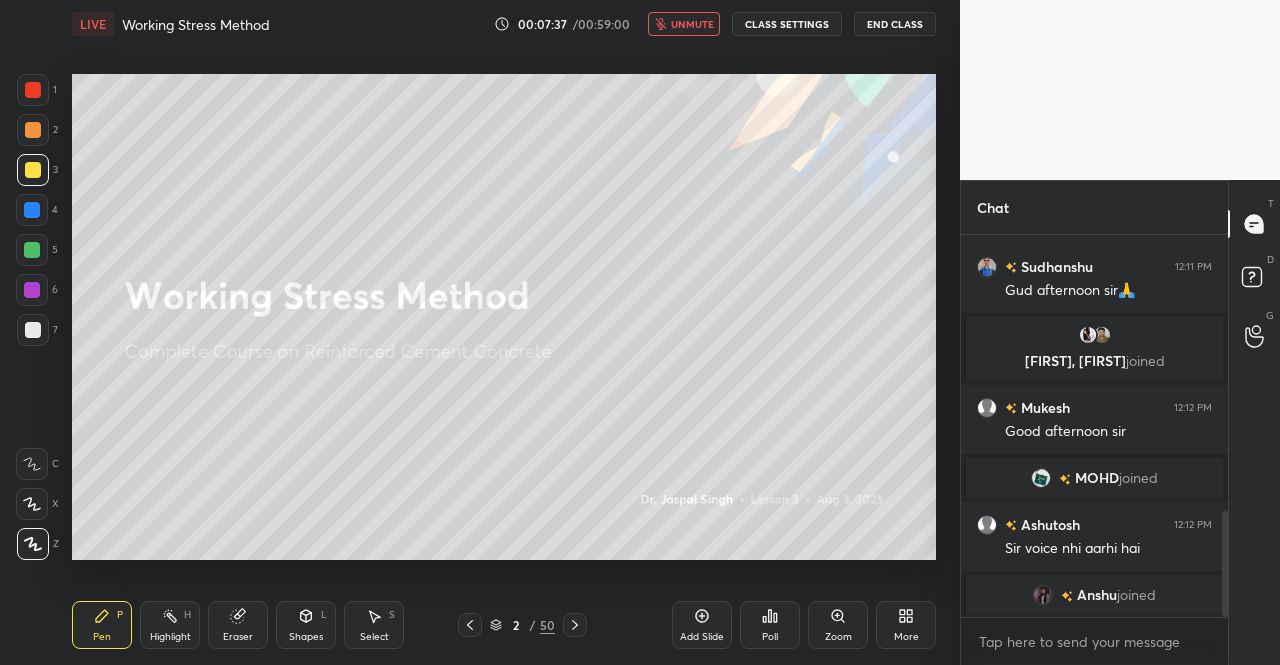 scroll, scrollTop: 335, scrollLeft: 261, axis: both 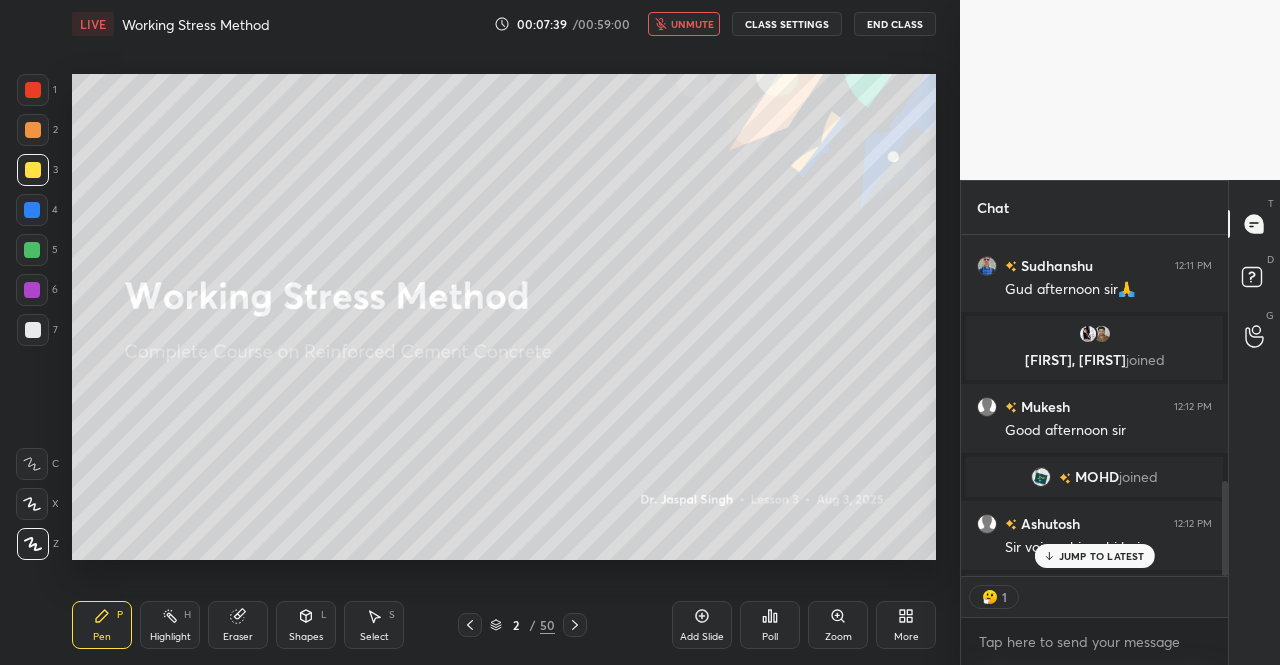 click on "JUMP TO LATEST" at bounding box center (1102, 556) 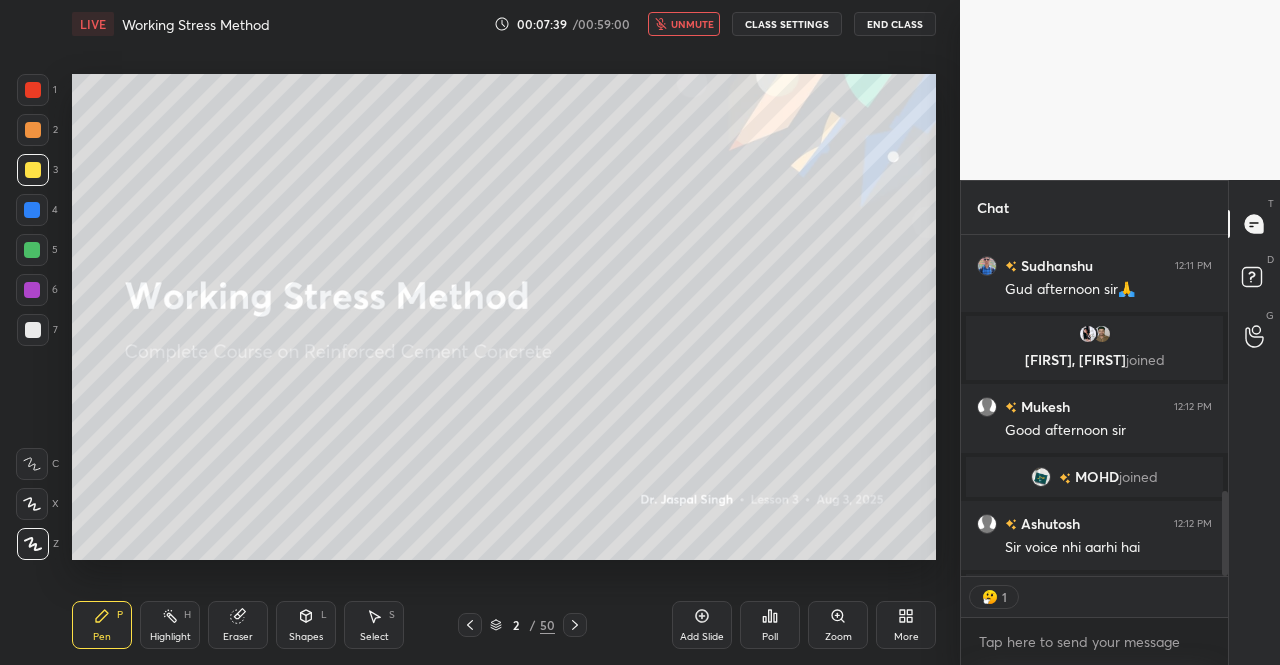scroll, scrollTop: 1034, scrollLeft: 0, axis: vertical 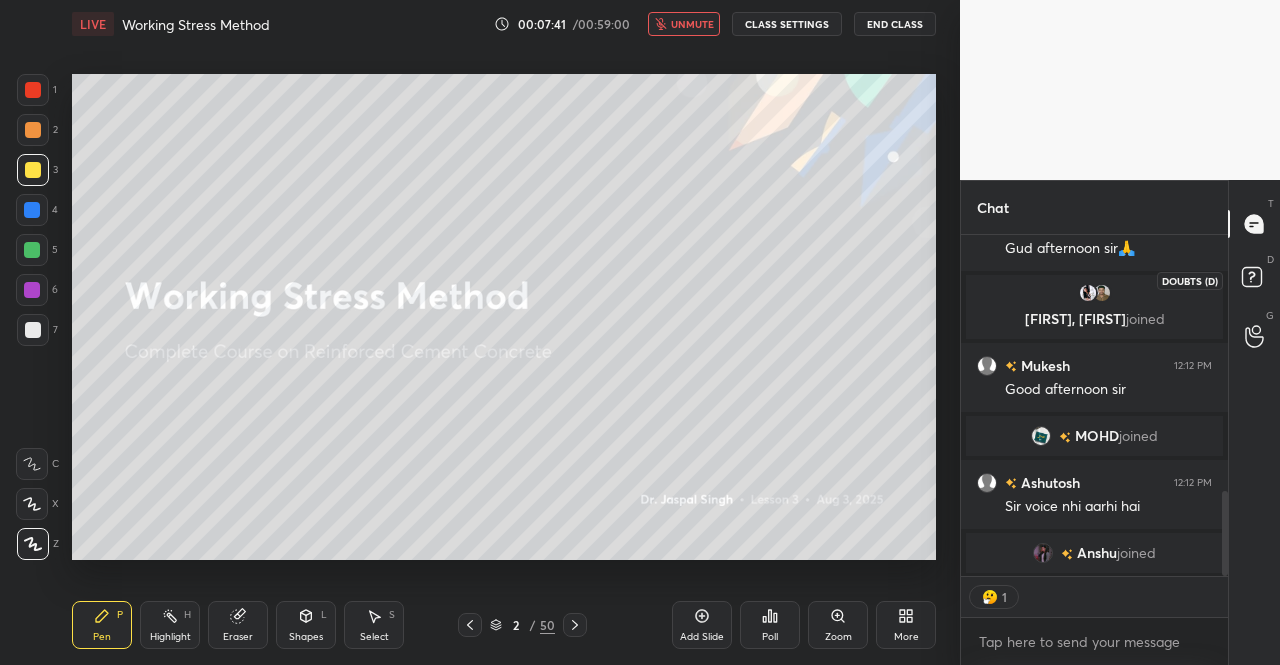 click 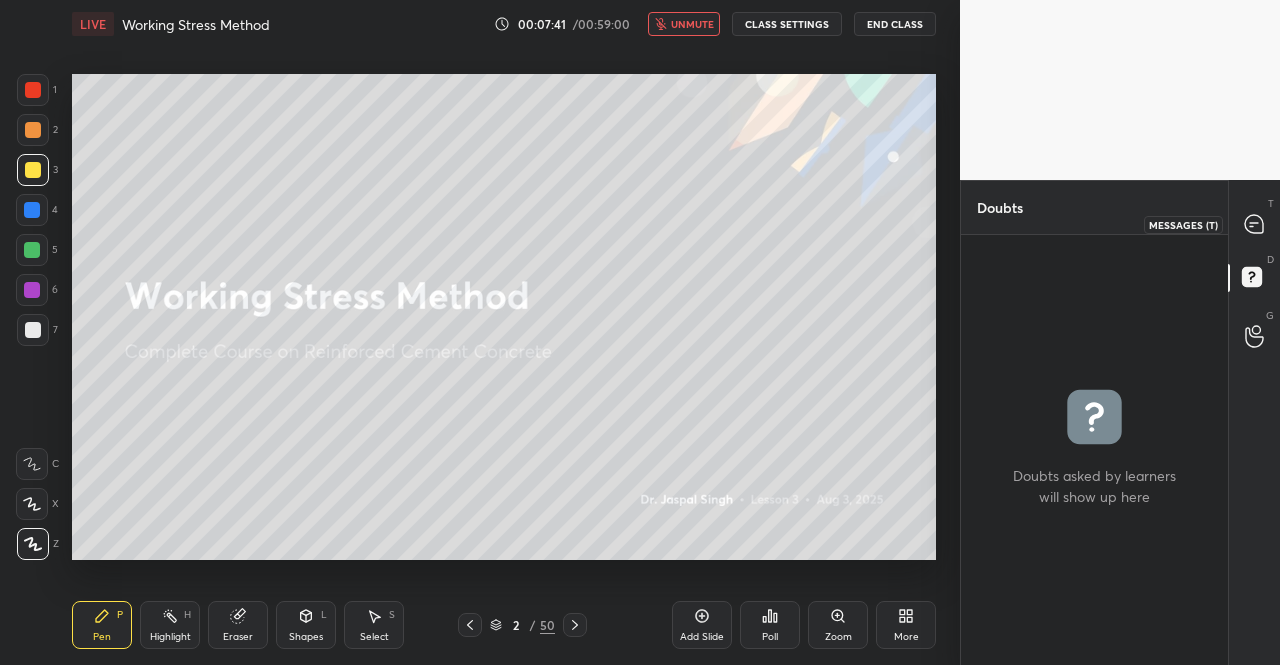 click at bounding box center [1255, 224] 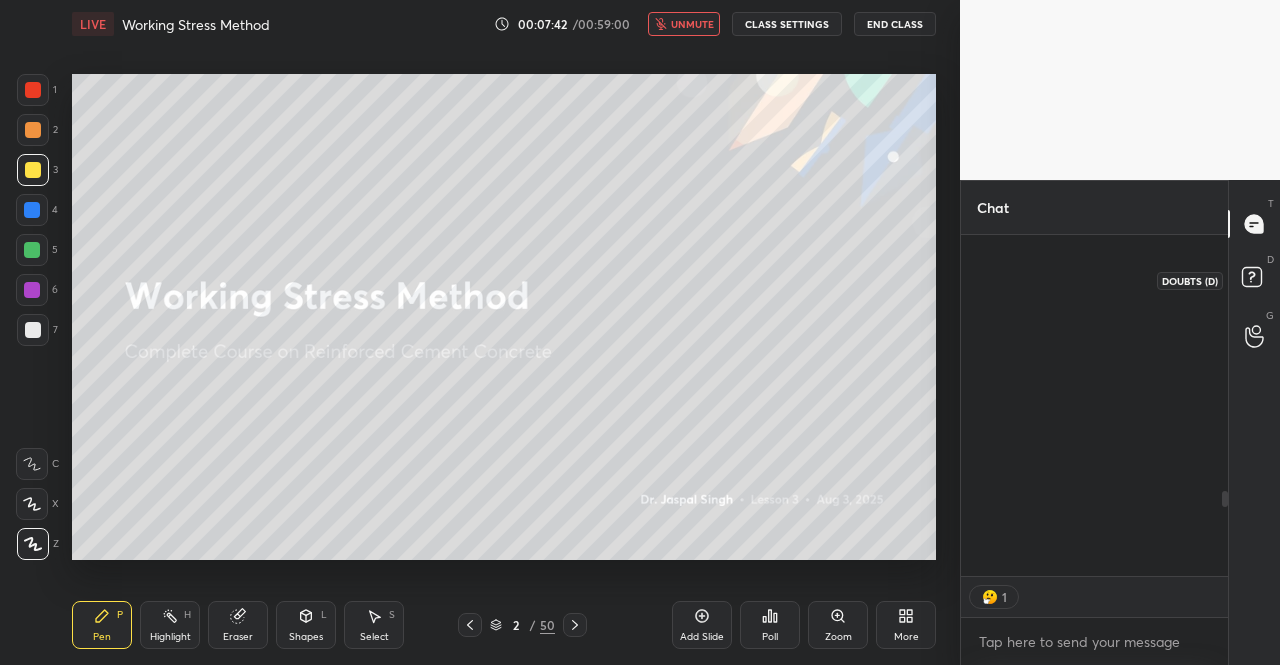 scroll, scrollTop: 1034, scrollLeft: 0, axis: vertical 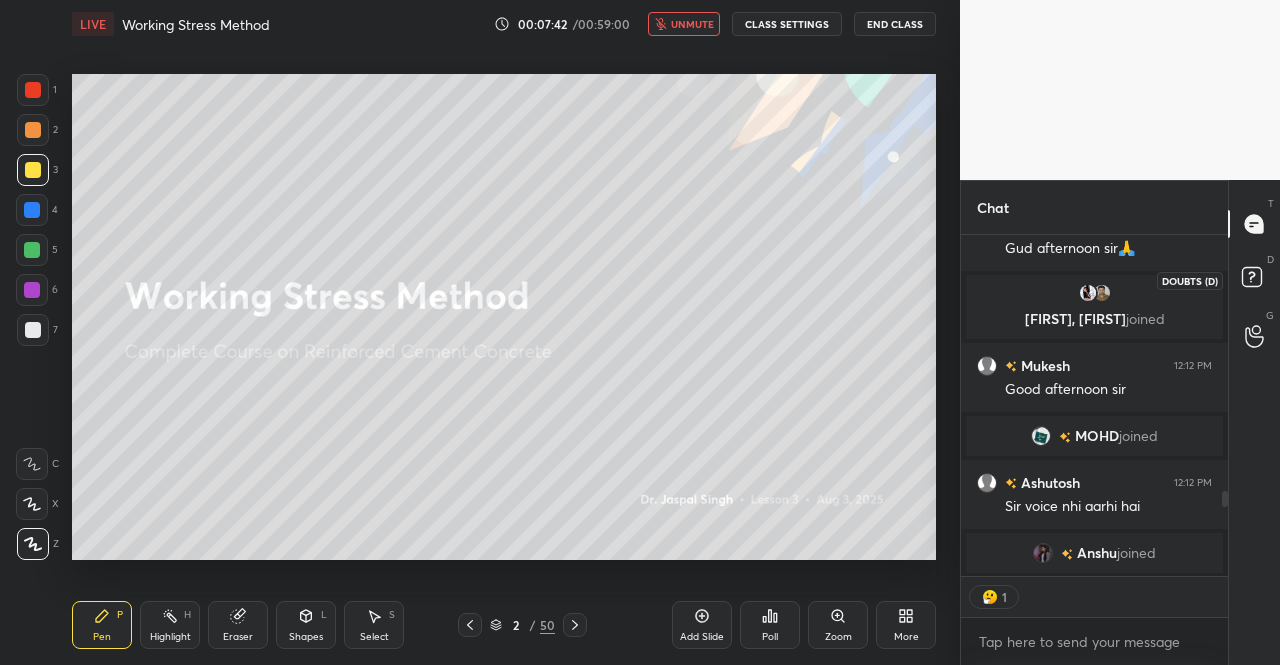 click 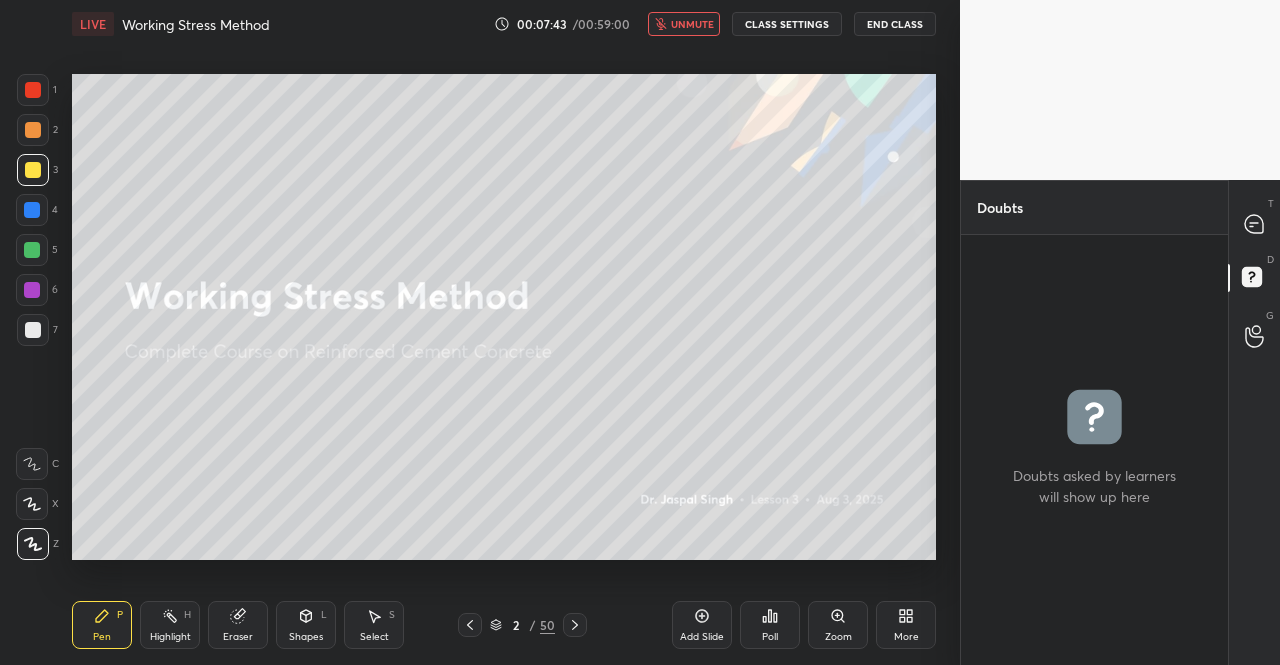 click 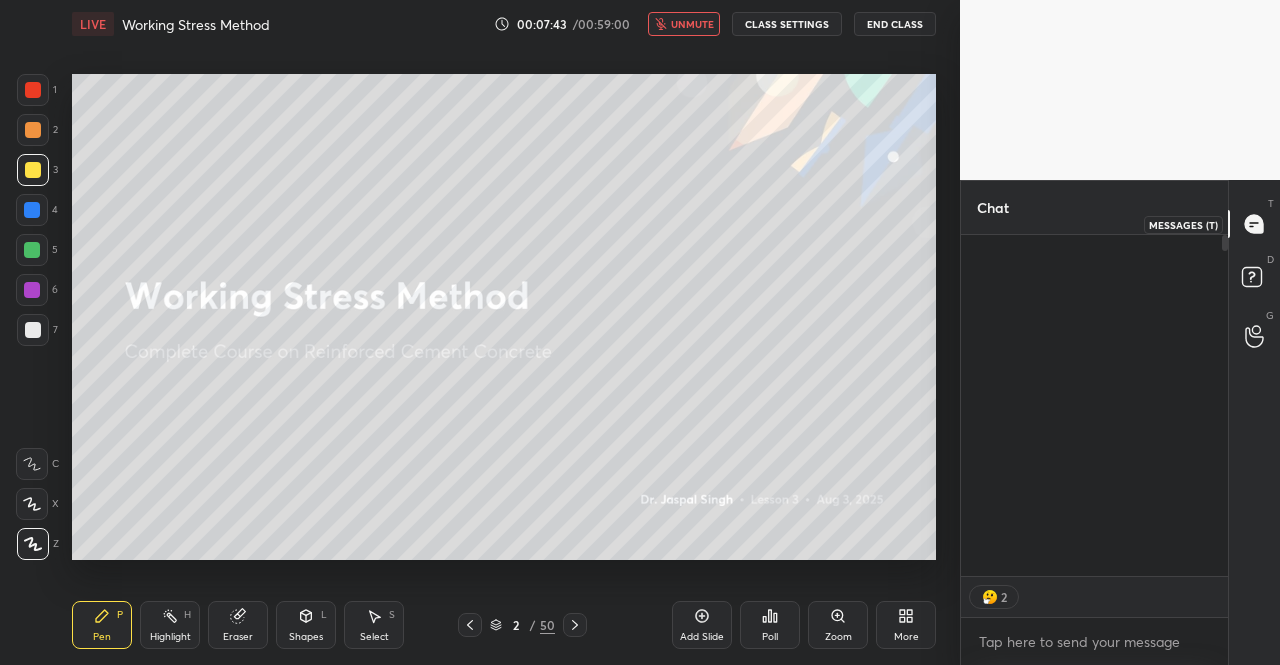 scroll, scrollTop: 1034, scrollLeft: 0, axis: vertical 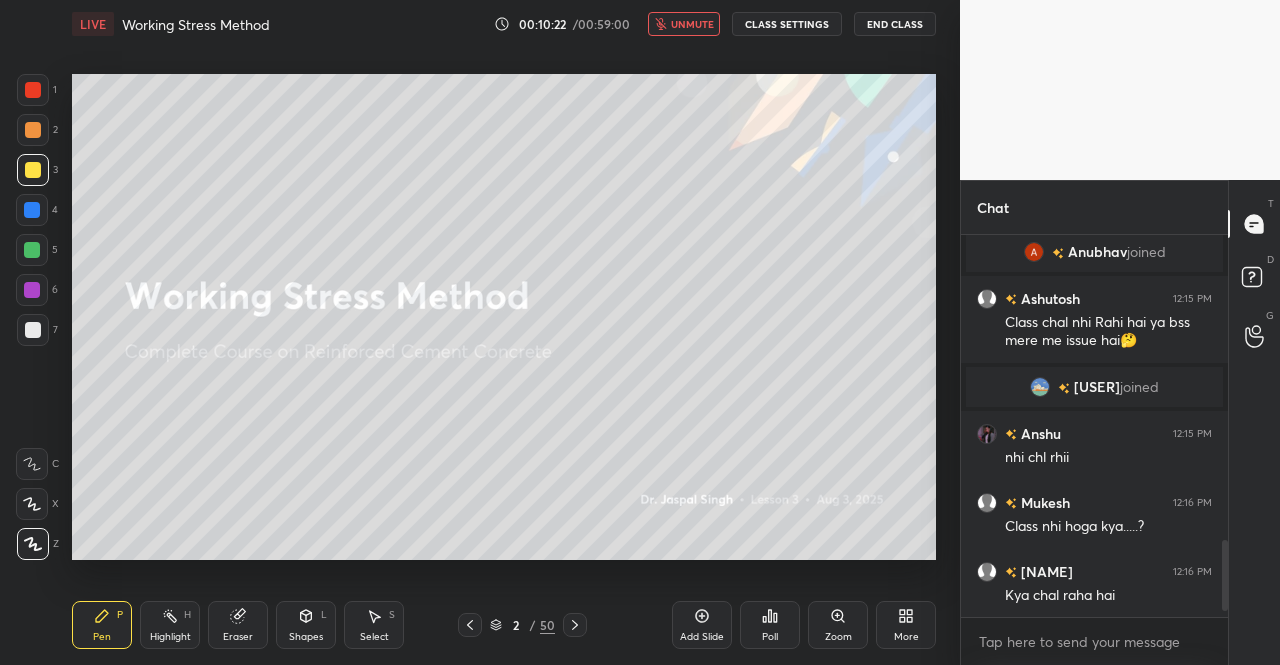 click 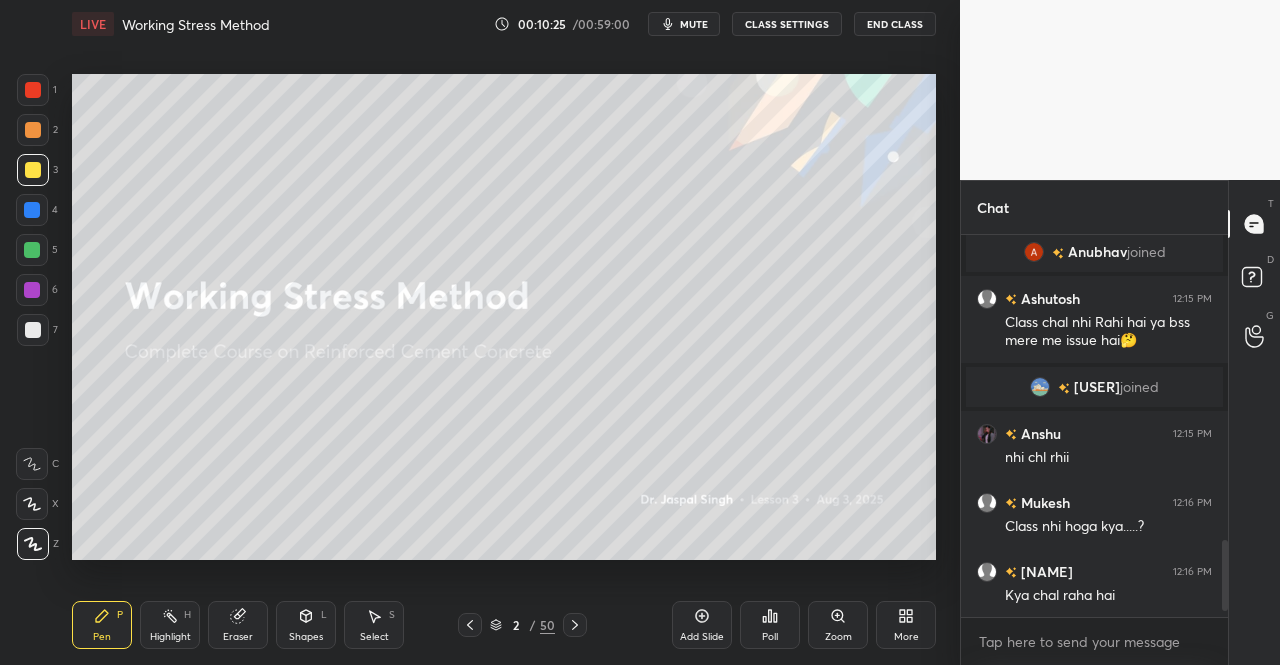 click at bounding box center (33, 170) 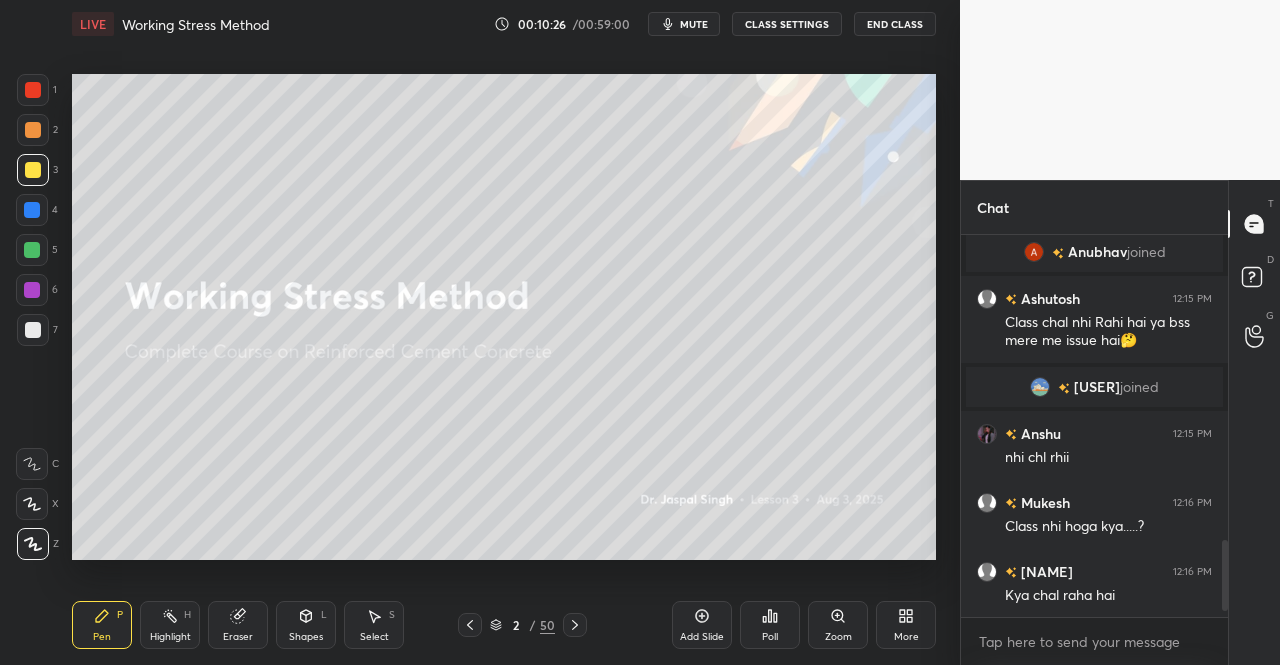 click at bounding box center (33, 170) 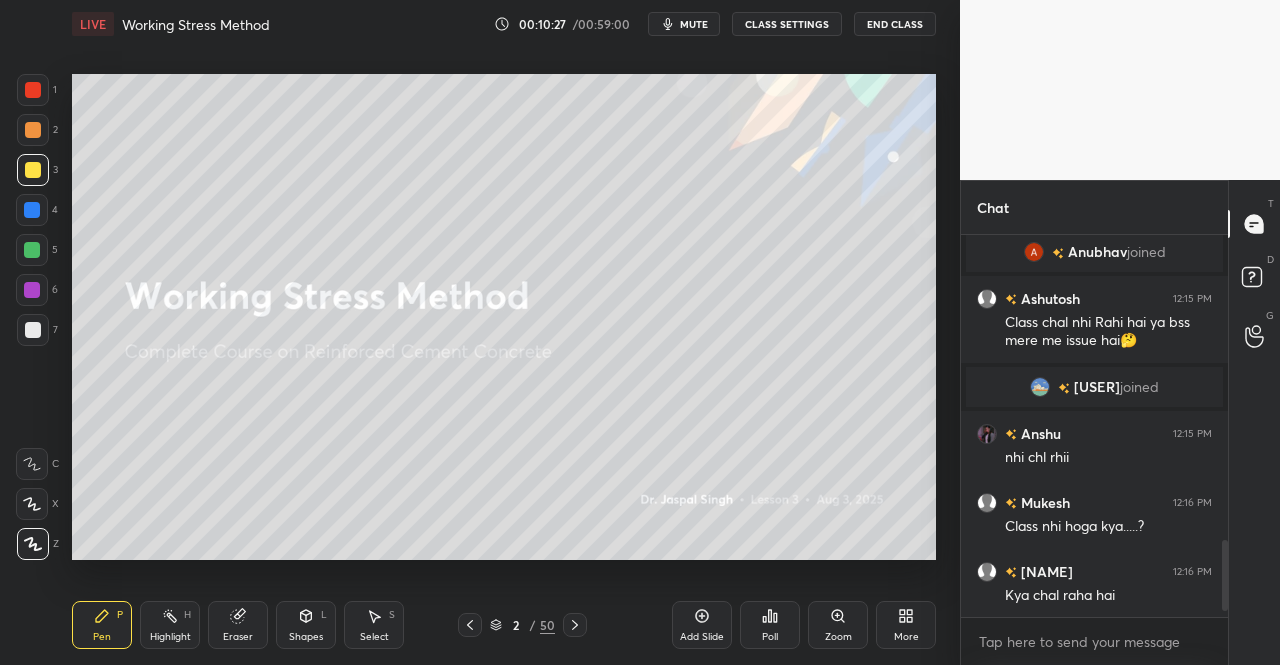 click at bounding box center (33, 544) 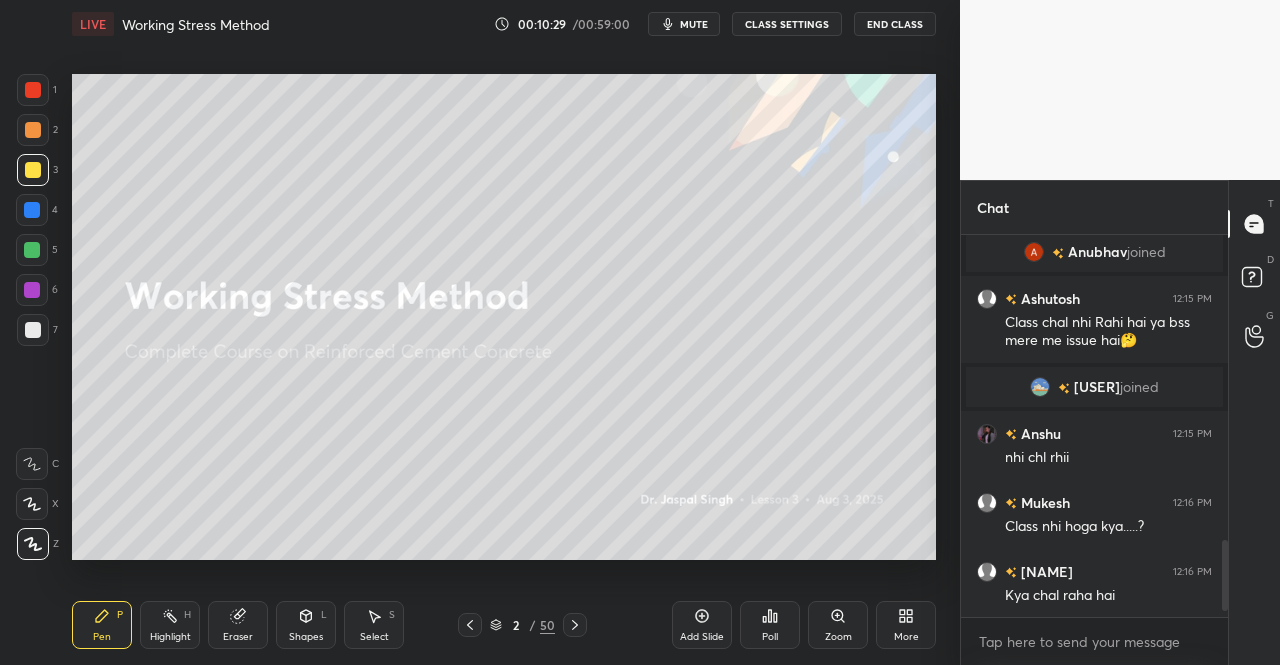 click at bounding box center (33, 170) 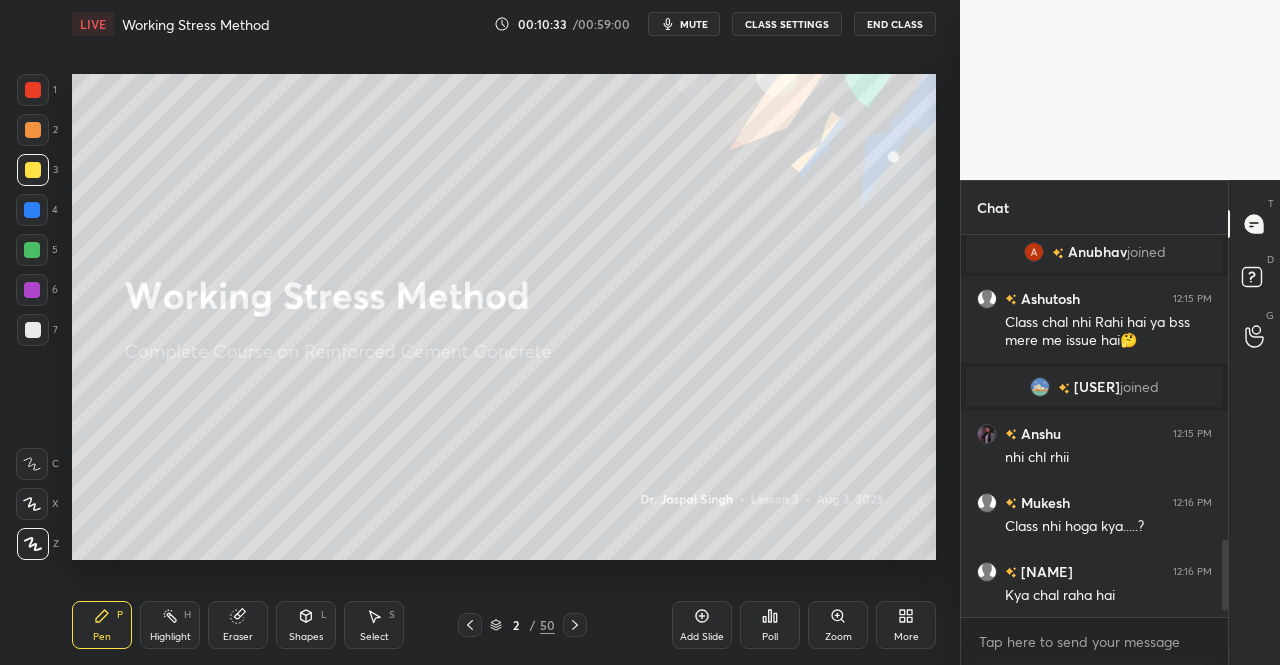 scroll, scrollTop: 1574, scrollLeft: 0, axis: vertical 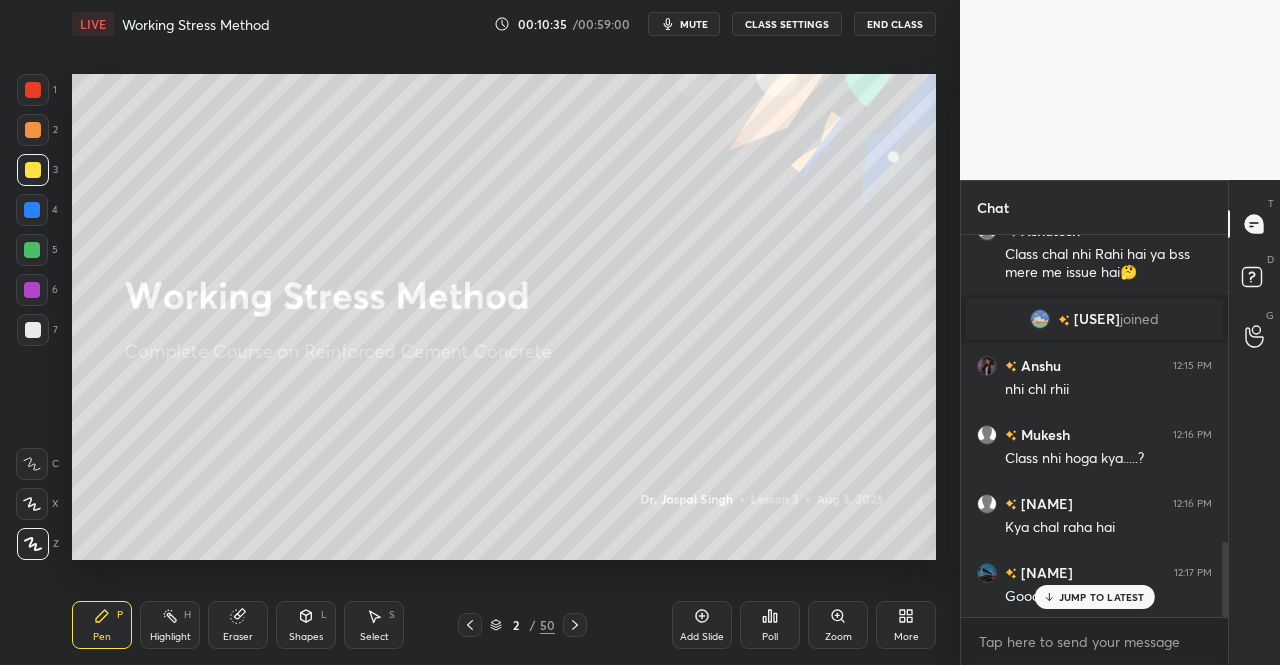click on "JUMP TO LATEST" at bounding box center (1102, 597) 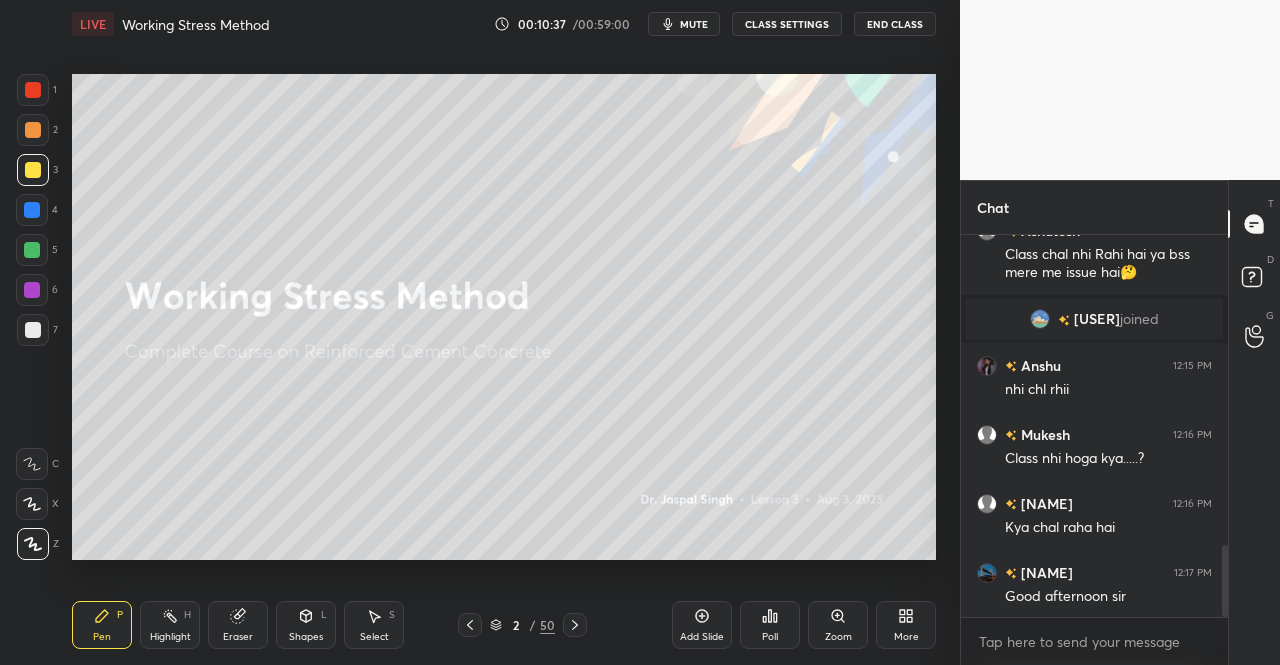 scroll, scrollTop: 1644, scrollLeft: 0, axis: vertical 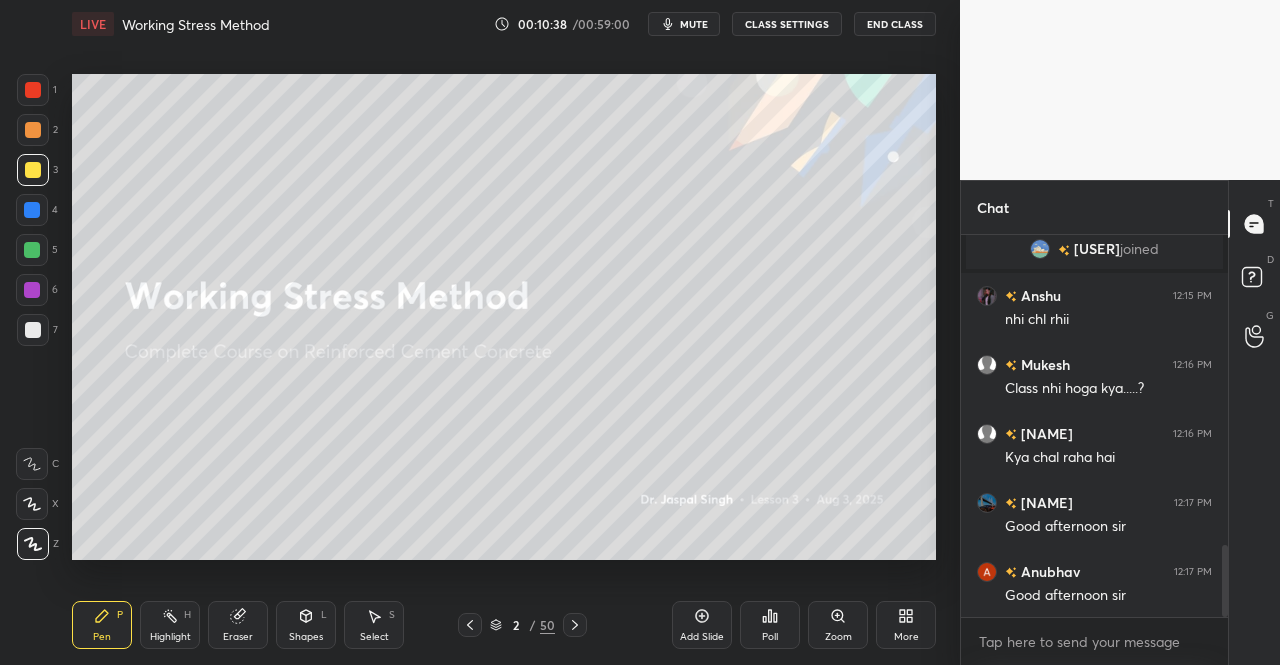 drag, startPoint x: 131, startPoint y: 616, endPoint x: 115, endPoint y: 610, distance: 17.088007 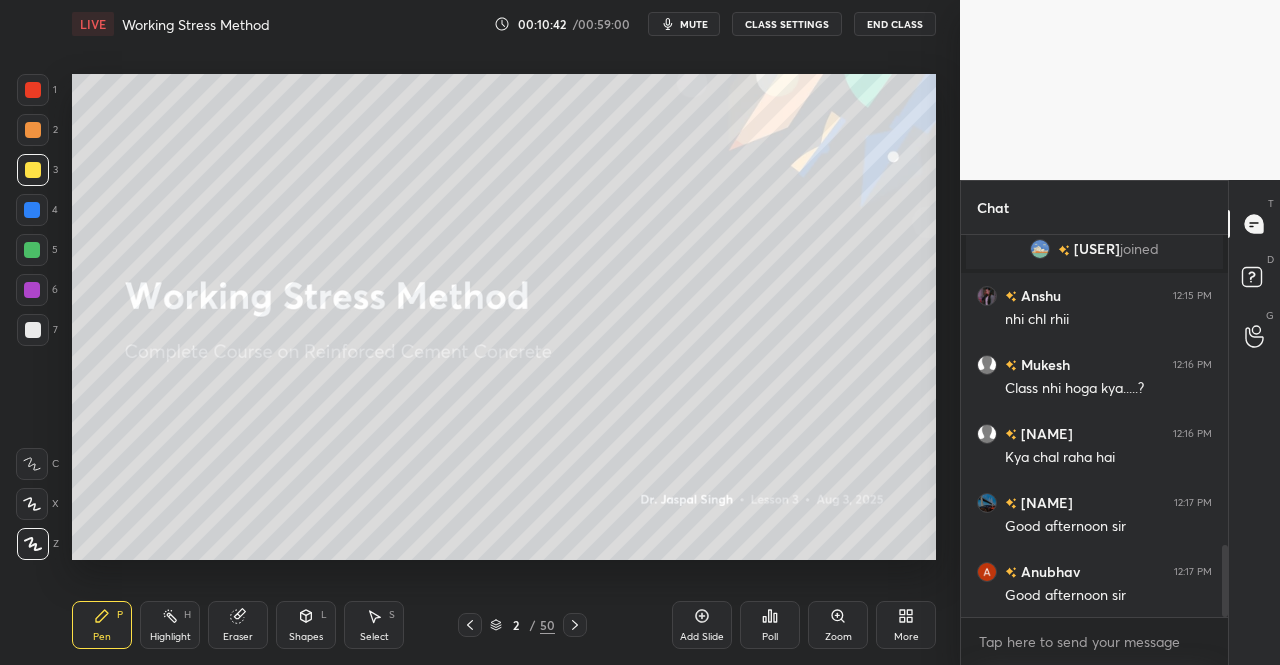 scroll, scrollTop: 1712, scrollLeft: 0, axis: vertical 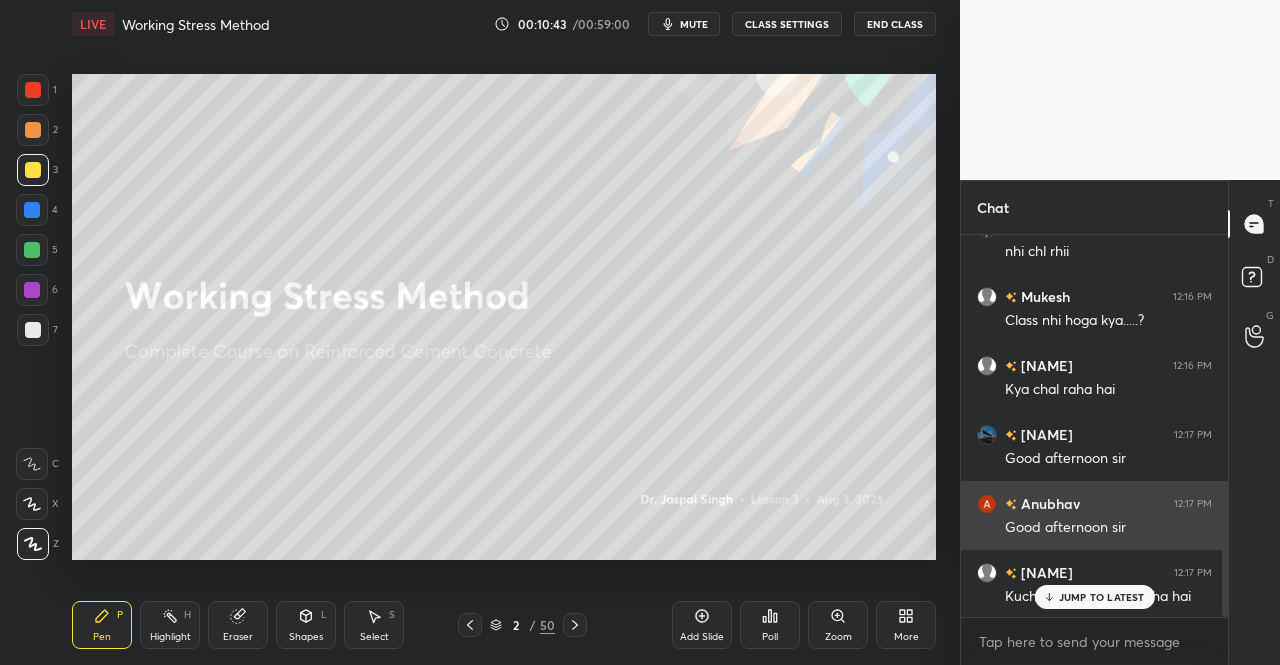 click on "[NAME] 12:17 PM Good afternoon sir" at bounding box center [1094, 446] 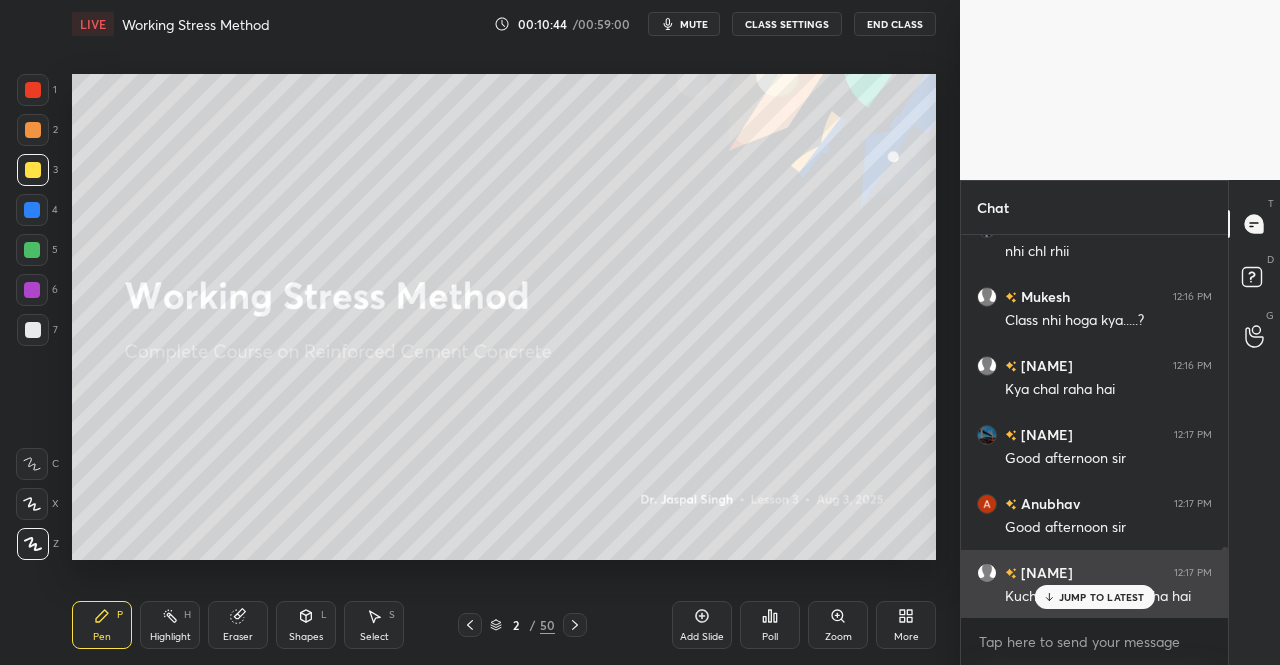 click on "JUMP TO LATEST" at bounding box center [1102, 597] 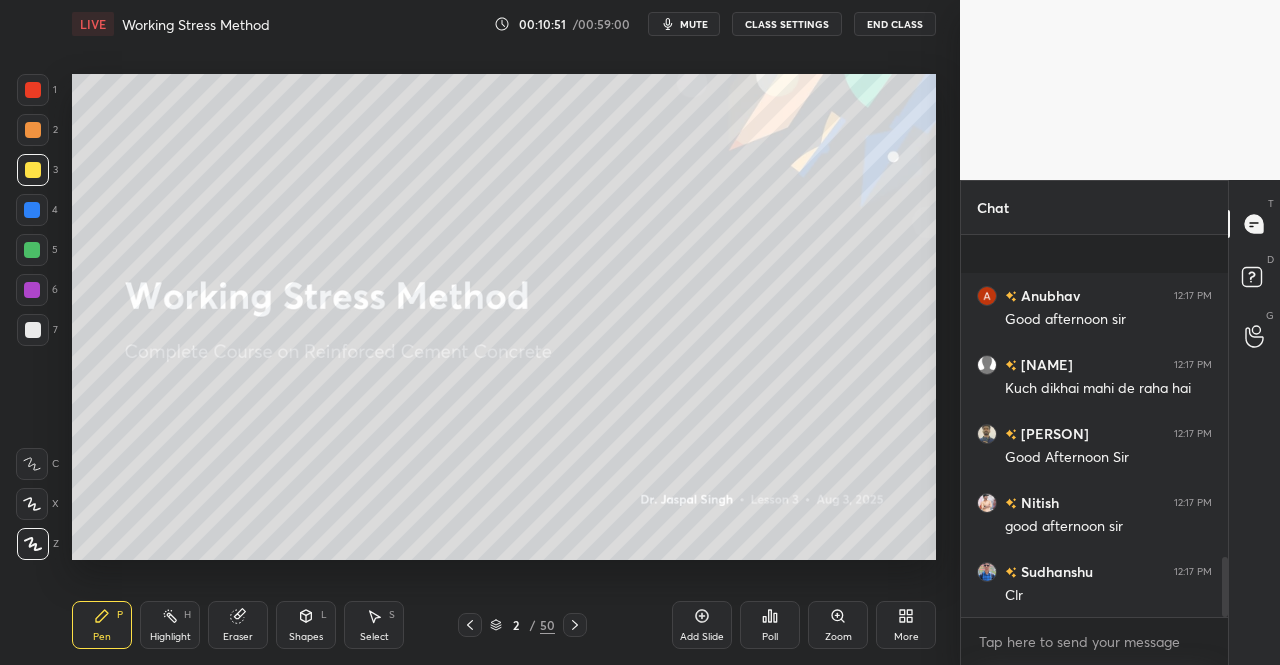 scroll, scrollTop: 2058, scrollLeft: 0, axis: vertical 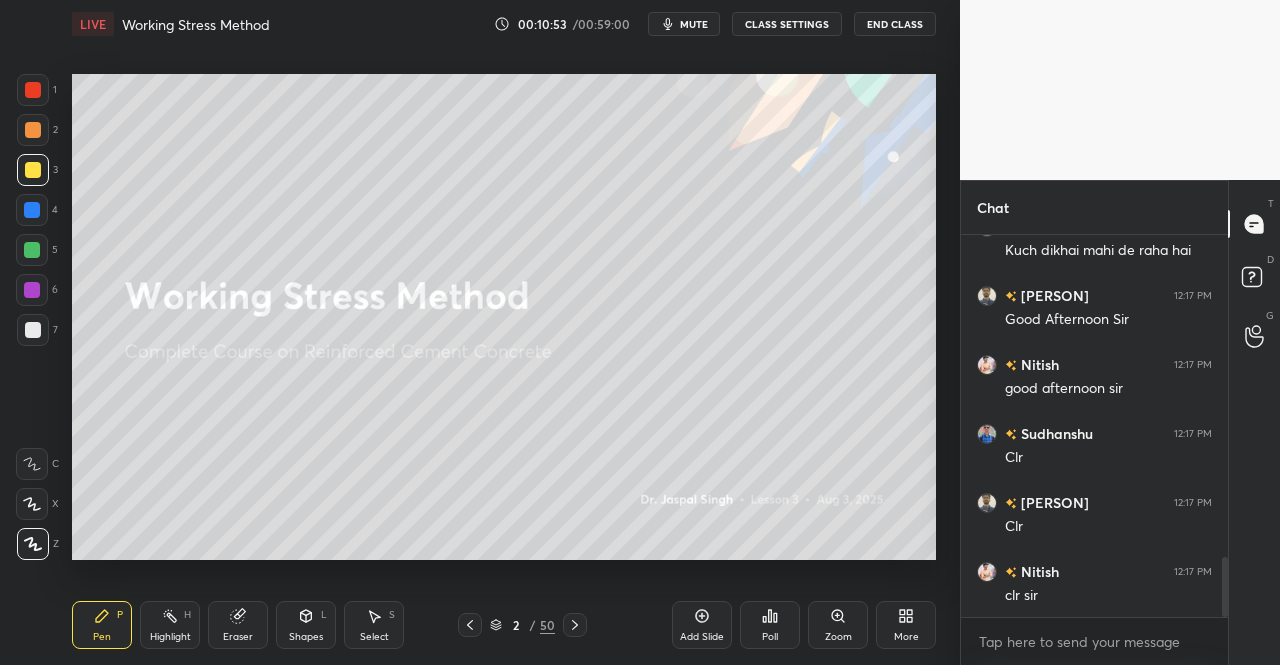 click 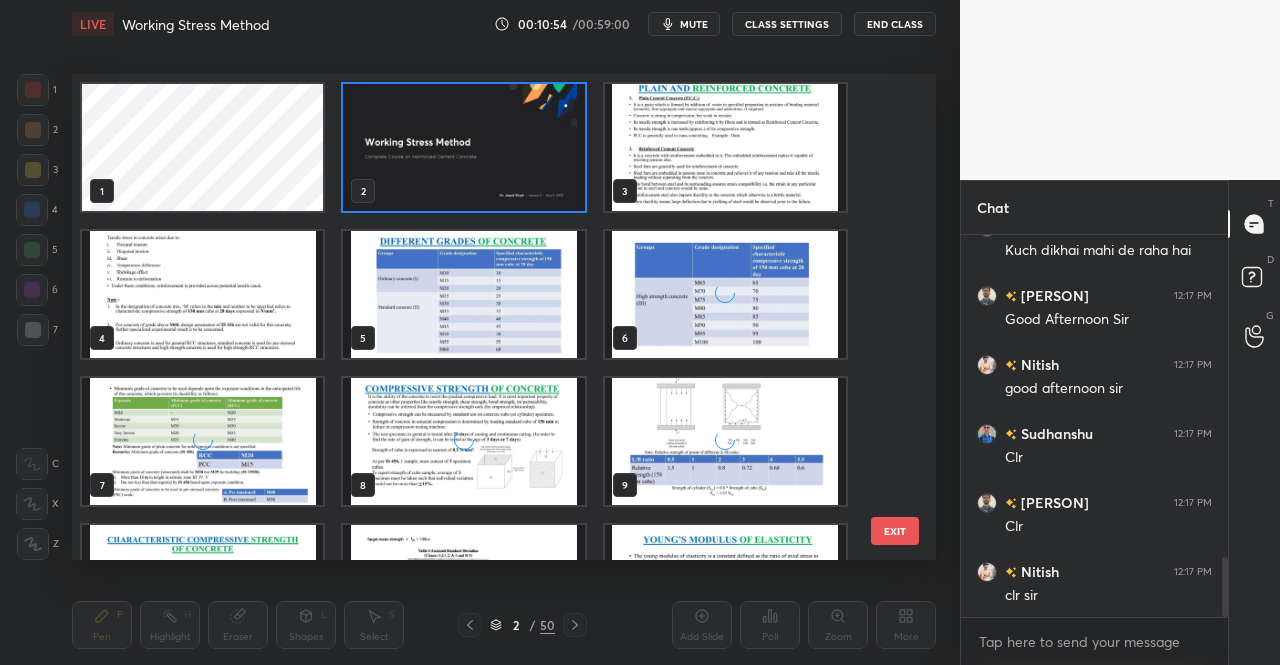 scroll, scrollTop: 7, scrollLeft: 11, axis: both 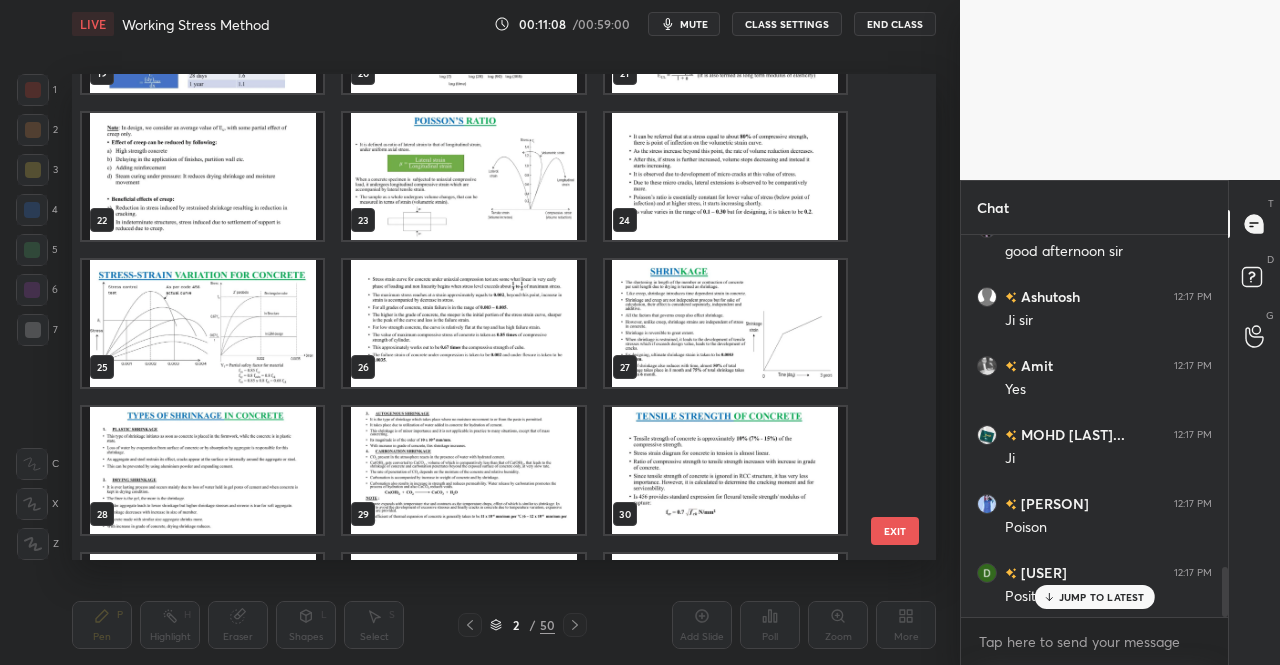 click at bounding box center [725, 176] 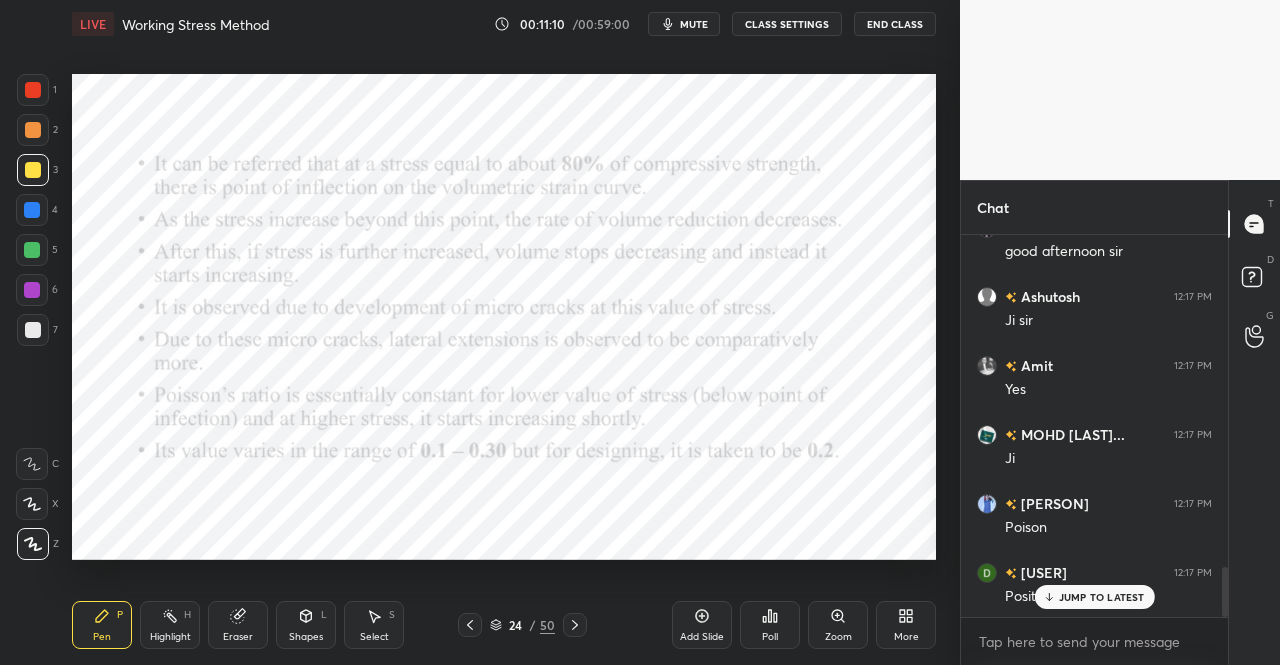 click on "JUMP TO LATEST" at bounding box center [1102, 597] 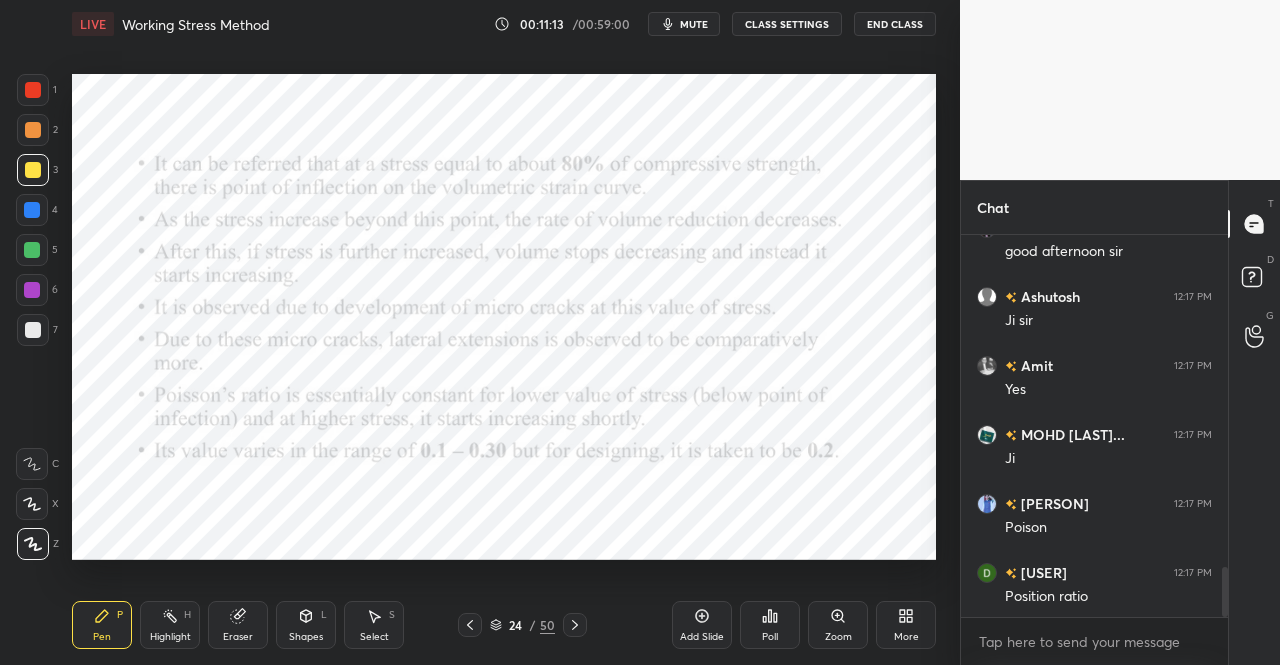 click 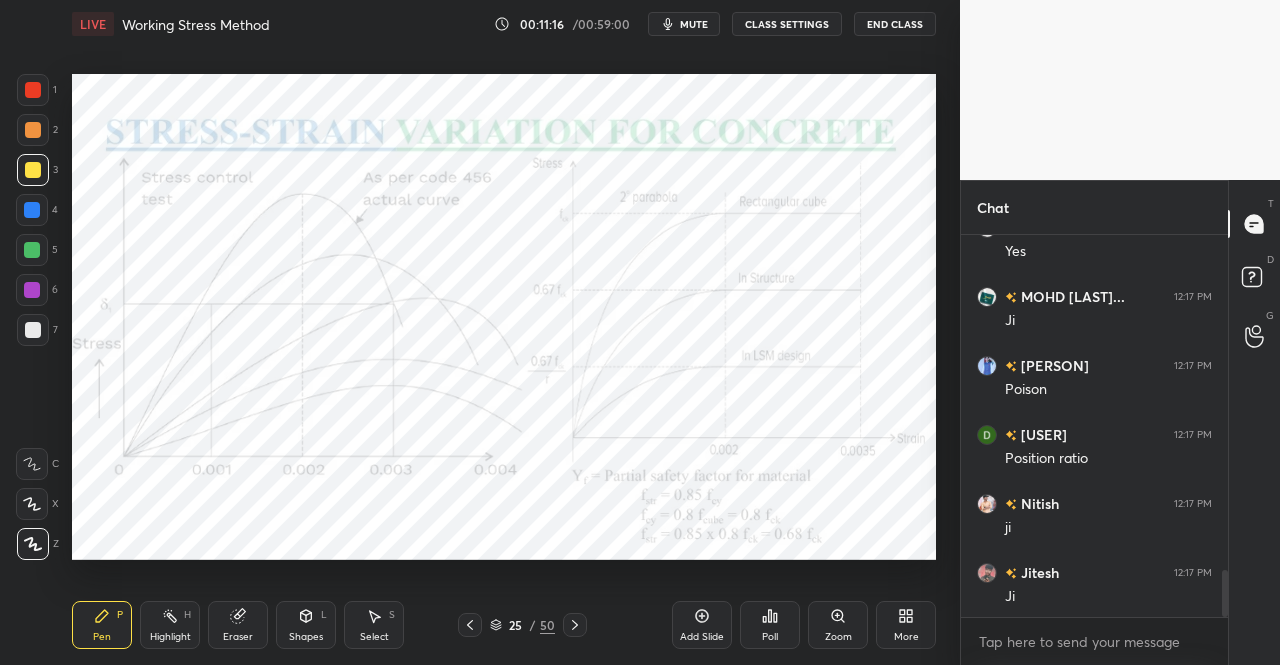 scroll, scrollTop: 2748, scrollLeft: 0, axis: vertical 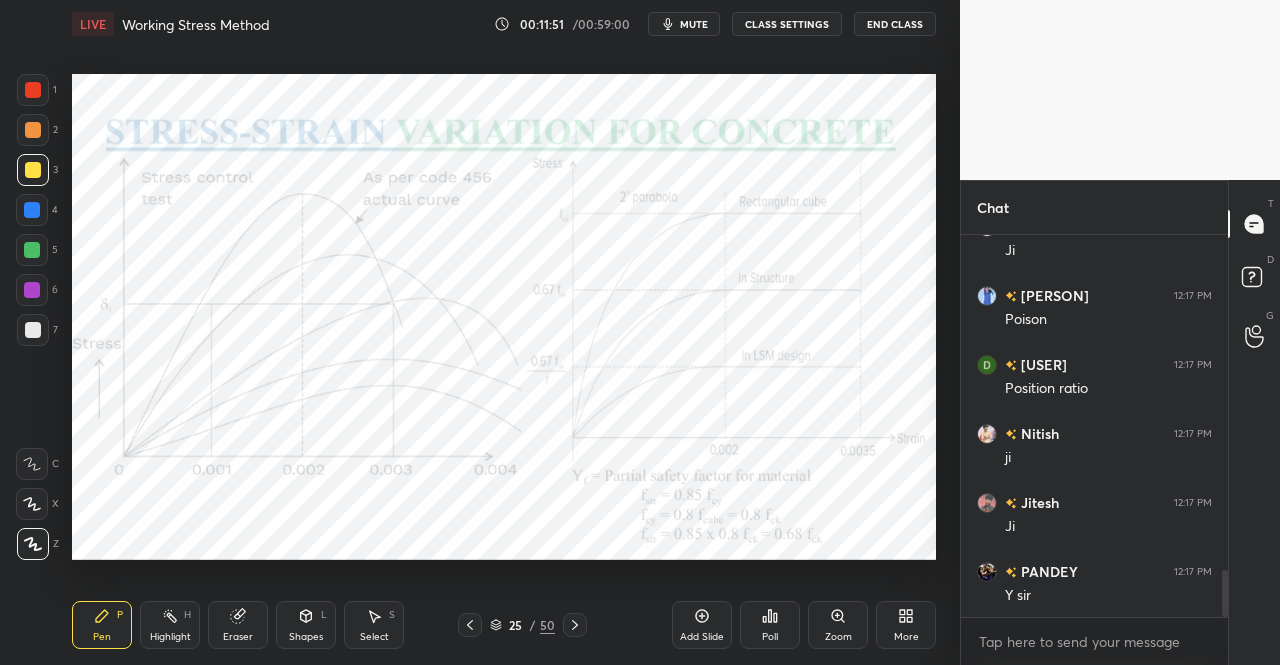 click on "Shapes L" at bounding box center (306, 625) 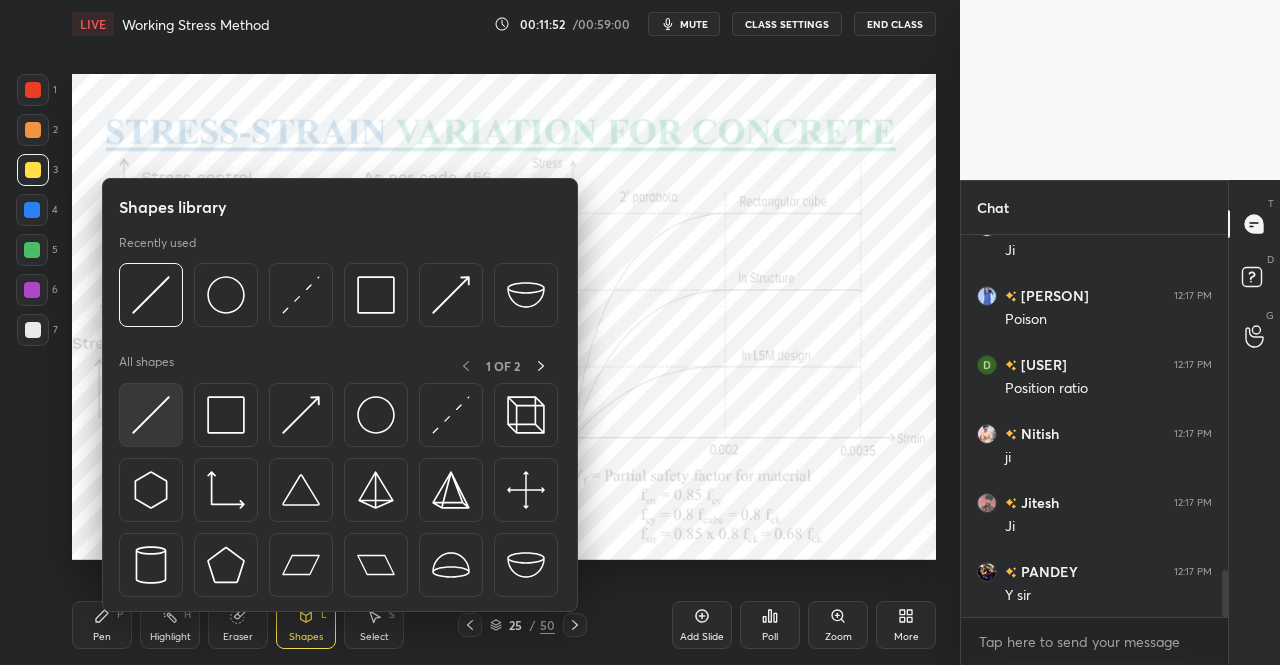 click at bounding box center (151, 415) 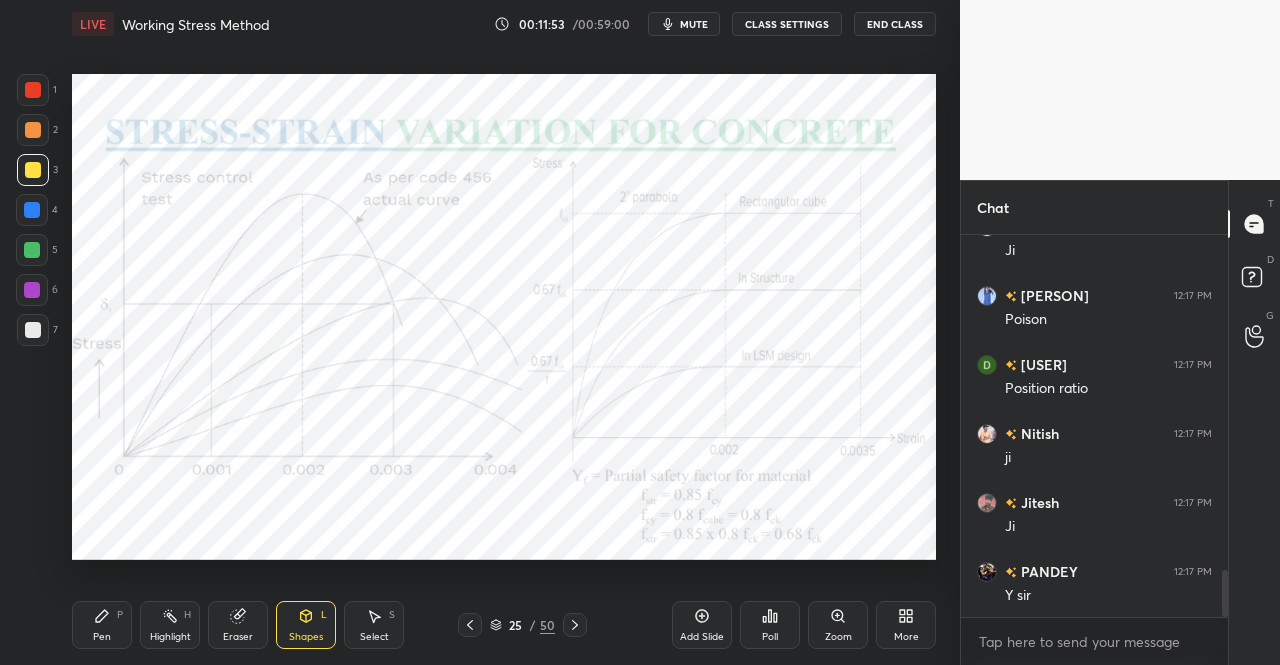 click at bounding box center [33, 90] 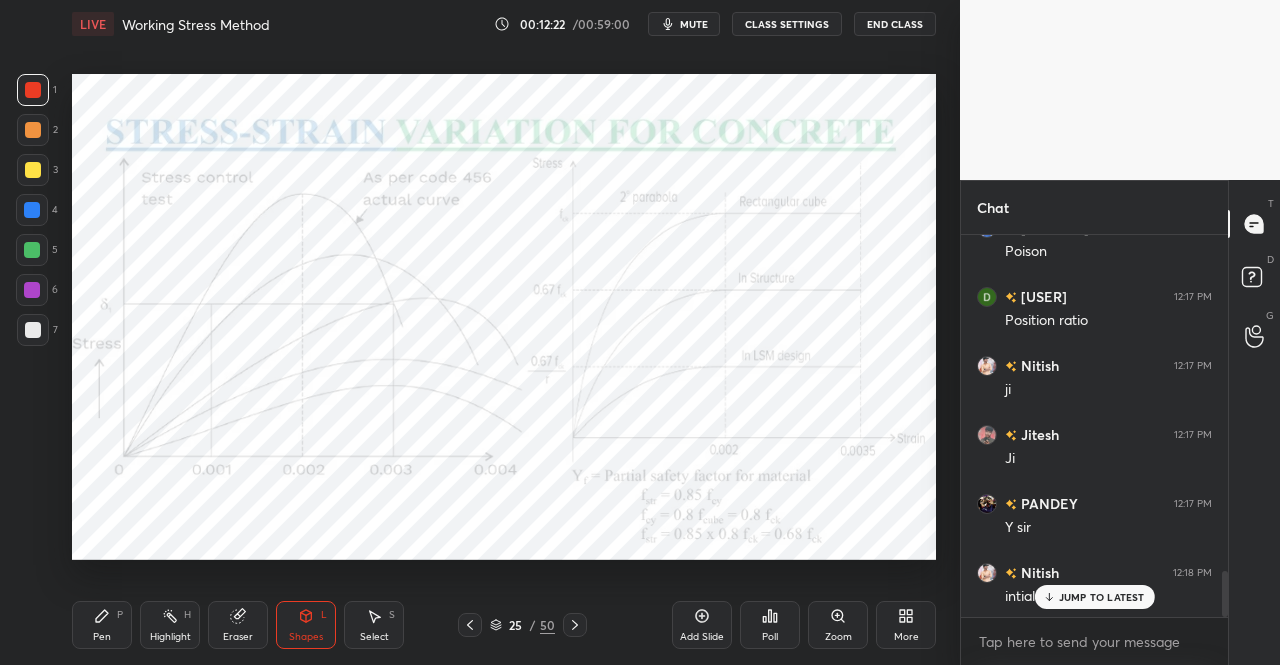 scroll, scrollTop: 2864, scrollLeft: 0, axis: vertical 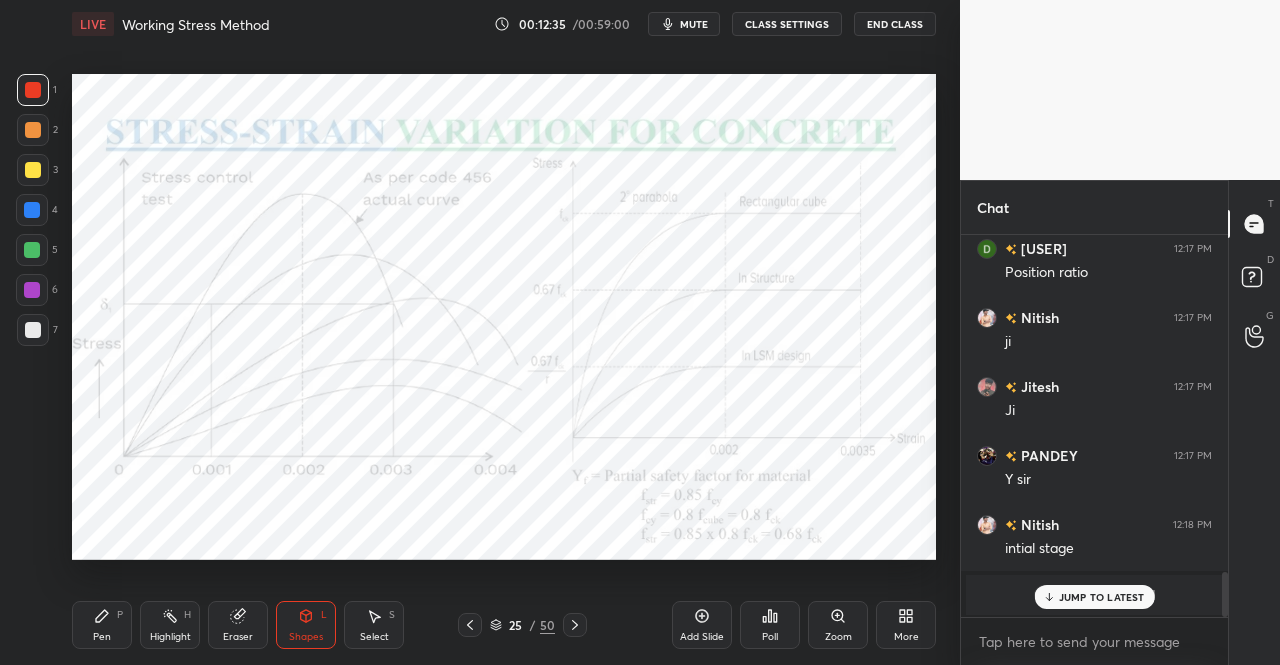click on "Shapes L" at bounding box center [306, 625] 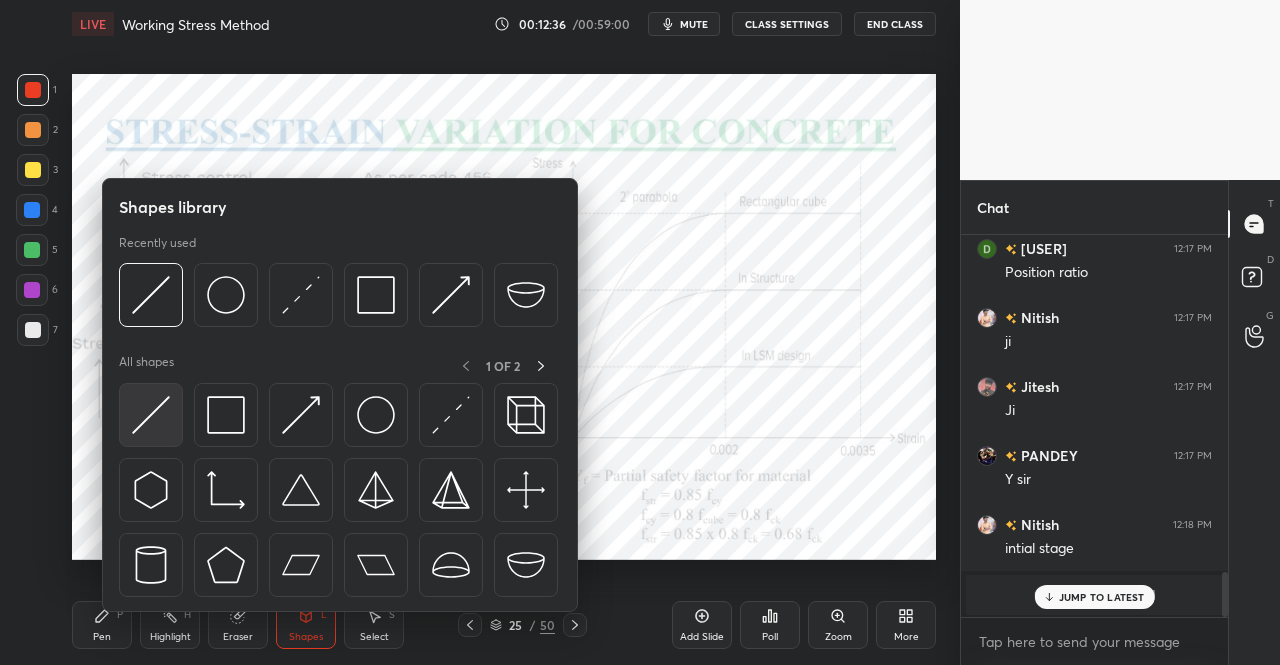 click at bounding box center (151, 415) 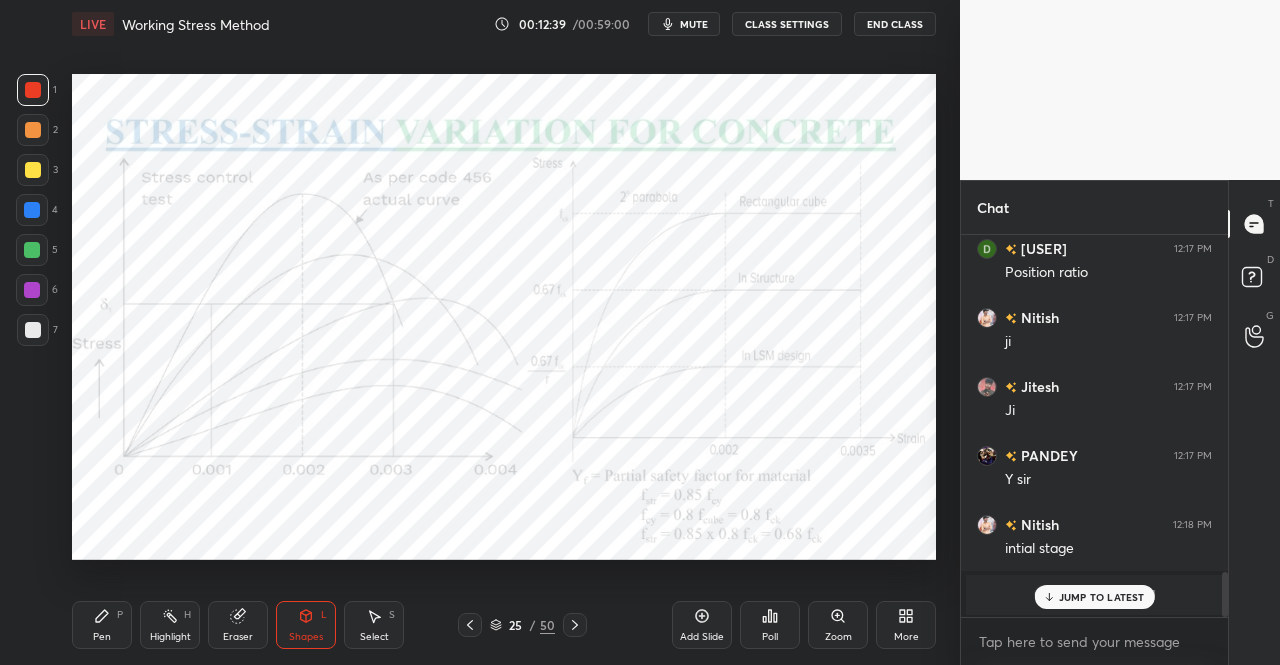 click on "Pen P" at bounding box center [102, 625] 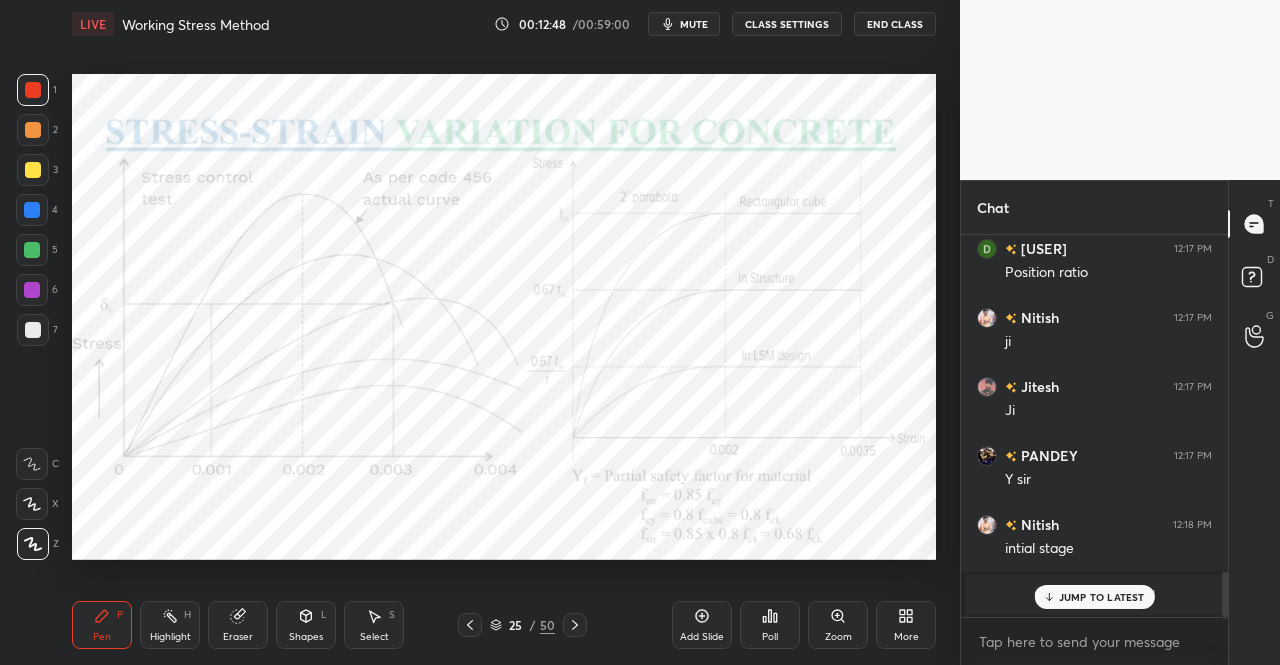 click on "Shapes L" at bounding box center (306, 625) 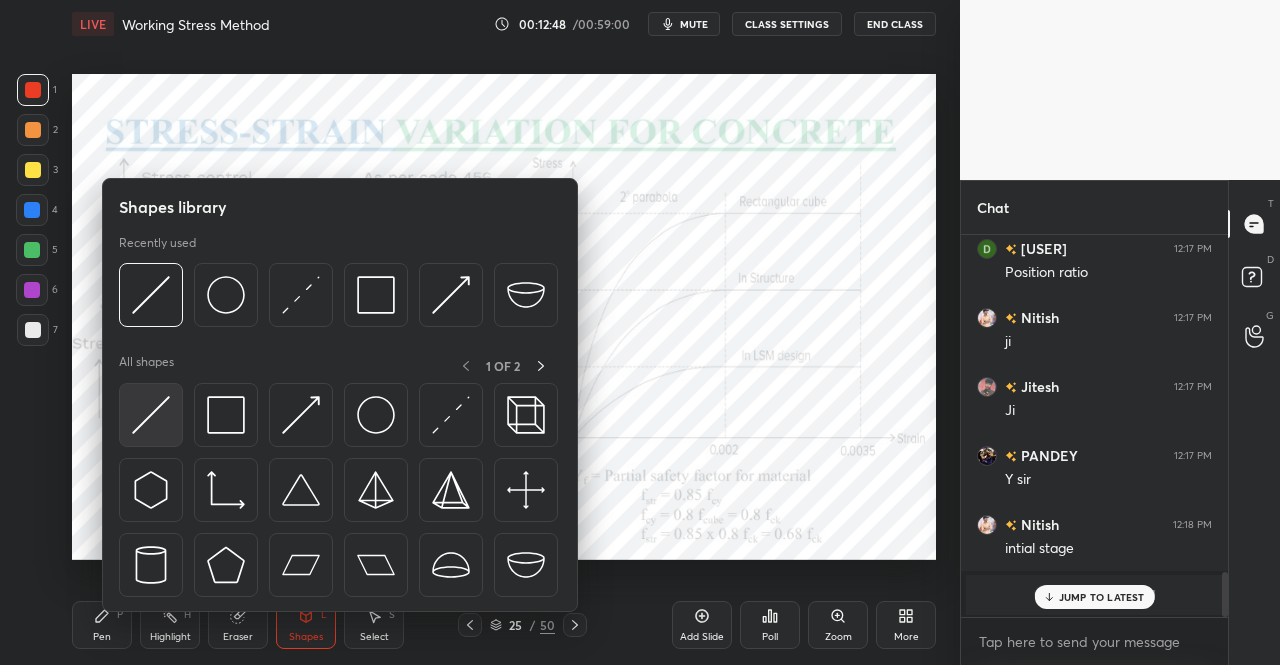 click at bounding box center [151, 415] 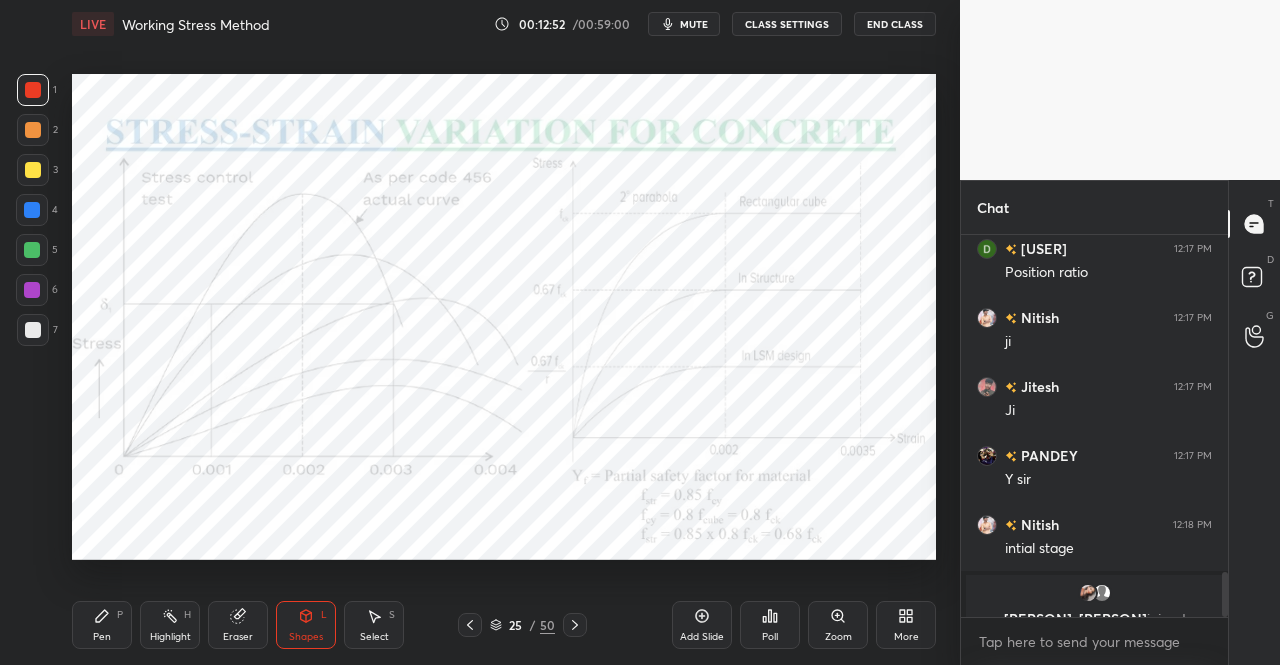 click on "Pen P" at bounding box center [102, 625] 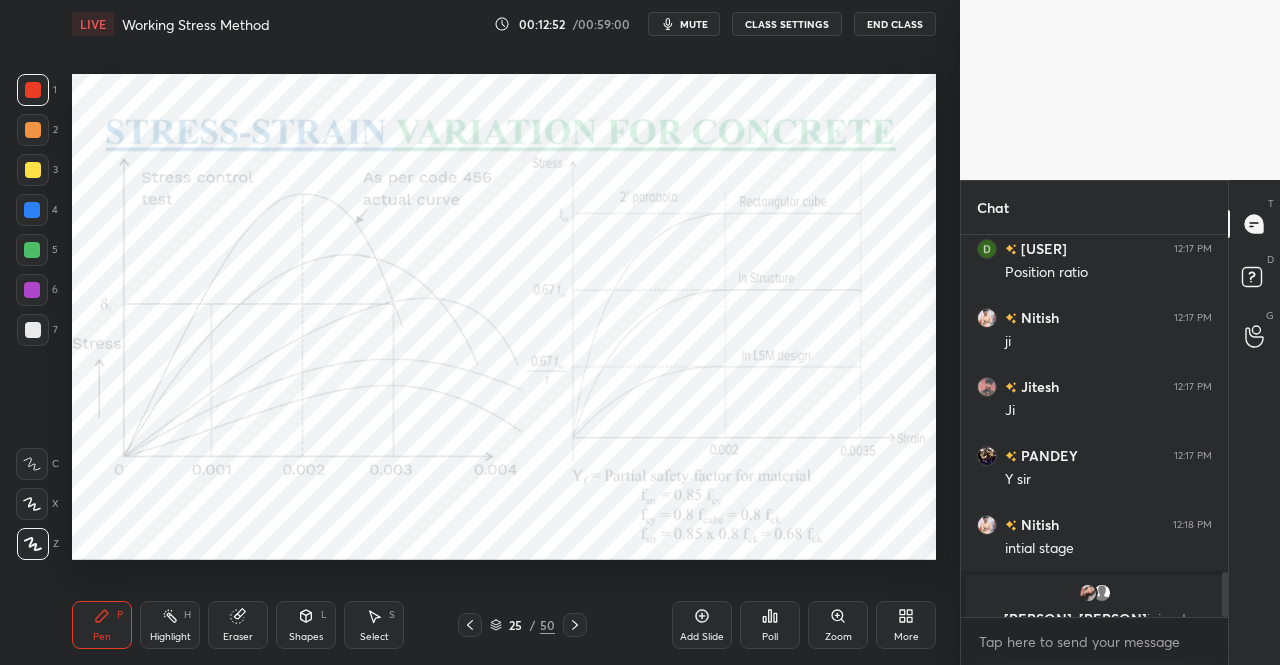 click on "Pen P Highlight H Eraser Shapes L Select S 25 / 50 Add Slide Poll Zoom More" at bounding box center (504, 625) 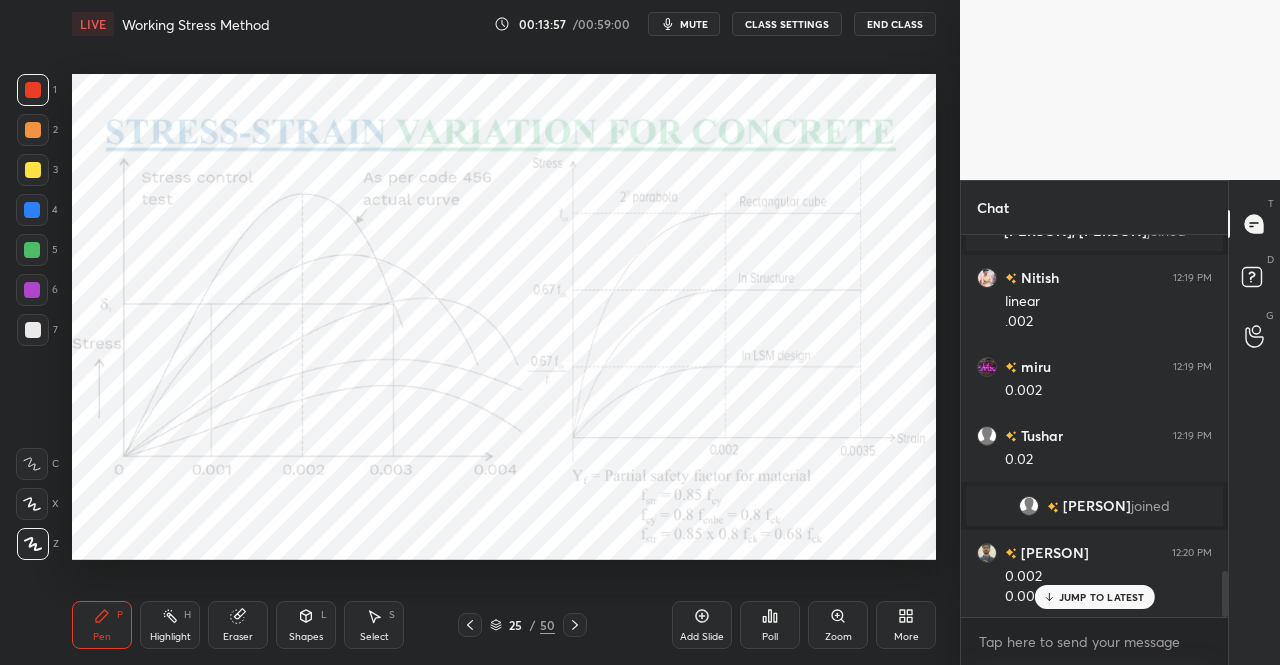 scroll, scrollTop: 2850, scrollLeft: 0, axis: vertical 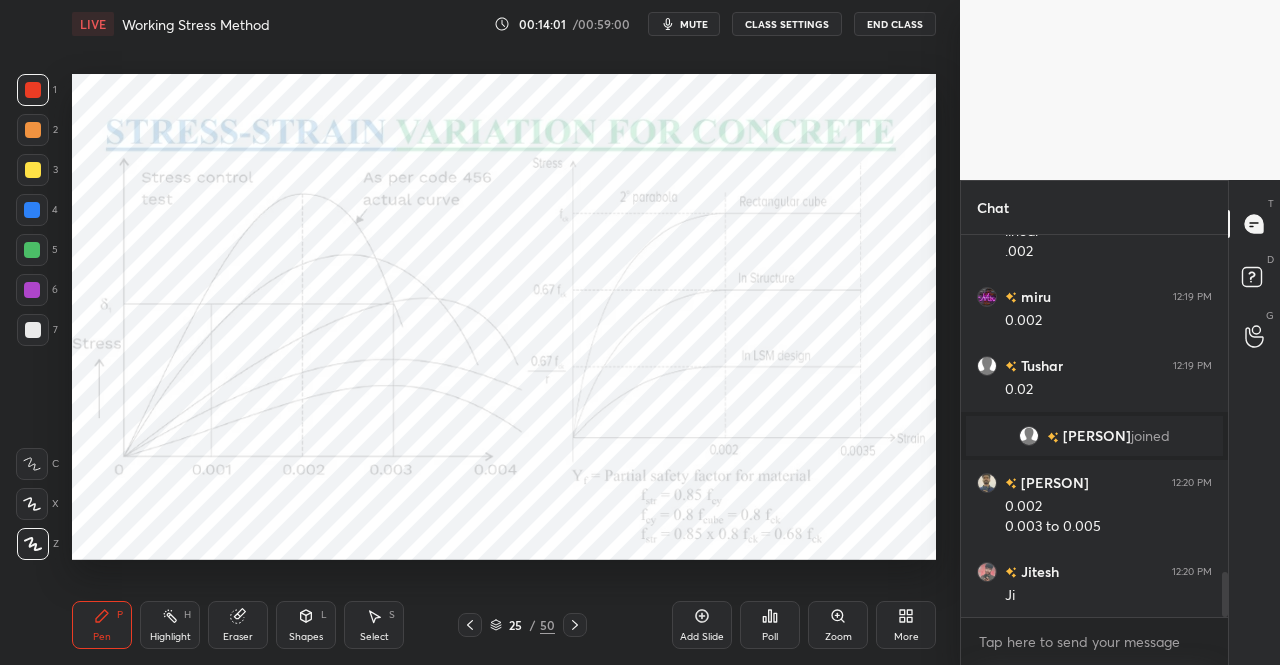 click on "Eraser" at bounding box center [238, 625] 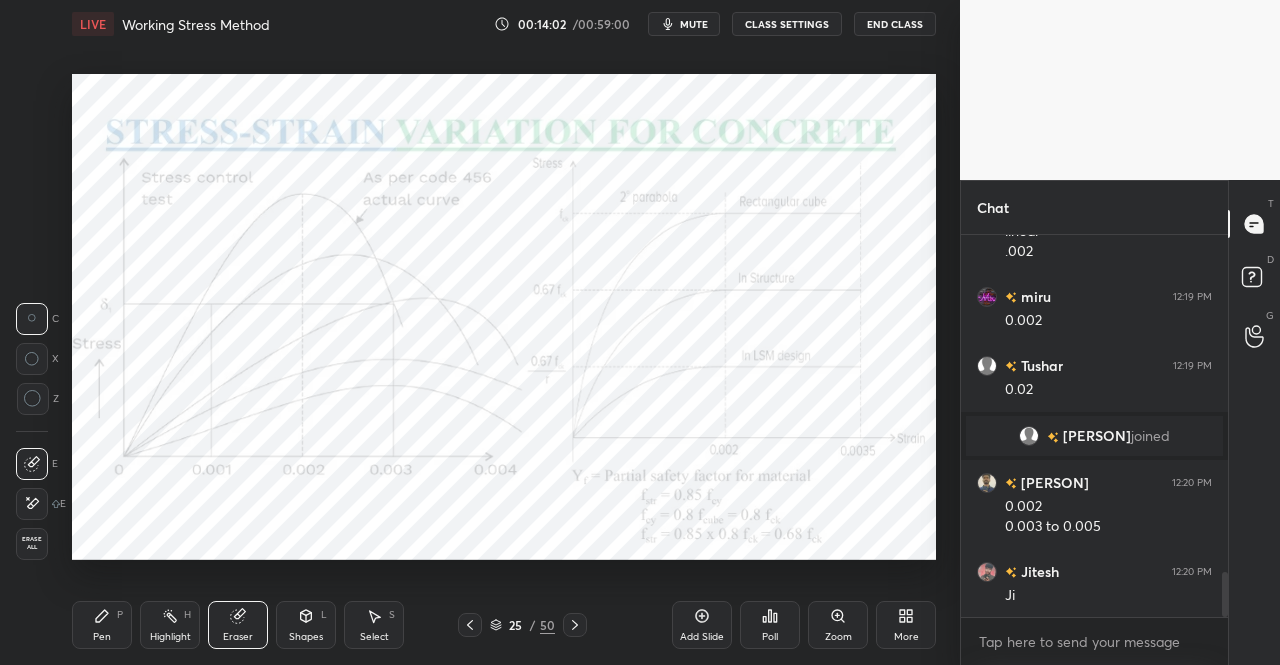 click on "Shapes L" at bounding box center (306, 625) 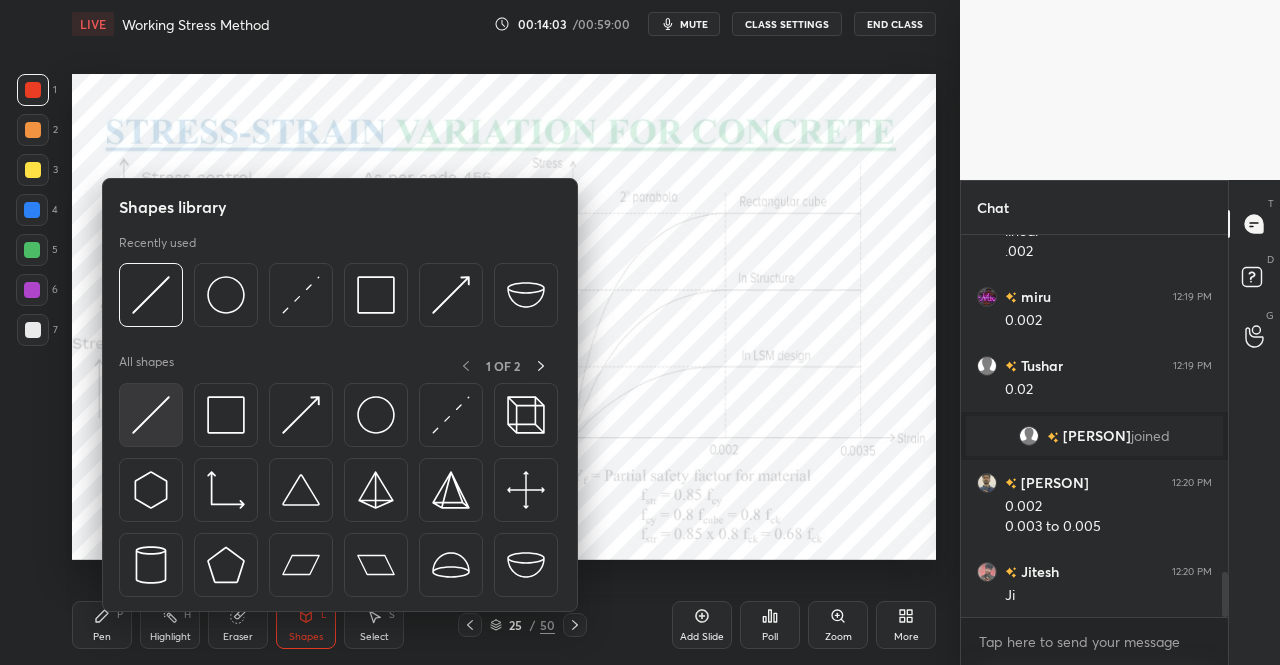 click at bounding box center [151, 415] 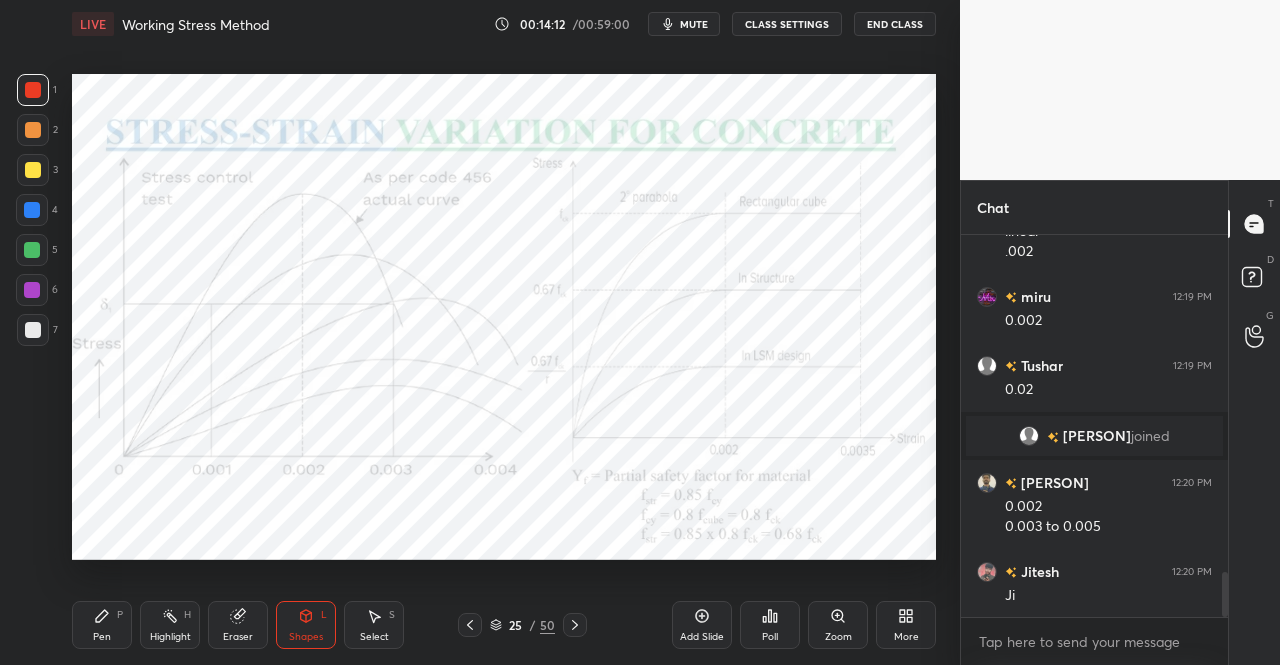 click on "Pen P" at bounding box center (102, 625) 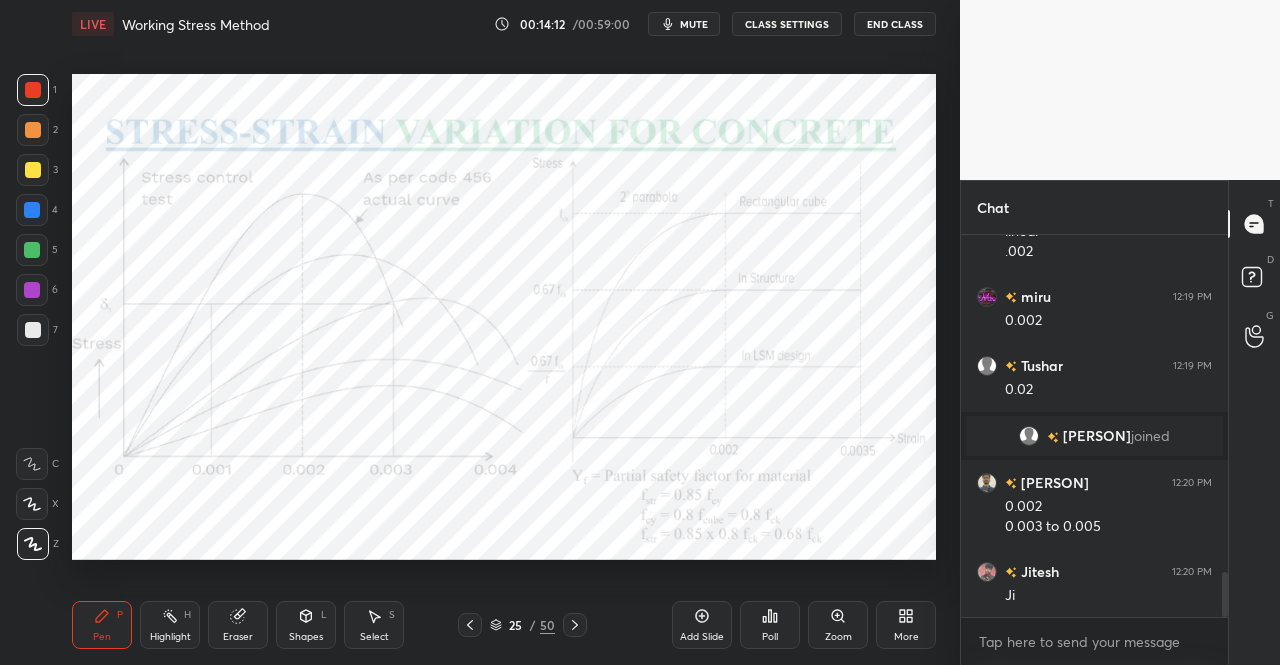 click 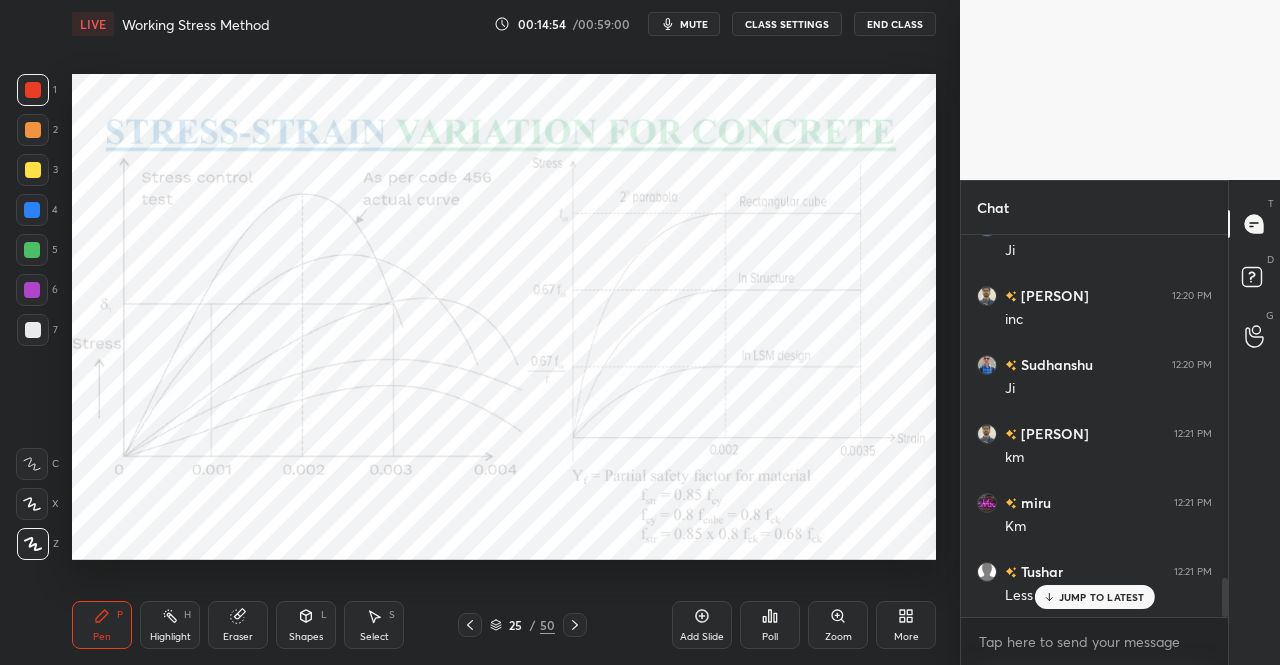 scroll, scrollTop: 3332, scrollLeft: 0, axis: vertical 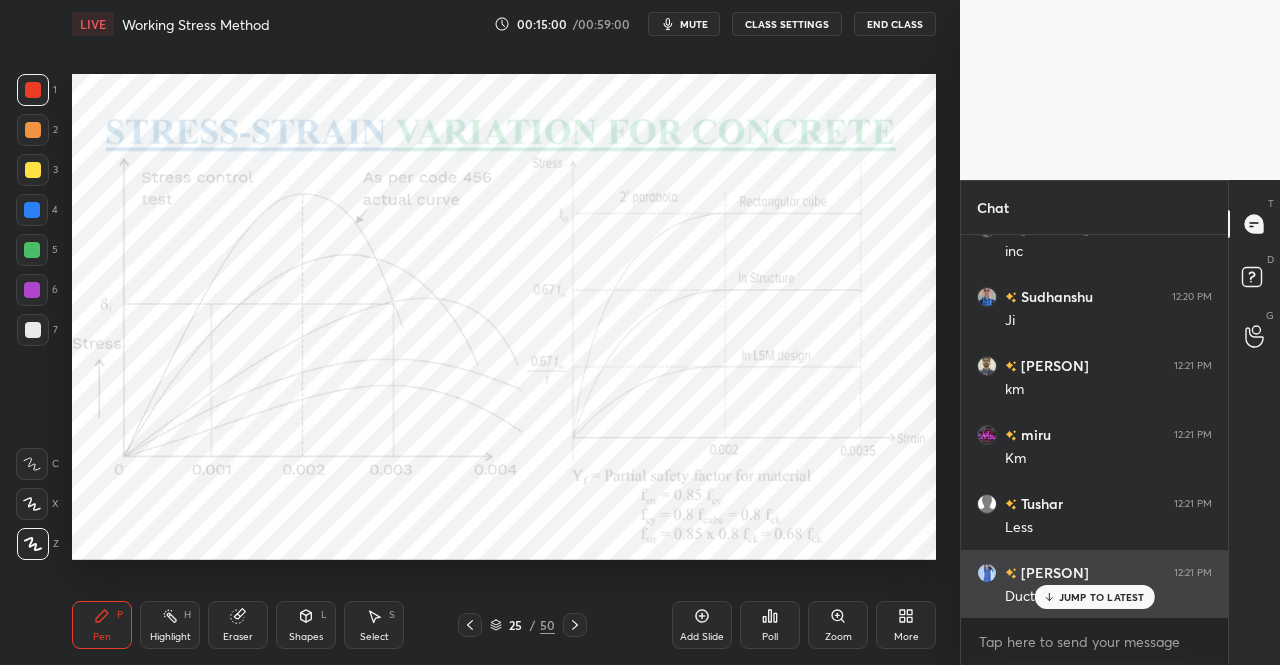click on "JUMP TO LATEST" at bounding box center (1102, 597) 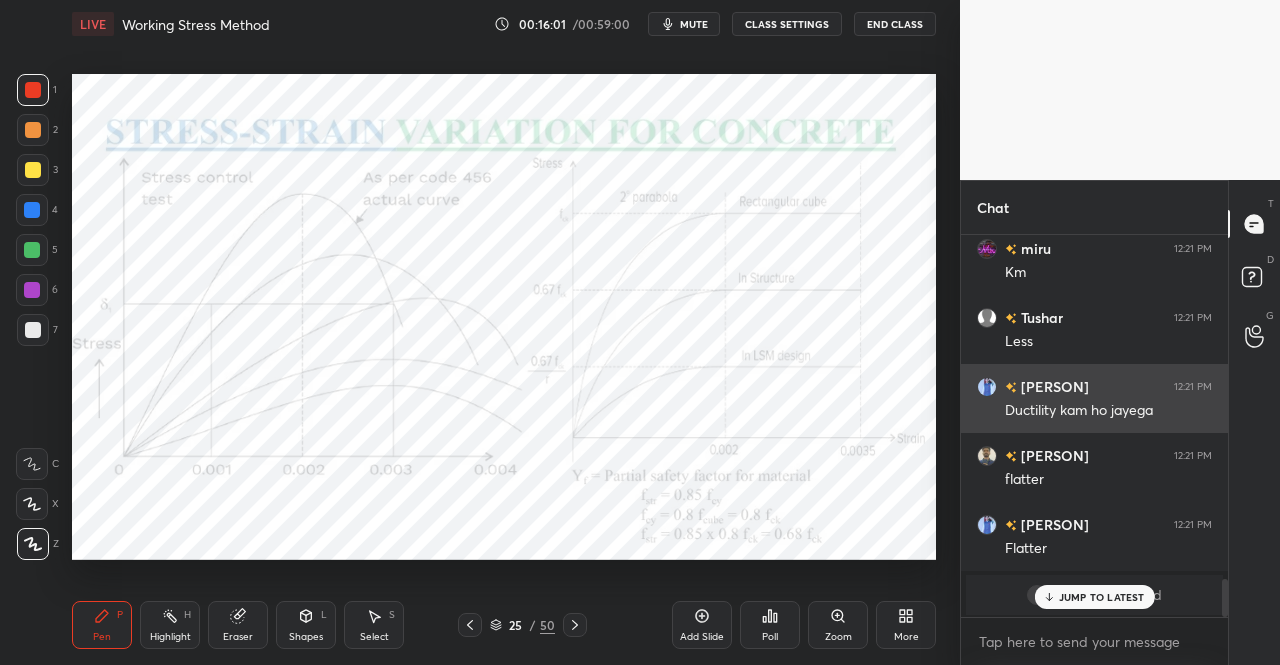 scroll, scrollTop: 3588, scrollLeft: 0, axis: vertical 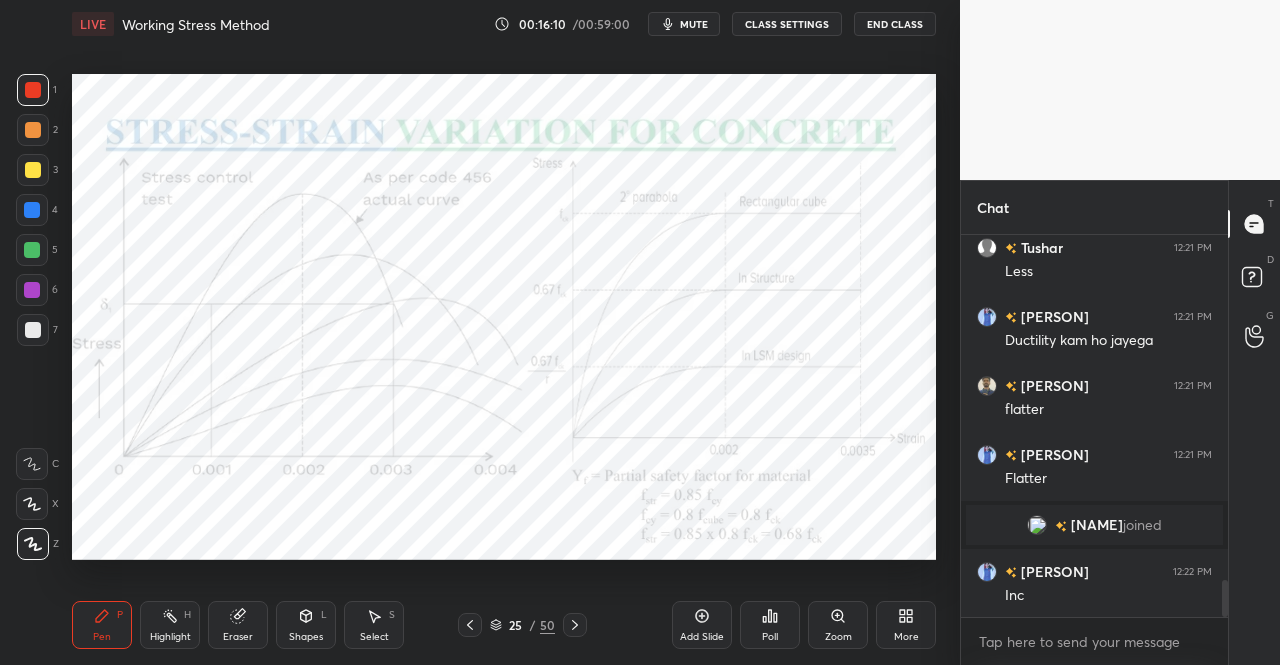 click 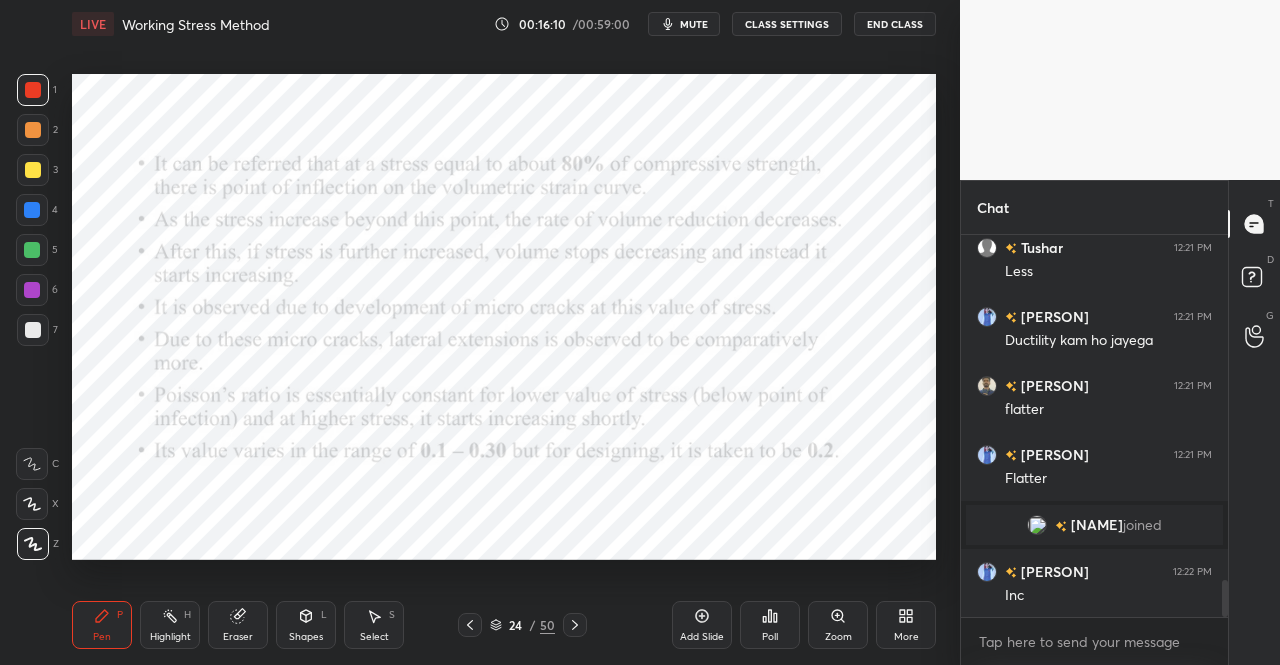 click on "Pen P Highlight H Eraser Shapes L Select S 24 / 50 Add Slide Poll Zoom More" at bounding box center [504, 625] 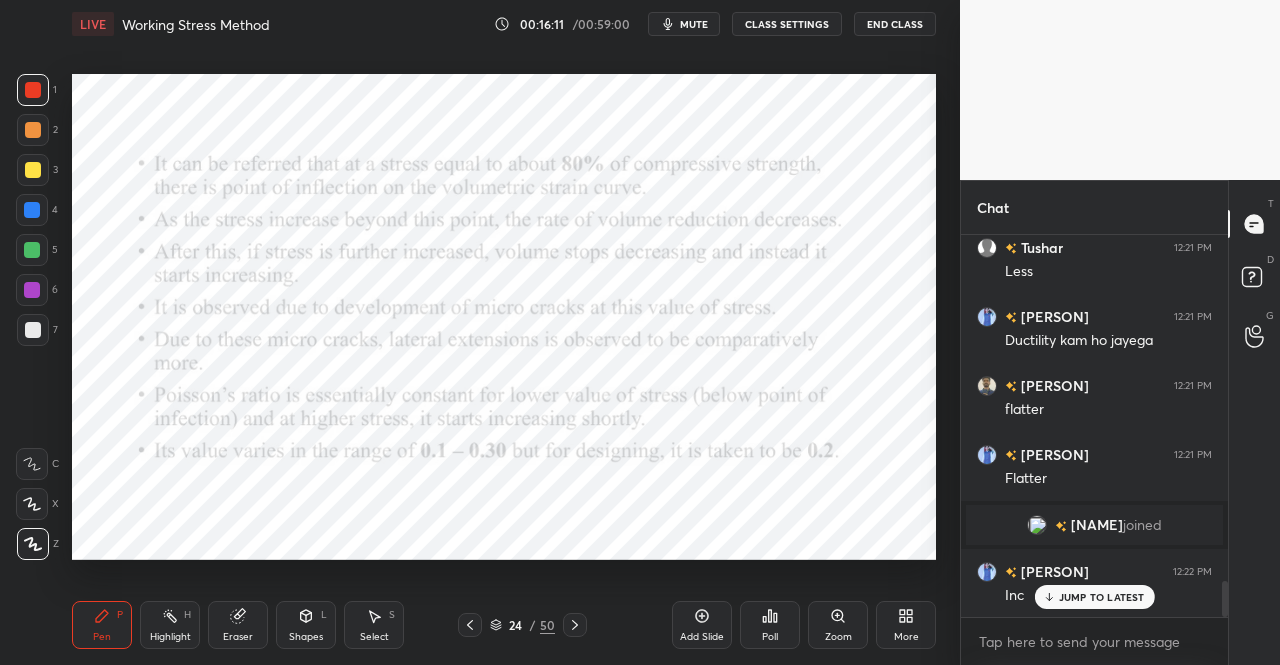 scroll, scrollTop: 3656, scrollLeft: 0, axis: vertical 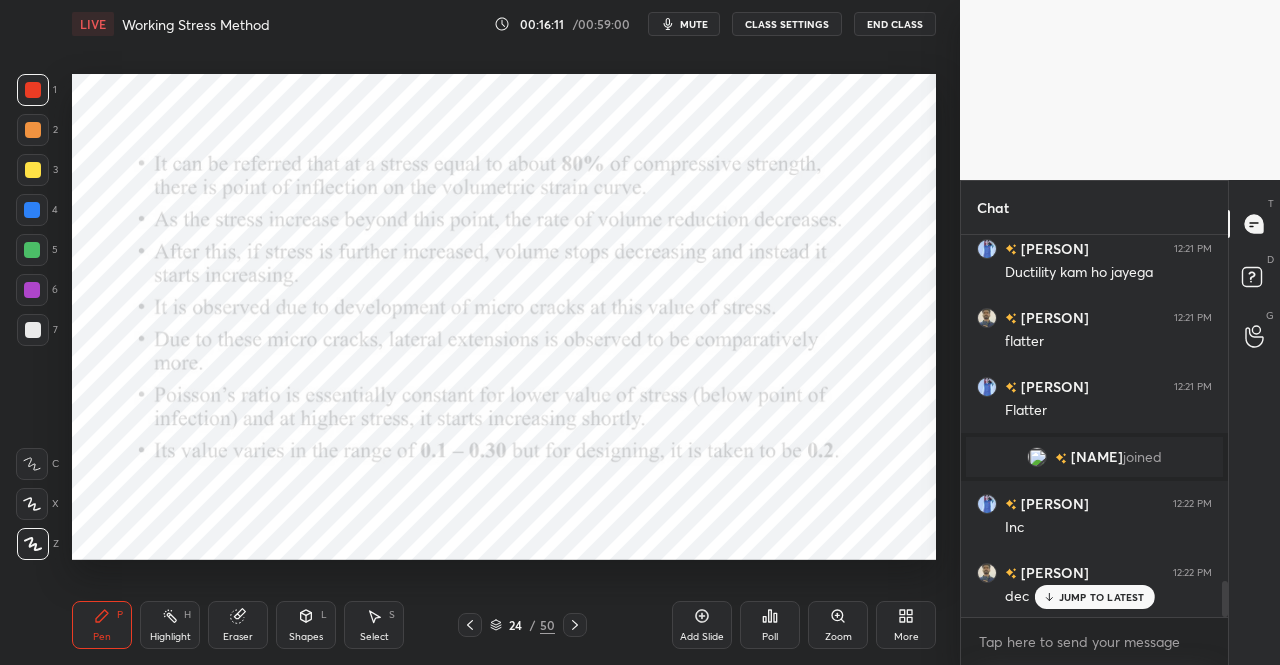 click 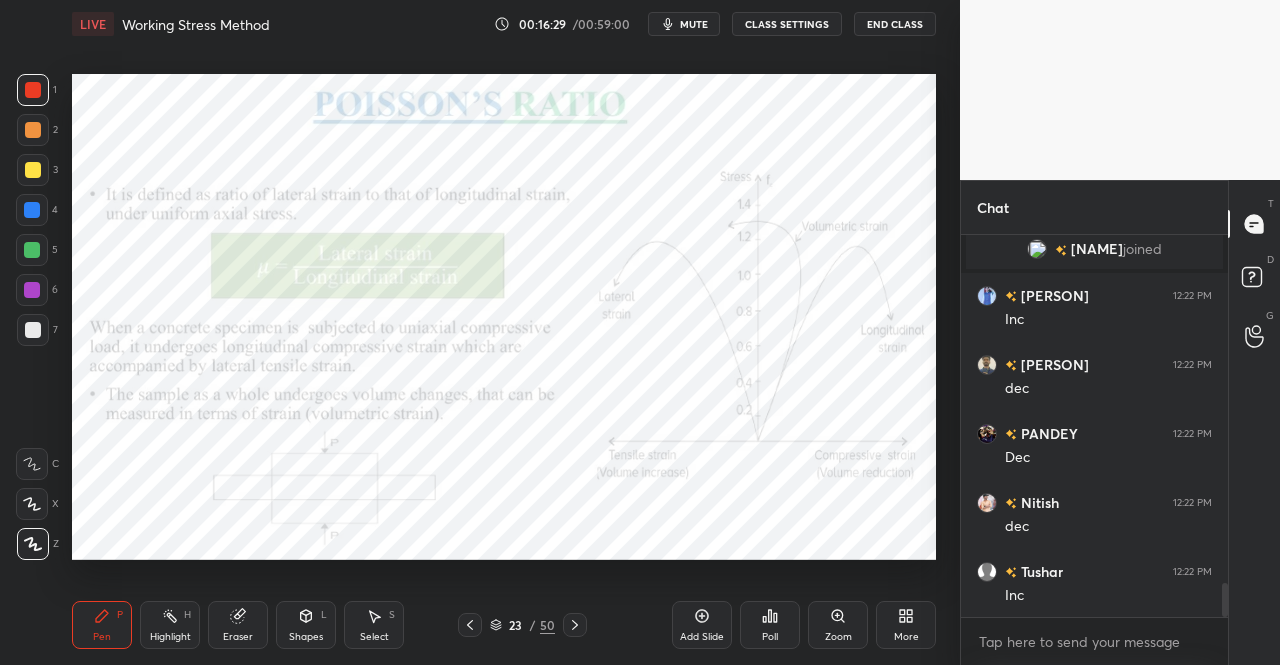 scroll, scrollTop: 3932, scrollLeft: 0, axis: vertical 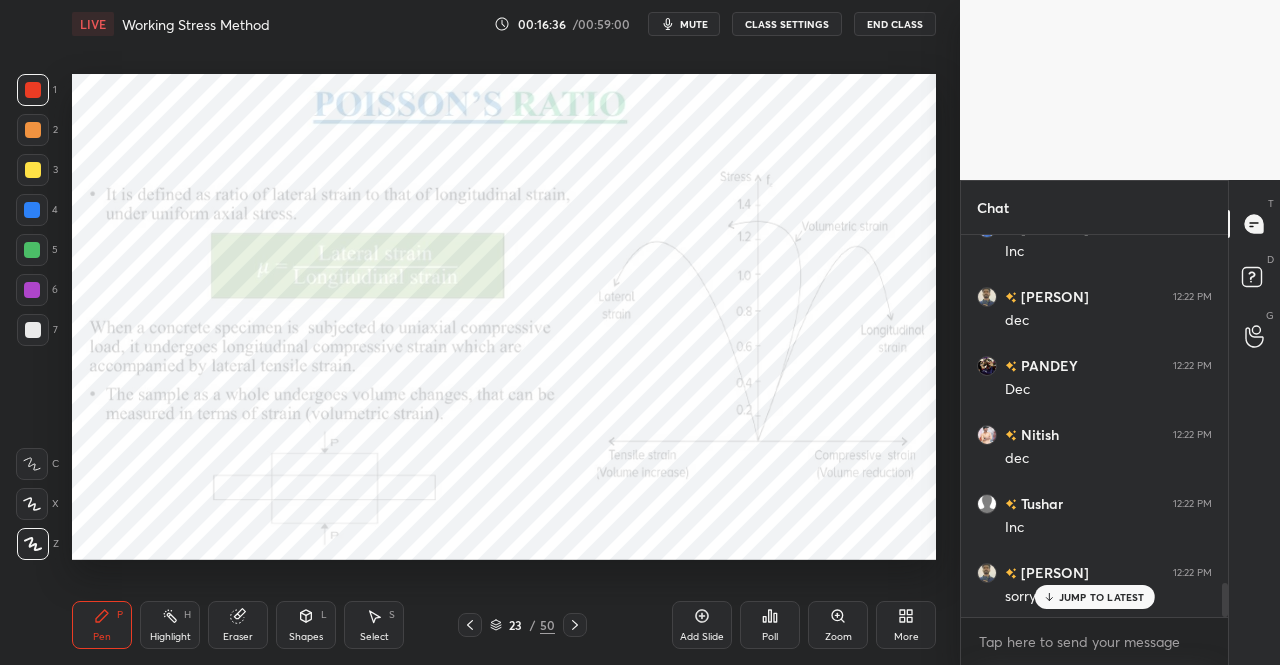 click 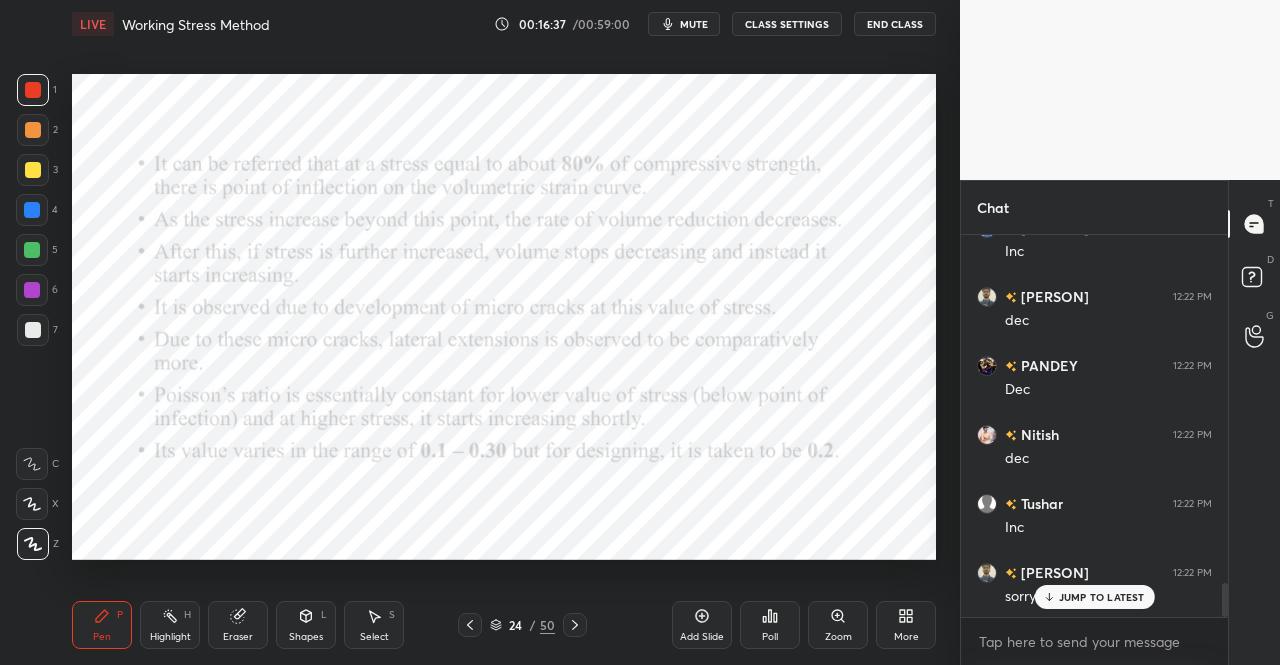 click 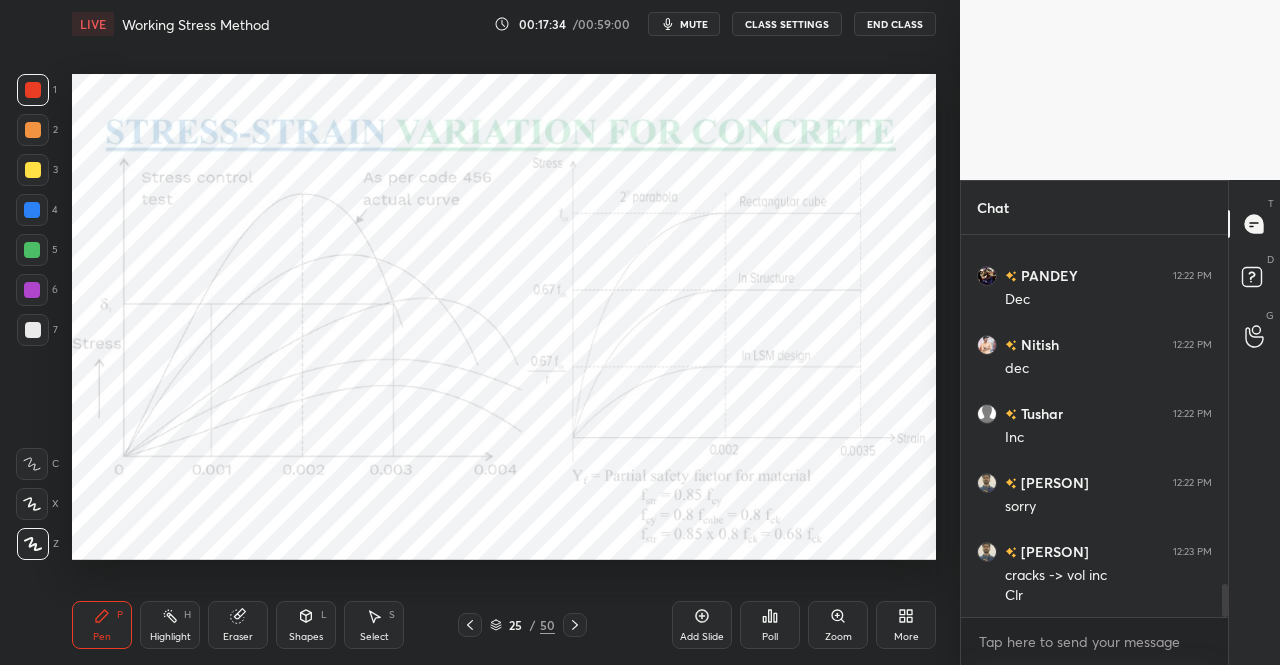 scroll, scrollTop: 4090, scrollLeft: 0, axis: vertical 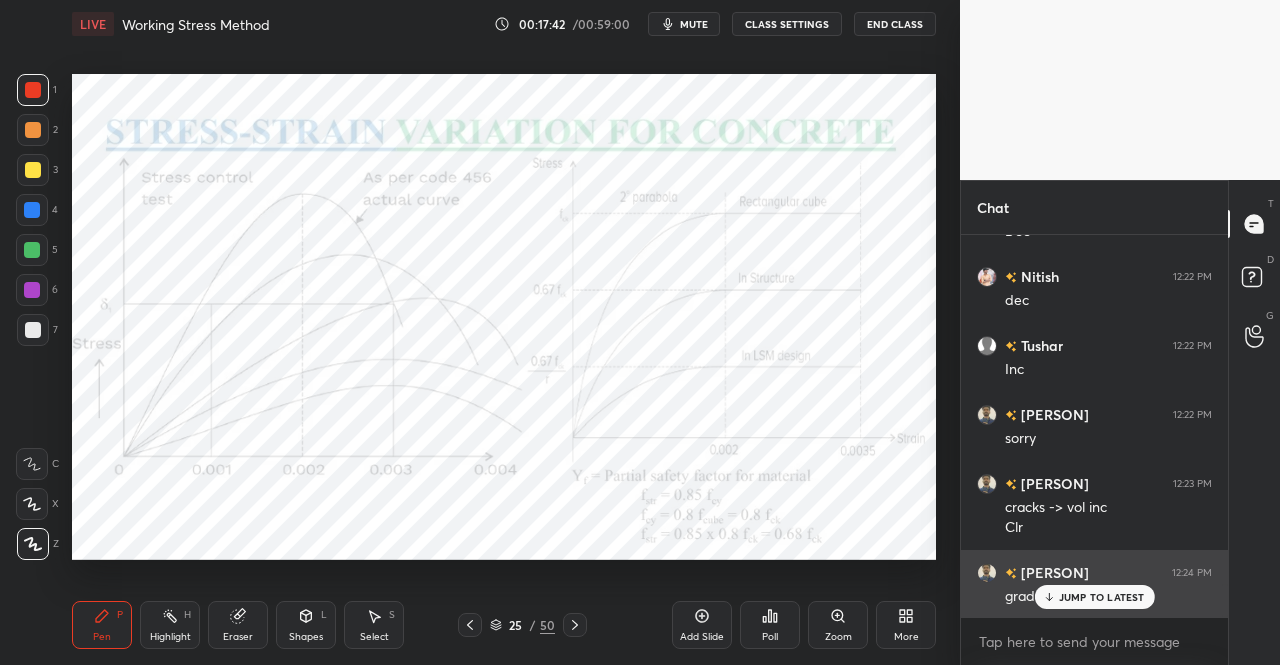 click on "JUMP TO LATEST" at bounding box center [1102, 597] 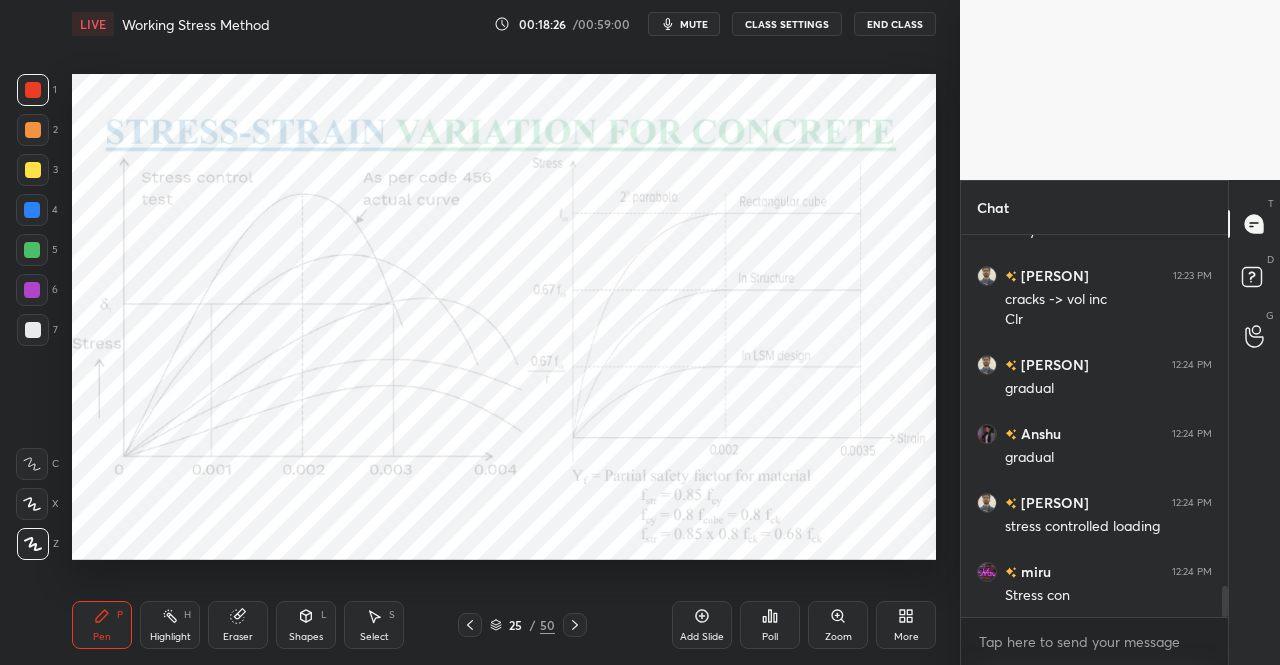 scroll, scrollTop: 4366, scrollLeft: 0, axis: vertical 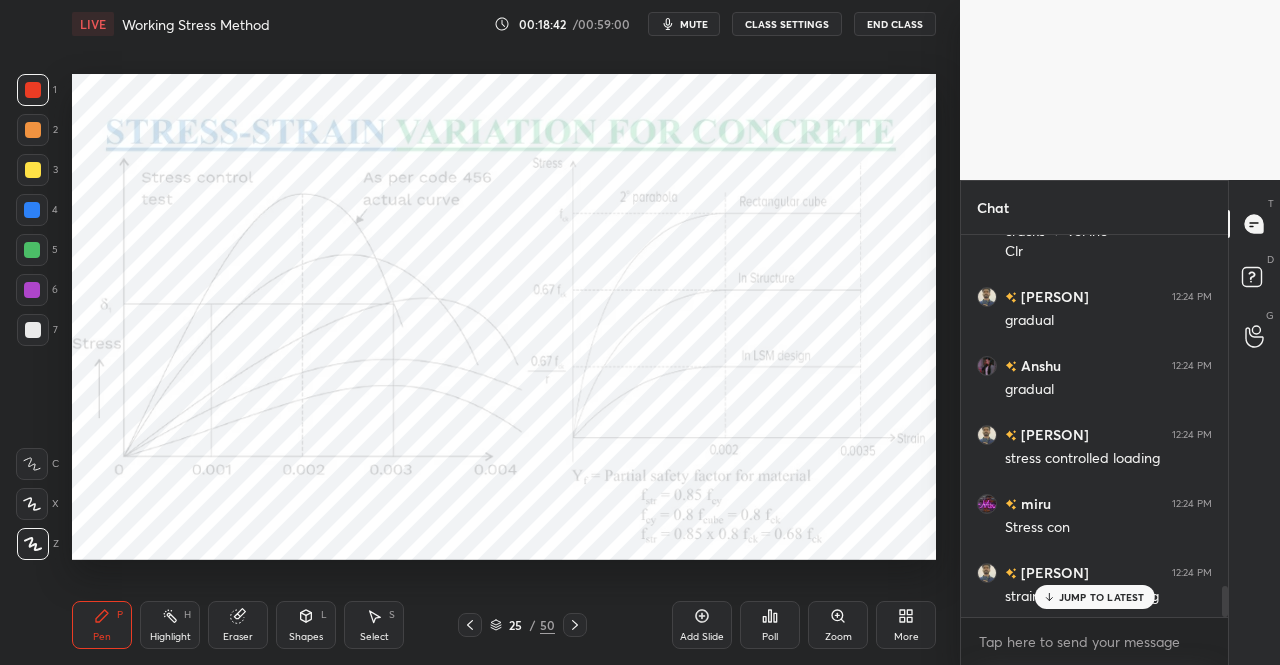 click 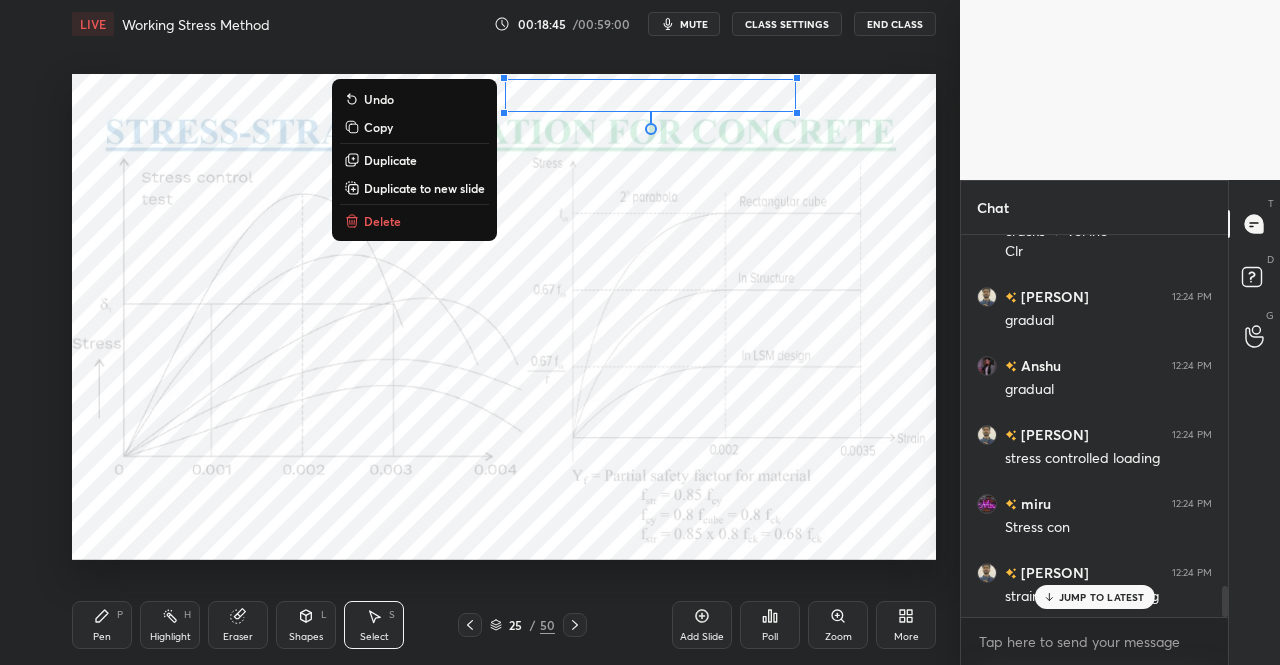 click on "Delete" at bounding box center (414, 221) 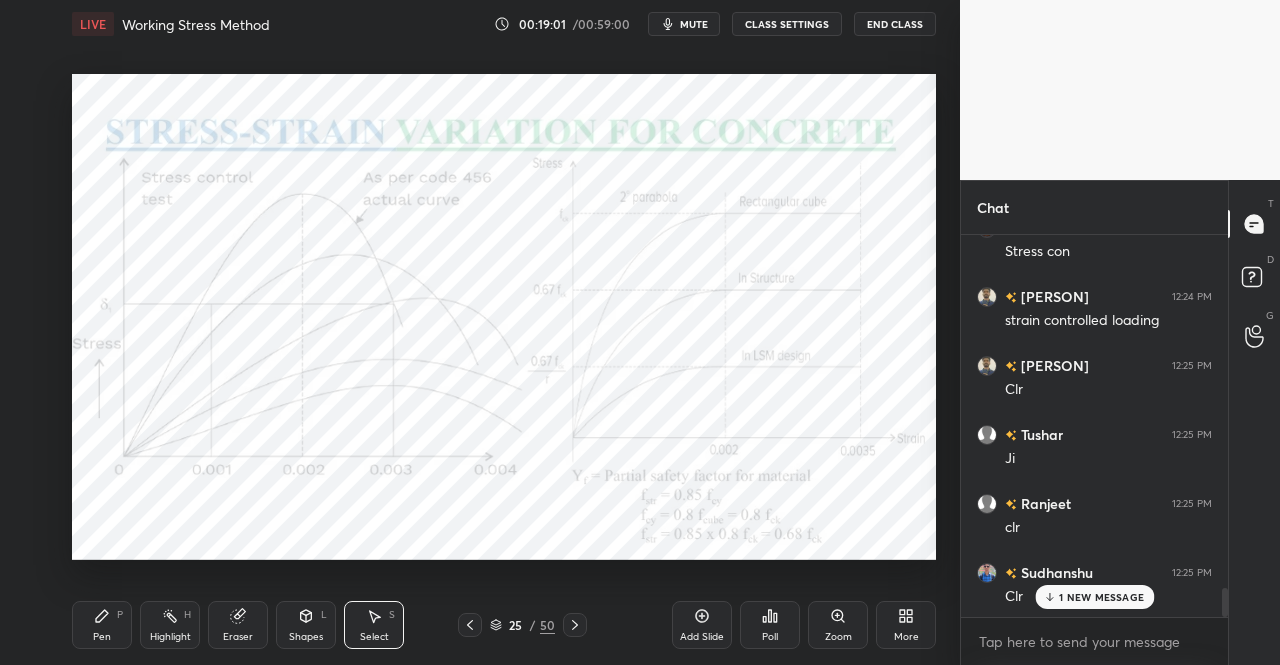 scroll, scrollTop: 4712, scrollLeft: 0, axis: vertical 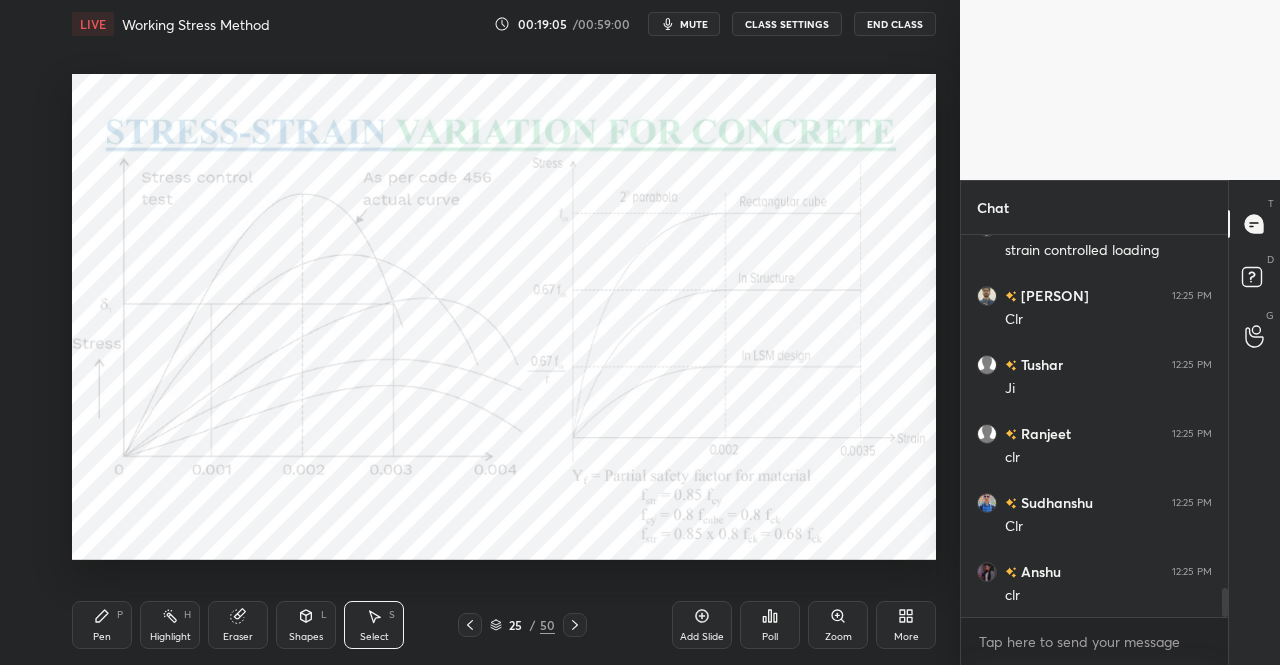 click on "Pen P" at bounding box center [102, 625] 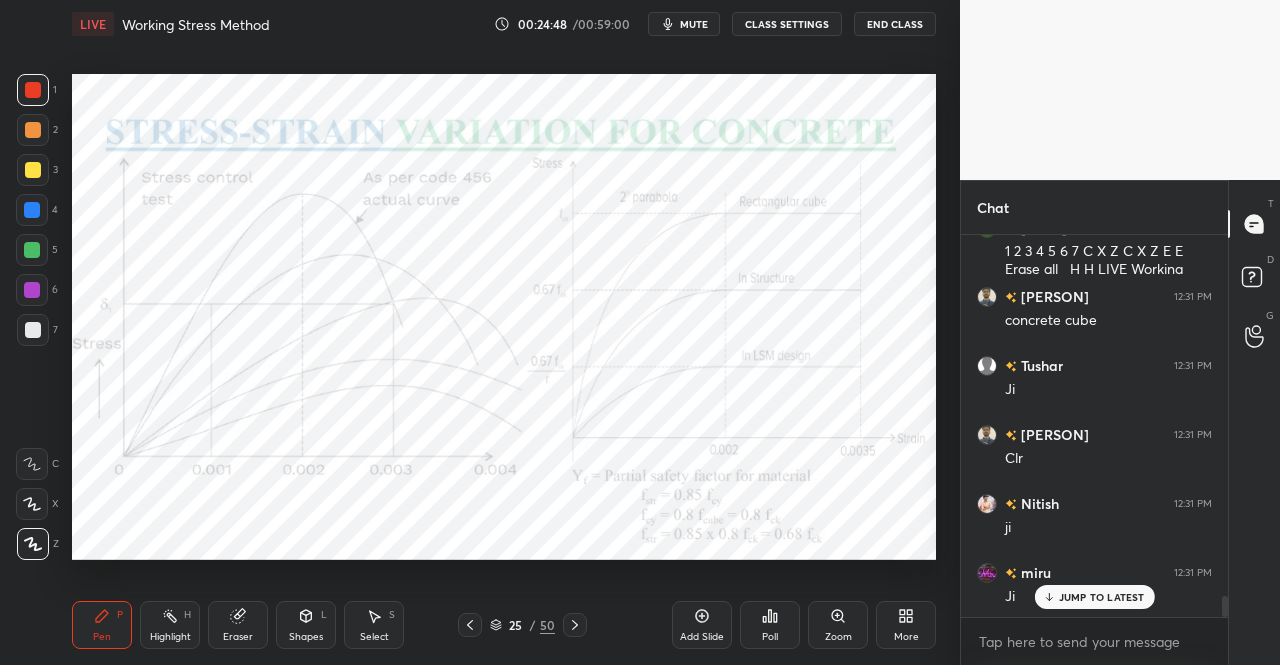 scroll, scrollTop: 6820, scrollLeft: 0, axis: vertical 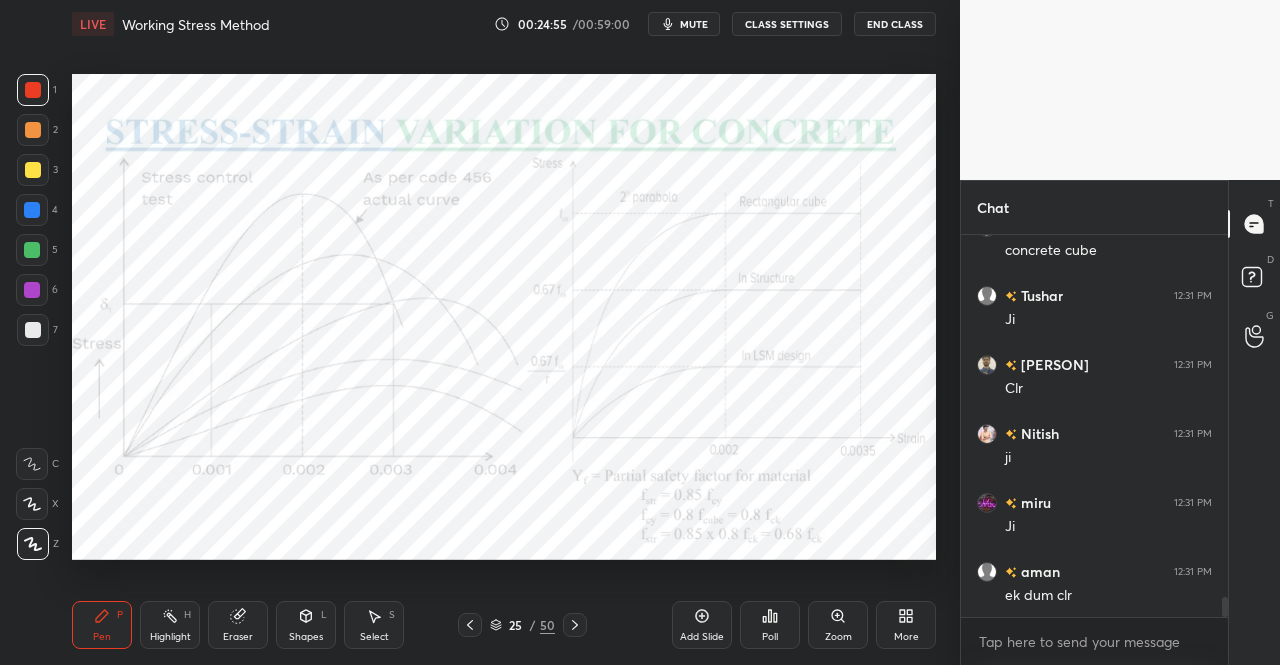 click 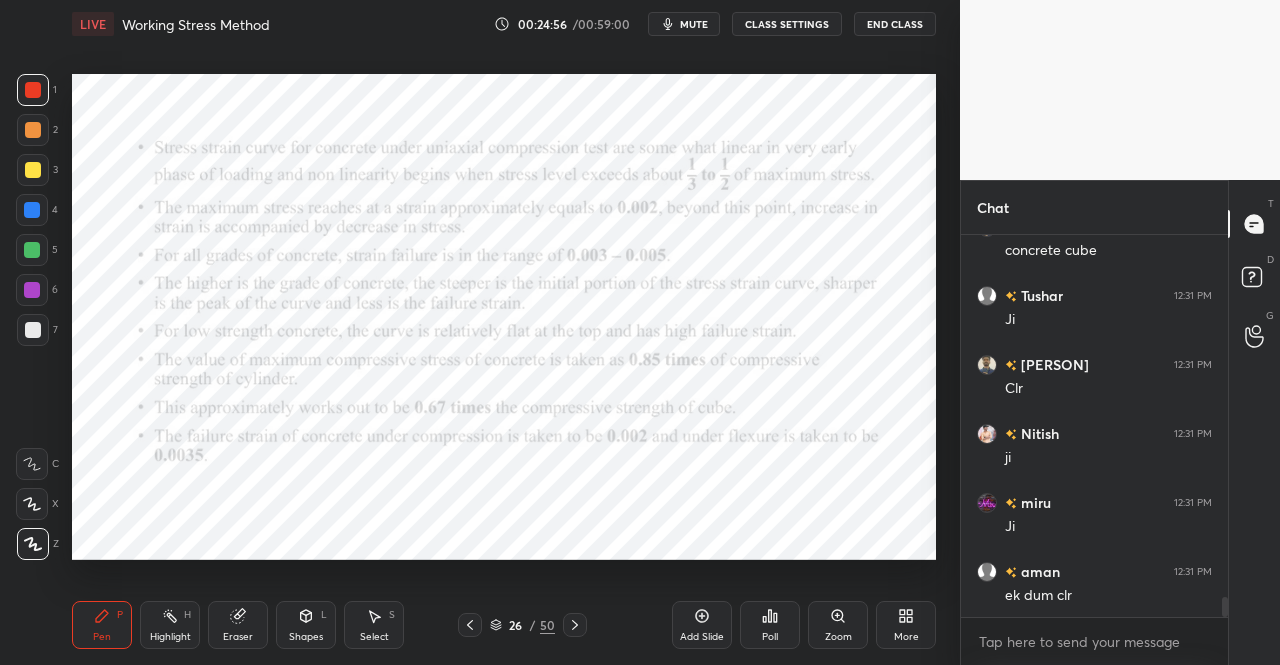 click on "Pen" at bounding box center [102, 637] 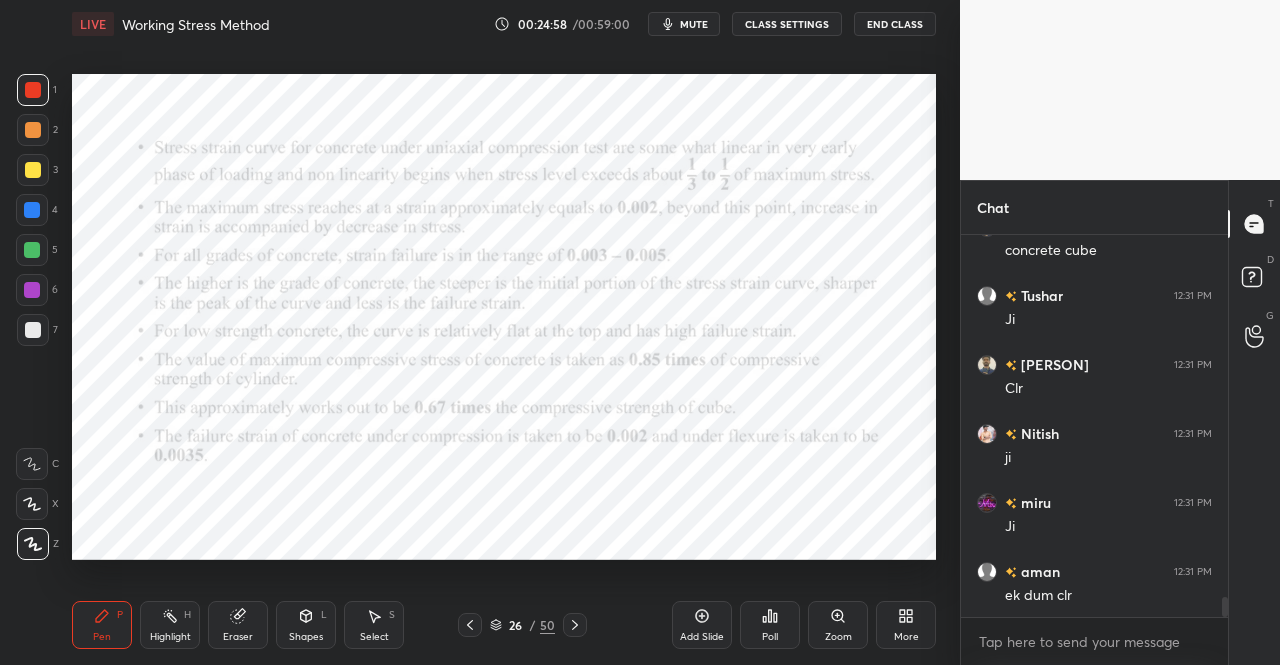 click 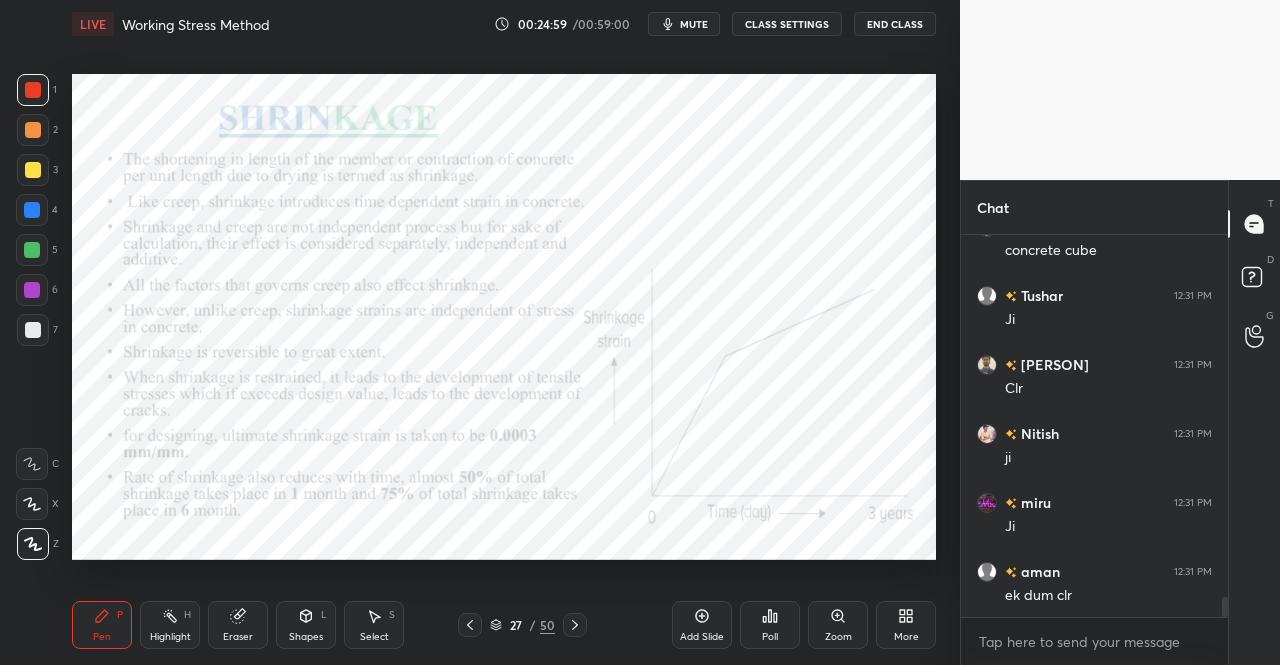 click on "Pen P" at bounding box center [102, 625] 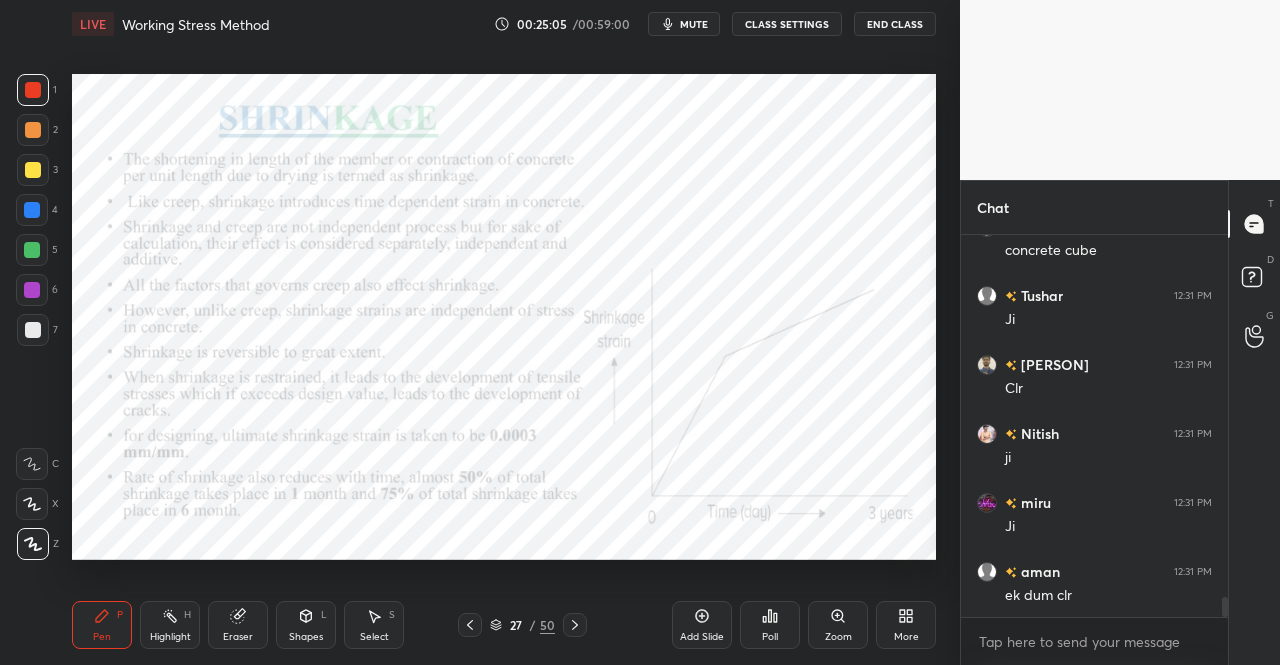 scroll, scrollTop: 6888, scrollLeft: 0, axis: vertical 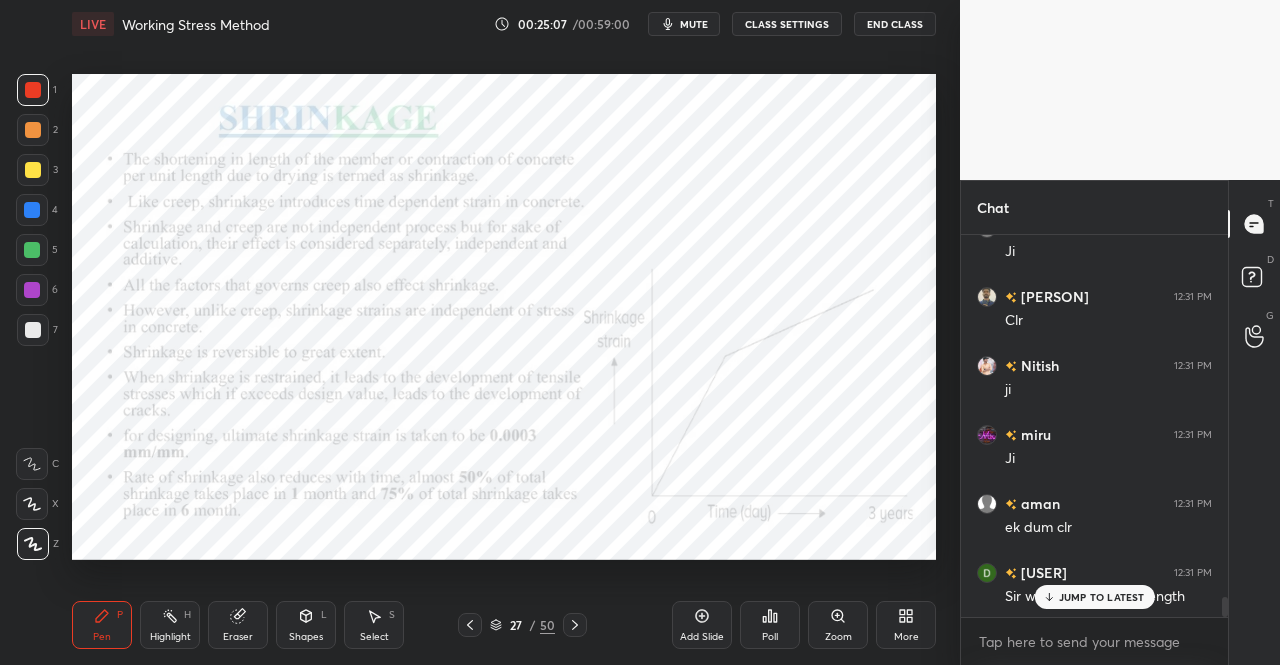 click on "[FIRST] [TIME] Sir wsm  me design strength" at bounding box center [1094, 584] 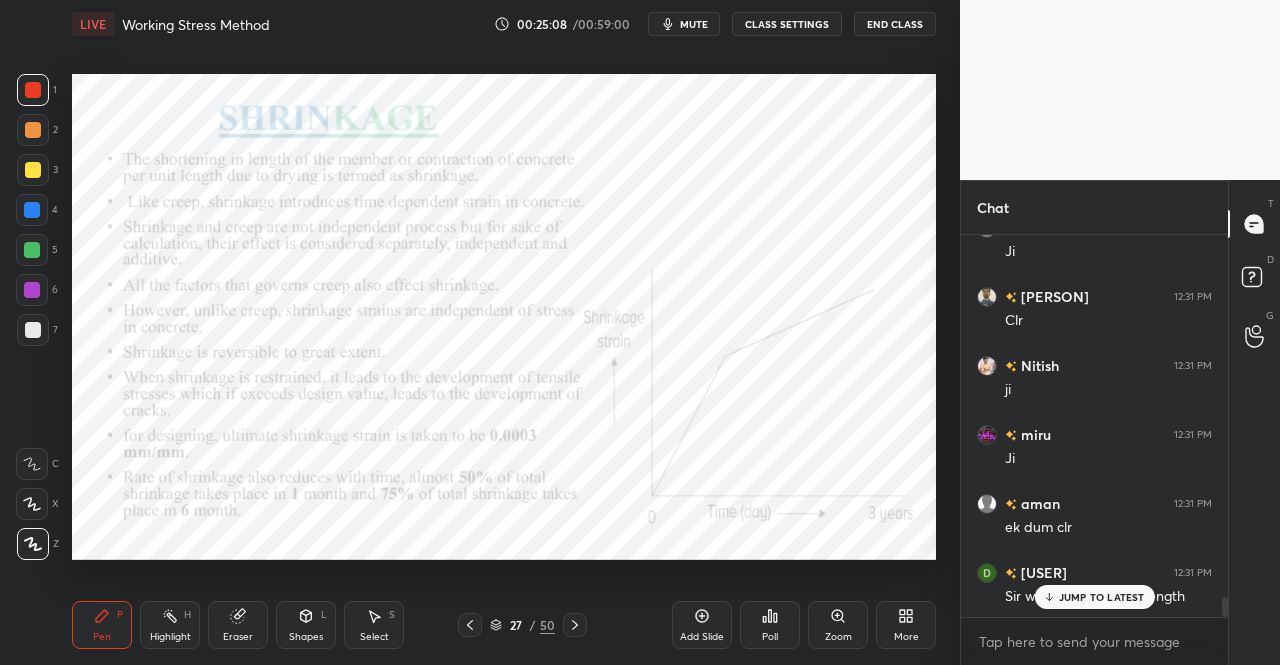 click on "JUMP TO LATEST" at bounding box center (1102, 597) 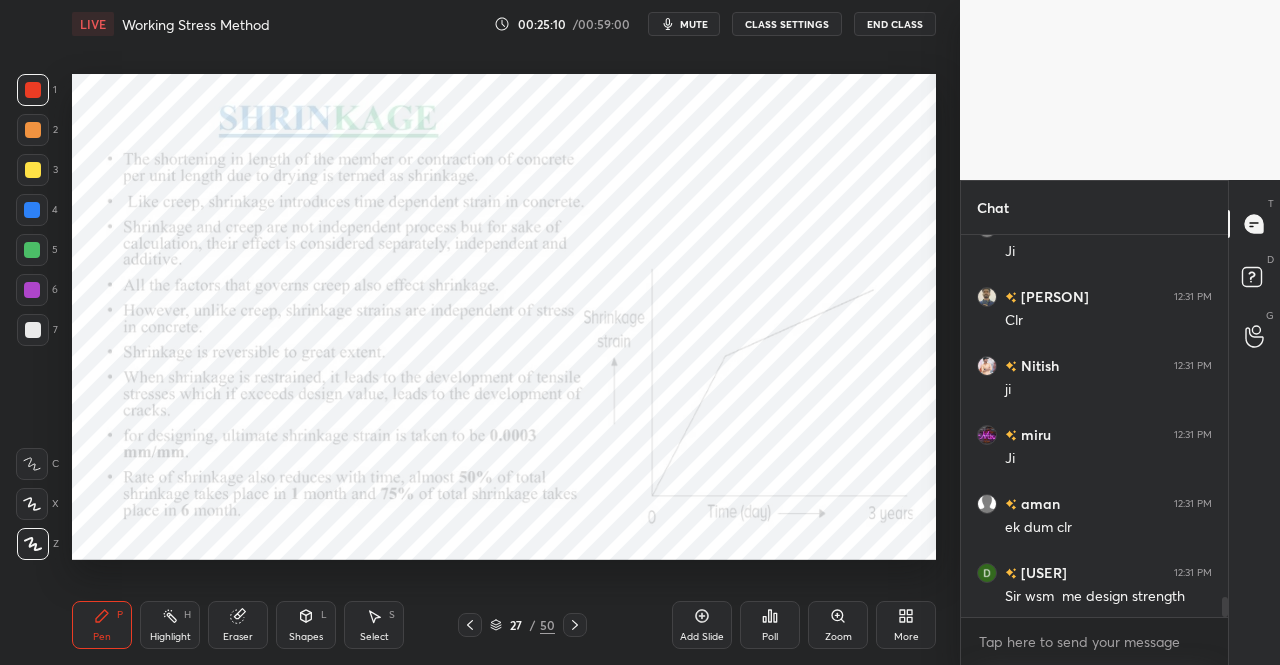 click on "Pen P" at bounding box center [102, 625] 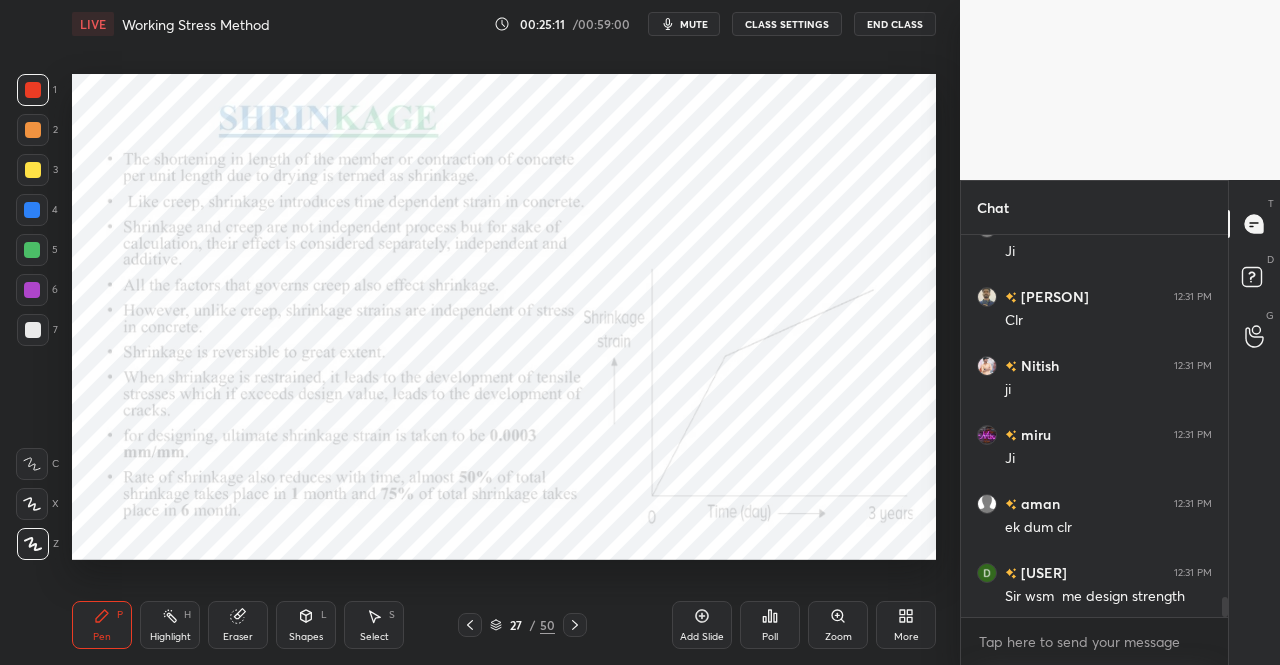 click at bounding box center [33, 90] 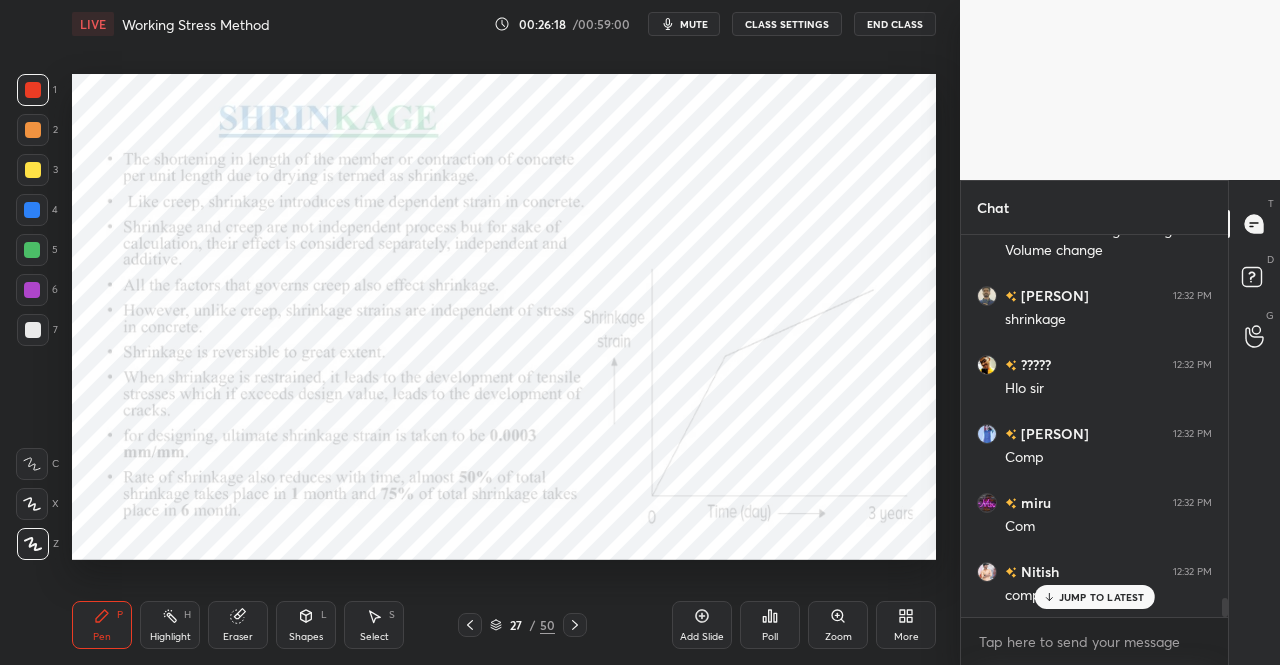 scroll, scrollTop: 7322, scrollLeft: 0, axis: vertical 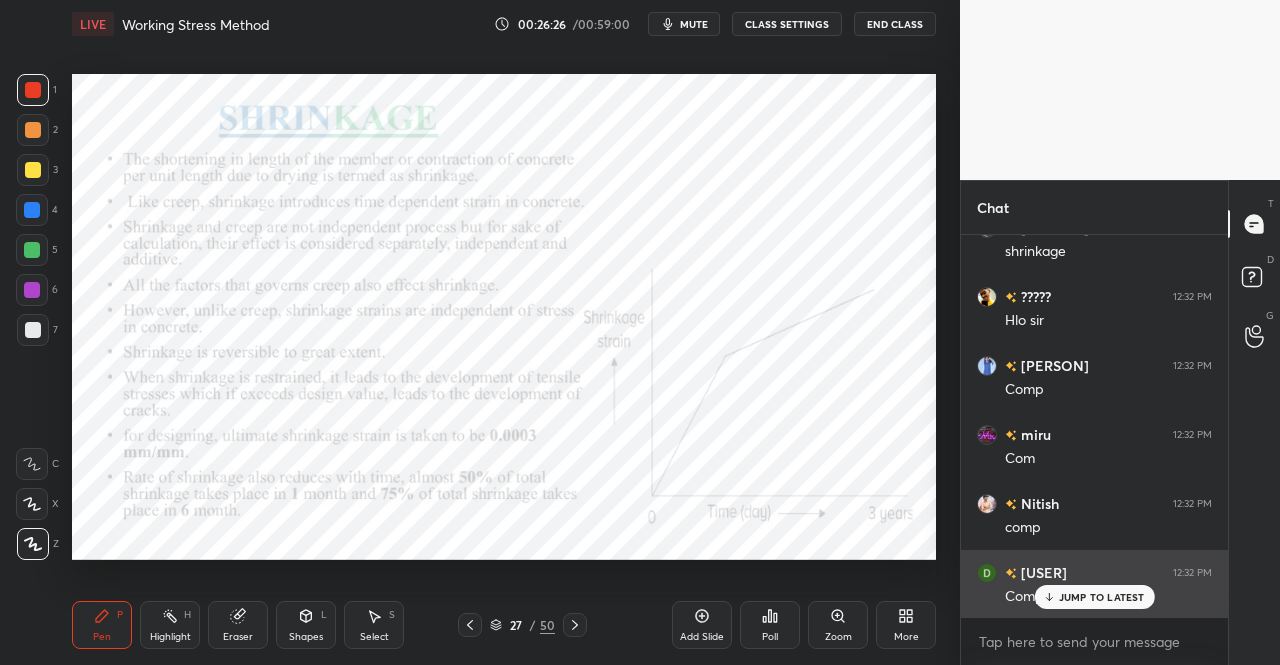 click on "JUMP TO LATEST" at bounding box center (1102, 597) 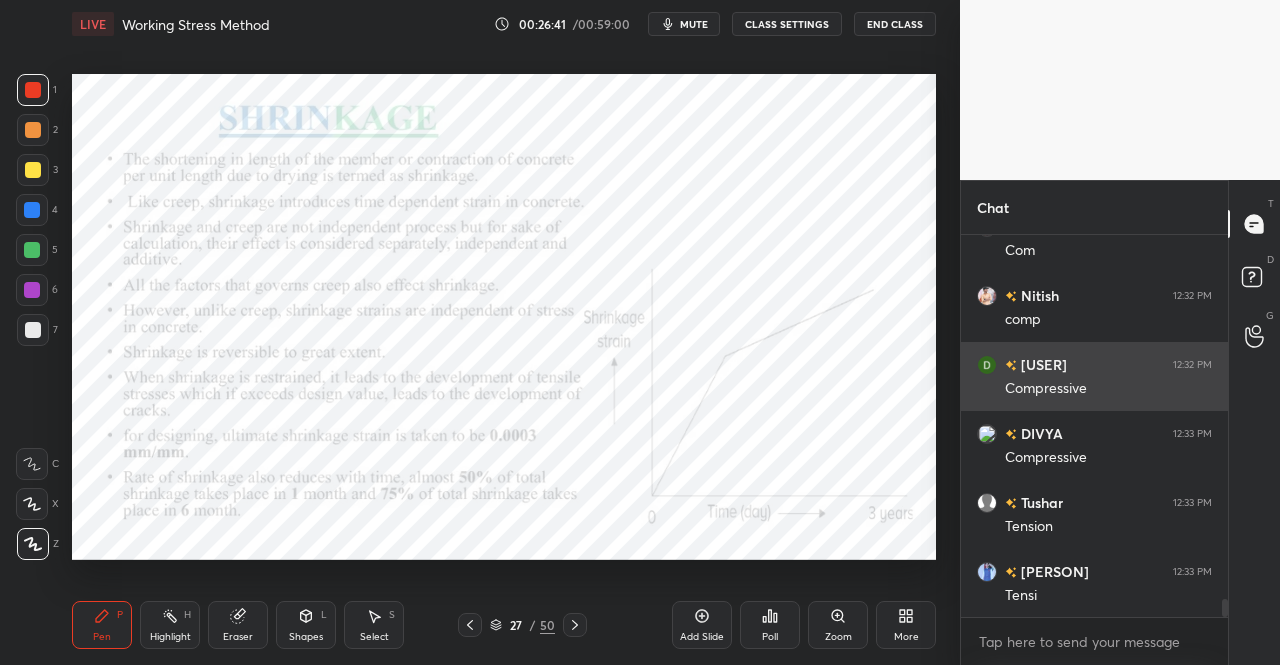 scroll, scrollTop: 7598, scrollLeft: 0, axis: vertical 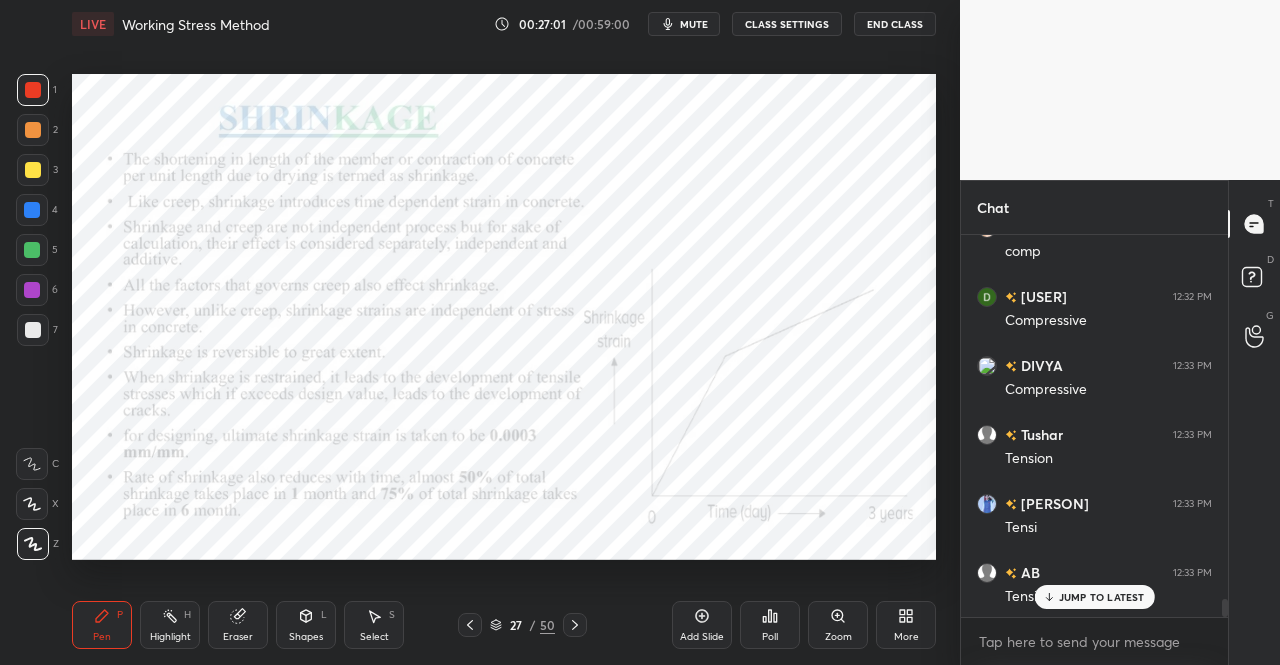 click on "AB 12:33 PM Tension" at bounding box center (1094, 584) 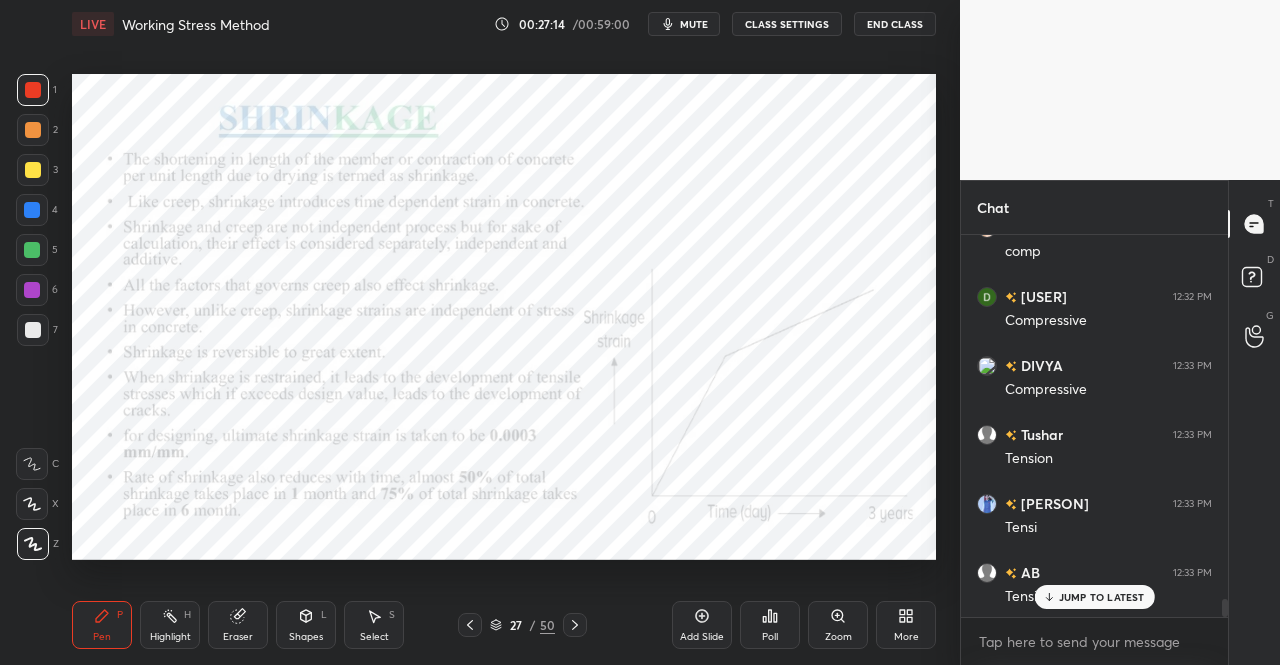 click 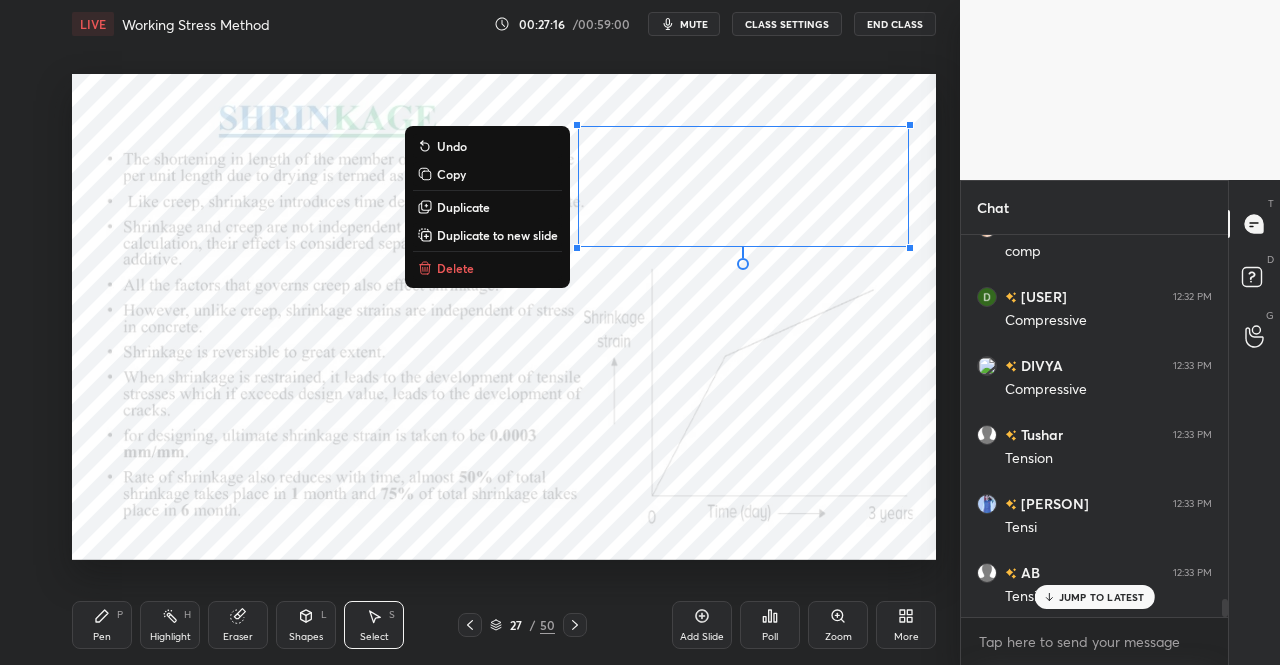 click on "Delete" at bounding box center [487, 268] 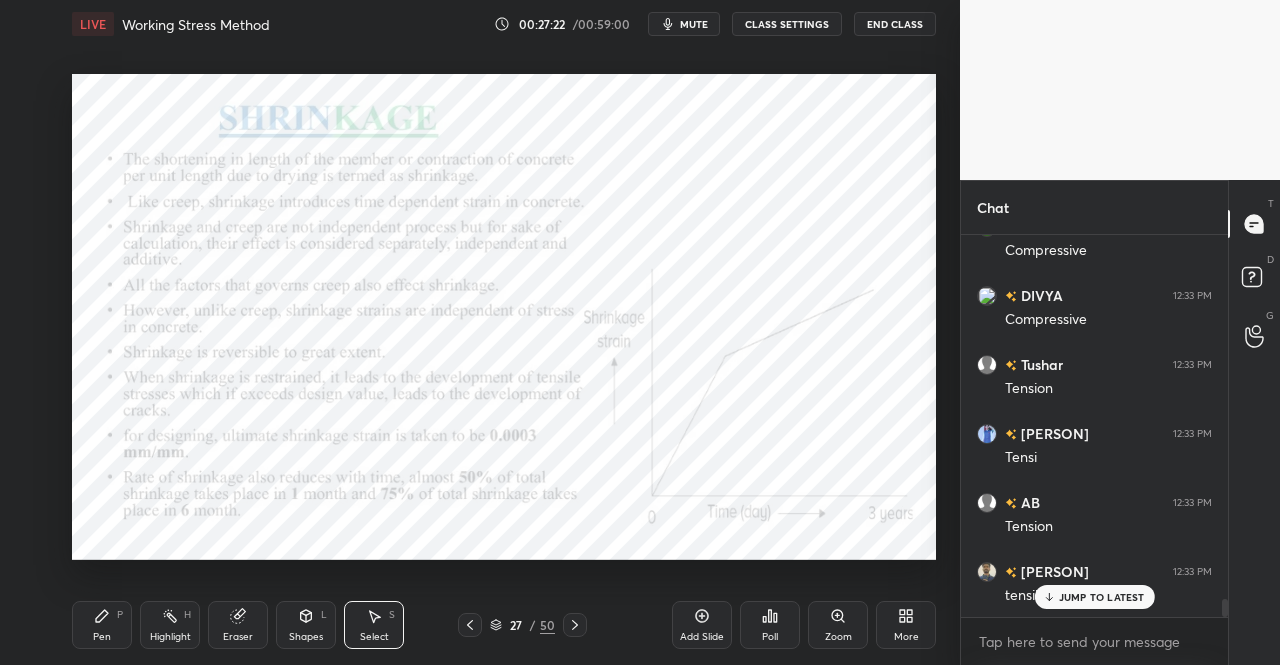 scroll, scrollTop: 7754, scrollLeft: 0, axis: vertical 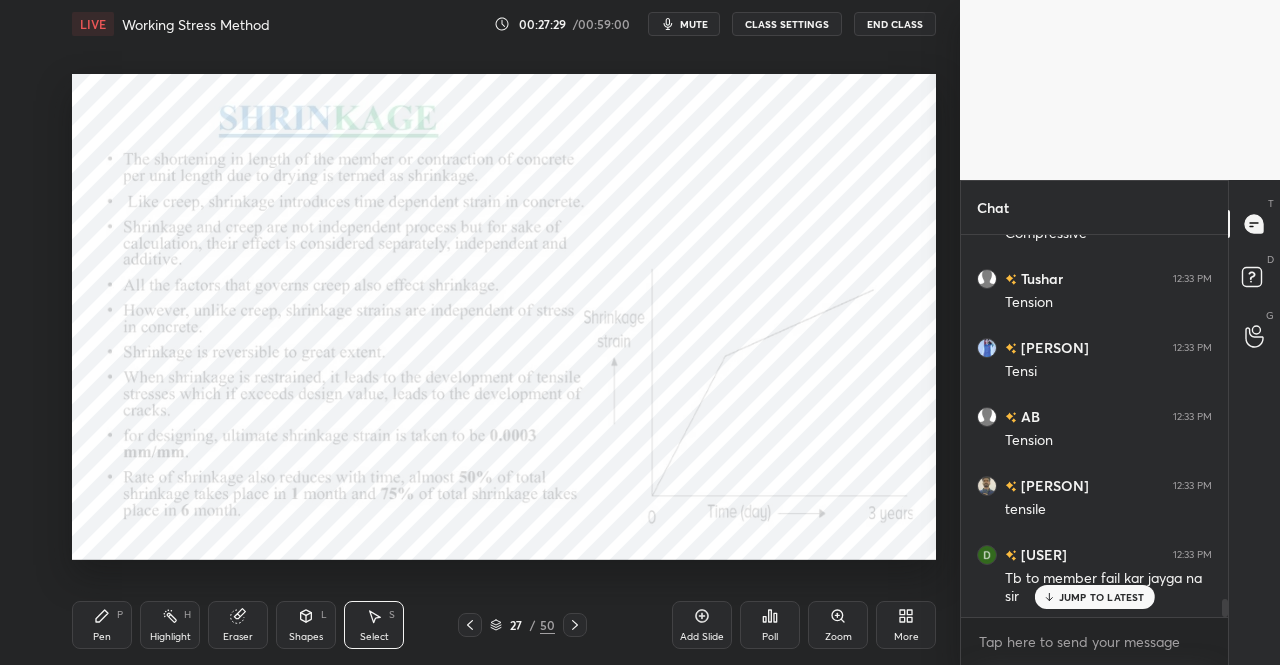 click on "Tb to member fail kar jayga na sir" at bounding box center (1108, 588) 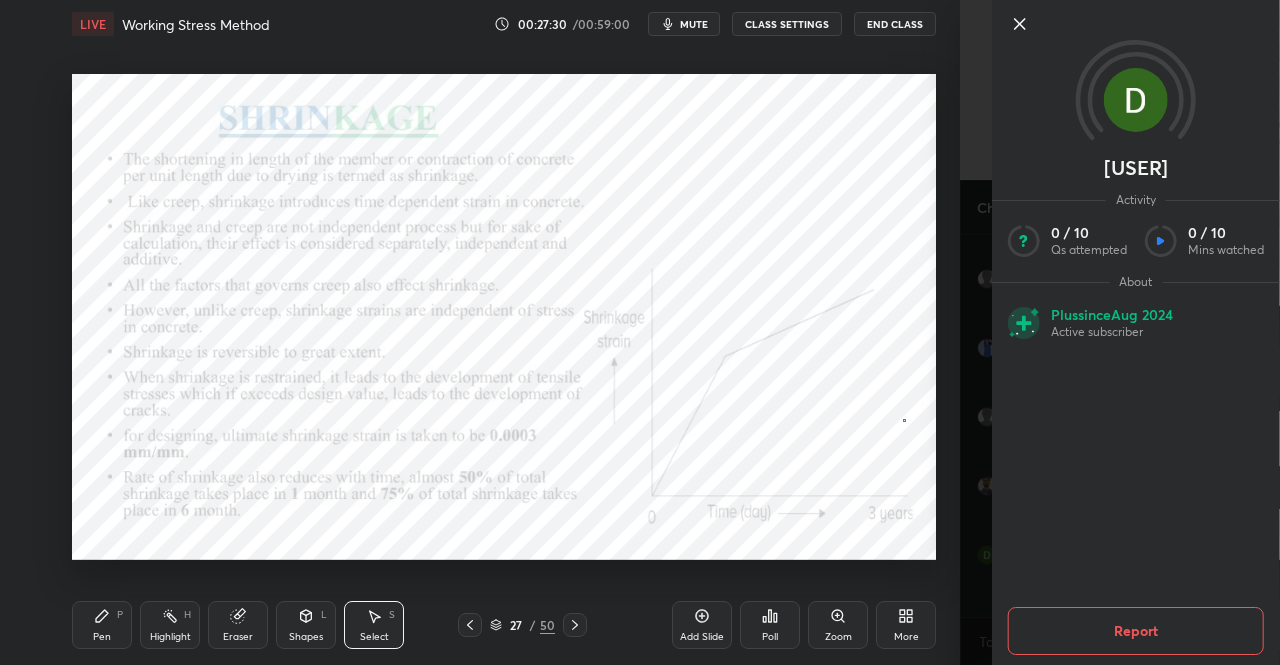 click on "0 ° Undo Copy Duplicate Duplicate to new slide Delete" at bounding box center (504, 317) 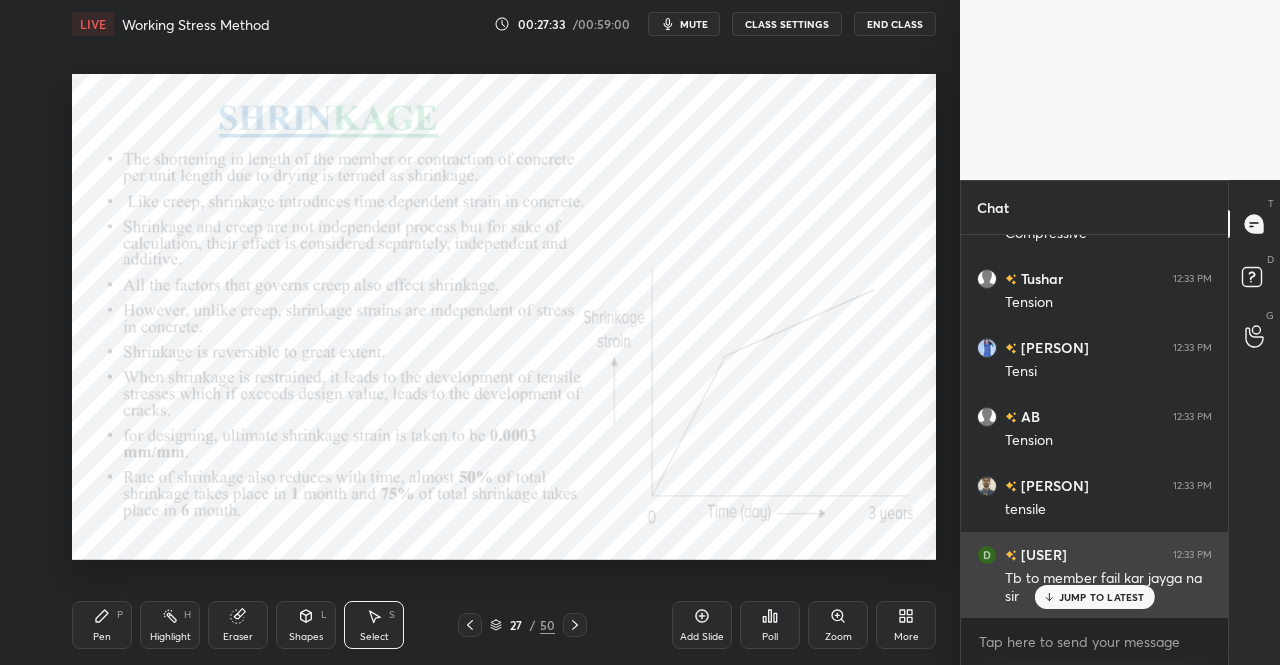 click on "JUMP TO LATEST" at bounding box center [1102, 597] 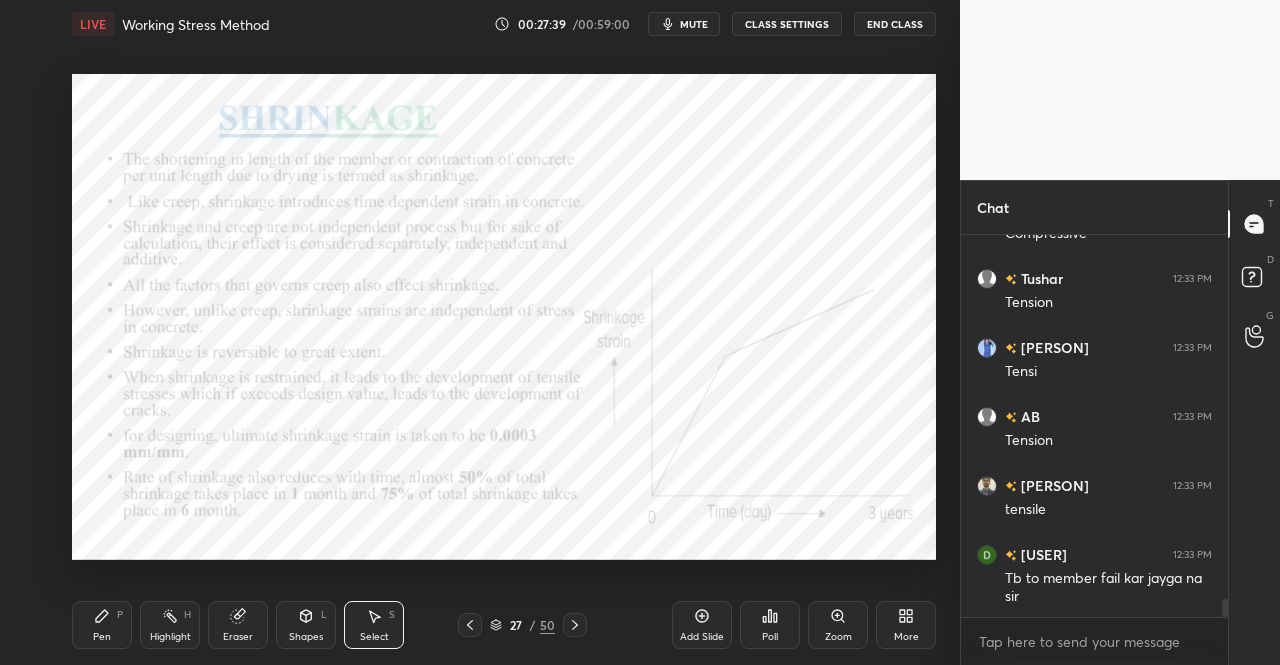 click 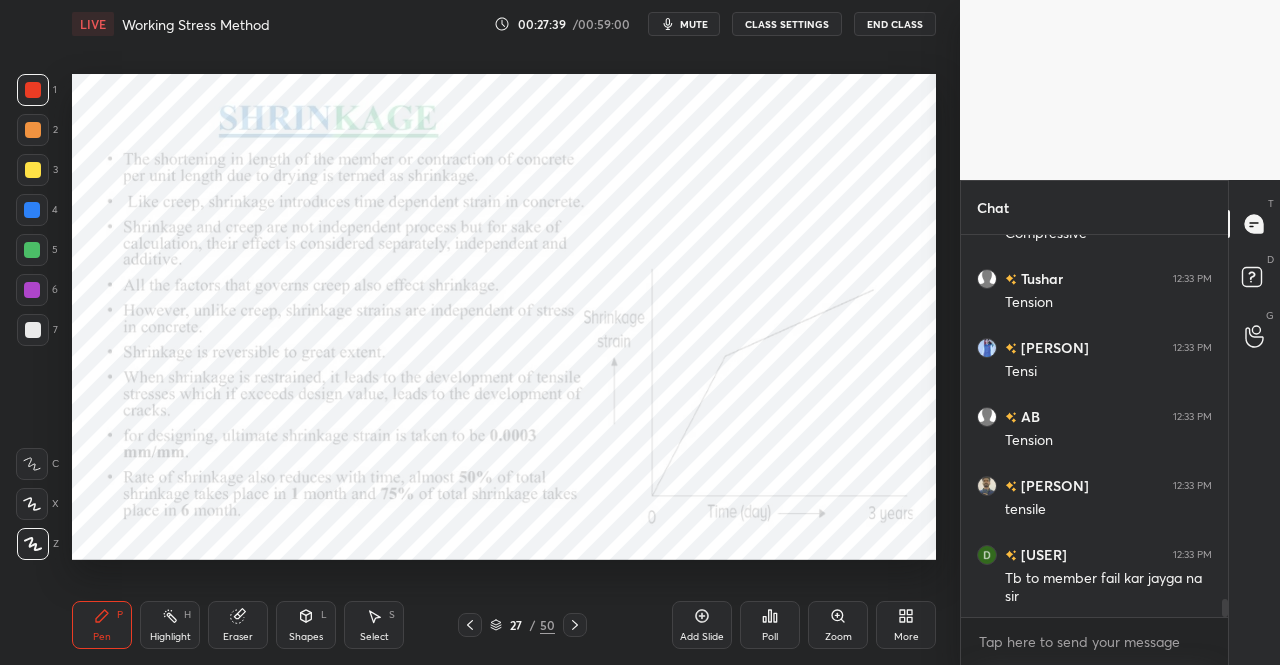 click 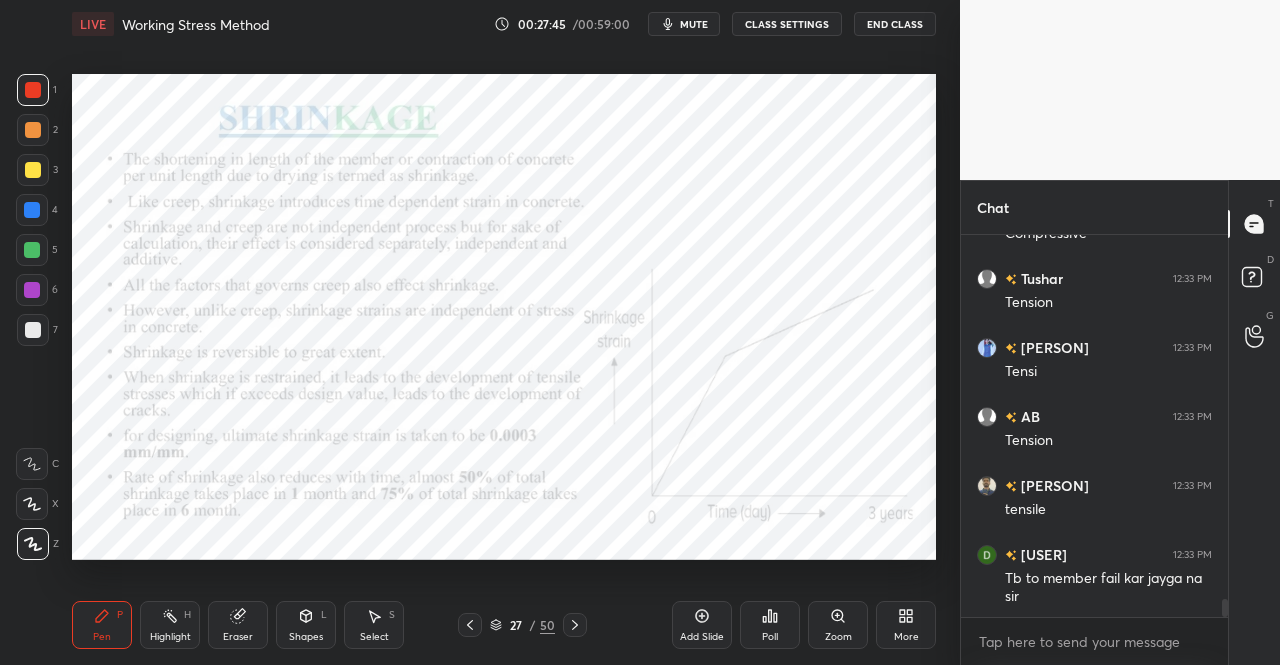 click 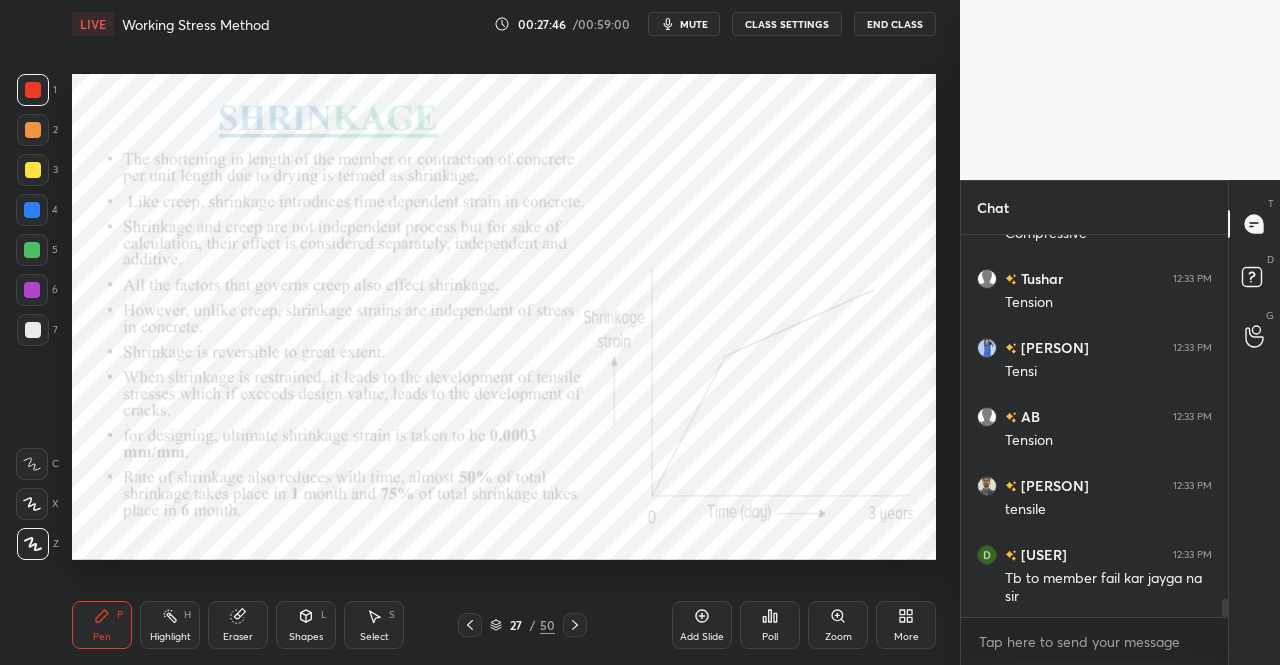 click at bounding box center (33, 90) 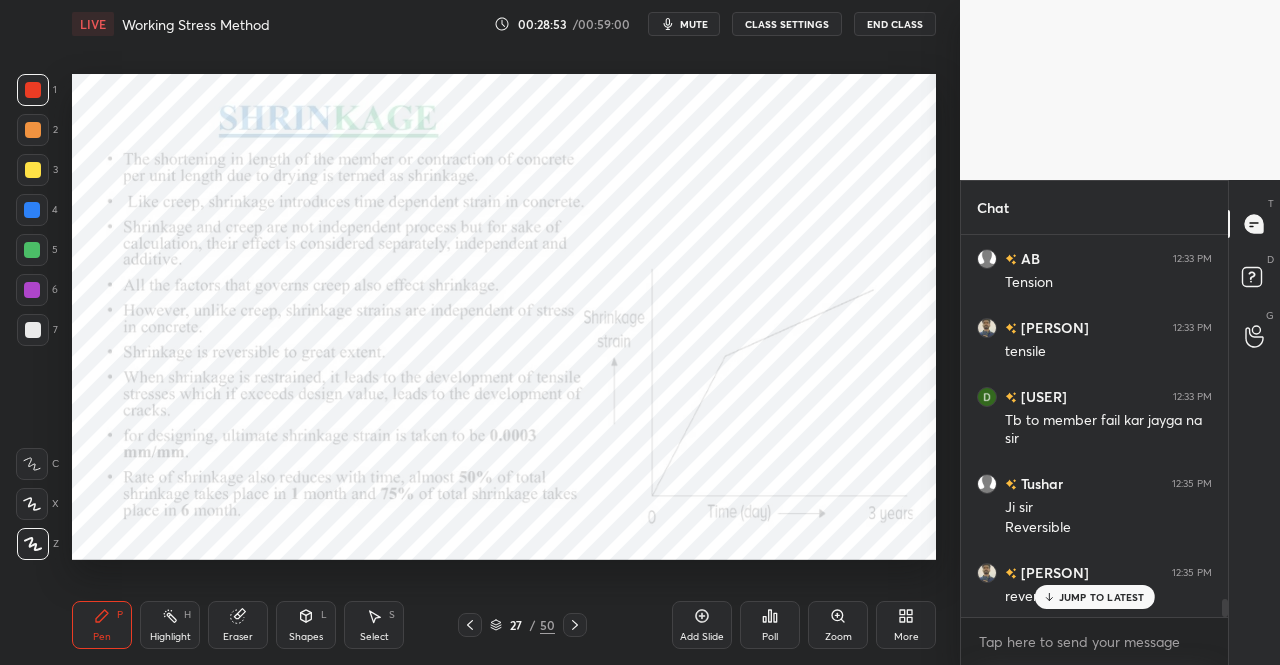 scroll, scrollTop: 7960, scrollLeft: 0, axis: vertical 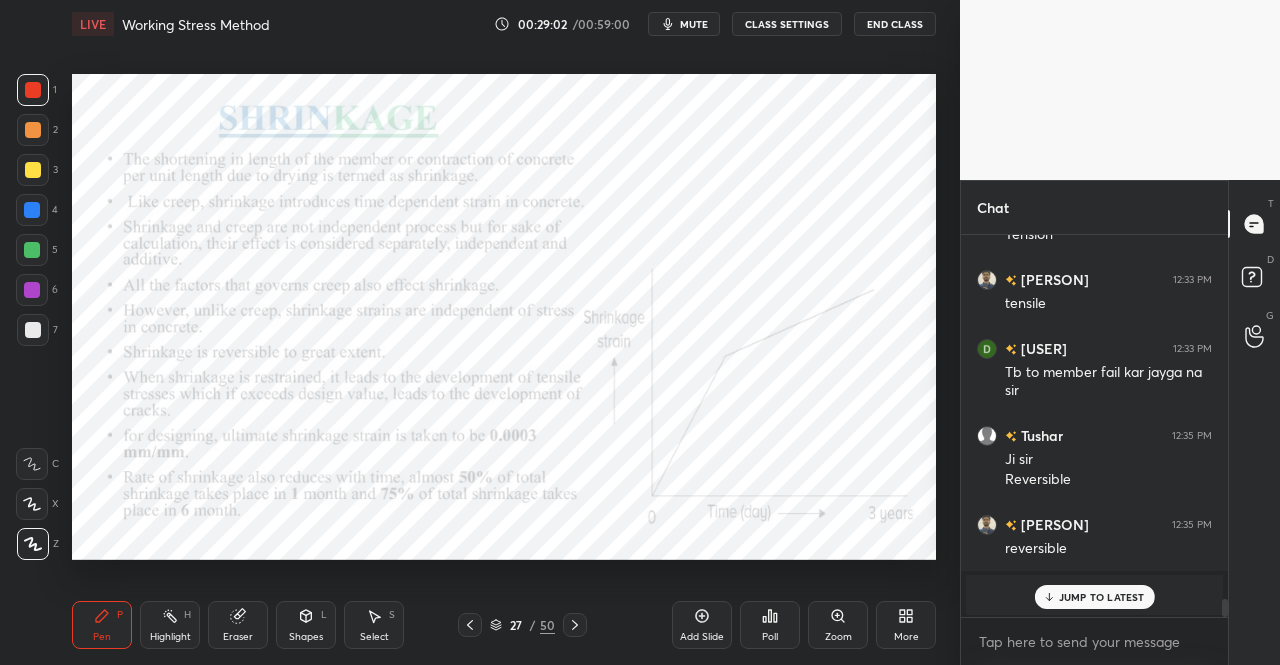 click on "27 / 50" at bounding box center [522, 625] 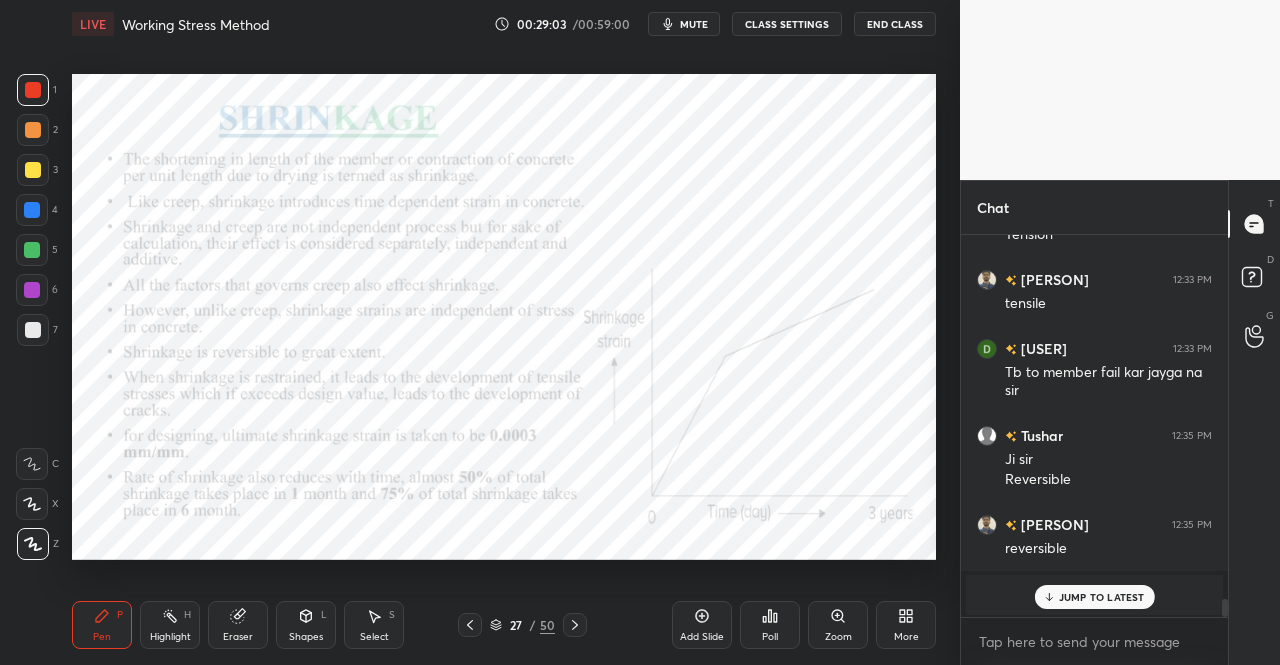 click 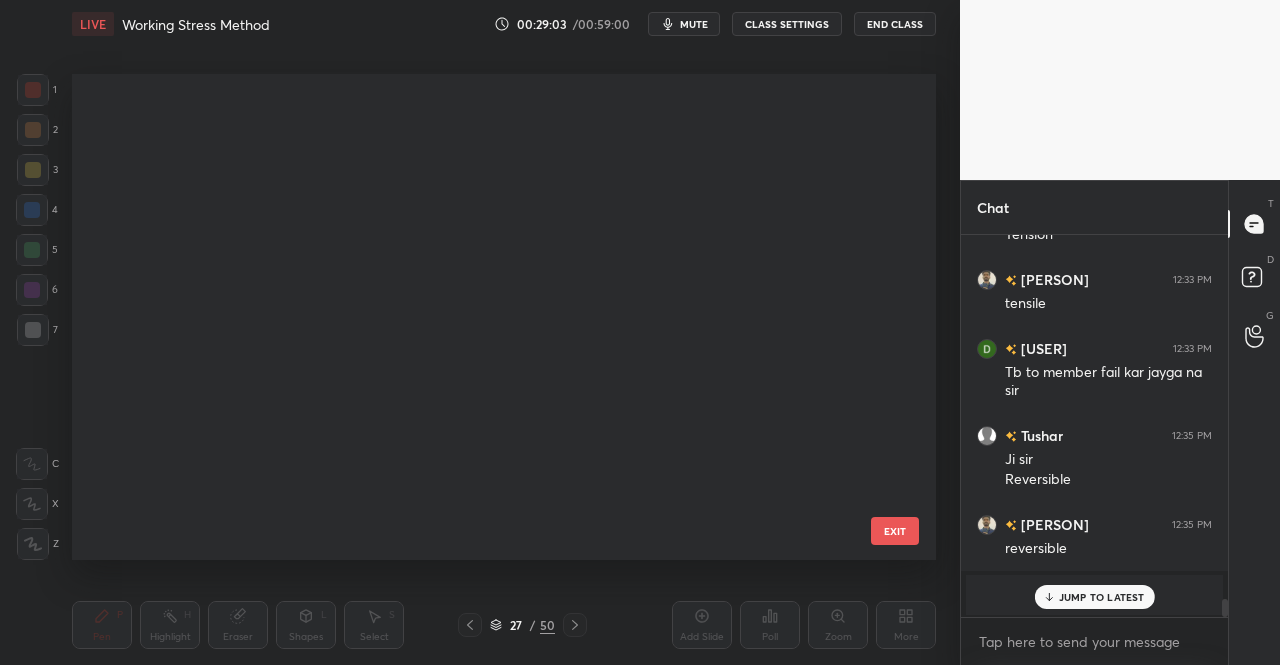 scroll, scrollTop: 837, scrollLeft: 0, axis: vertical 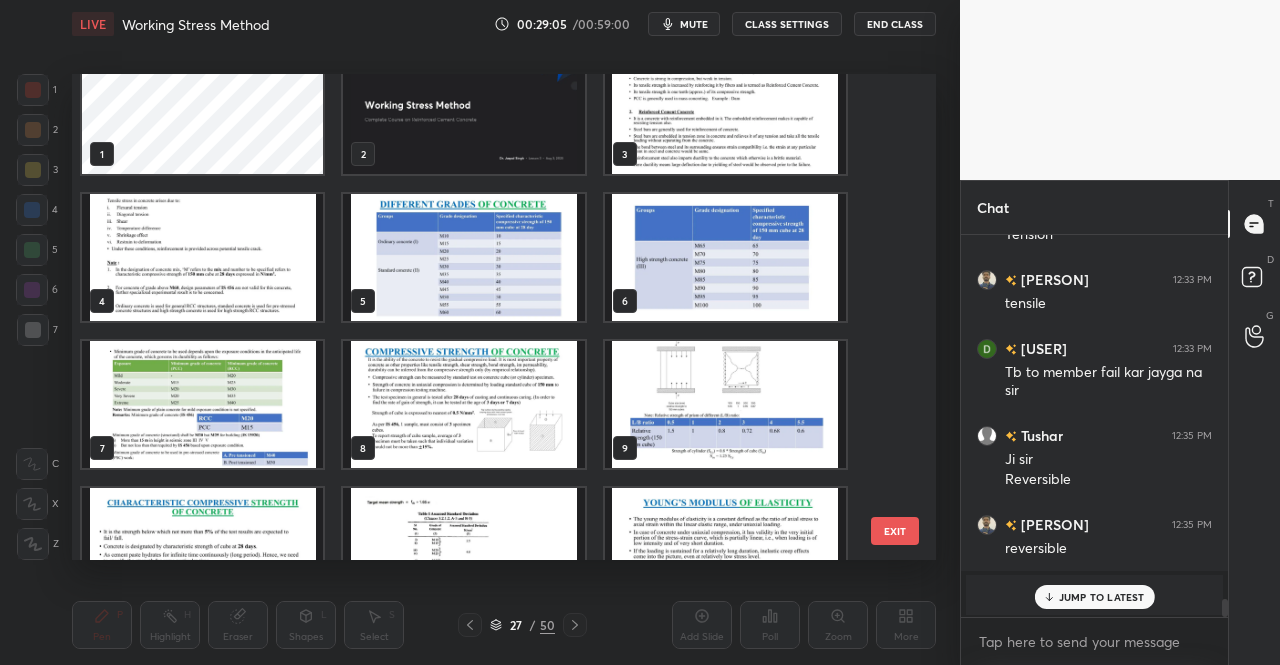 click at bounding box center [202, 257] 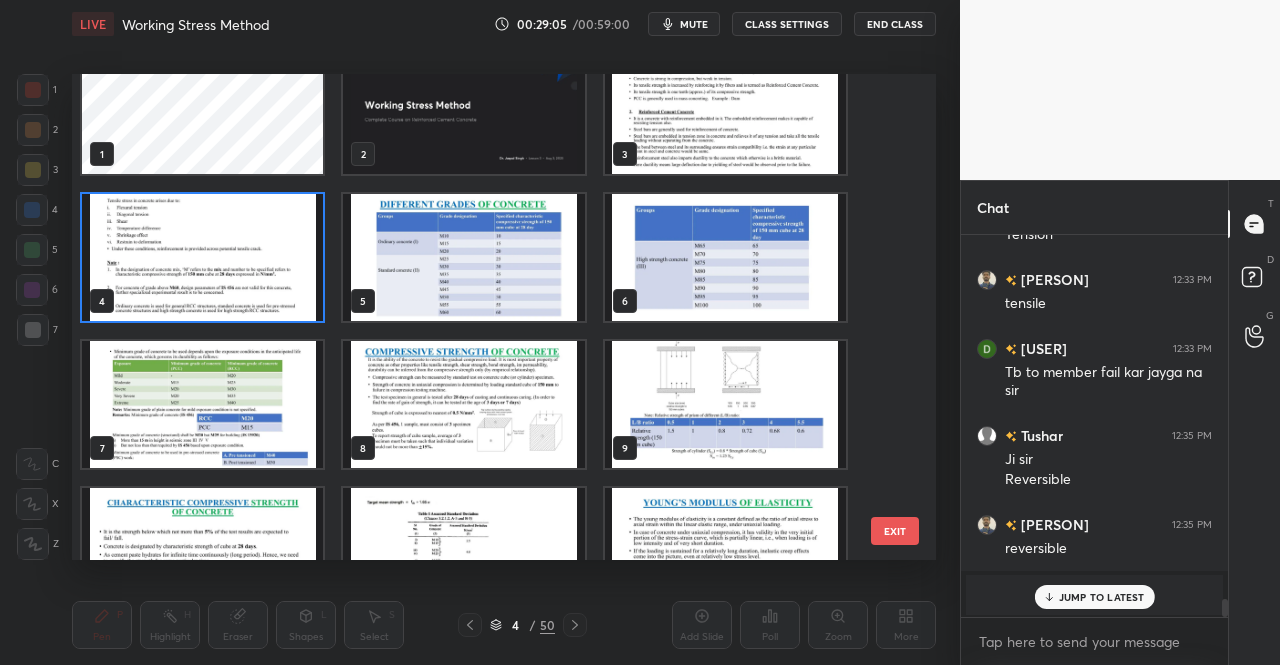 click at bounding box center [202, 257] 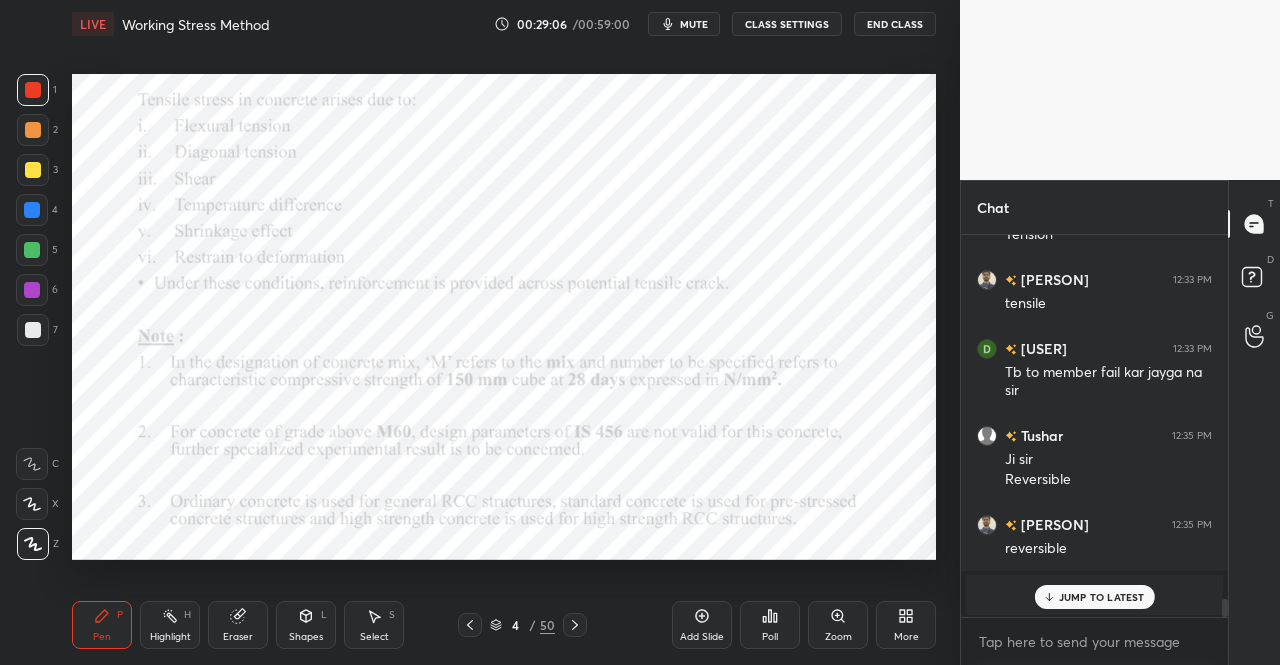 scroll, scrollTop: 0, scrollLeft: 0, axis: both 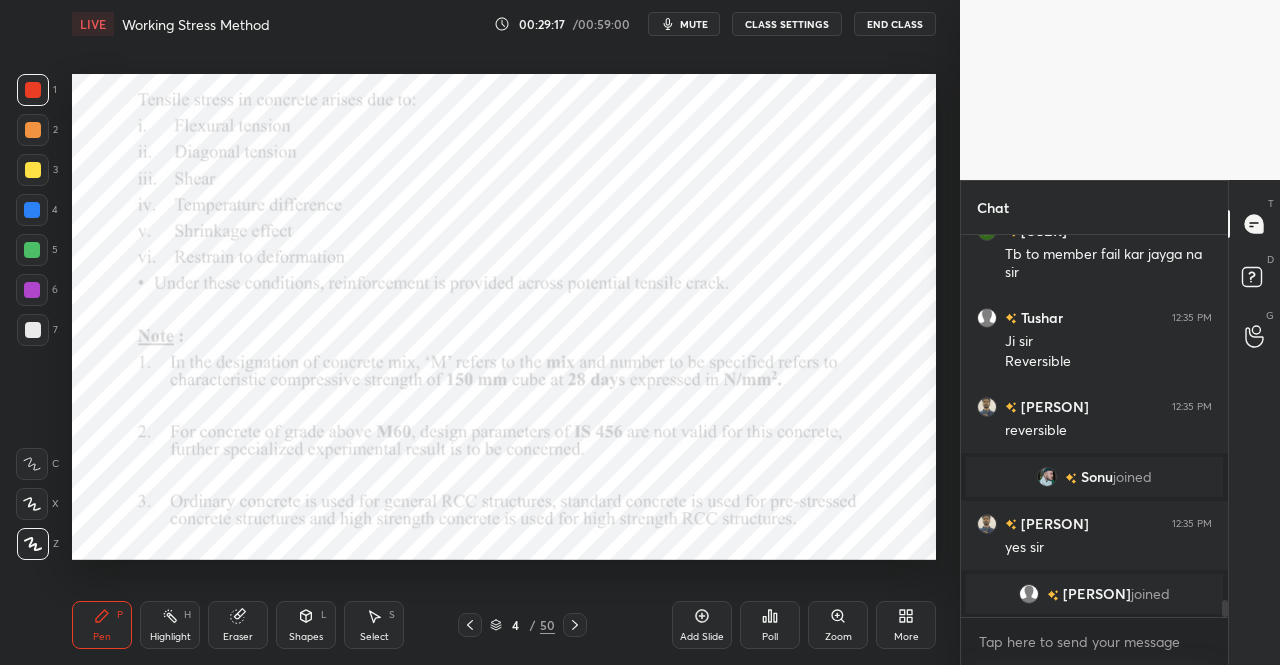 click on "4 / 50" at bounding box center [522, 625] 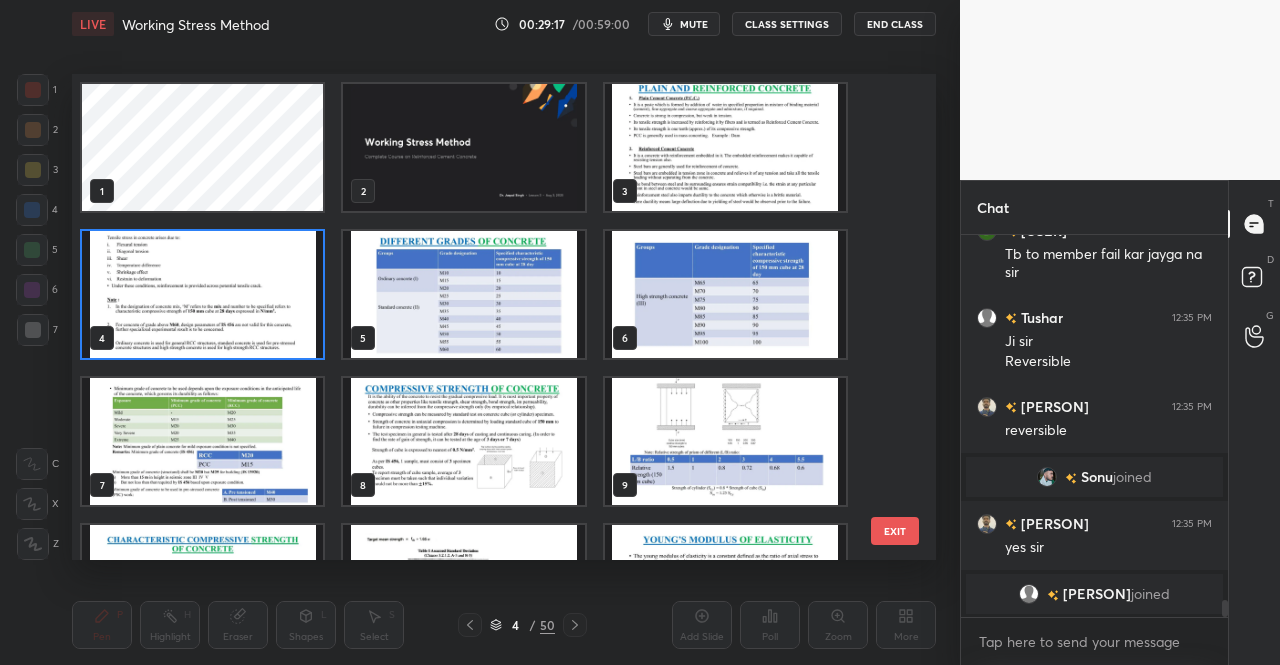scroll, scrollTop: 7, scrollLeft: 11, axis: both 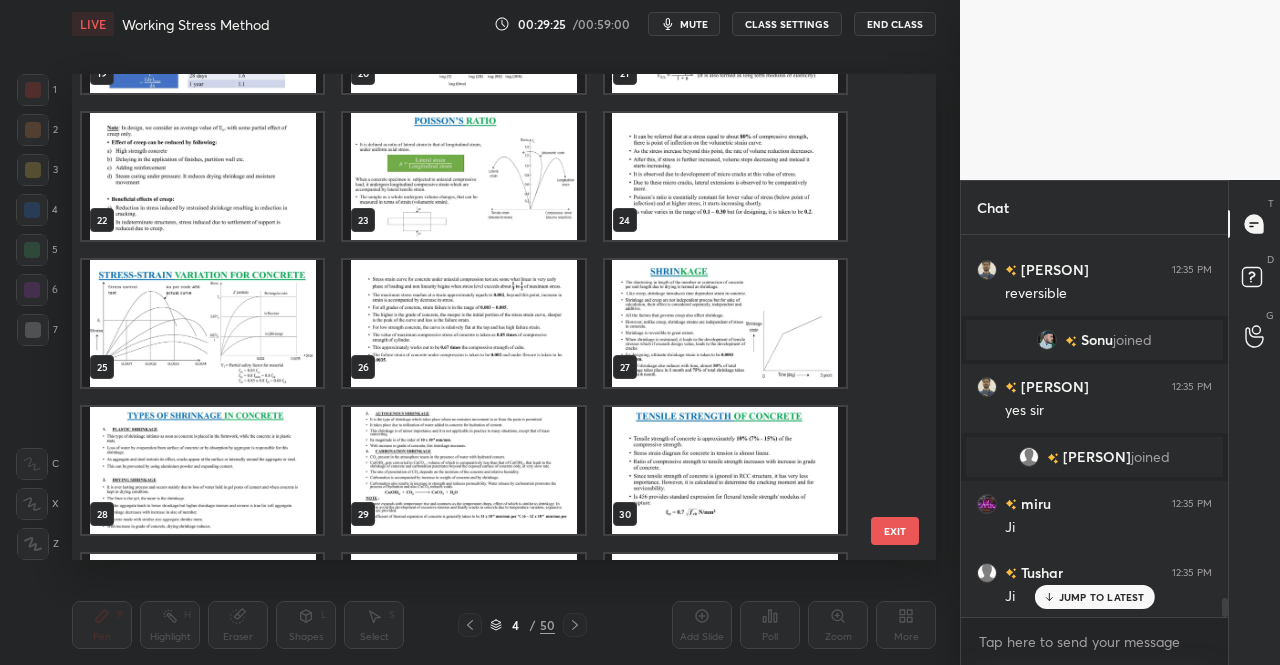 click at bounding box center (725, 323) 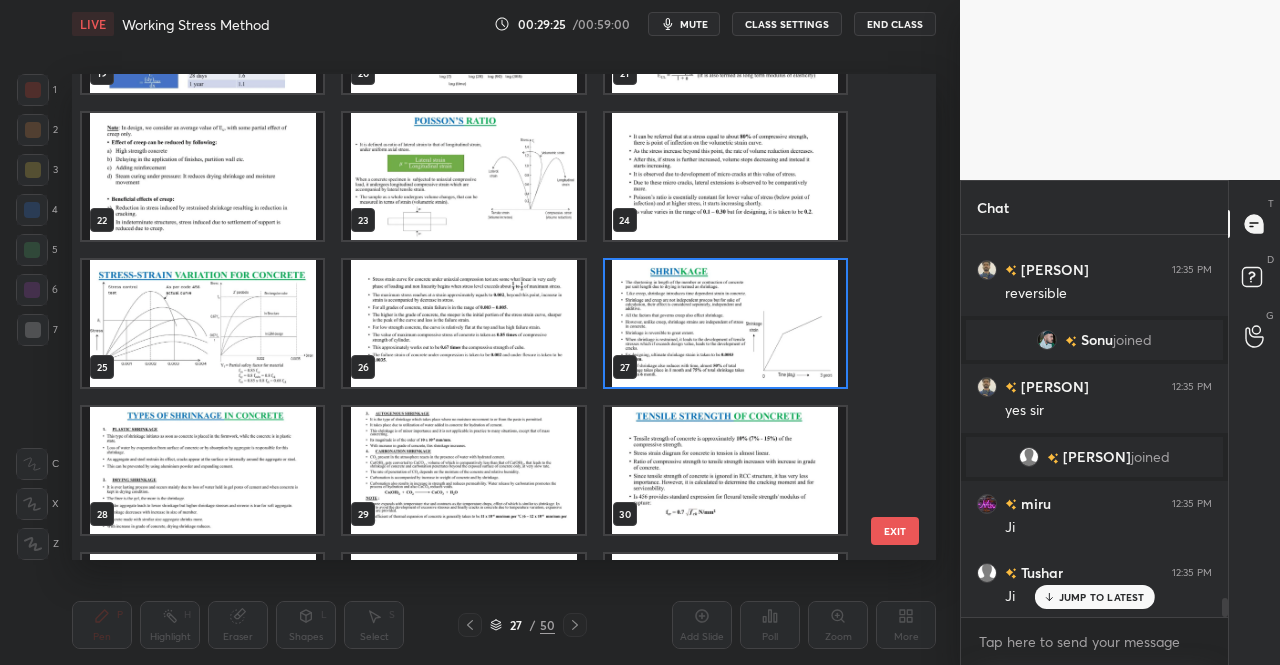 click at bounding box center (725, 323) 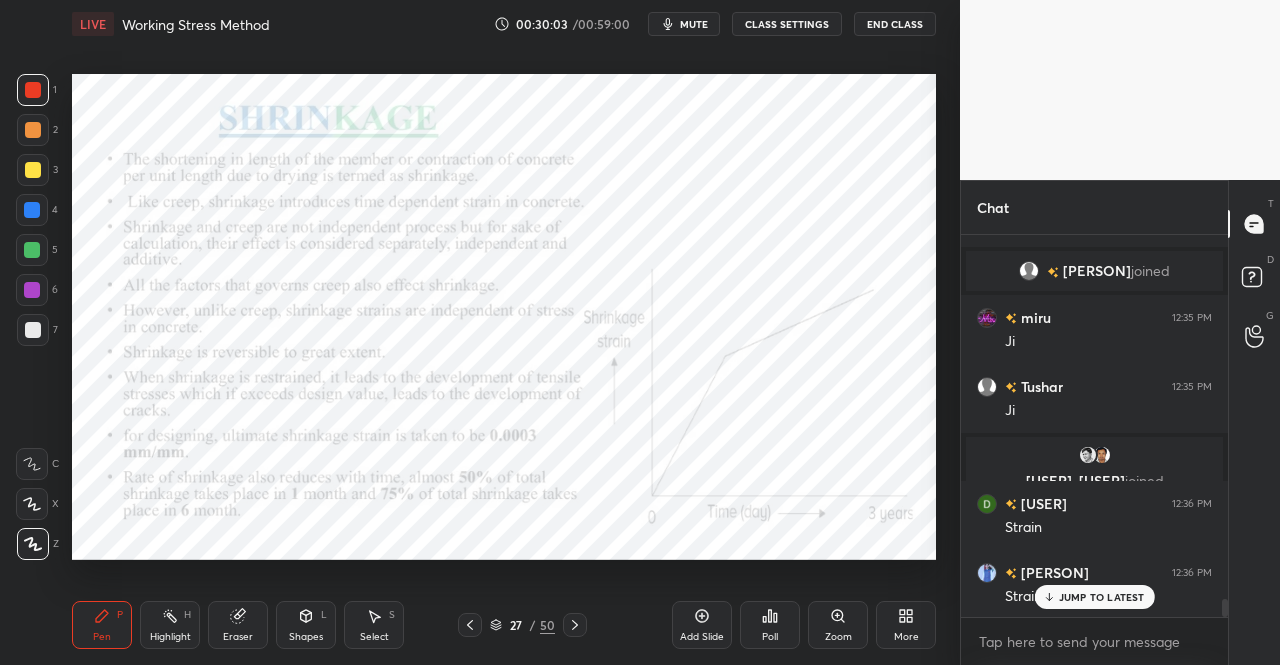 scroll, scrollTop: 7618, scrollLeft: 0, axis: vertical 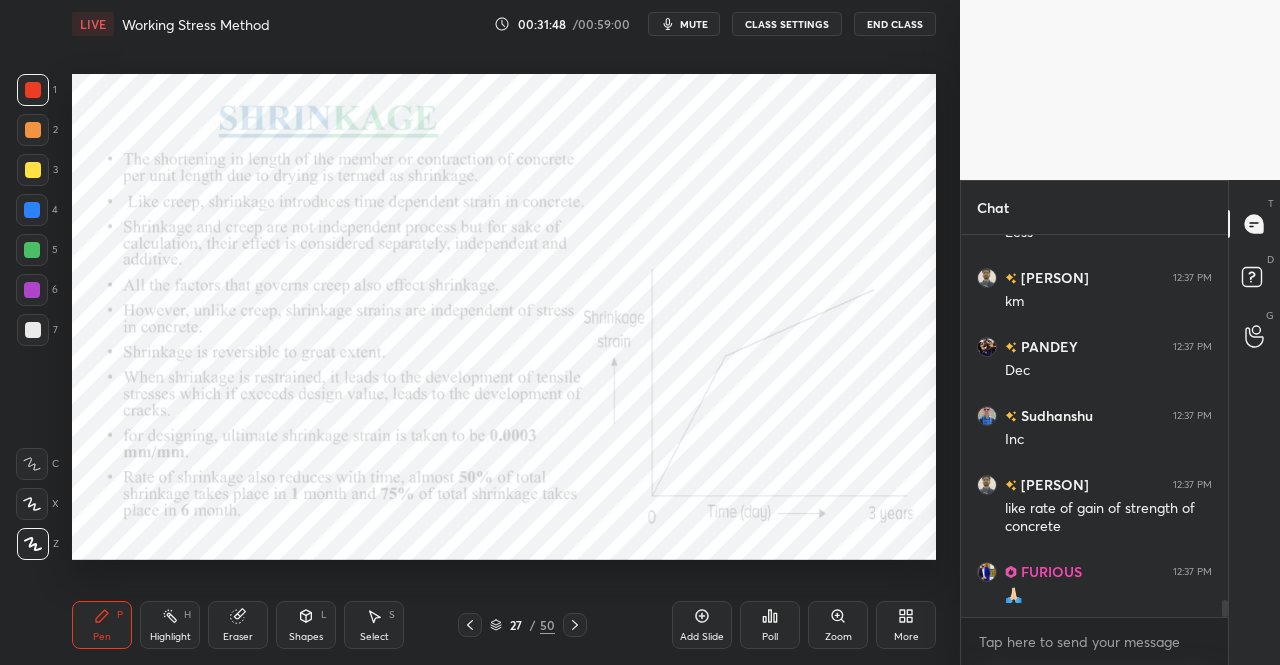 click 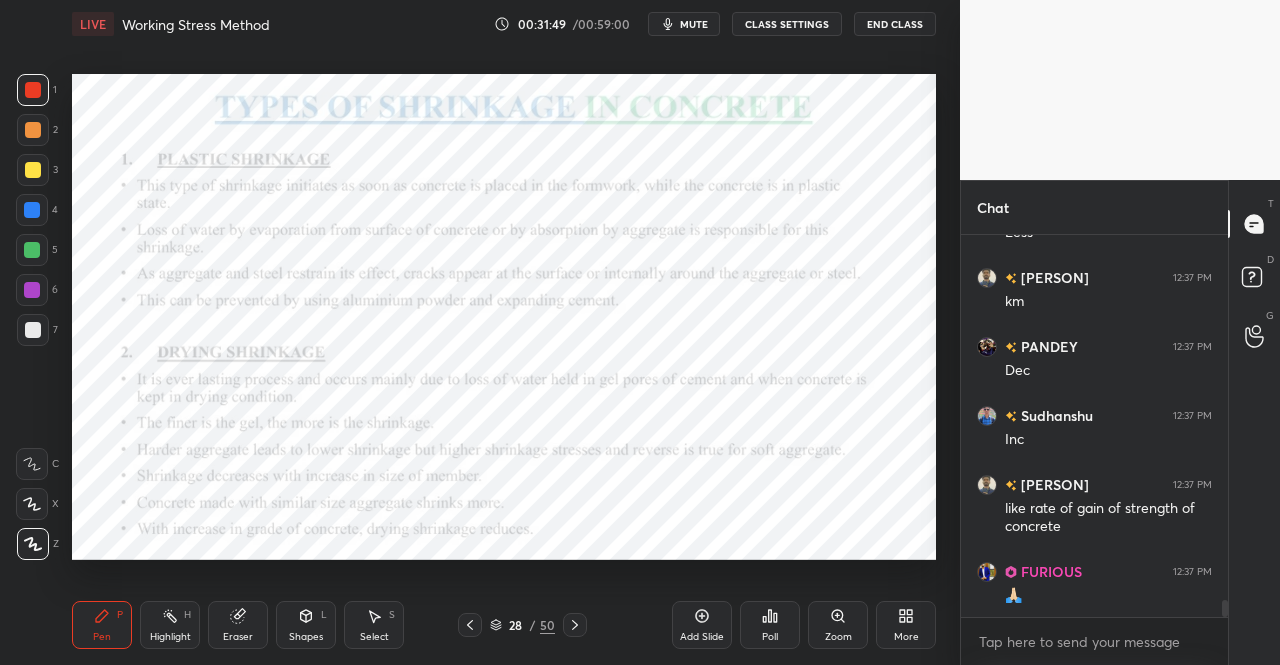 click 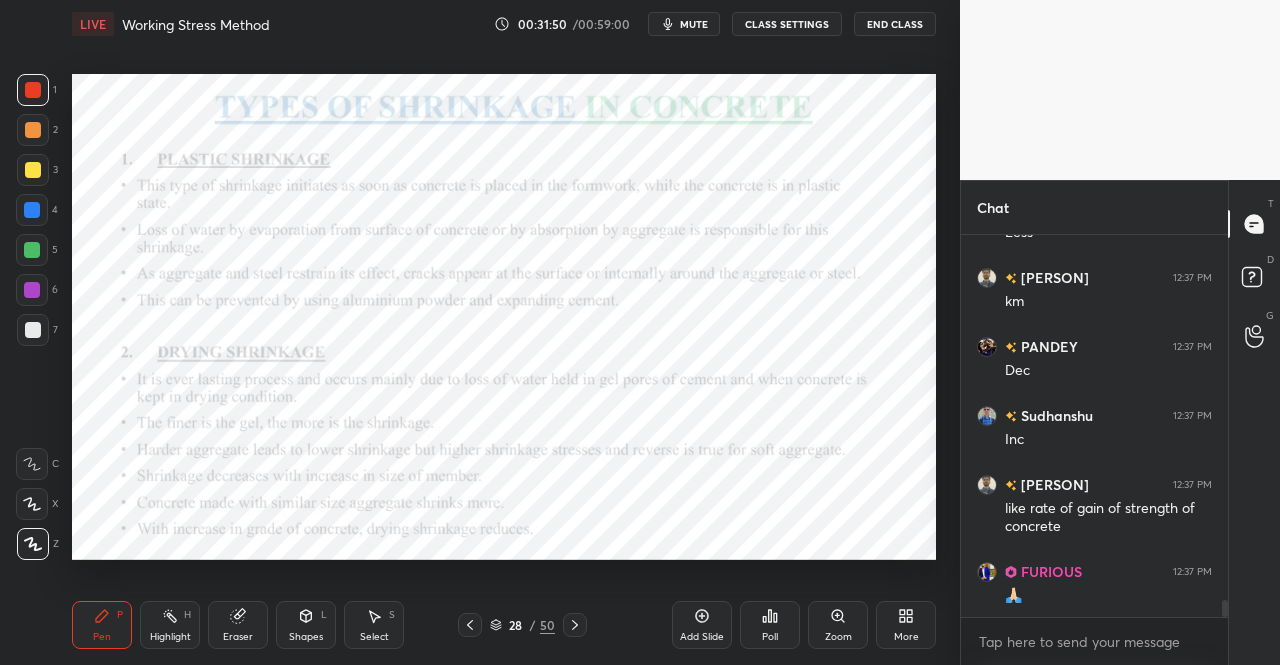 scroll, scrollTop: 8322, scrollLeft: 0, axis: vertical 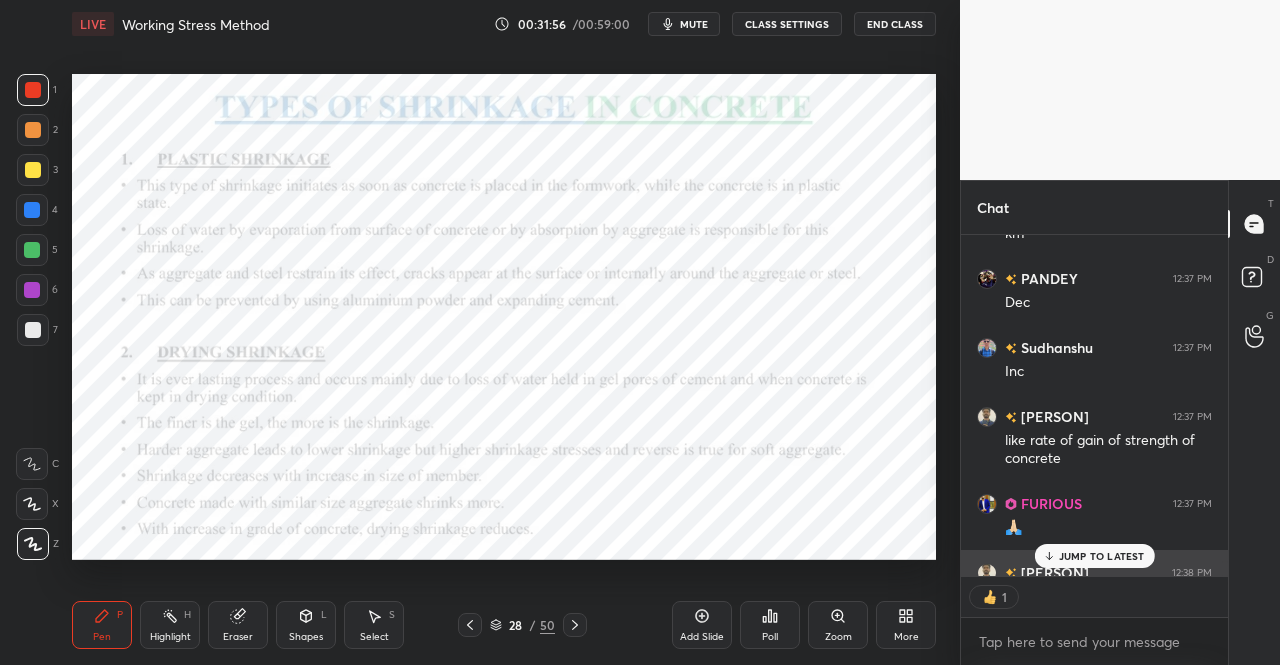 click on "JUMP TO LATEST" at bounding box center (1102, 556) 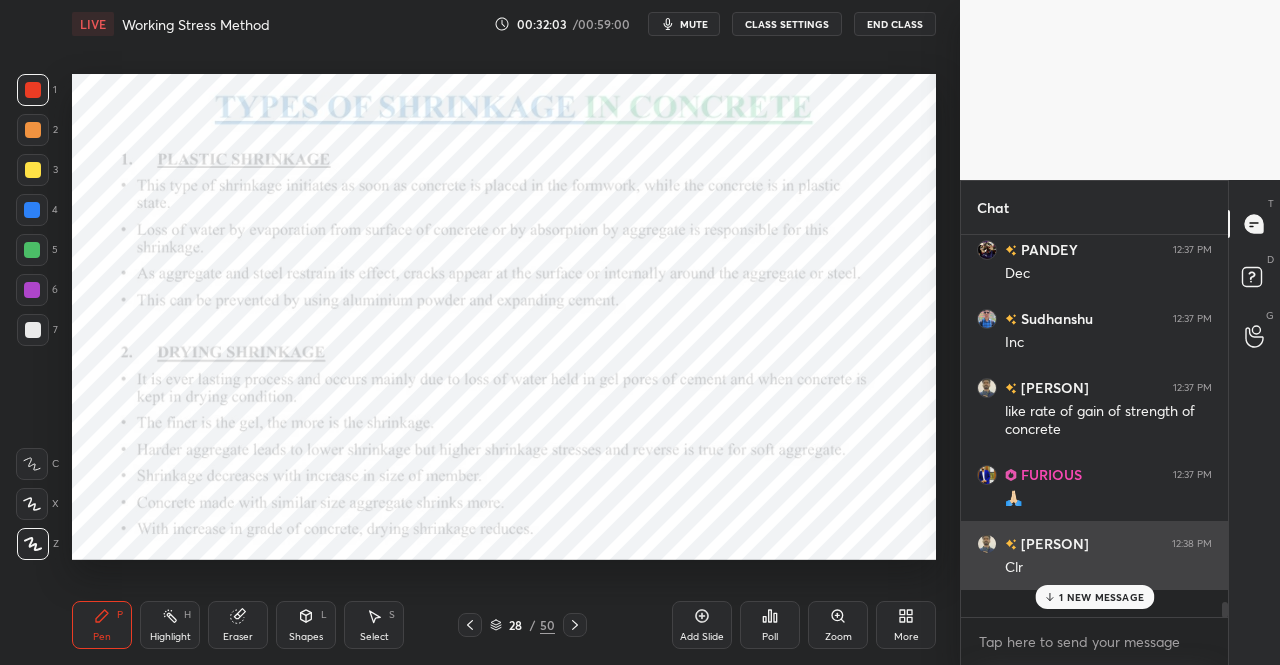 scroll, scrollTop: 7, scrollLeft: 6, axis: both 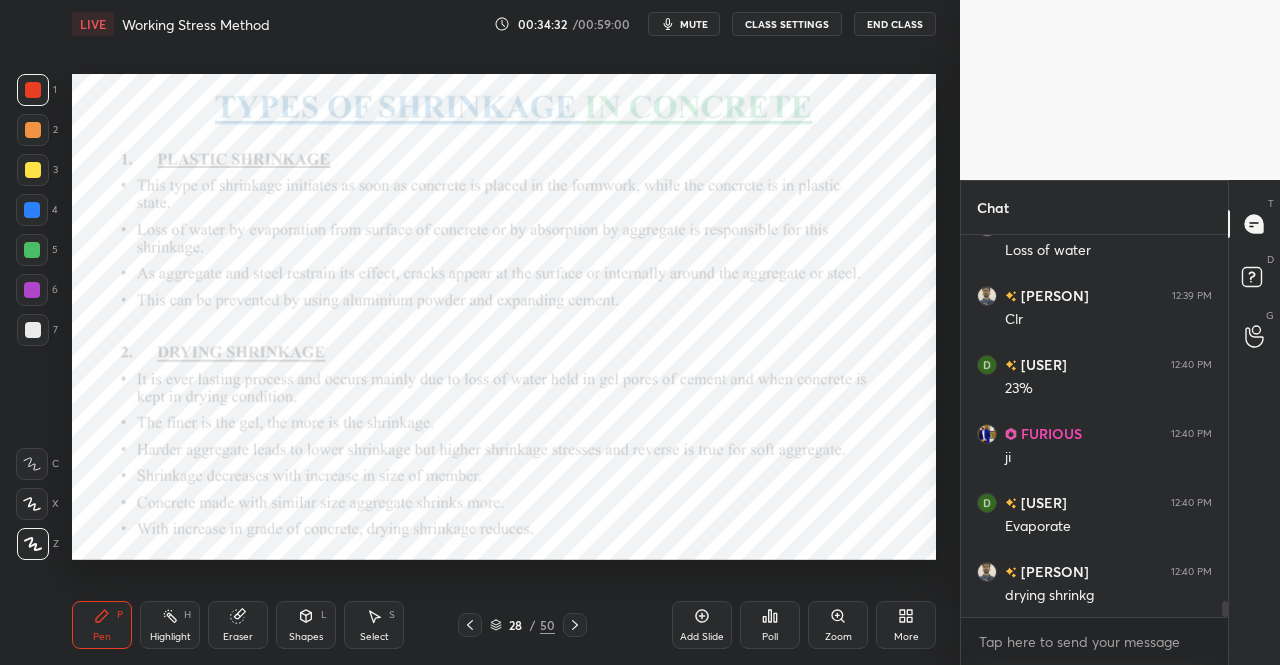 click 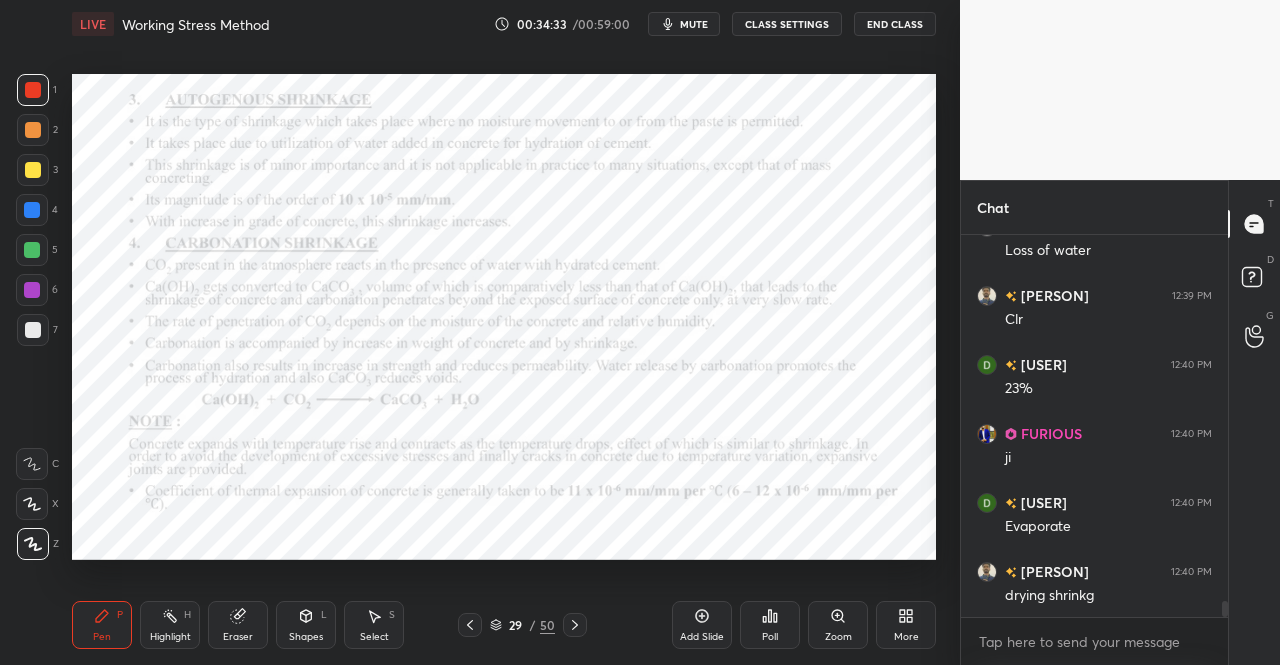 click on "Pen P" at bounding box center (102, 625) 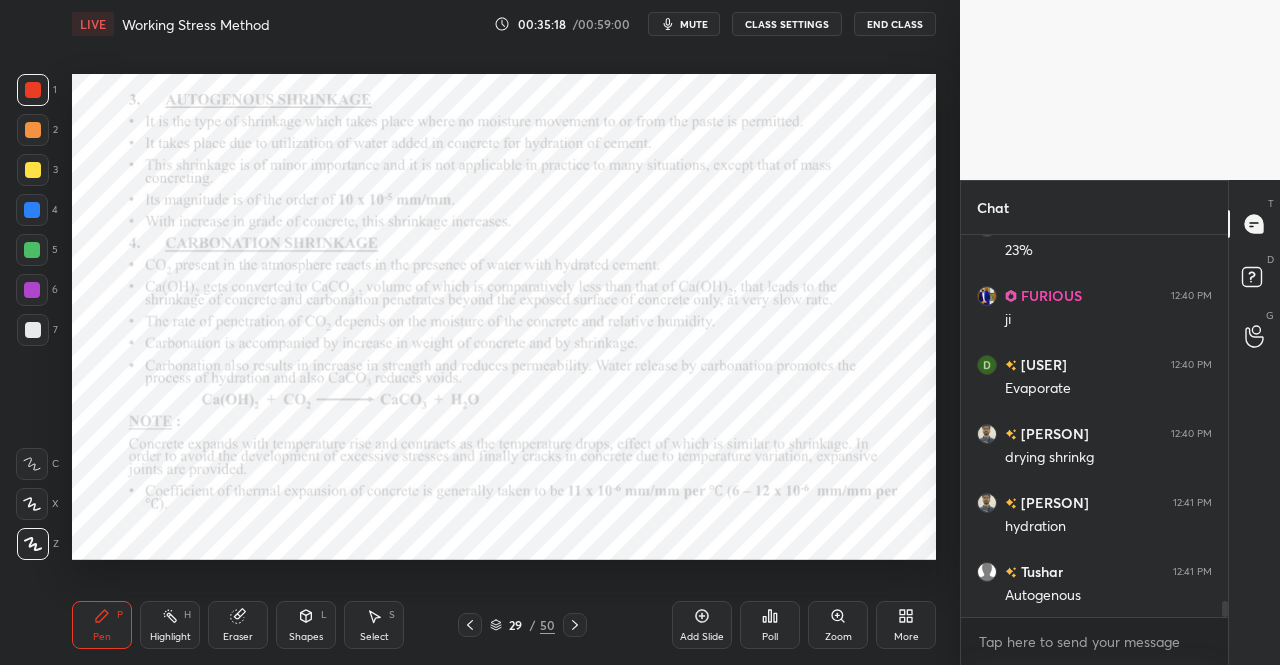 scroll, scrollTop: 9012, scrollLeft: 0, axis: vertical 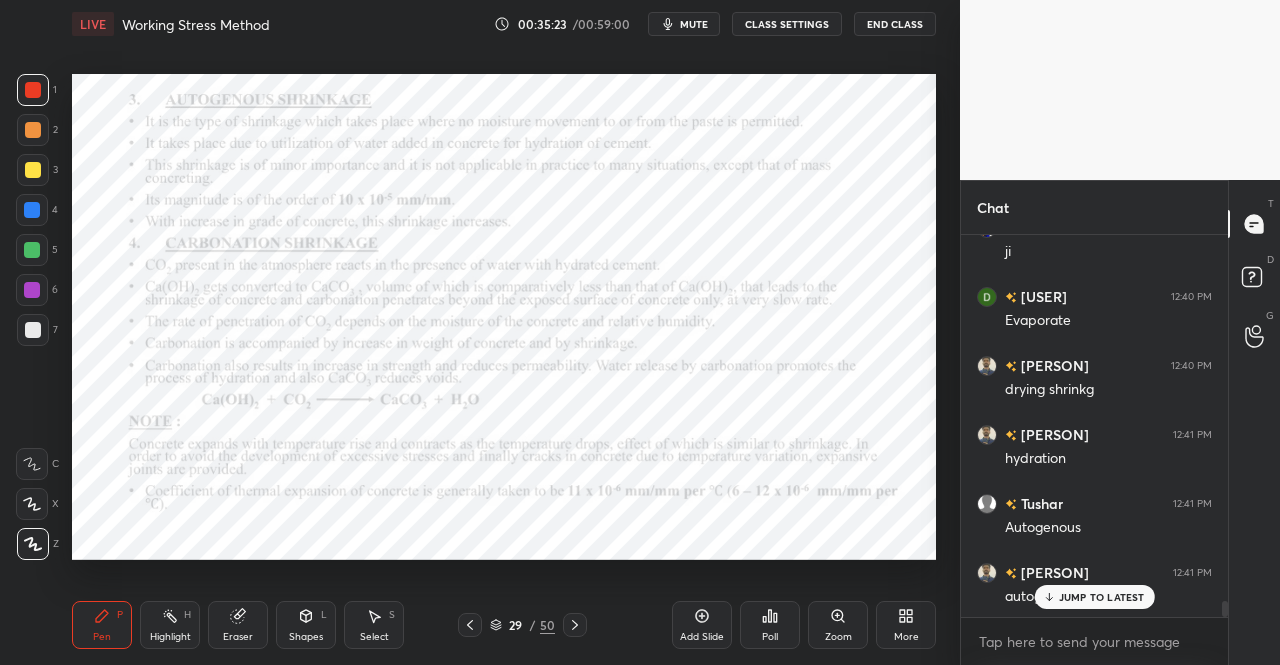 click 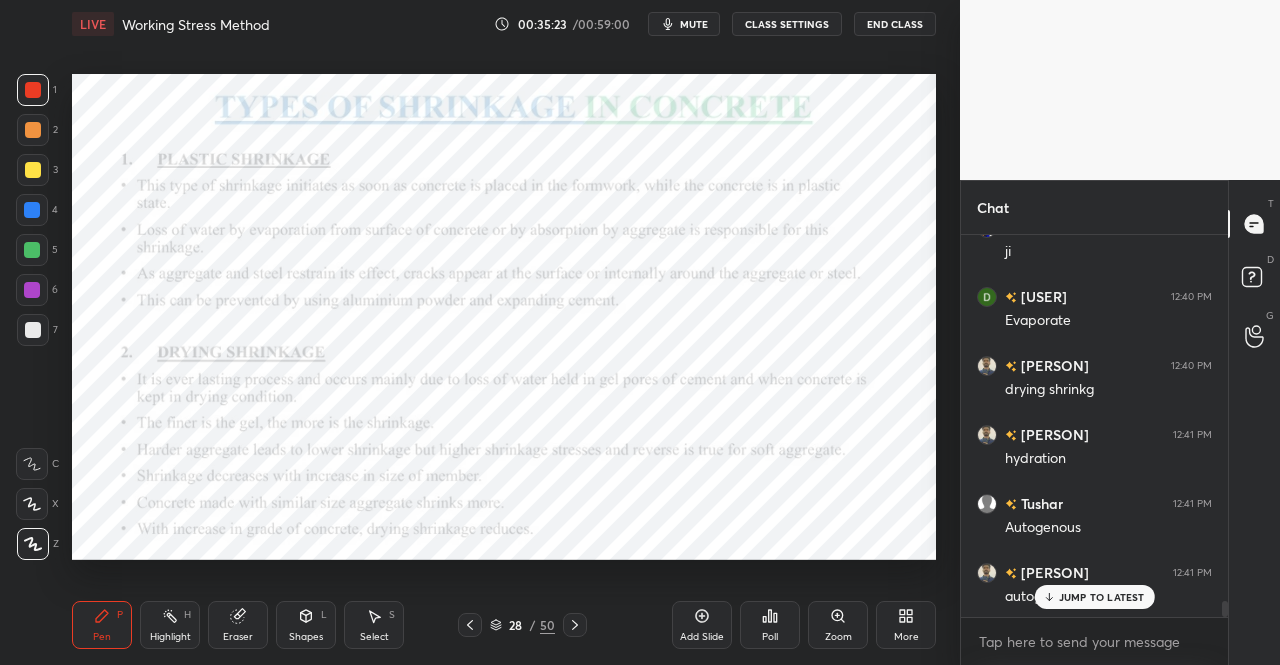 click 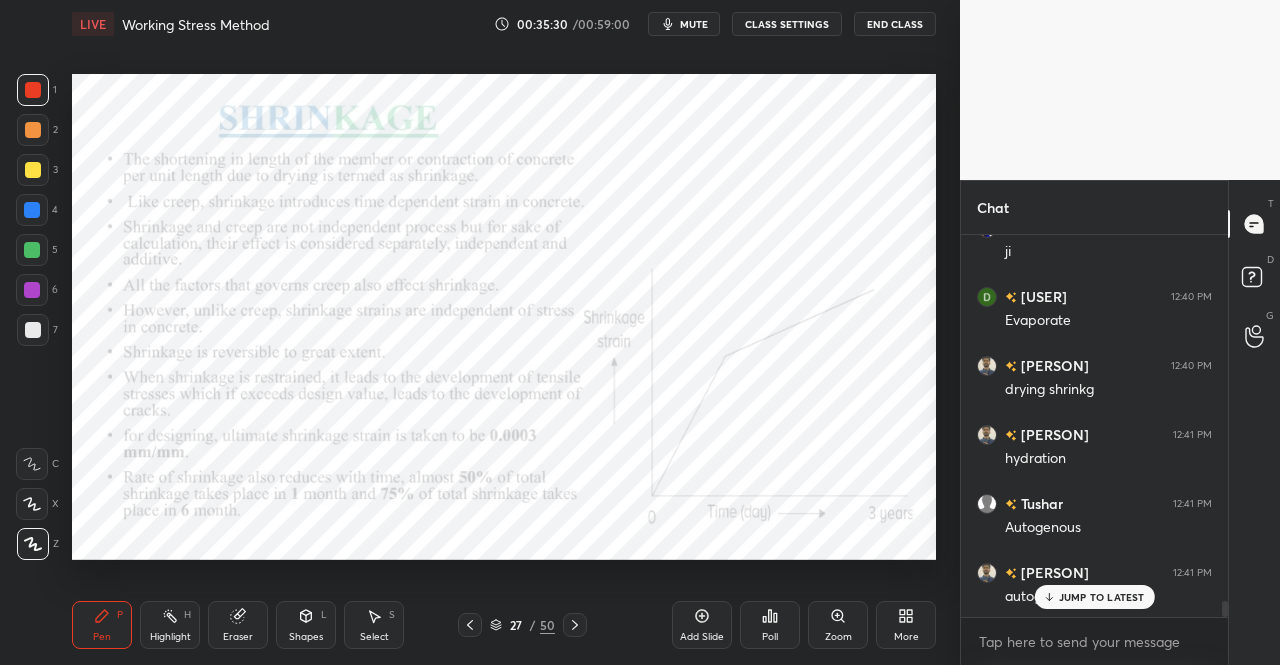 click 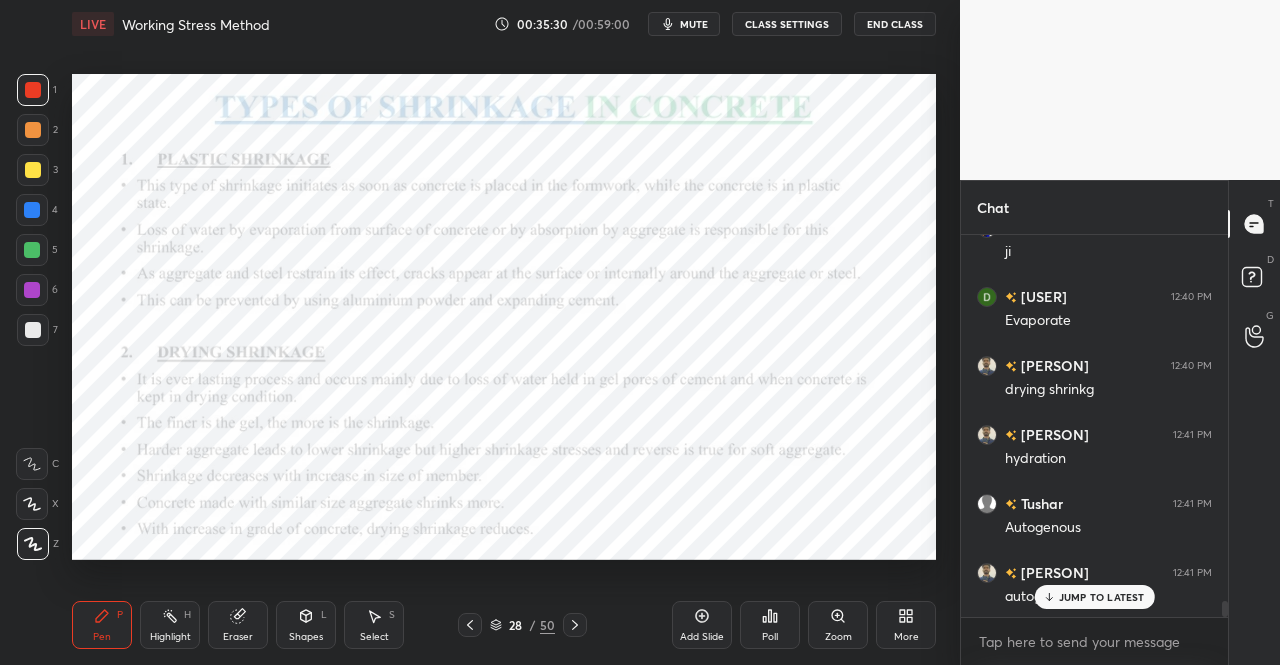 click 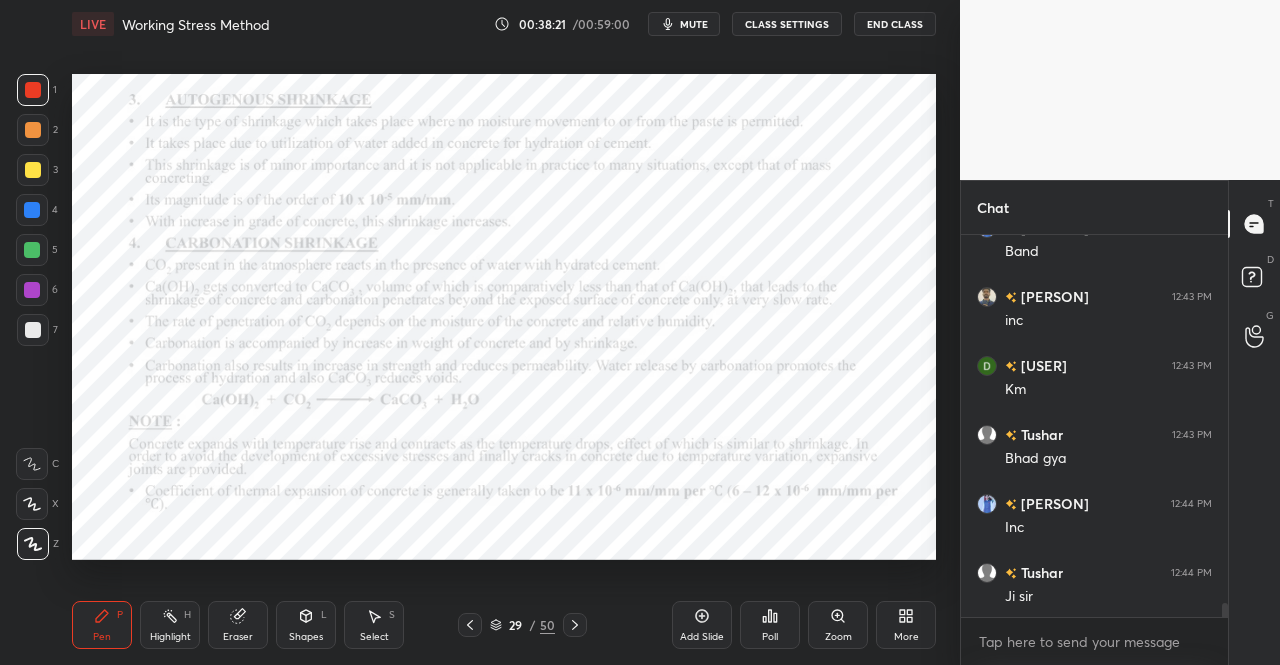 scroll, scrollTop: 10186, scrollLeft: 0, axis: vertical 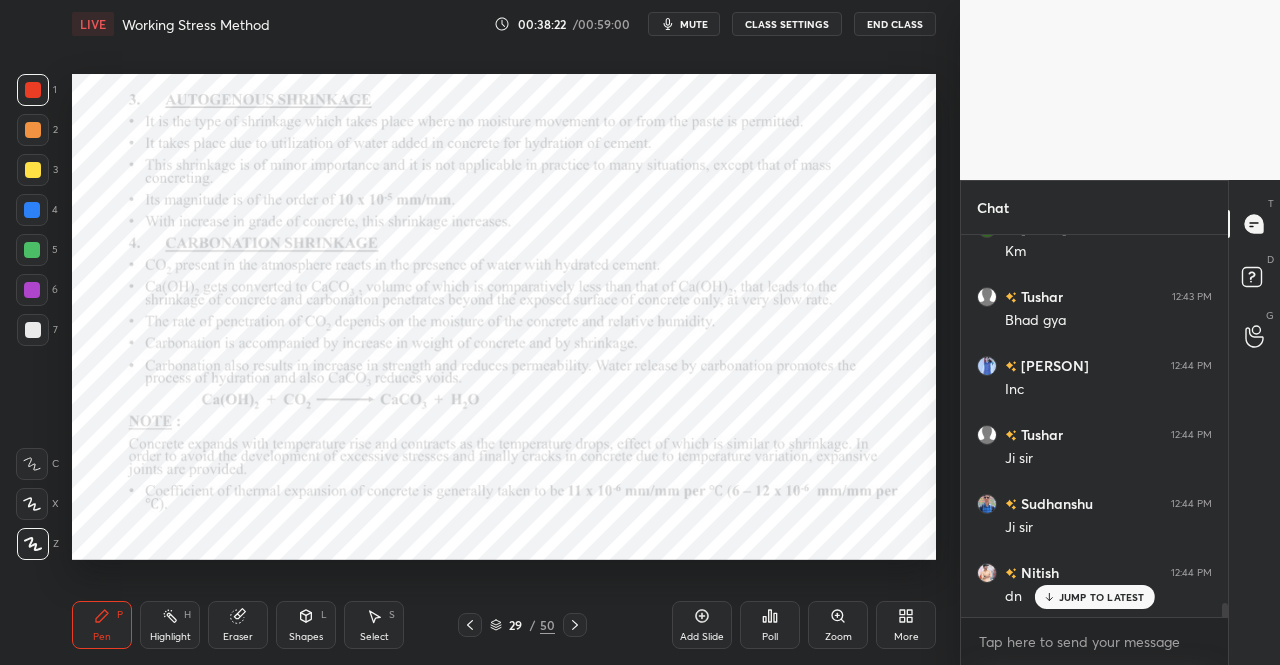 click at bounding box center (575, 625) 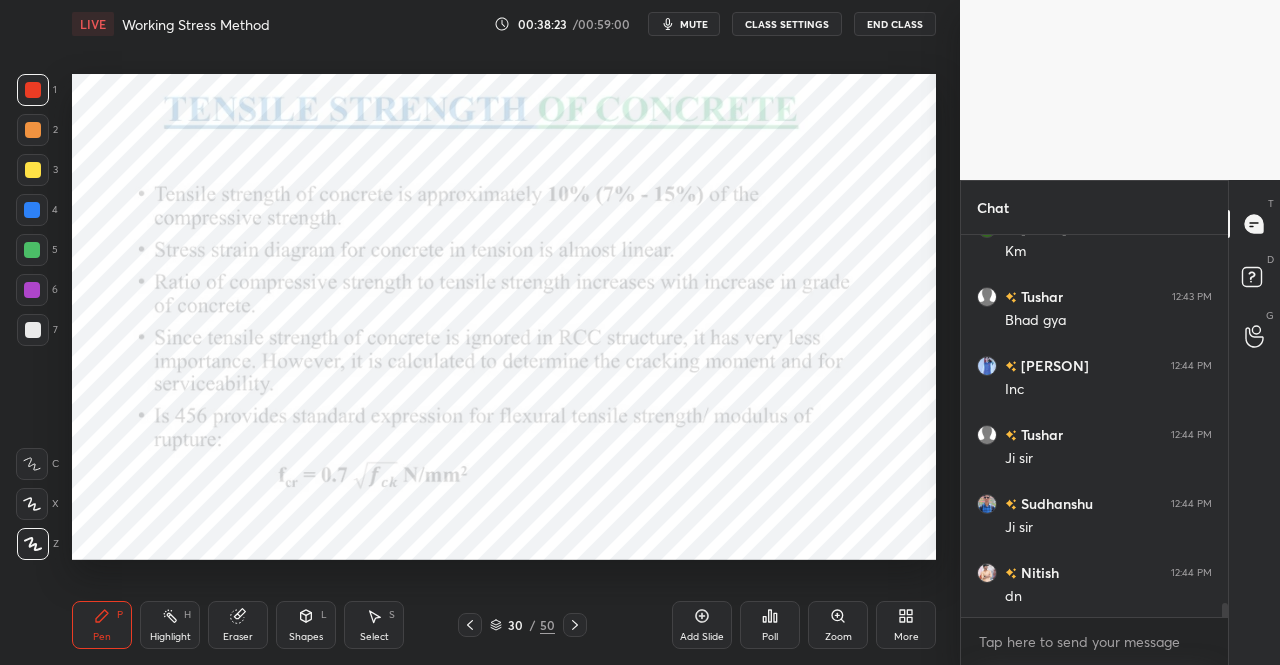 scroll, scrollTop: 10324, scrollLeft: 0, axis: vertical 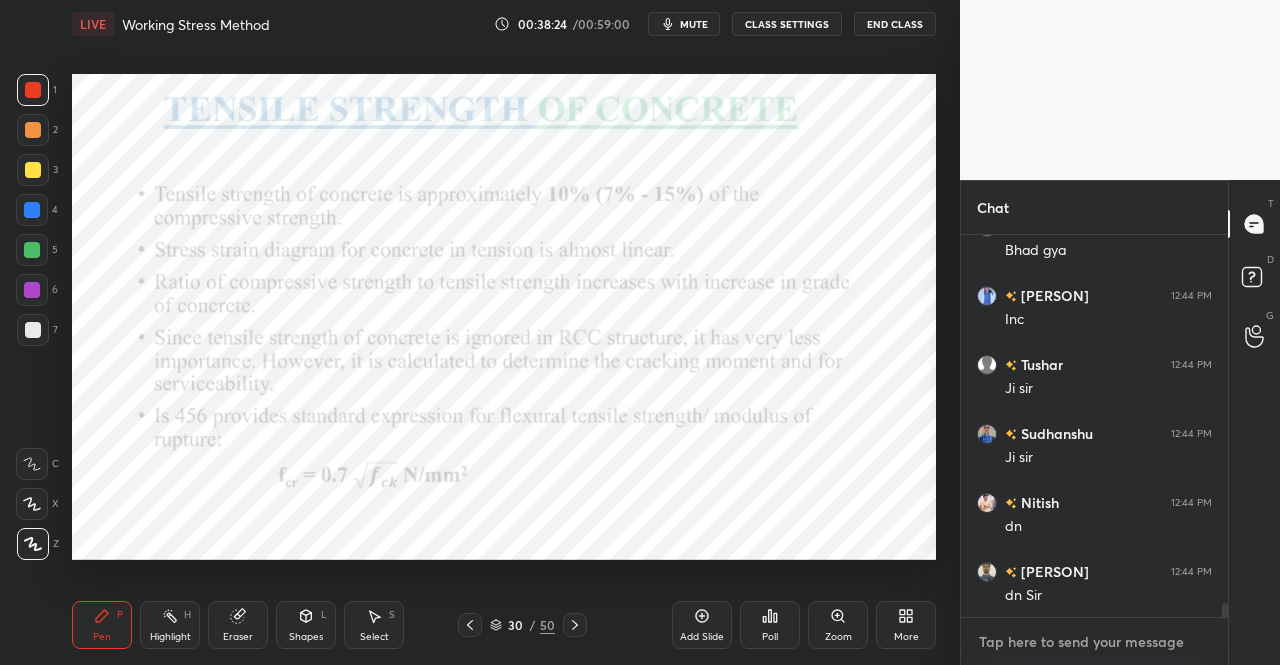 click at bounding box center (1094, 642) 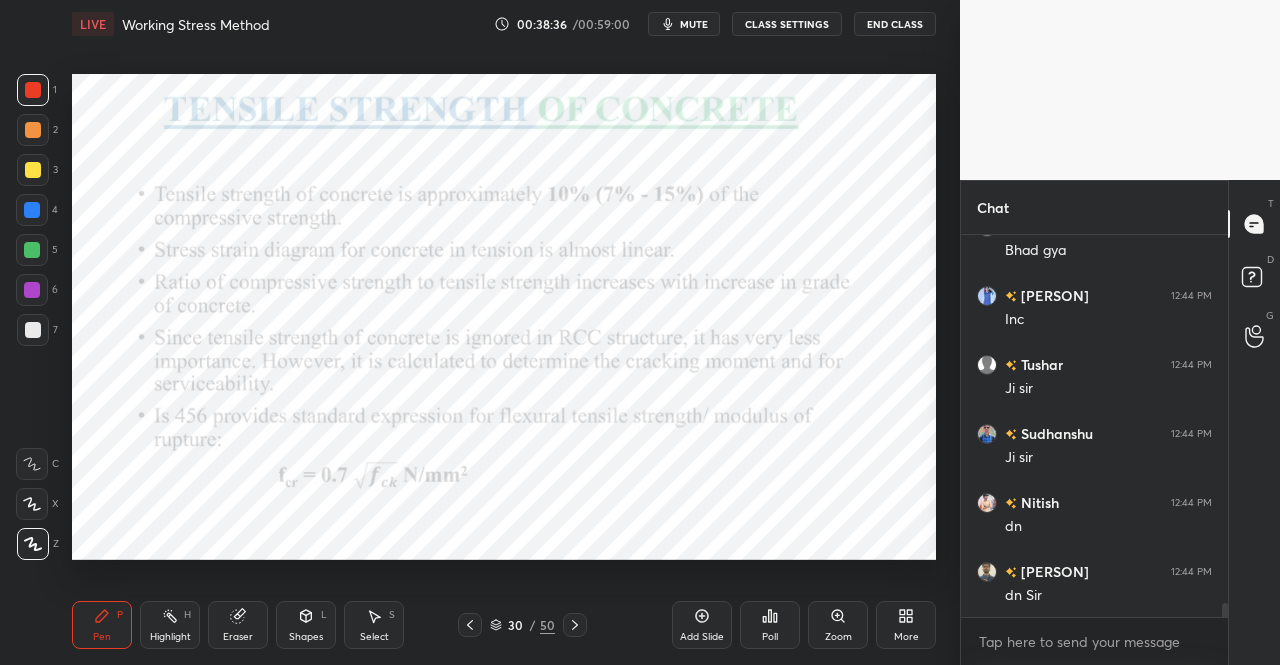 click on "Pen P" at bounding box center (102, 625) 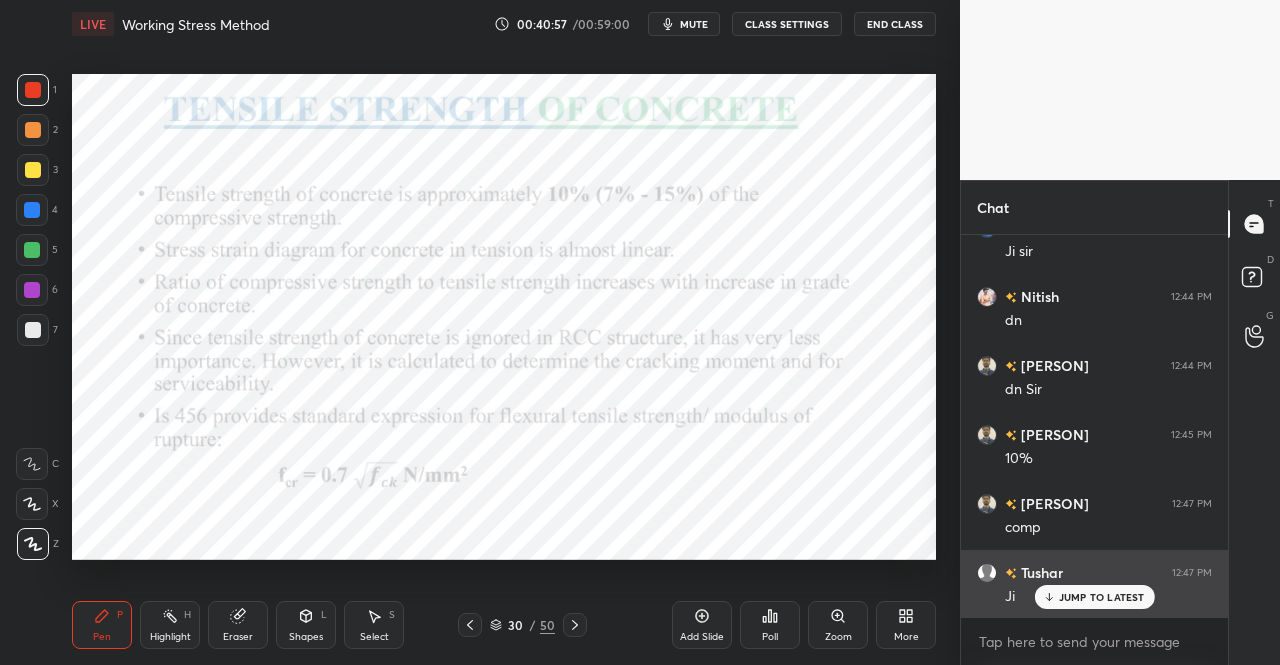 scroll, scrollTop: 10600, scrollLeft: 0, axis: vertical 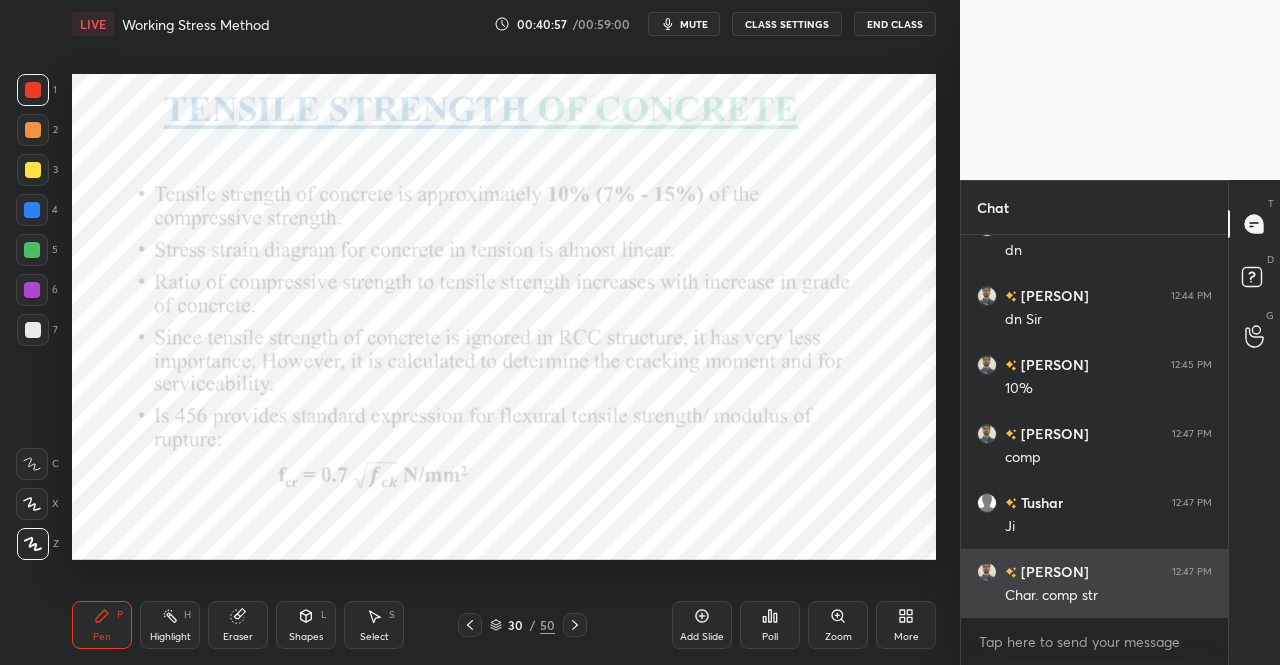 click on "Char. comp str" at bounding box center (1108, 596) 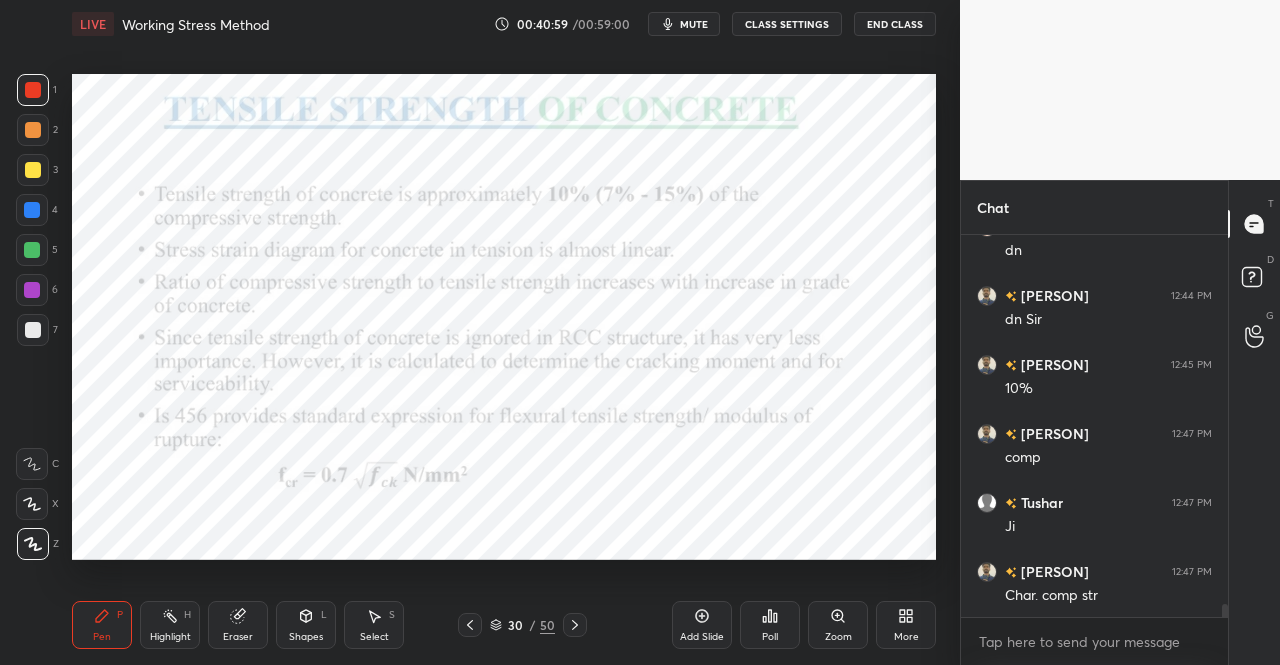 click 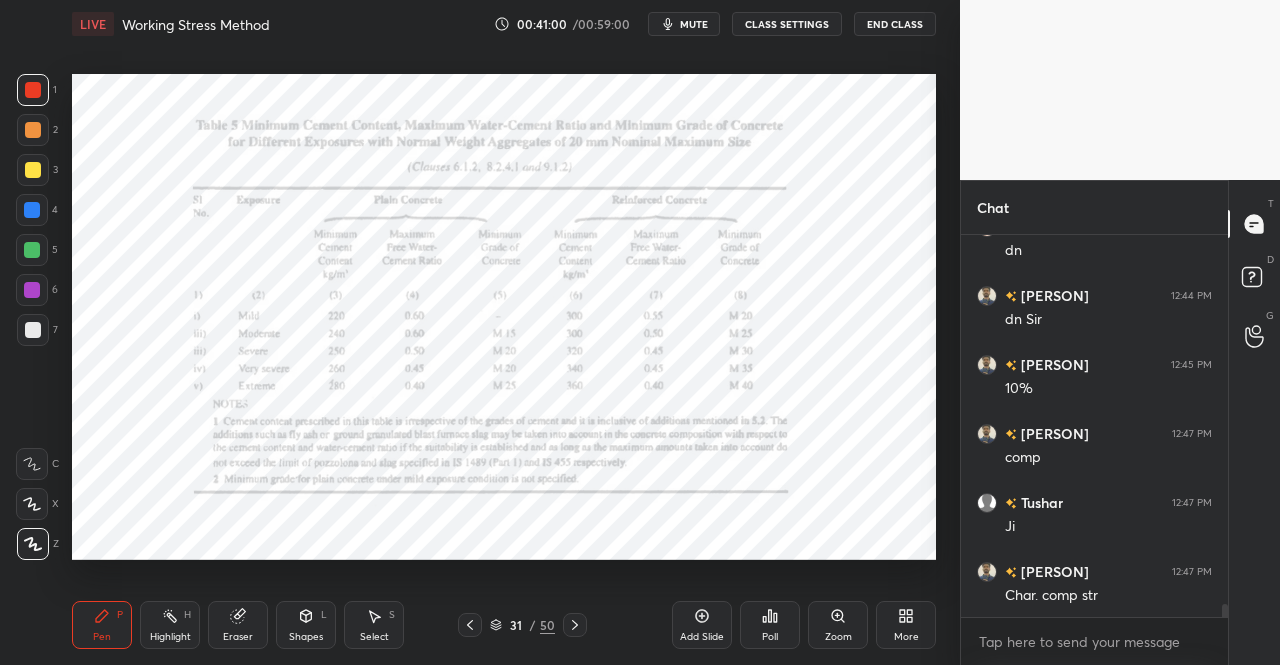 click on "Pen P Highlight H Eraser Shapes L Select S 31 / 50 Add Slide Poll Zoom More" at bounding box center (504, 625) 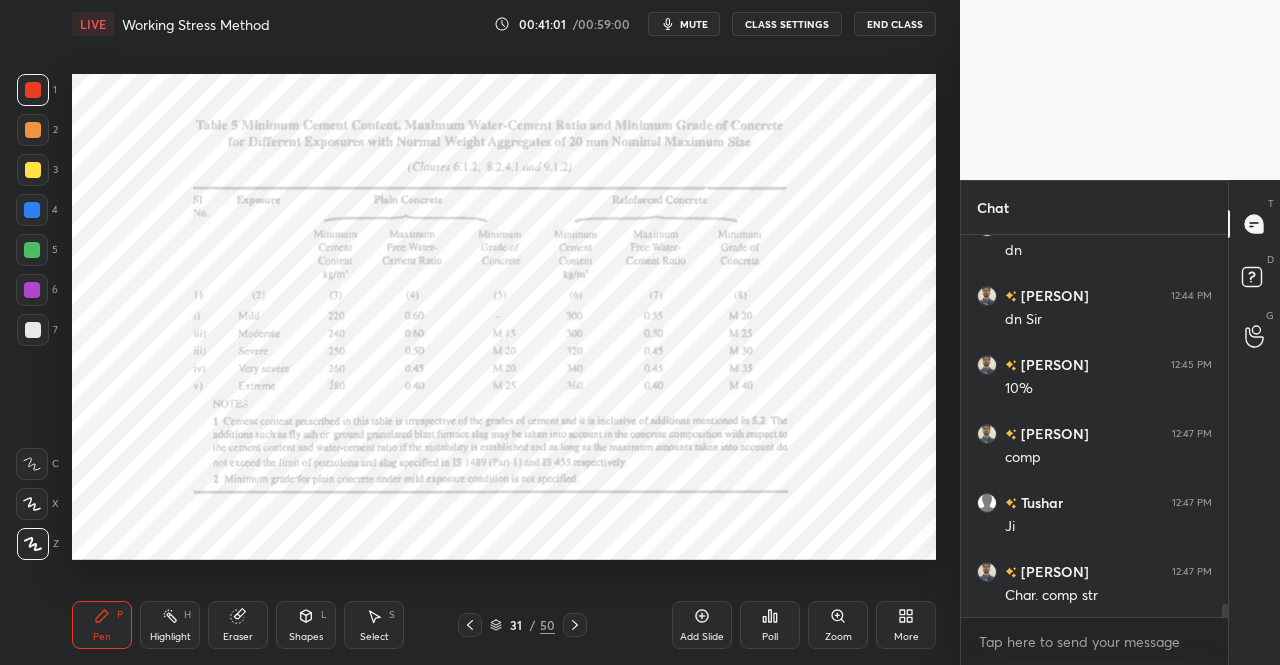 click on "Pen P" at bounding box center (102, 625) 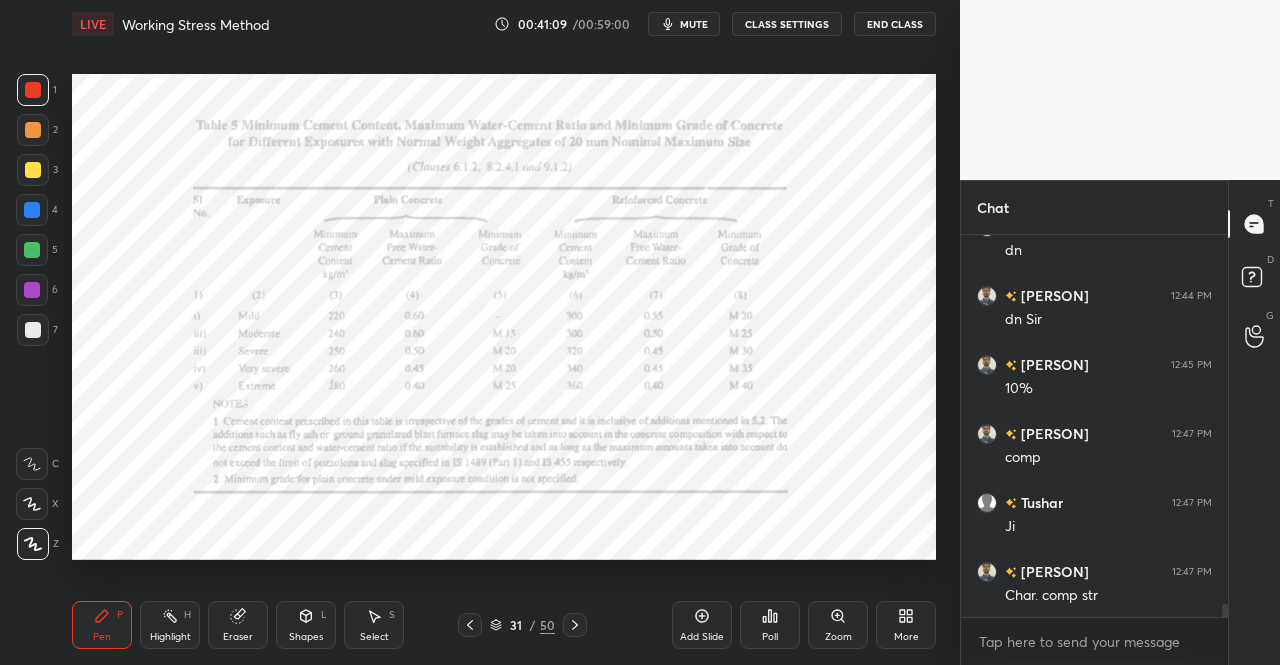 click on "Pen P" at bounding box center (102, 625) 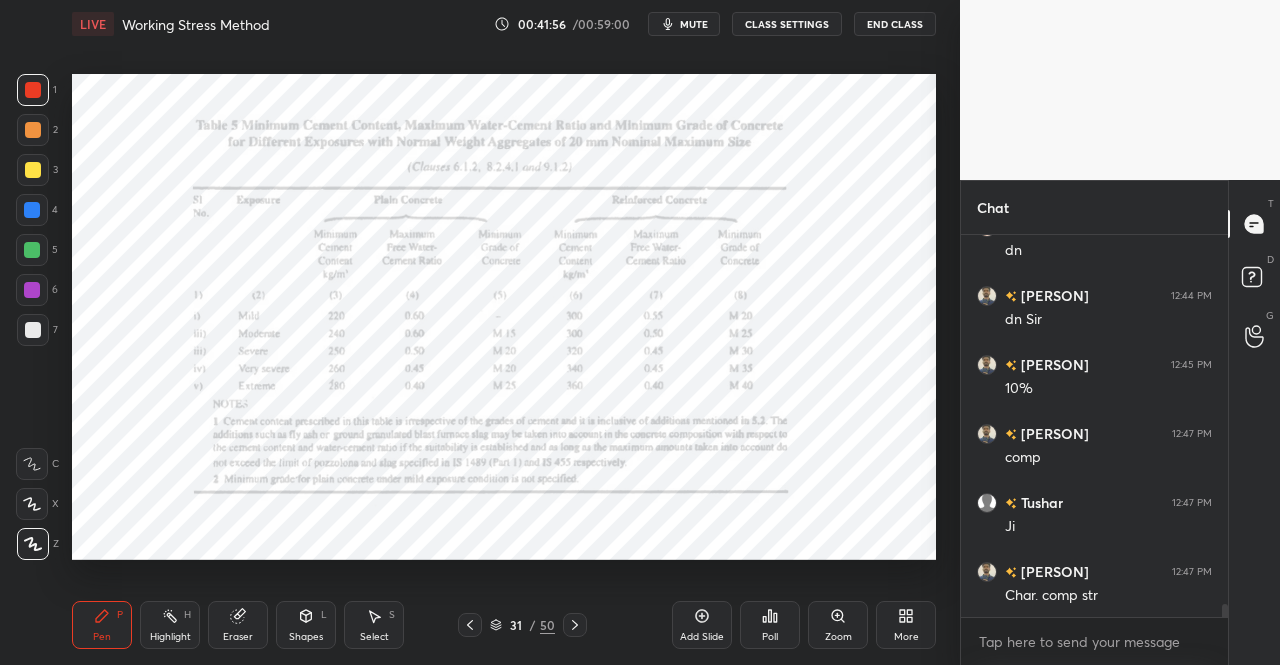 click 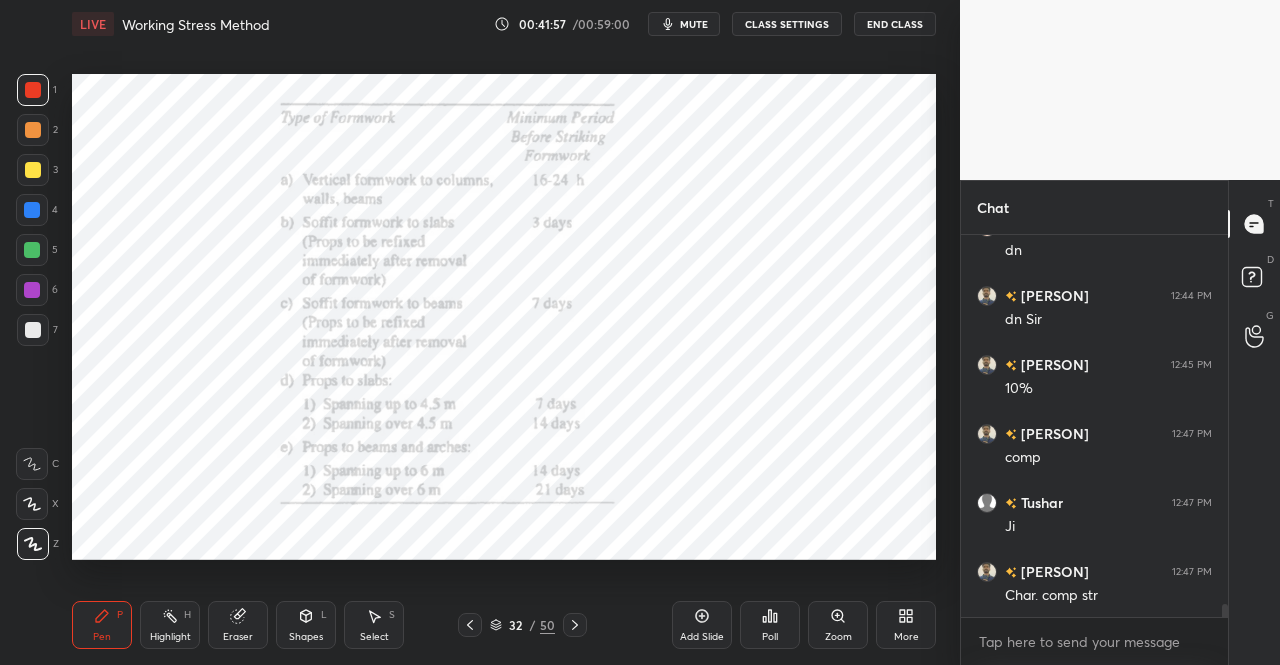 click 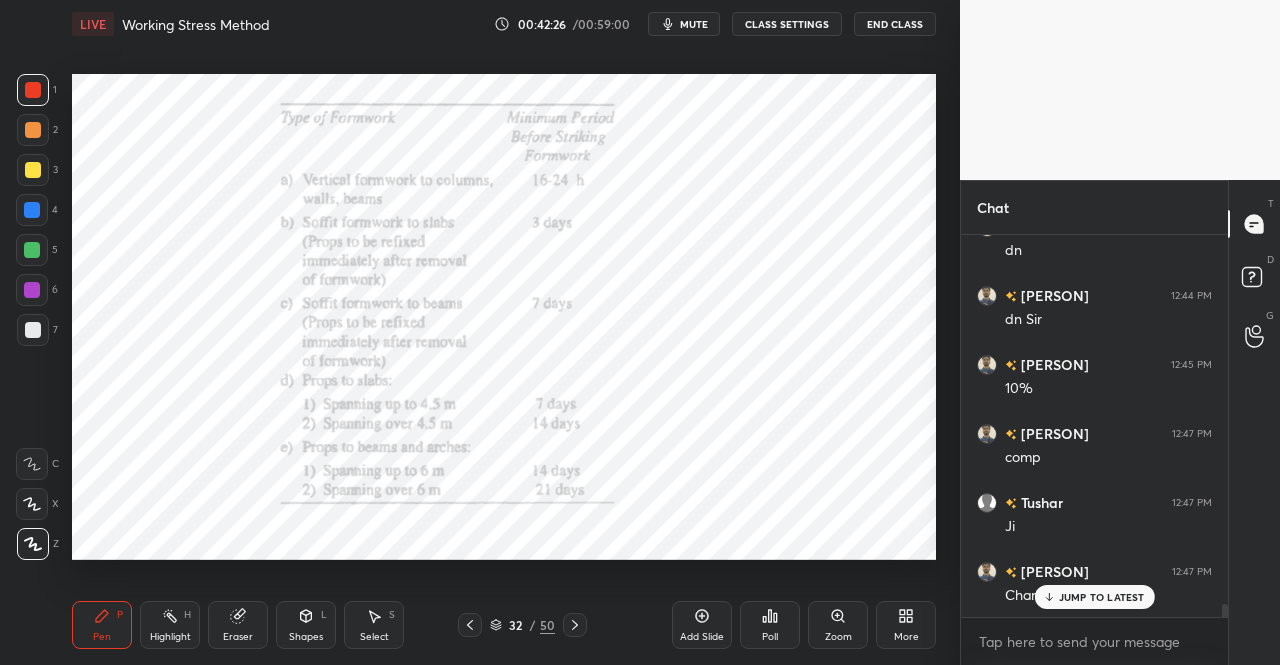 scroll, scrollTop: 10668, scrollLeft: 0, axis: vertical 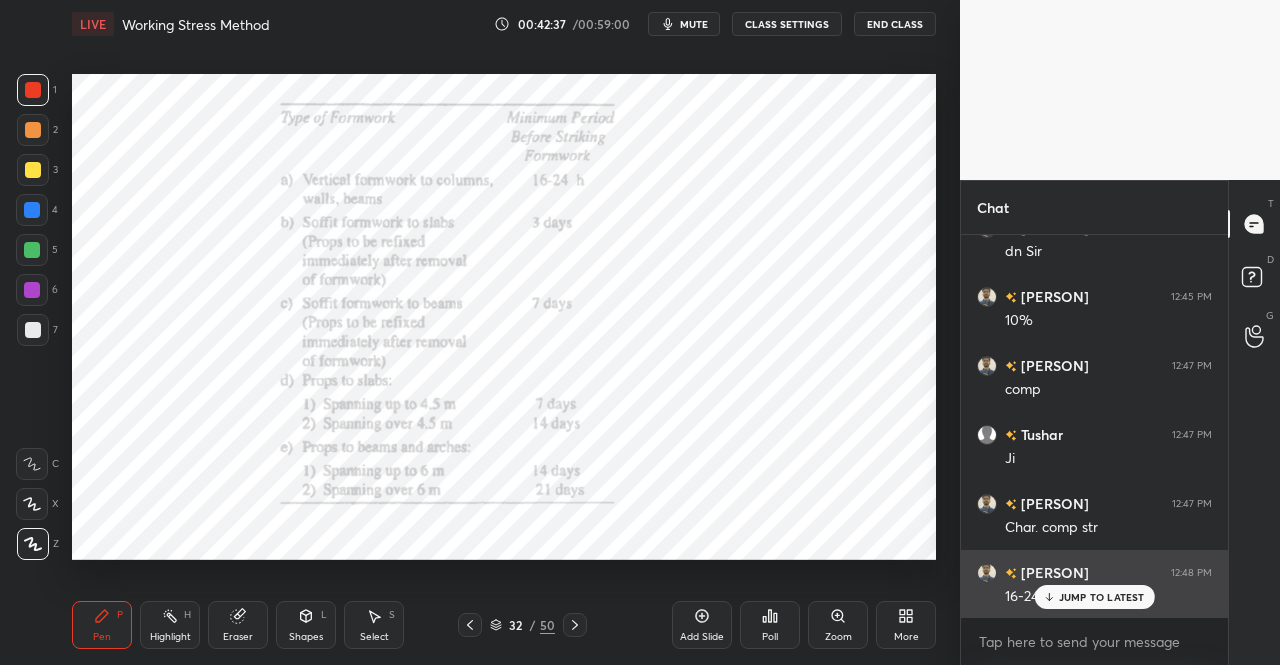 click on "JUMP TO LATEST" at bounding box center (1102, 597) 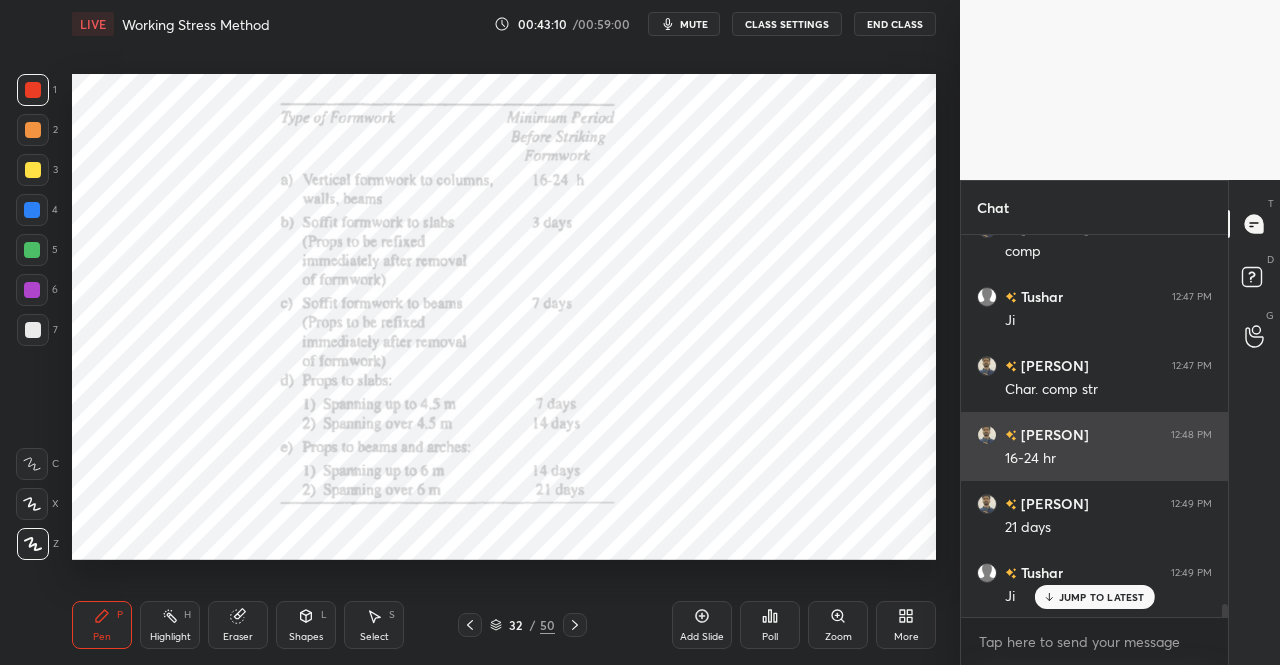 scroll, scrollTop: 10854, scrollLeft: 0, axis: vertical 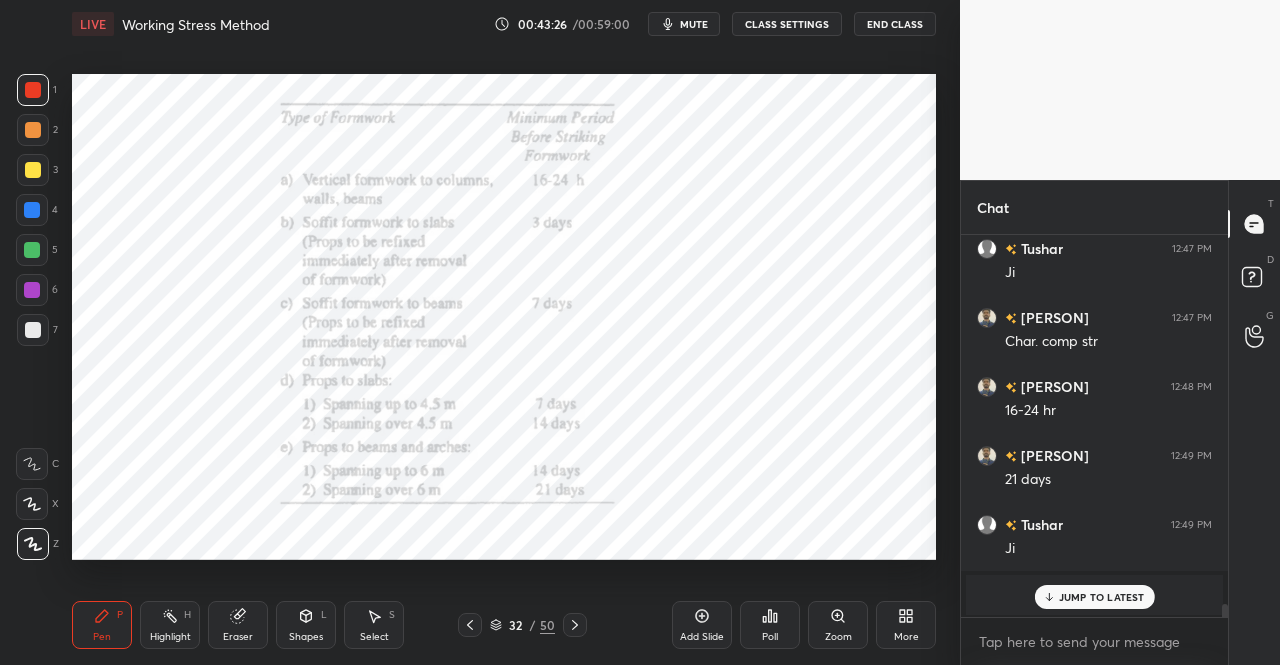click 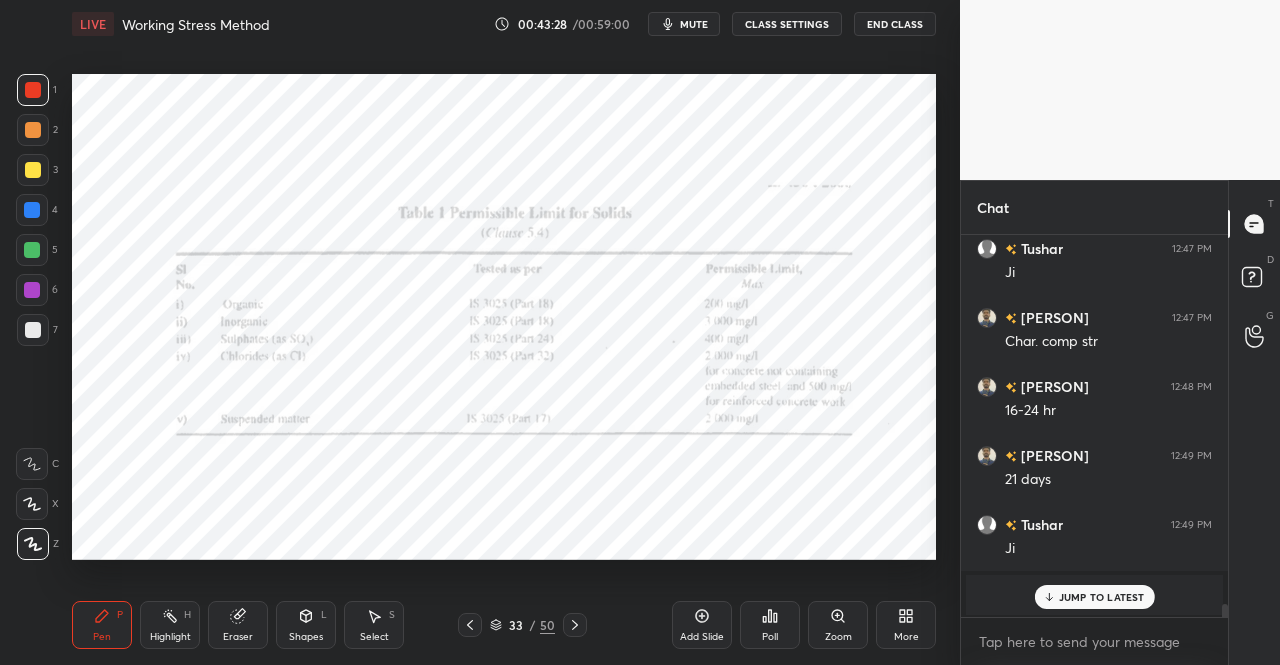 click on "Pen P" at bounding box center (102, 625) 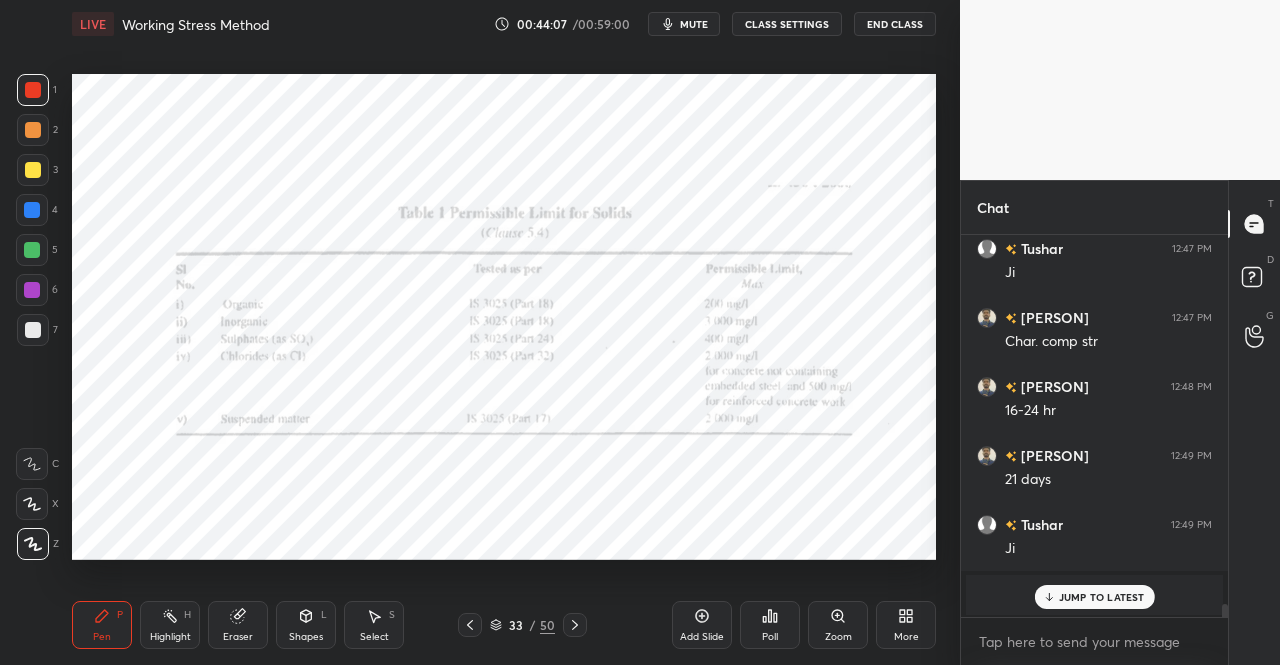 click on "mute" at bounding box center [694, 24] 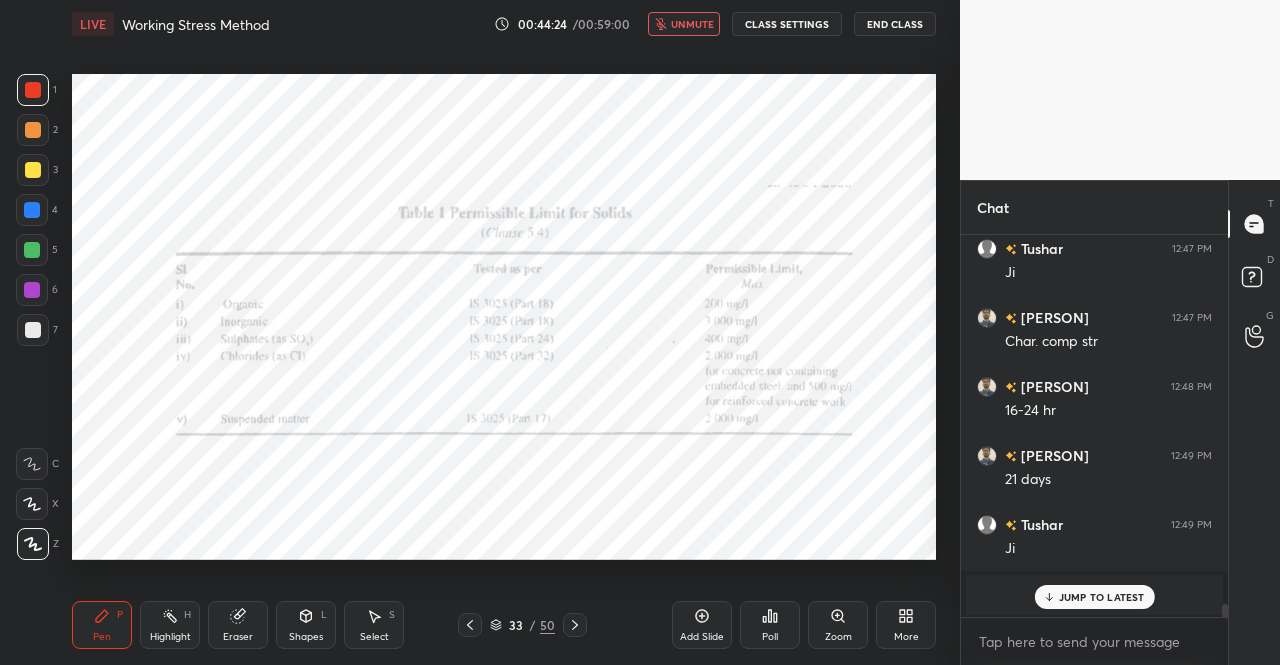 scroll, scrollTop: 335, scrollLeft: 261, axis: both 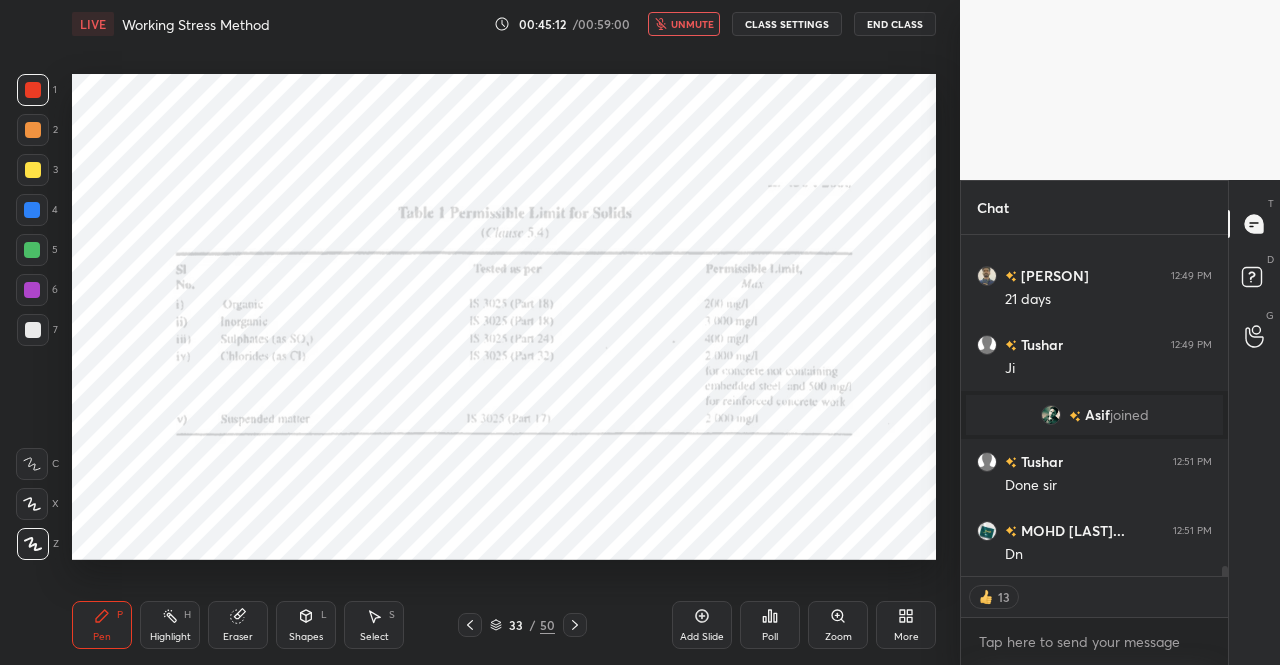 click on "unmute" at bounding box center (692, 24) 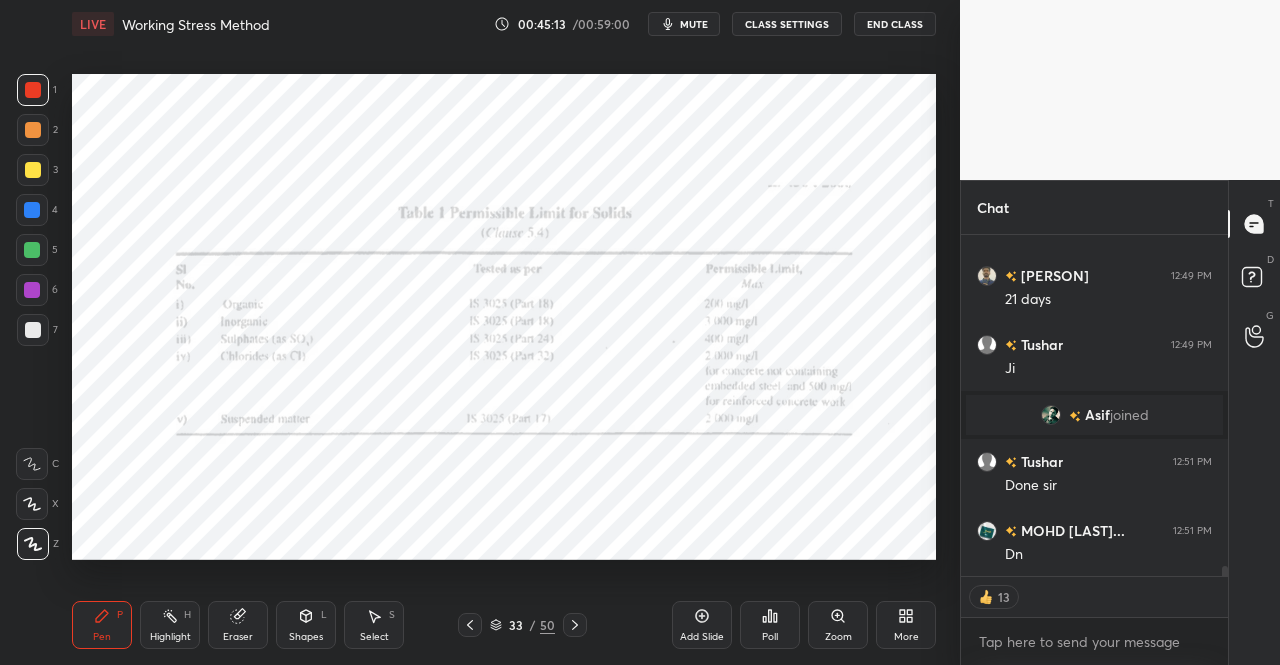 click 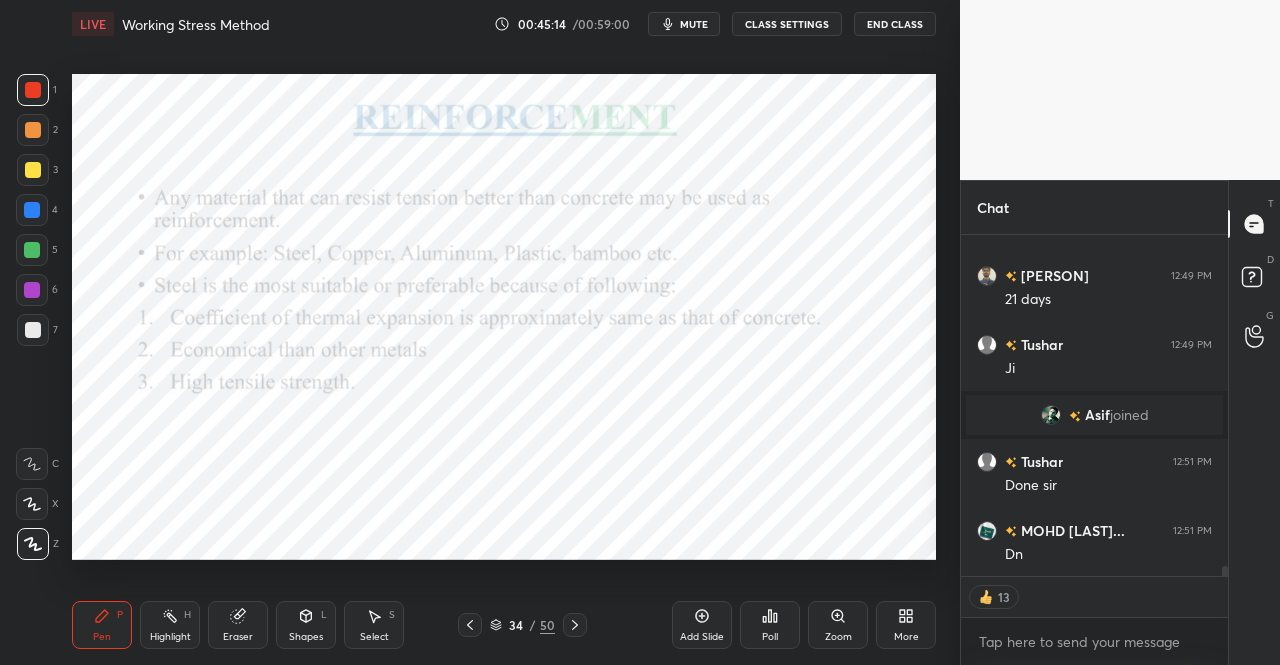 click on "P" at bounding box center [120, 615] 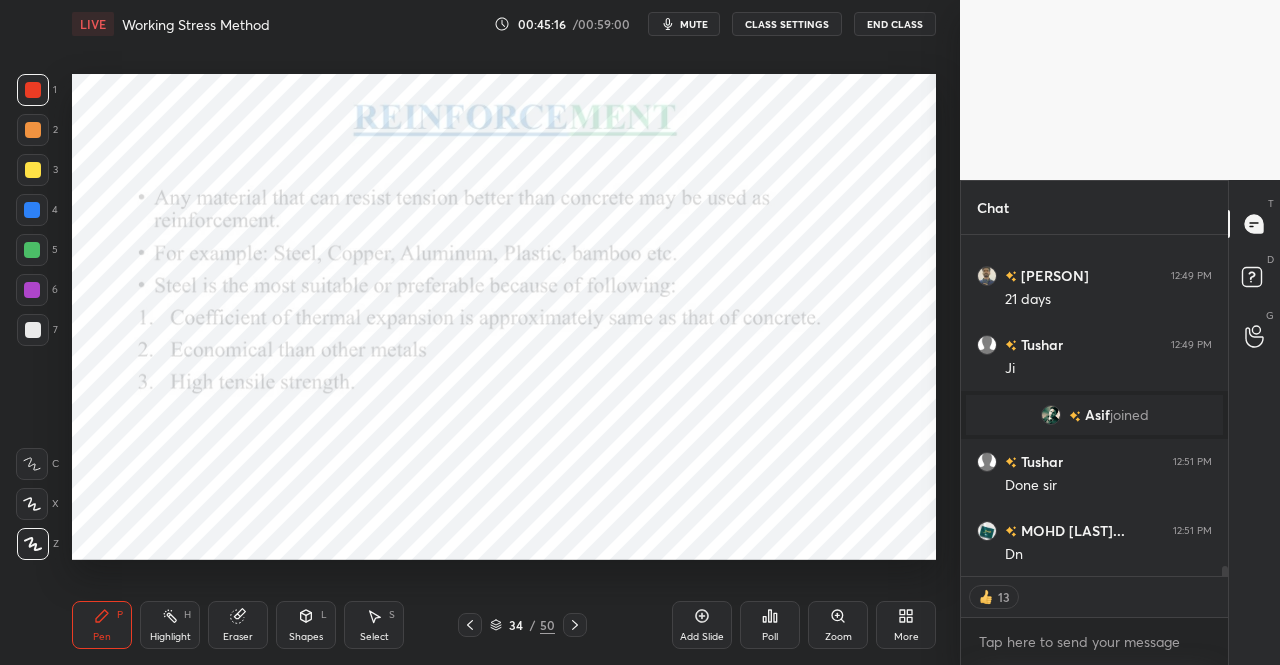 scroll, scrollTop: 7, scrollLeft: 6, axis: both 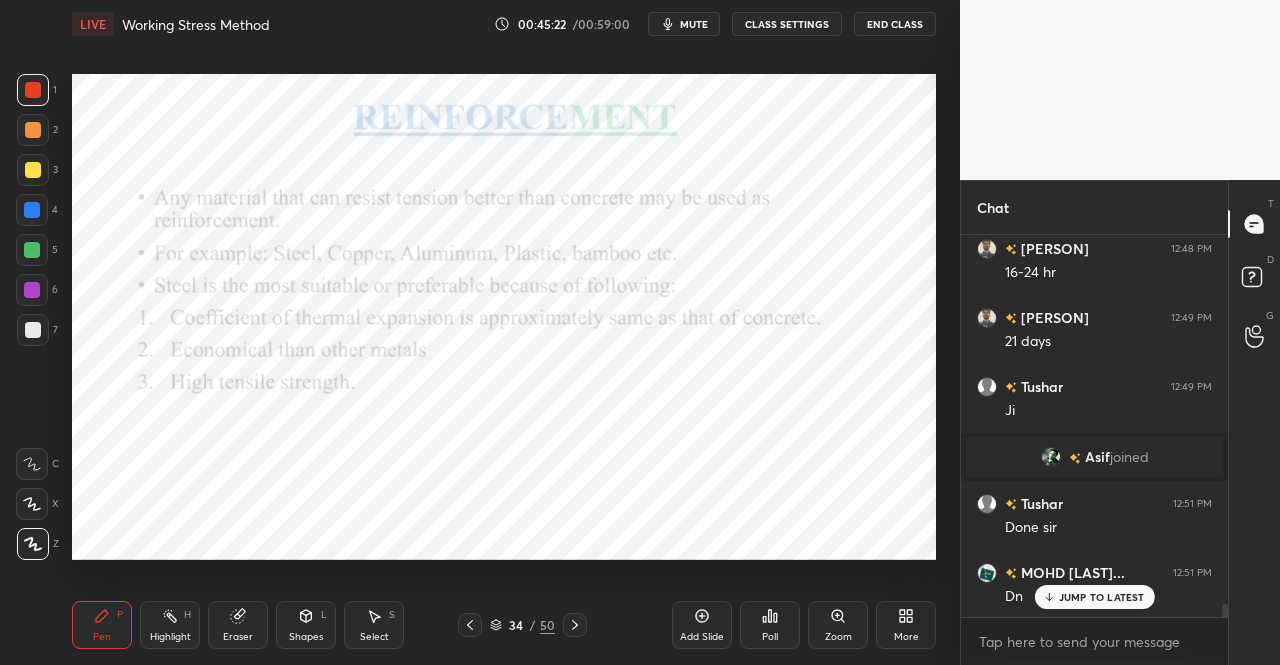 click 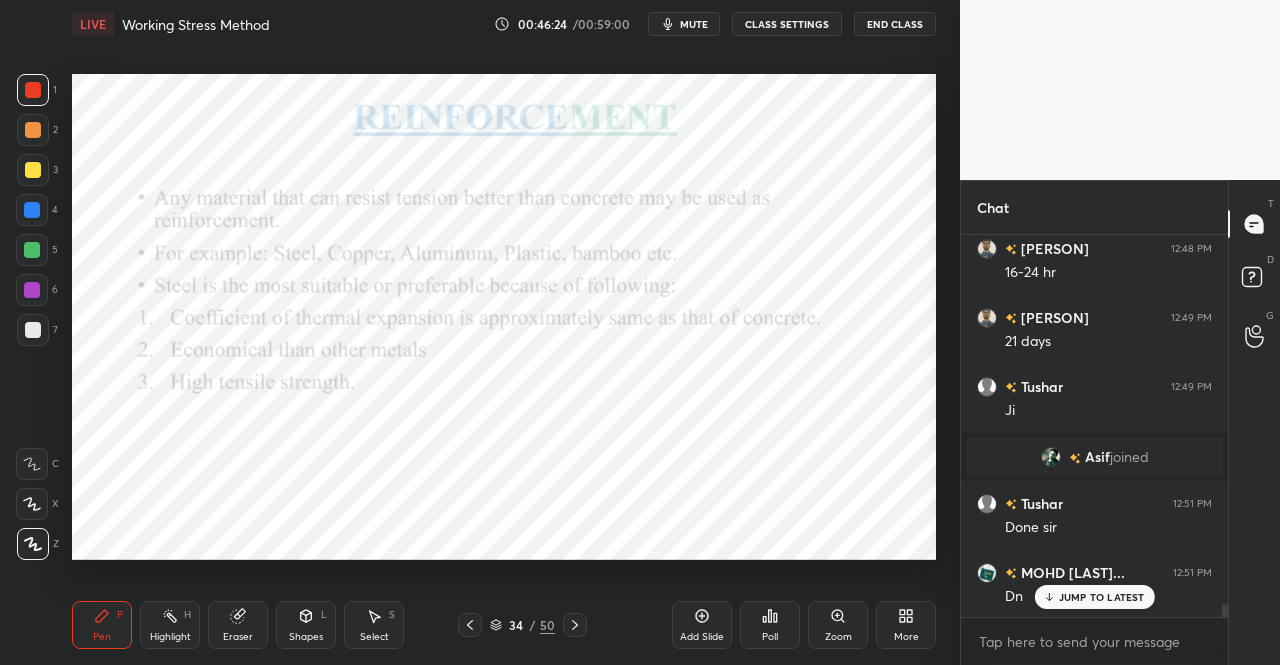 click at bounding box center [575, 625] 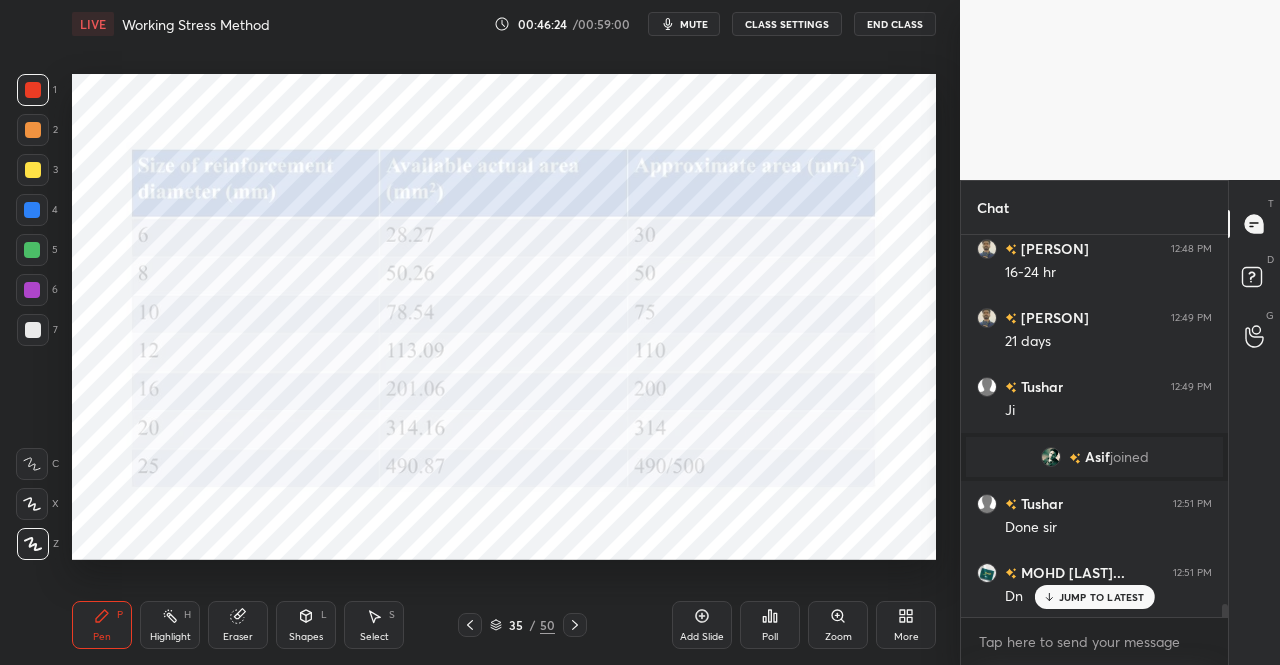 click on "Pen P" at bounding box center (102, 625) 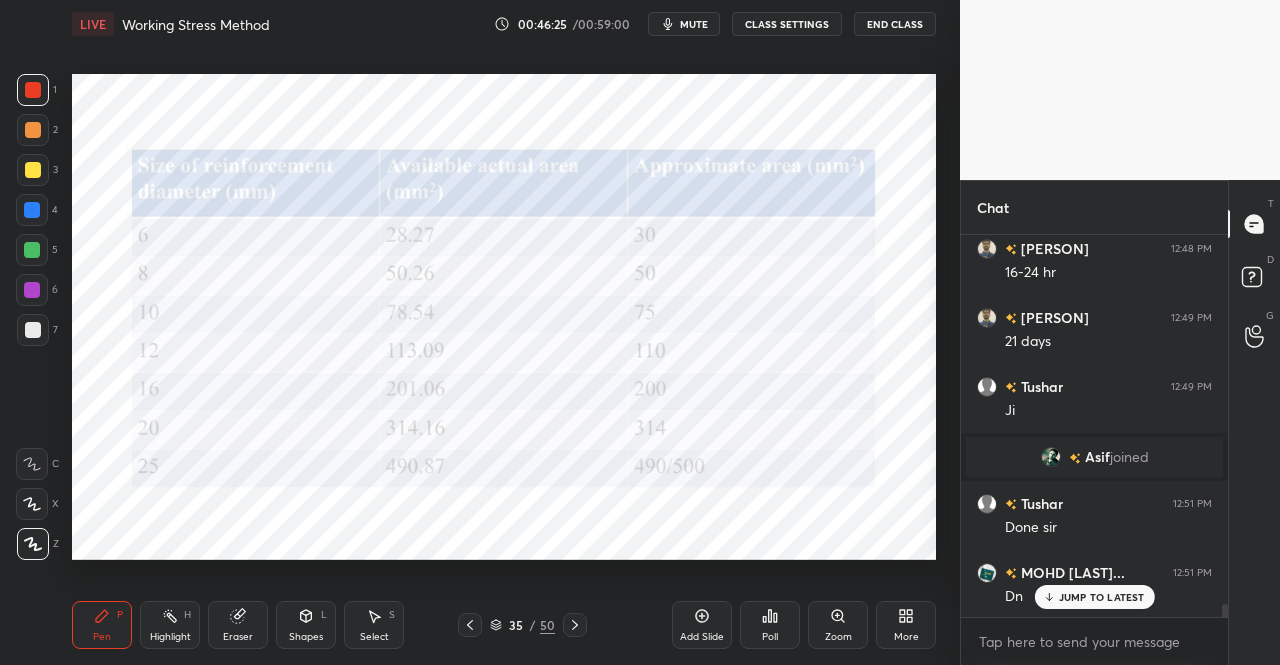 click 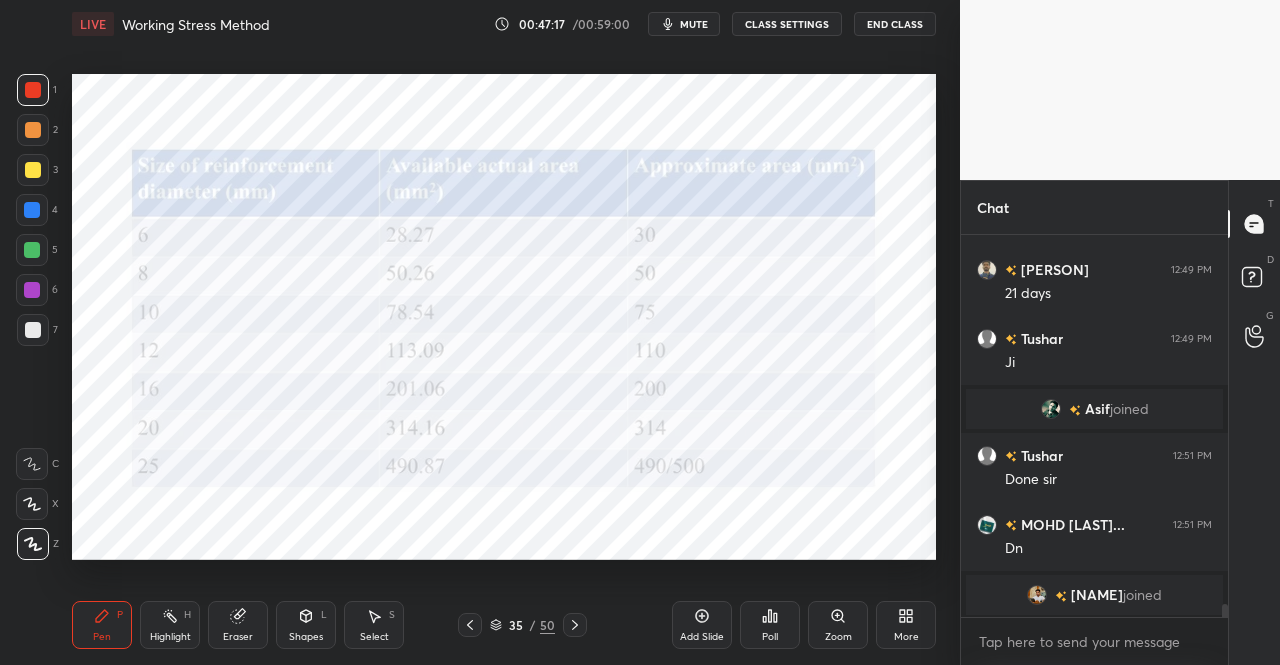 scroll, scrollTop: 11110, scrollLeft: 0, axis: vertical 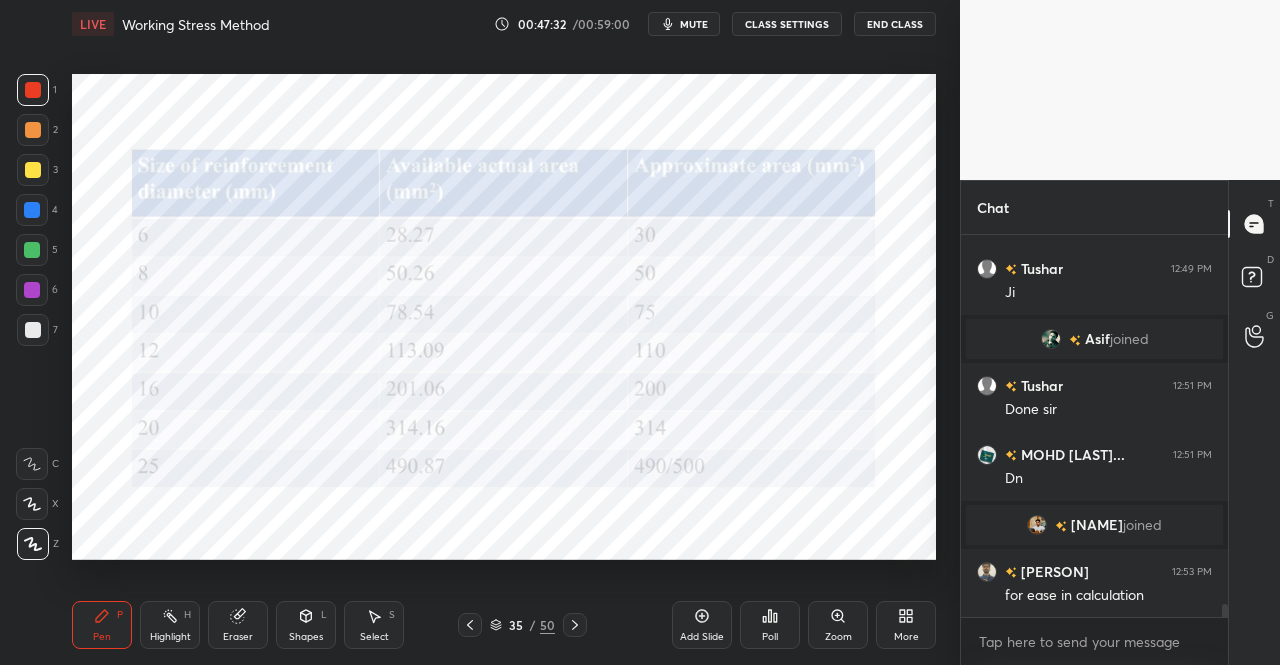 click 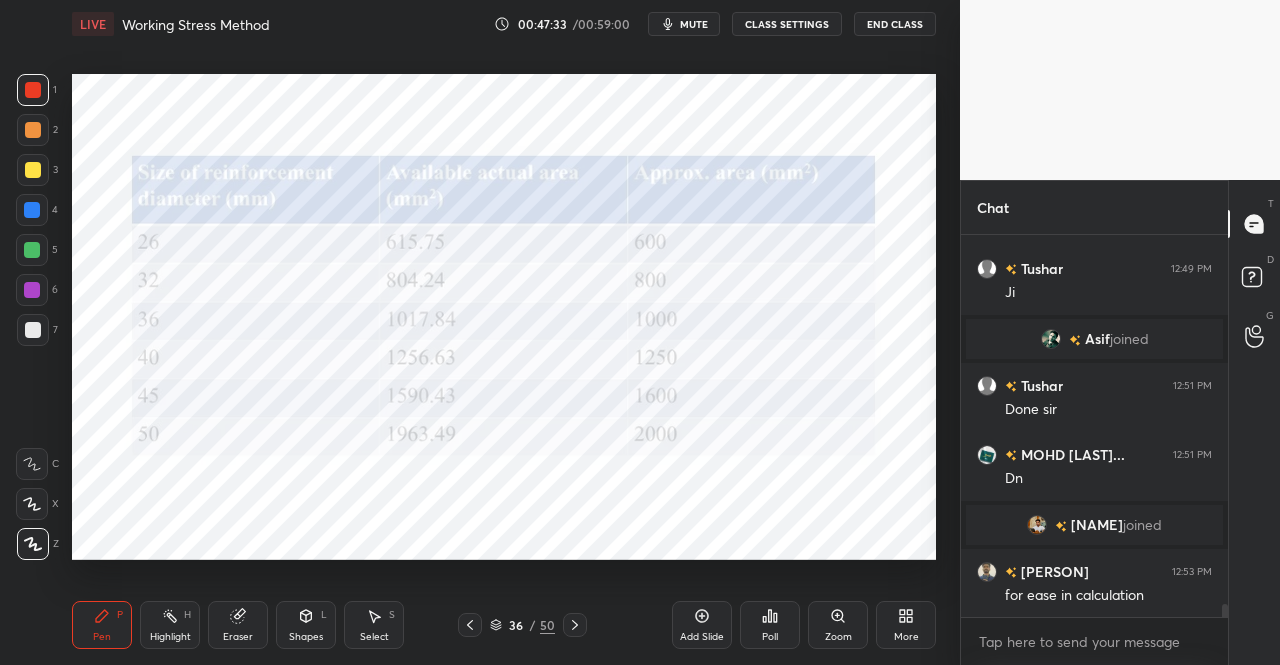 scroll, scrollTop: 11178, scrollLeft: 0, axis: vertical 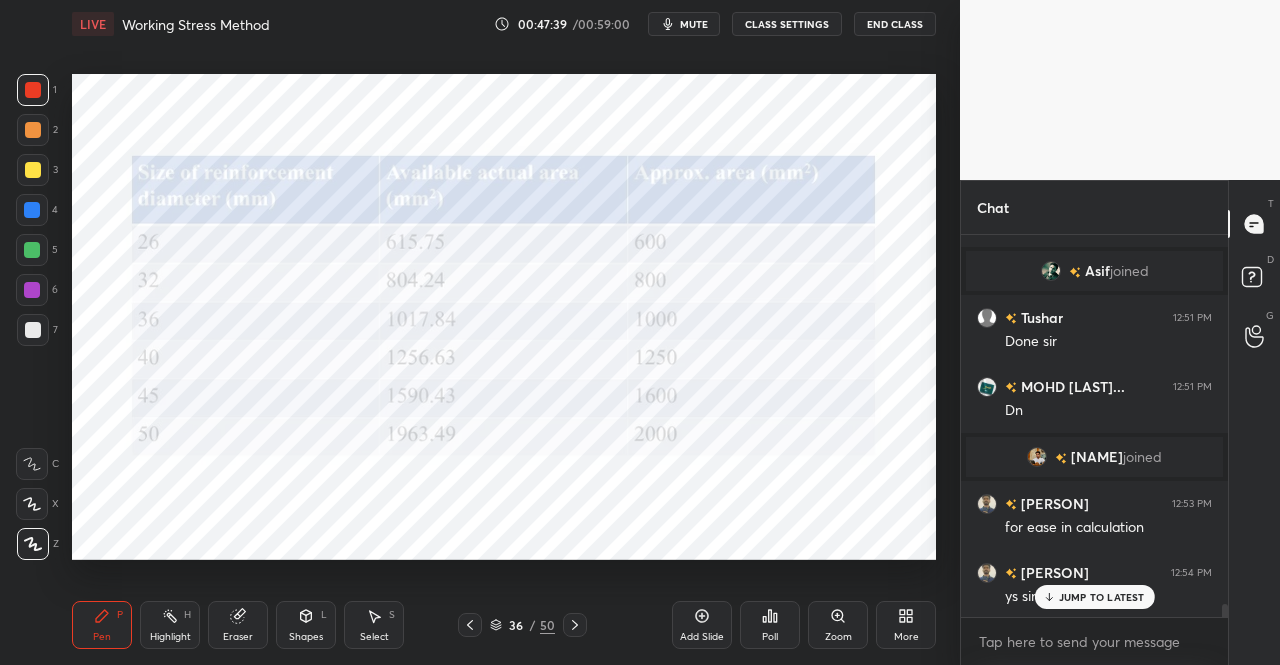 click 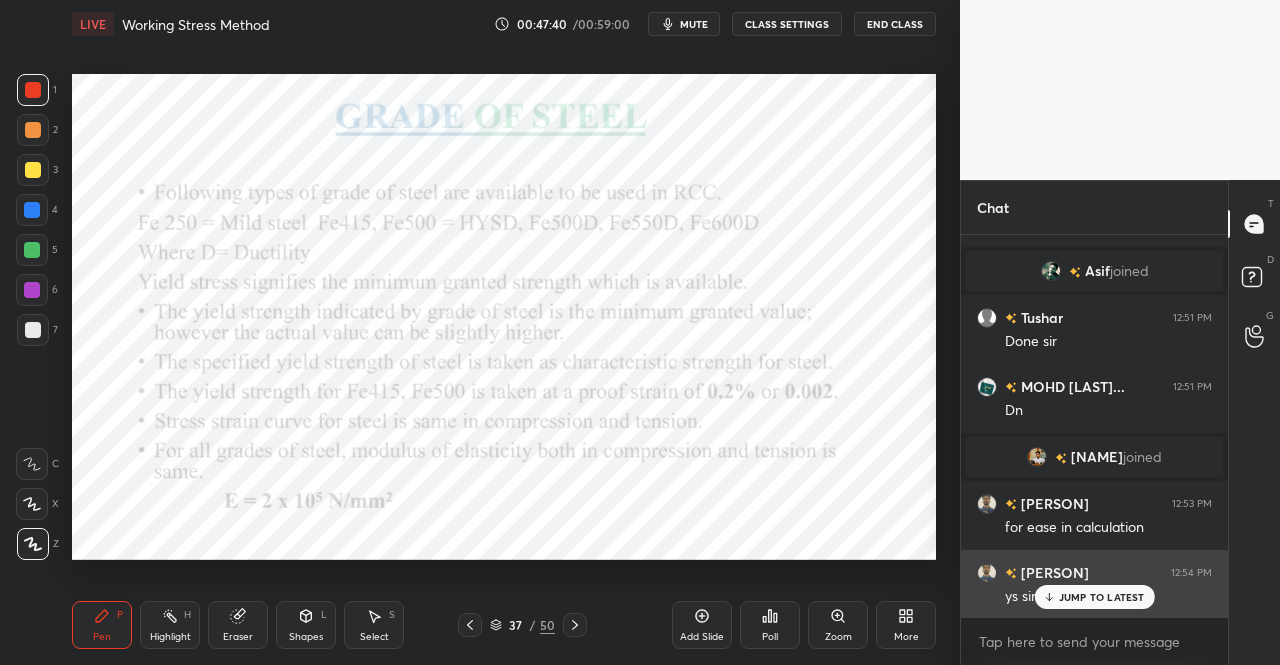click on "JUMP TO LATEST" at bounding box center [1102, 597] 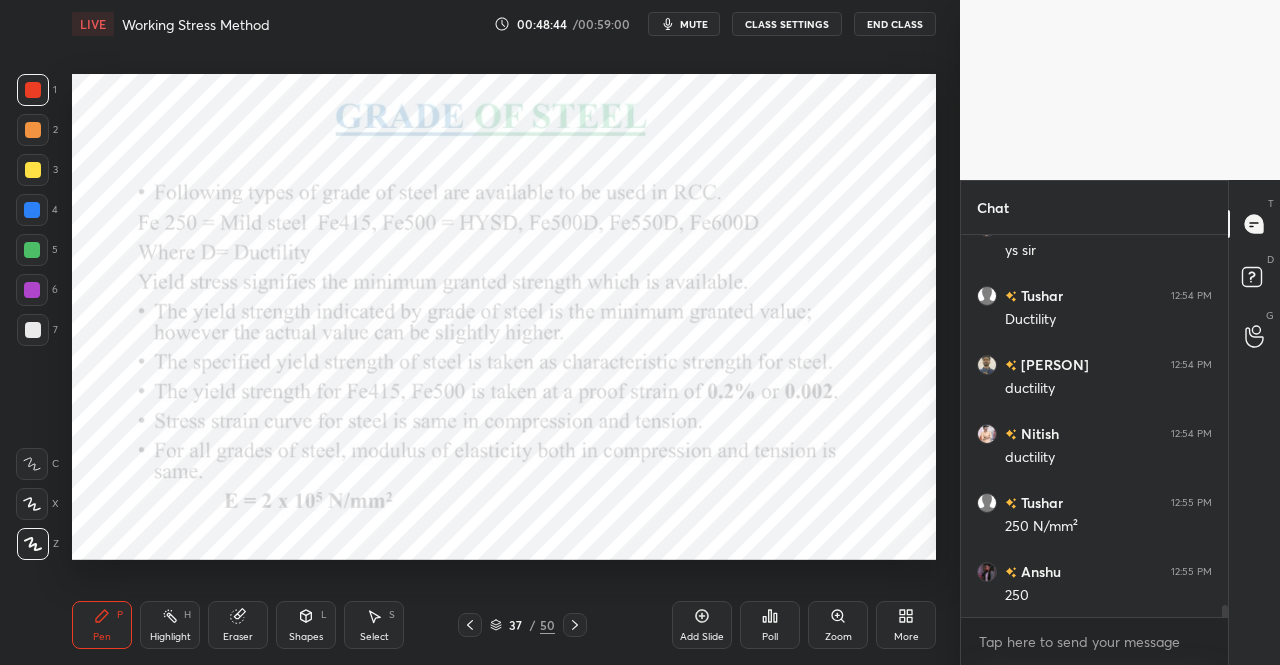 scroll, scrollTop: 11610, scrollLeft: 0, axis: vertical 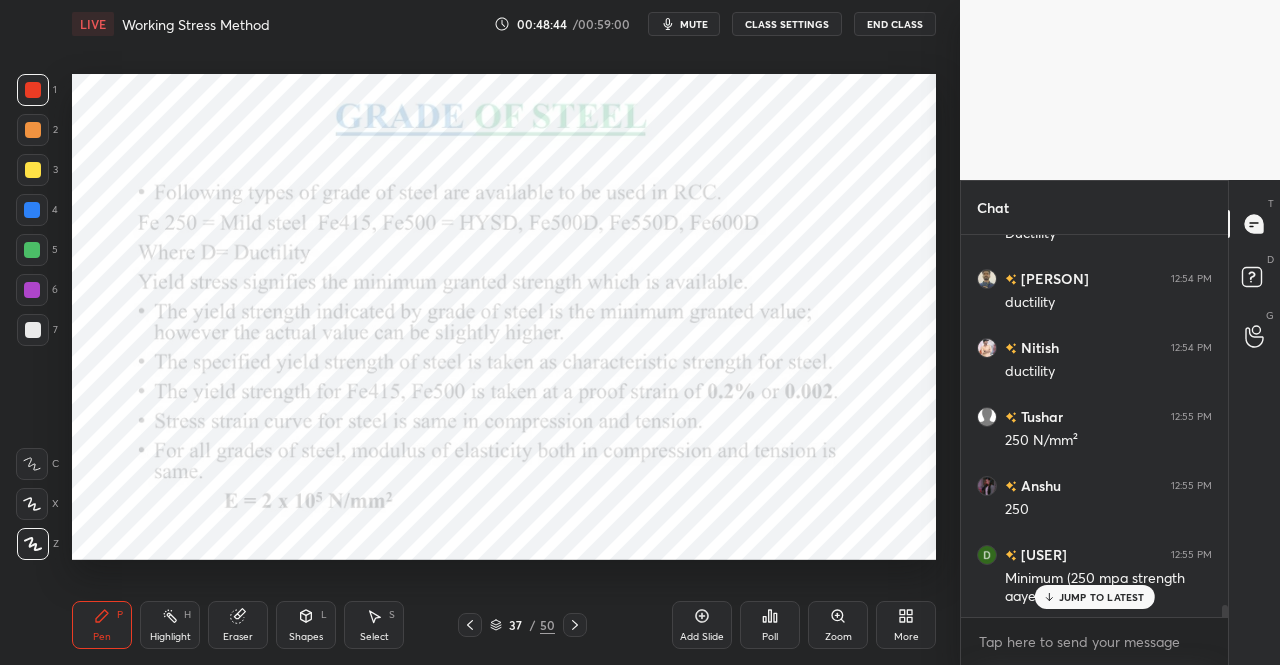 click on "Pen P" at bounding box center [102, 625] 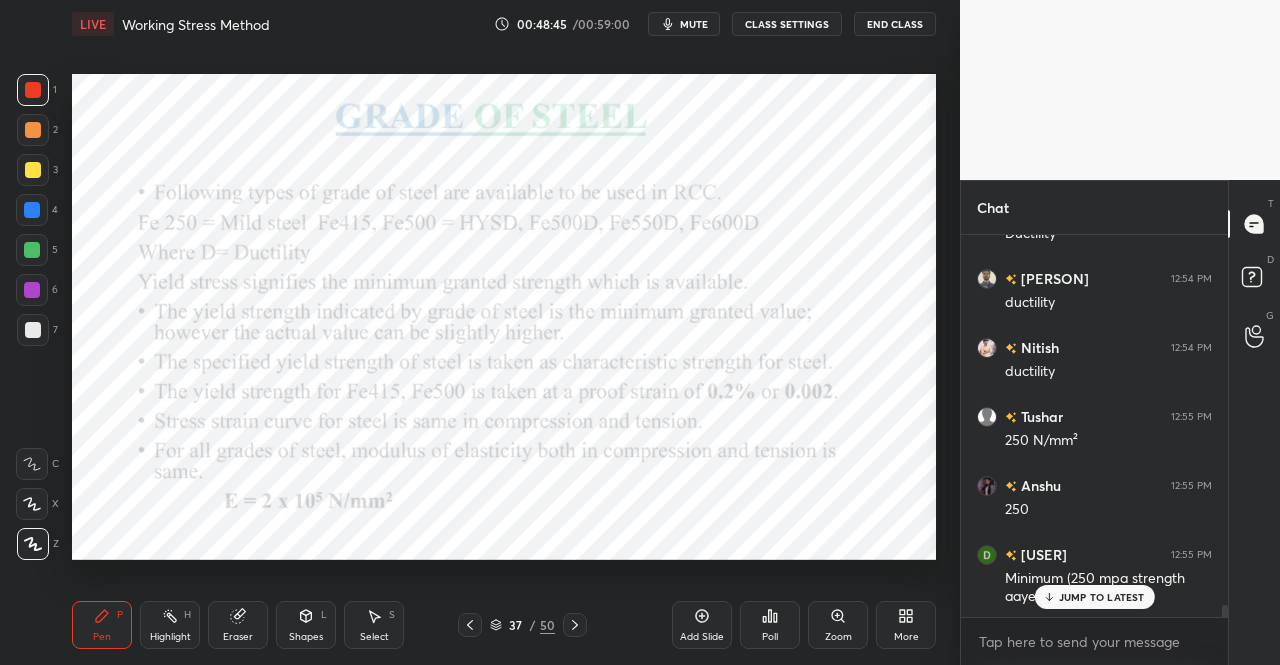 click 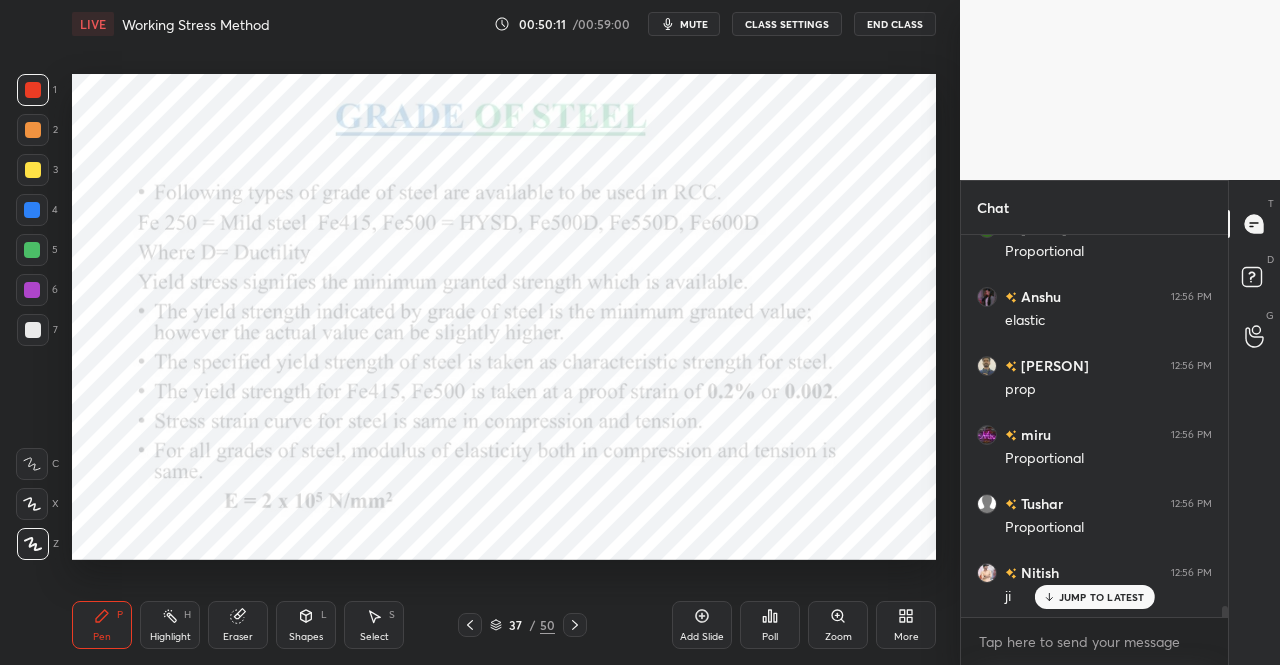 scroll, scrollTop: 12508, scrollLeft: 0, axis: vertical 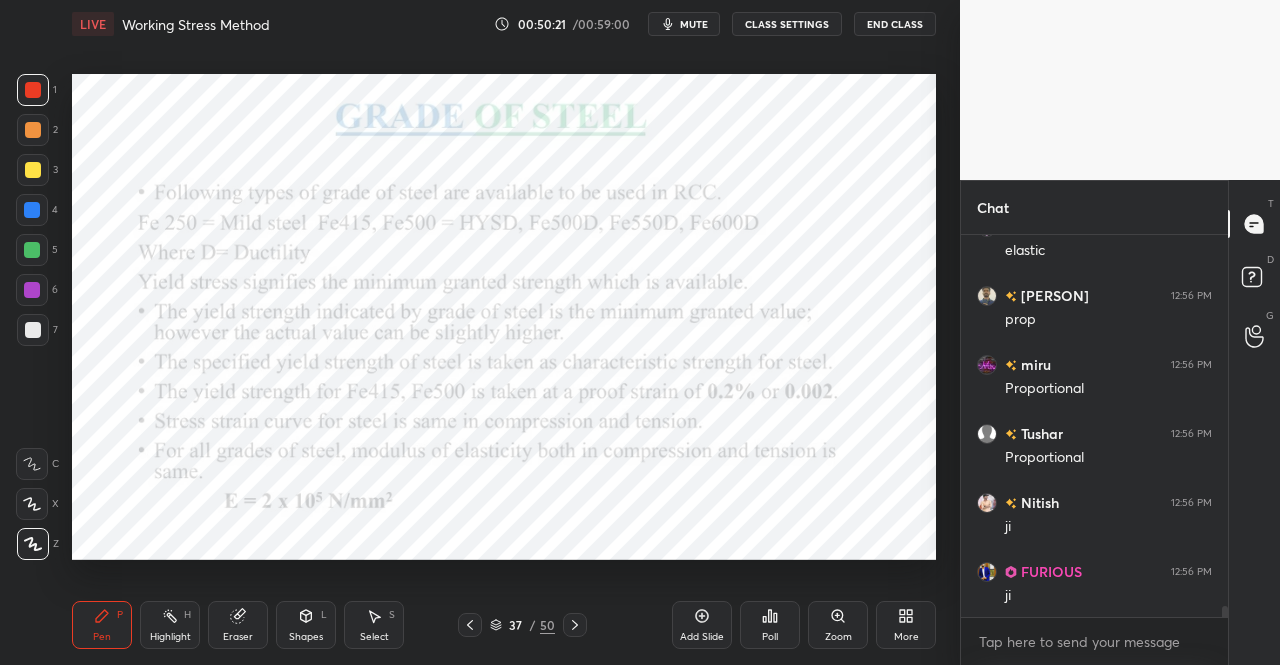 click 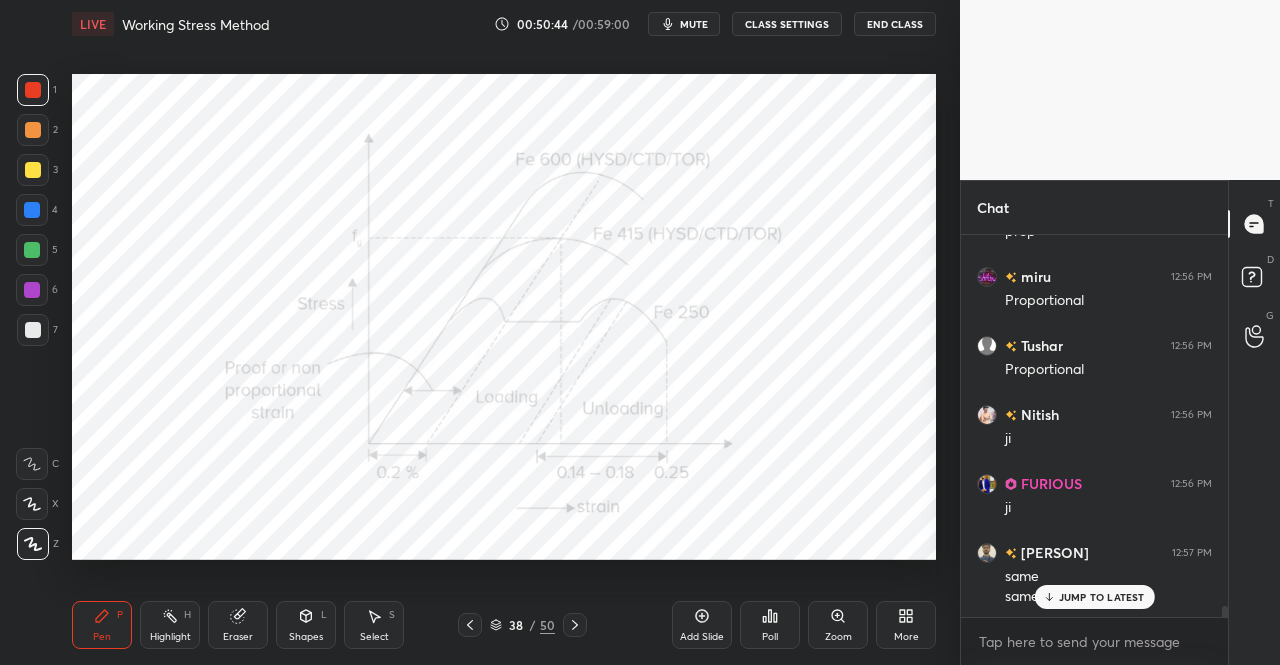 scroll, scrollTop: 12666, scrollLeft: 0, axis: vertical 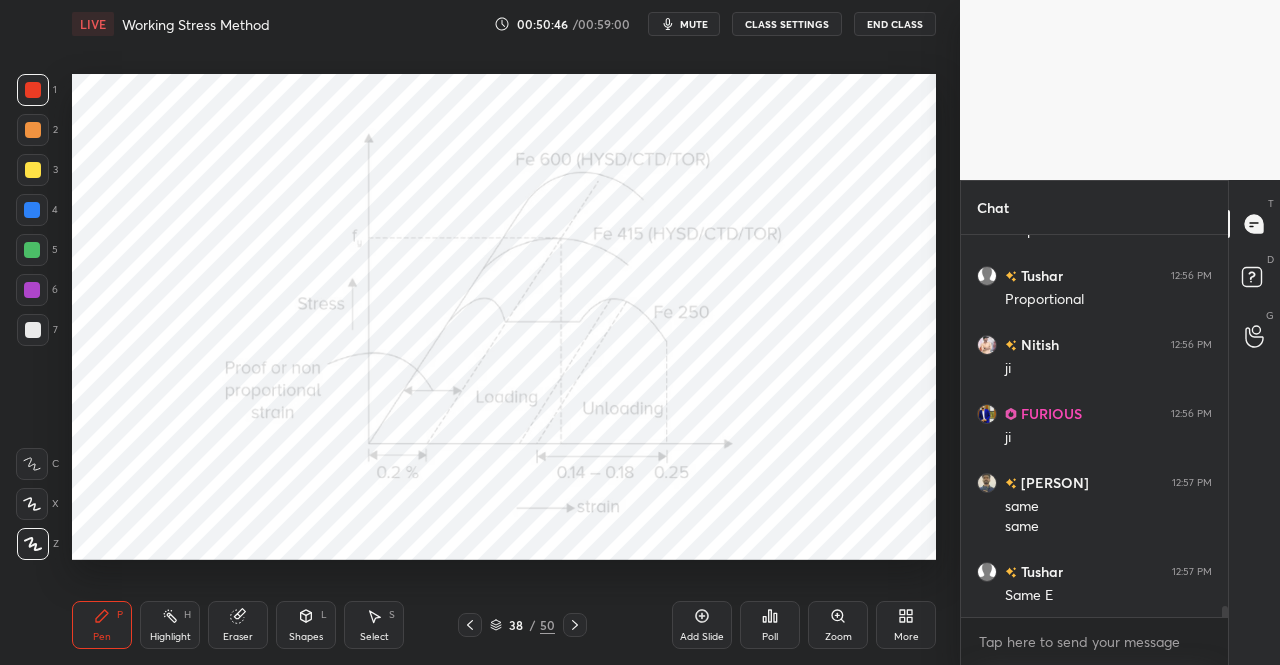 click 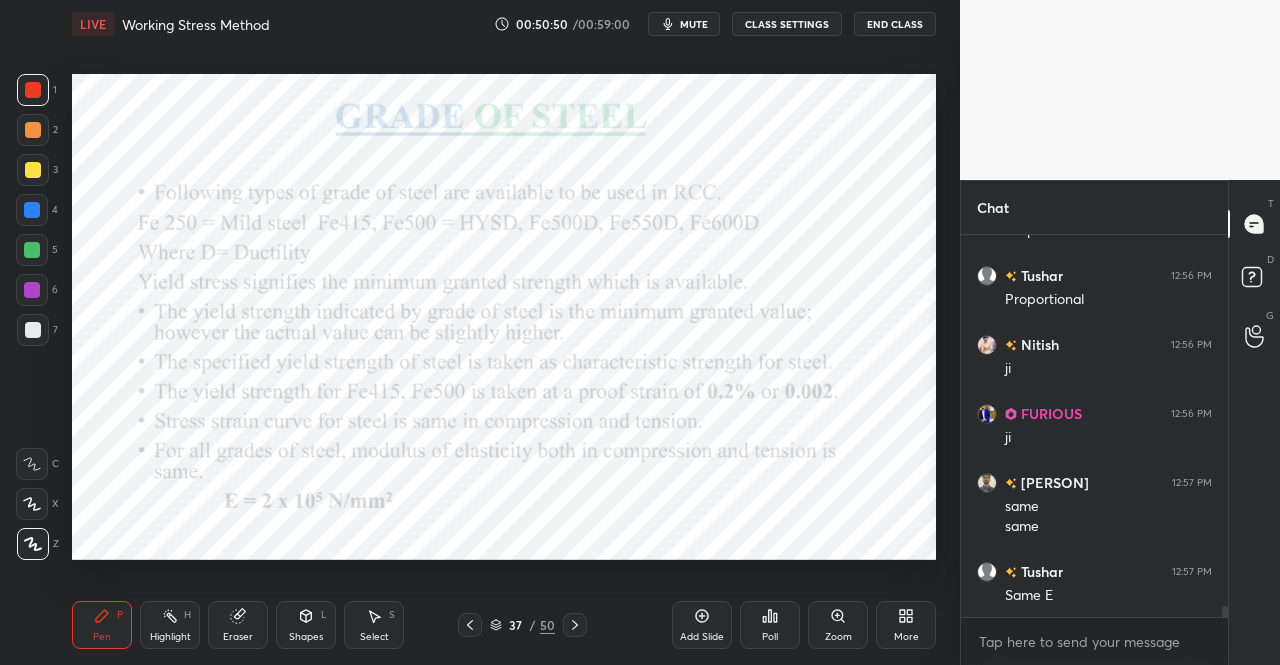click 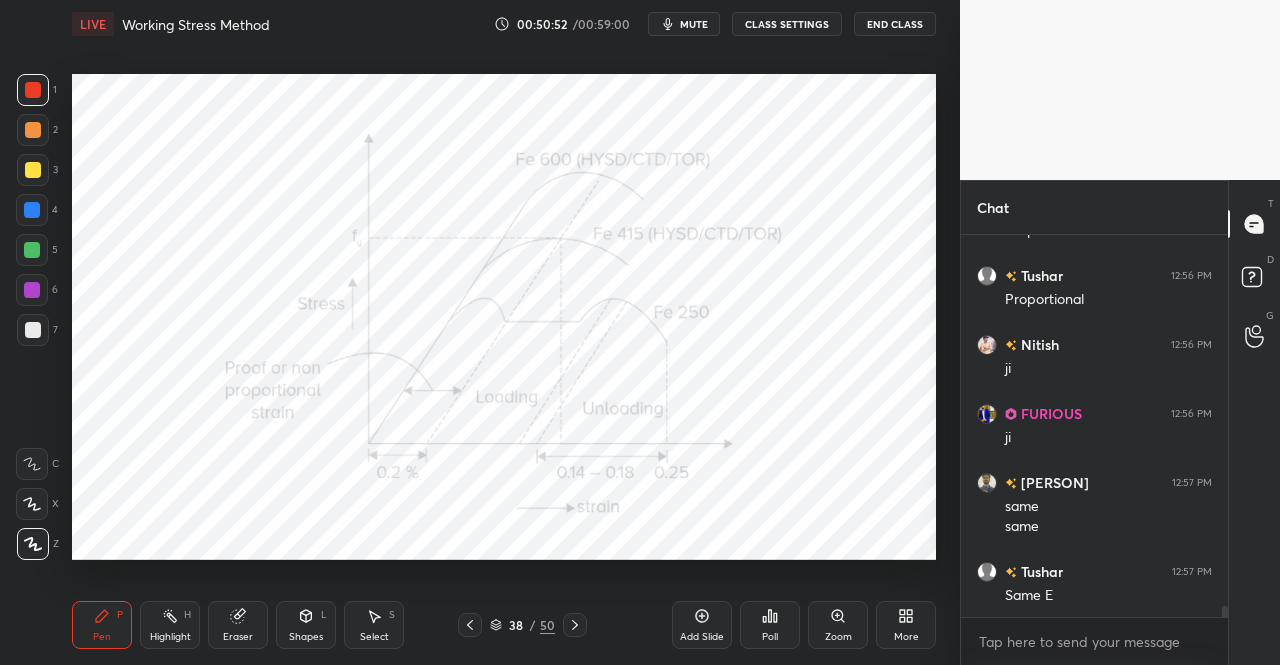 click on "Shapes L" at bounding box center [306, 625] 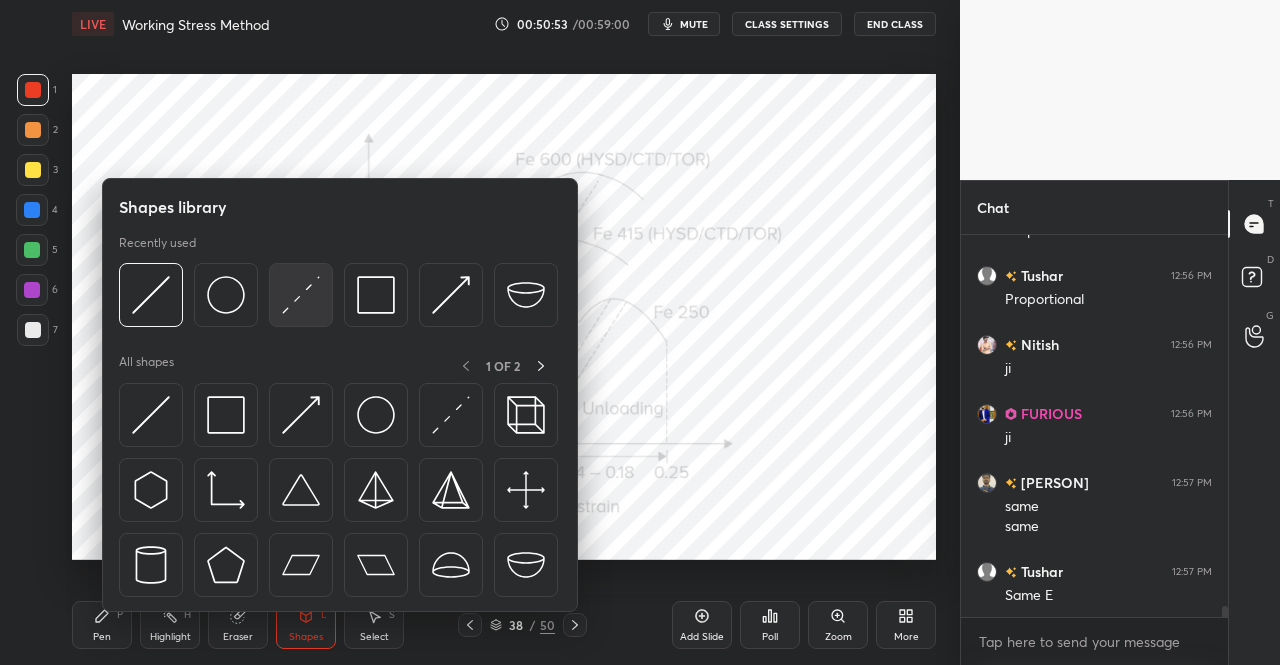 click at bounding box center [301, 295] 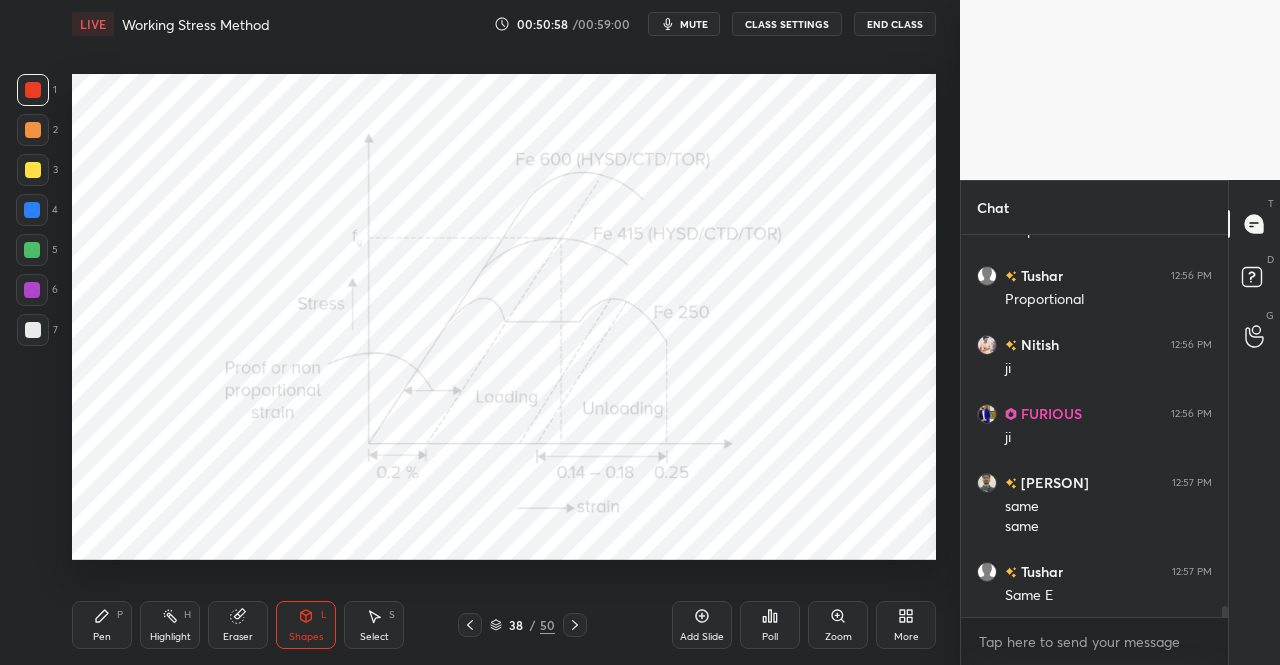 click on "Shapes" at bounding box center (306, 637) 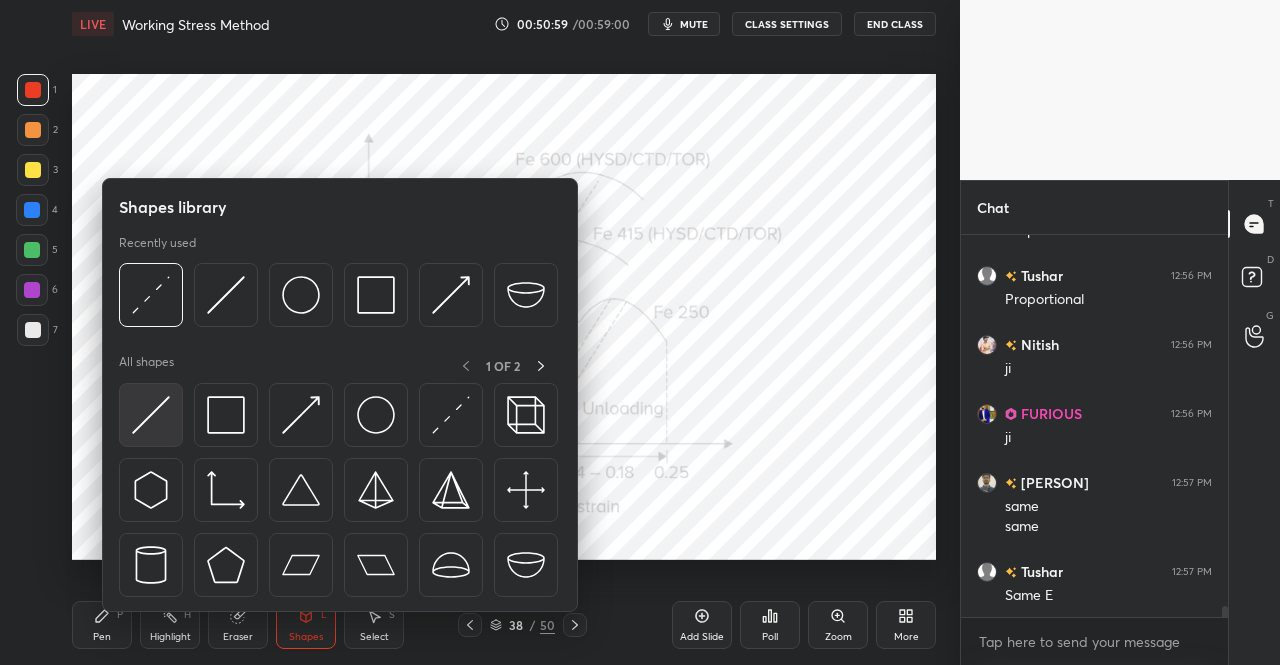 click at bounding box center [151, 415] 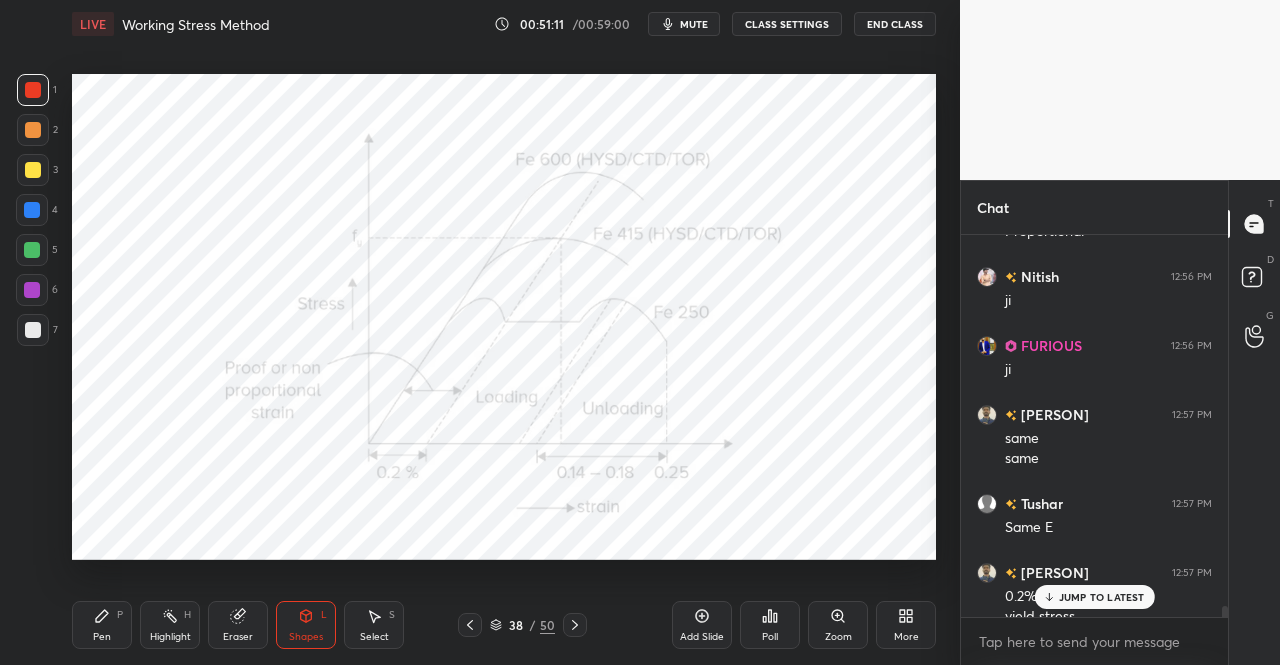 scroll, scrollTop: 12754, scrollLeft: 0, axis: vertical 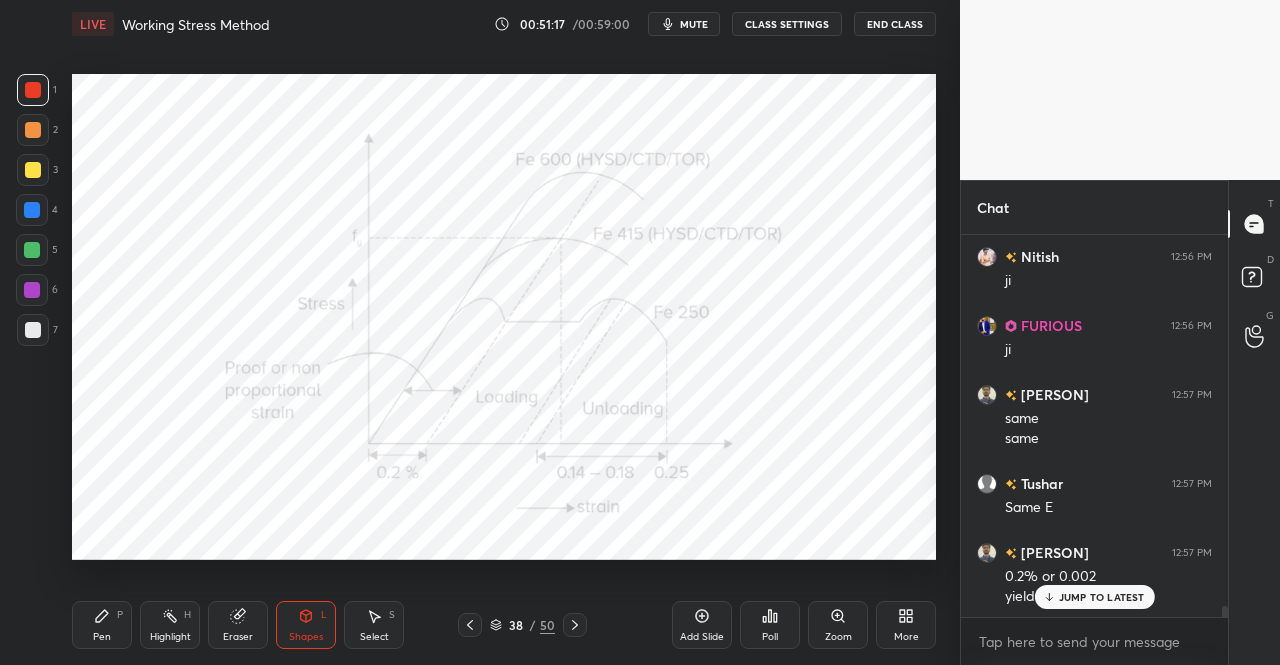 click 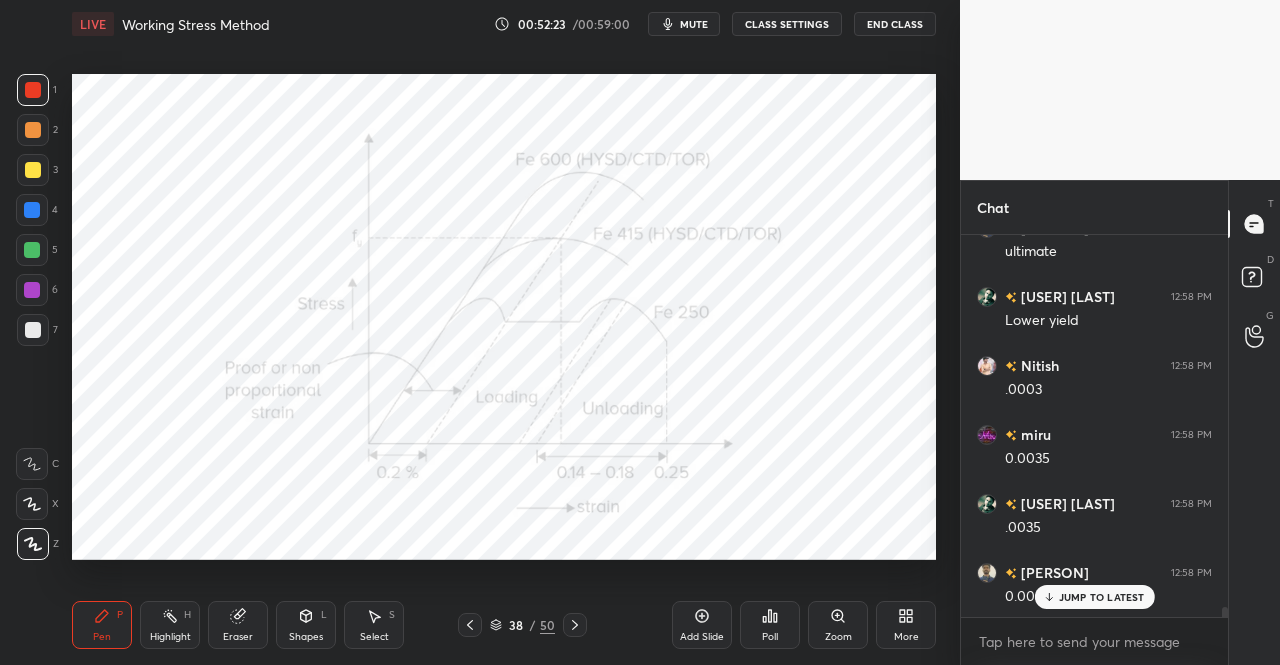 scroll, scrollTop: 13858, scrollLeft: 0, axis: vertical 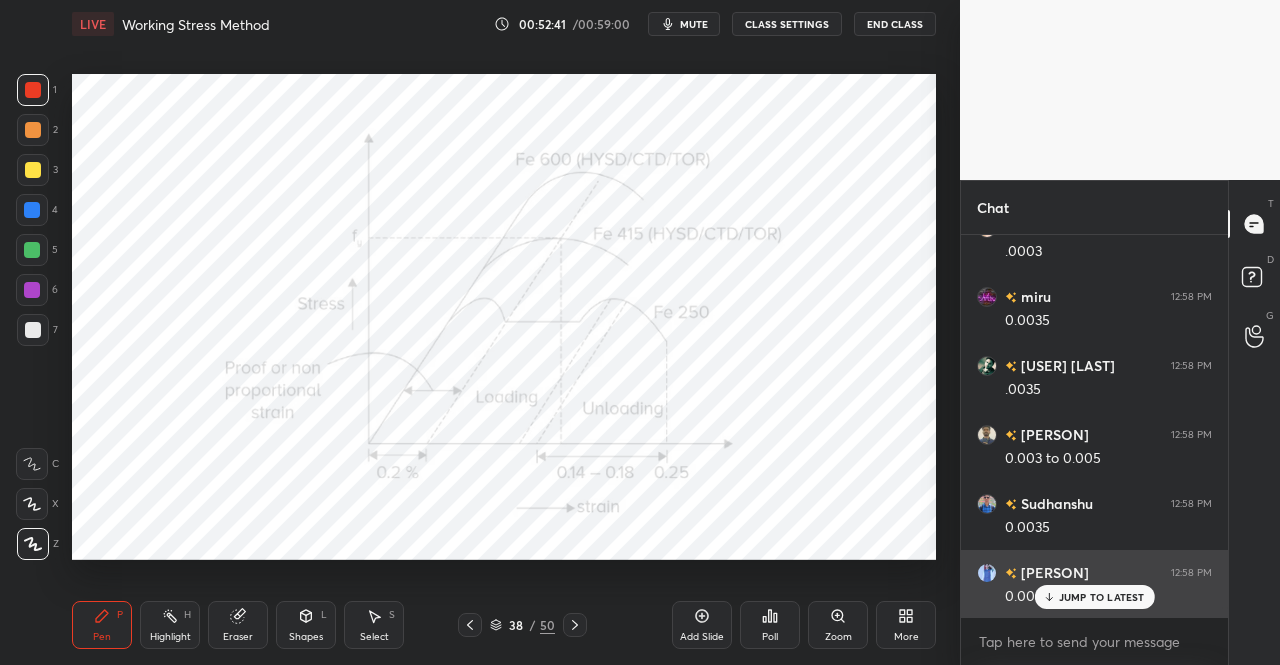 click on "JUMP TO LATEST" at bounding box center [1094, 597] 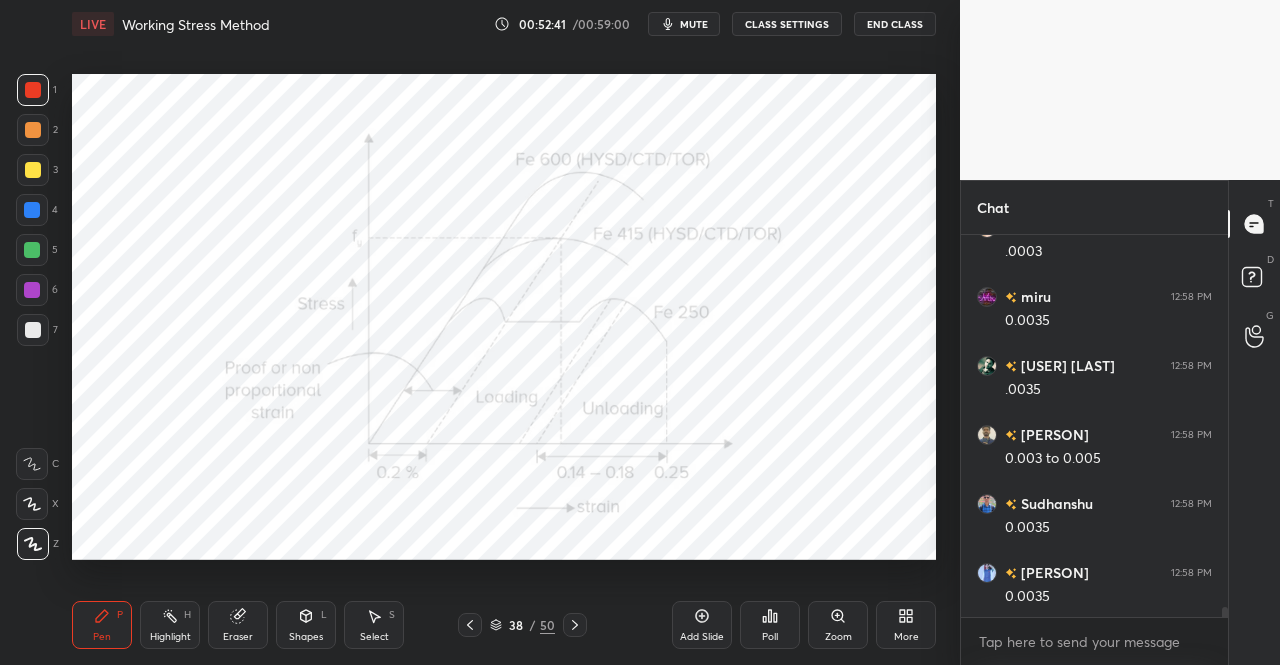 click 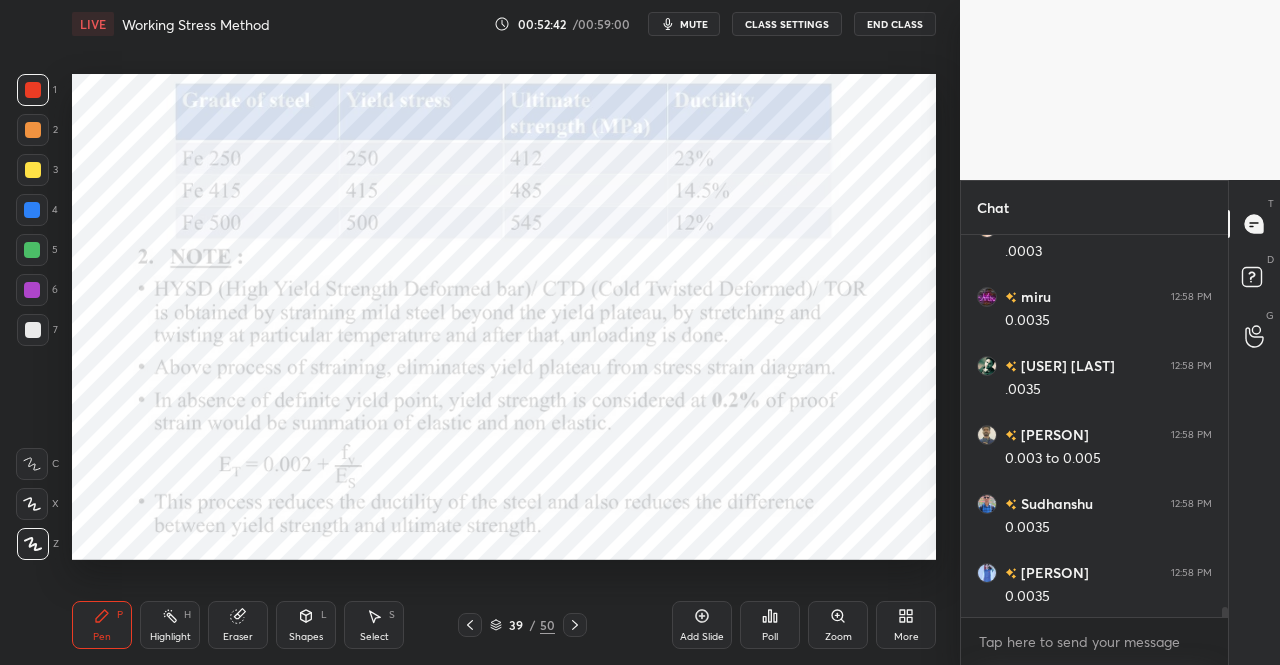 click 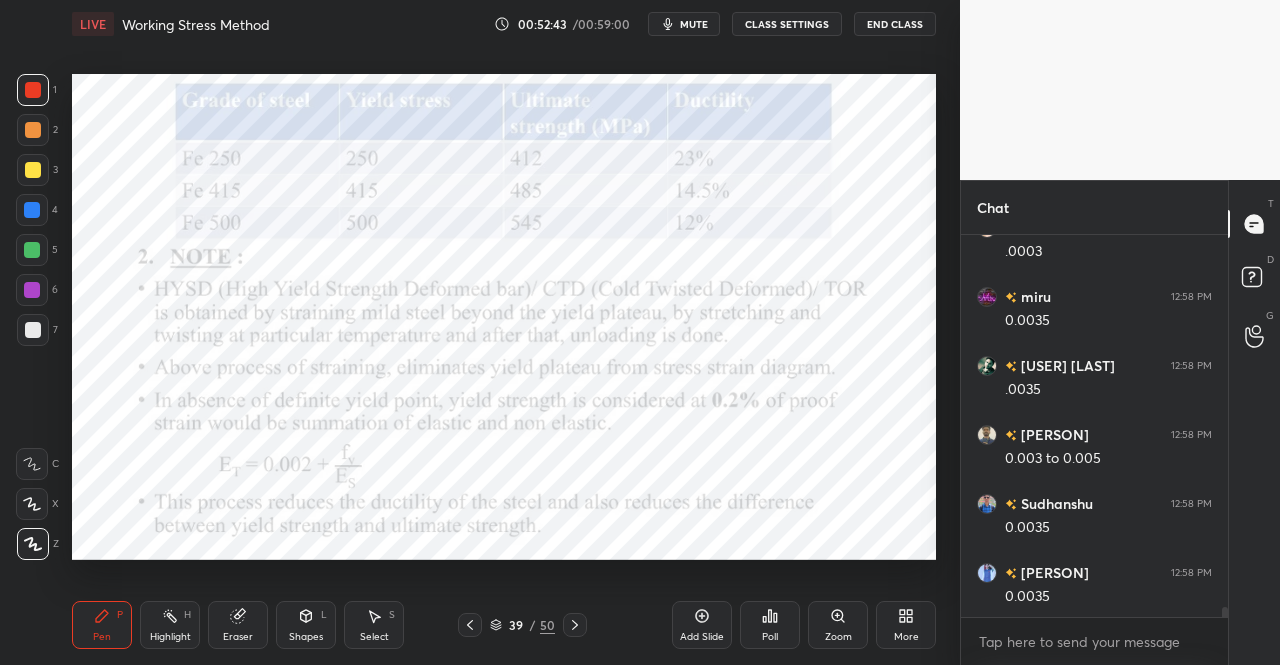 click on "P" at bounding box center (120, 615) 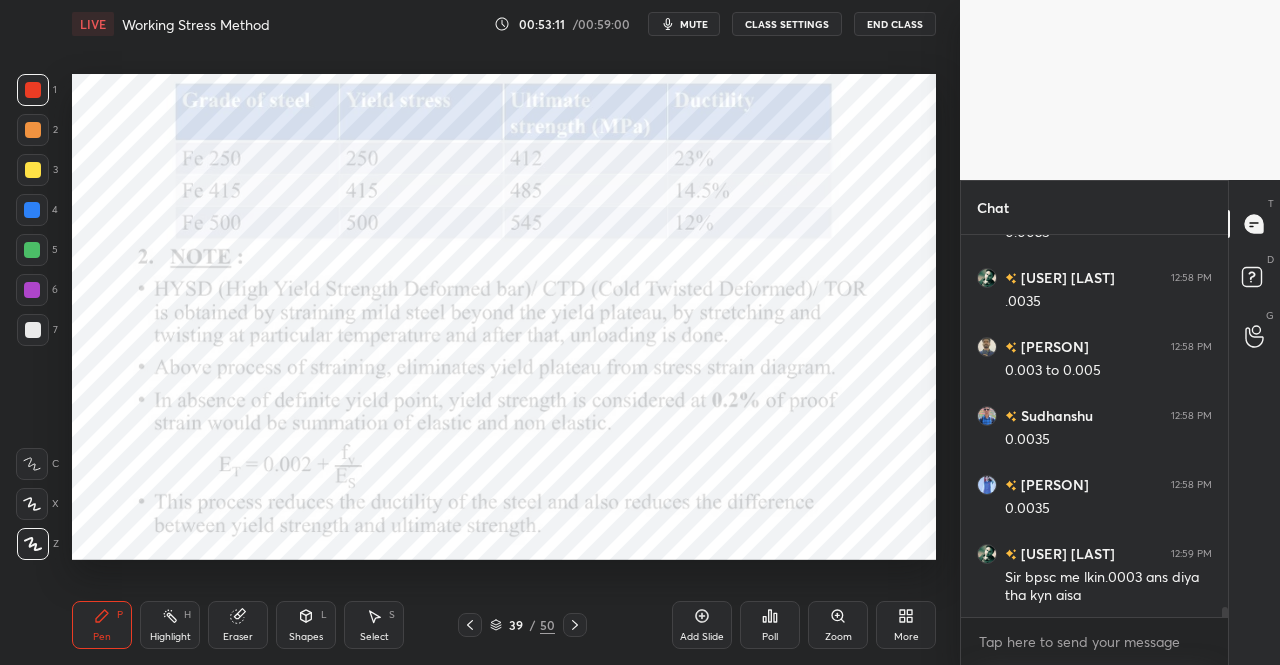 scroll, scrollTop: 14014, scrollLeft: 0, axis: vertical 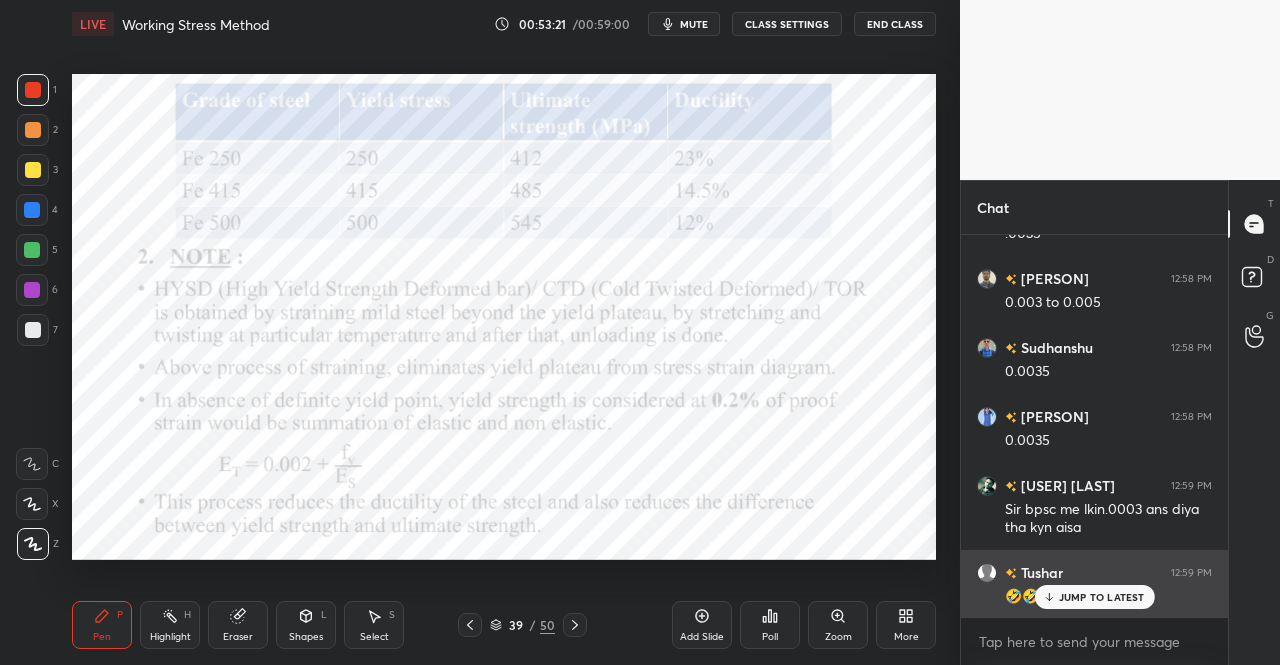 click on "JUMP TO LATEST" at bounding box center (1102, 597) 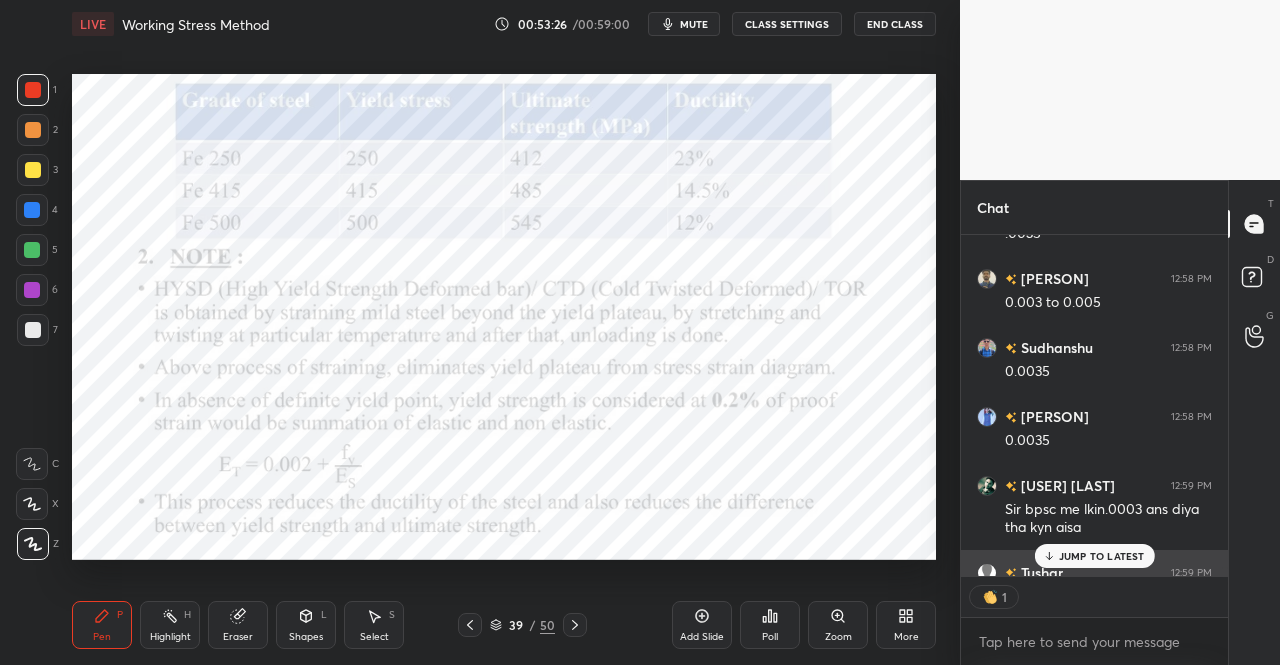 scroll, scrollTop: 335, scrollLeft: 261, axis: both 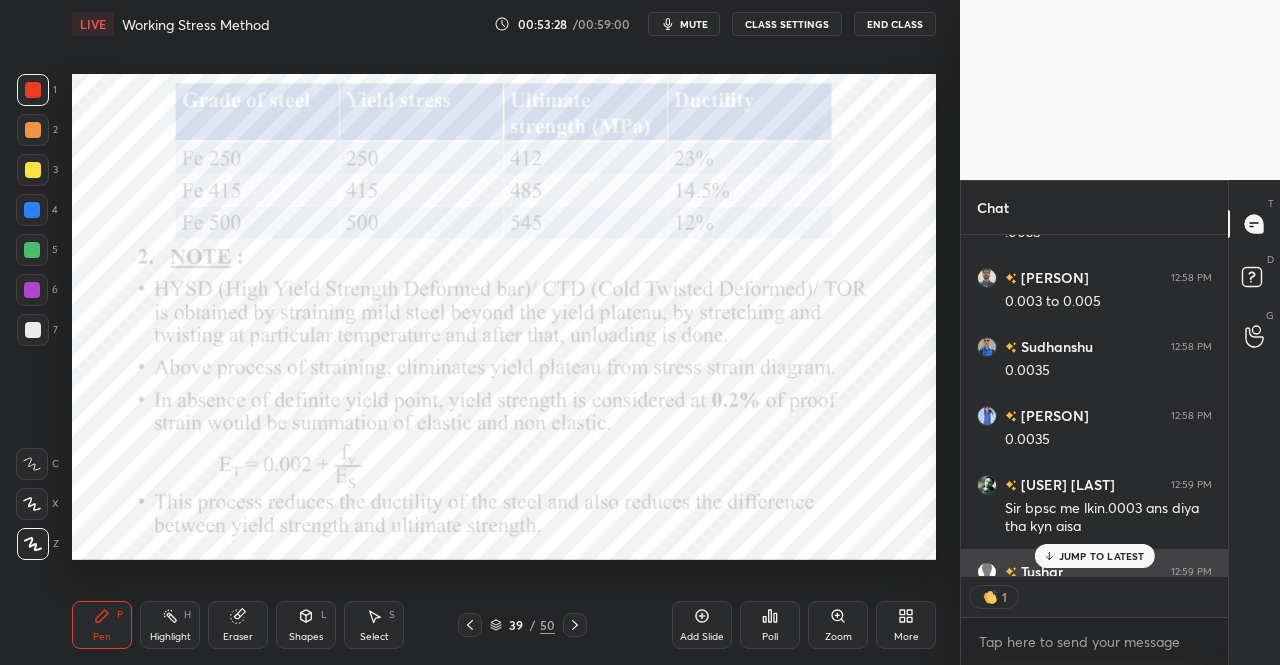 click on "JUMP TO LATEST" at bounding box center [1102, 556] 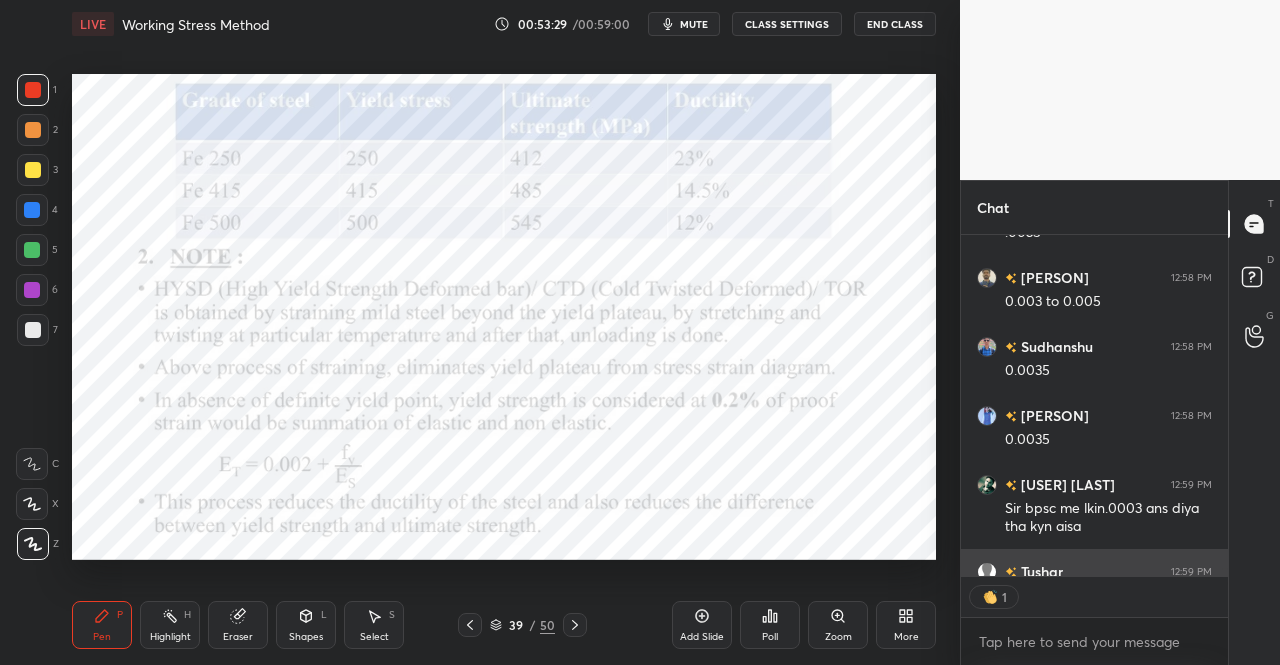 scroll, scrollTop: 14056, scrollLeft: 0, axis: vertical 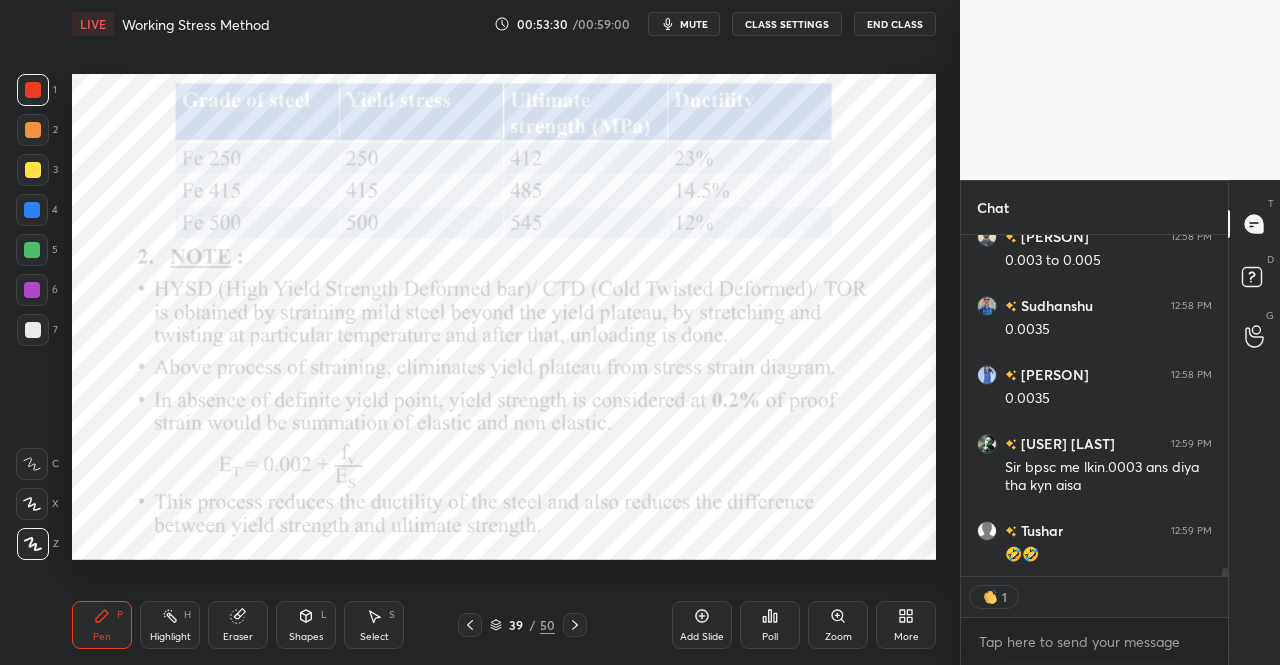 click on "Pen P" at bounding box center (102, 625) 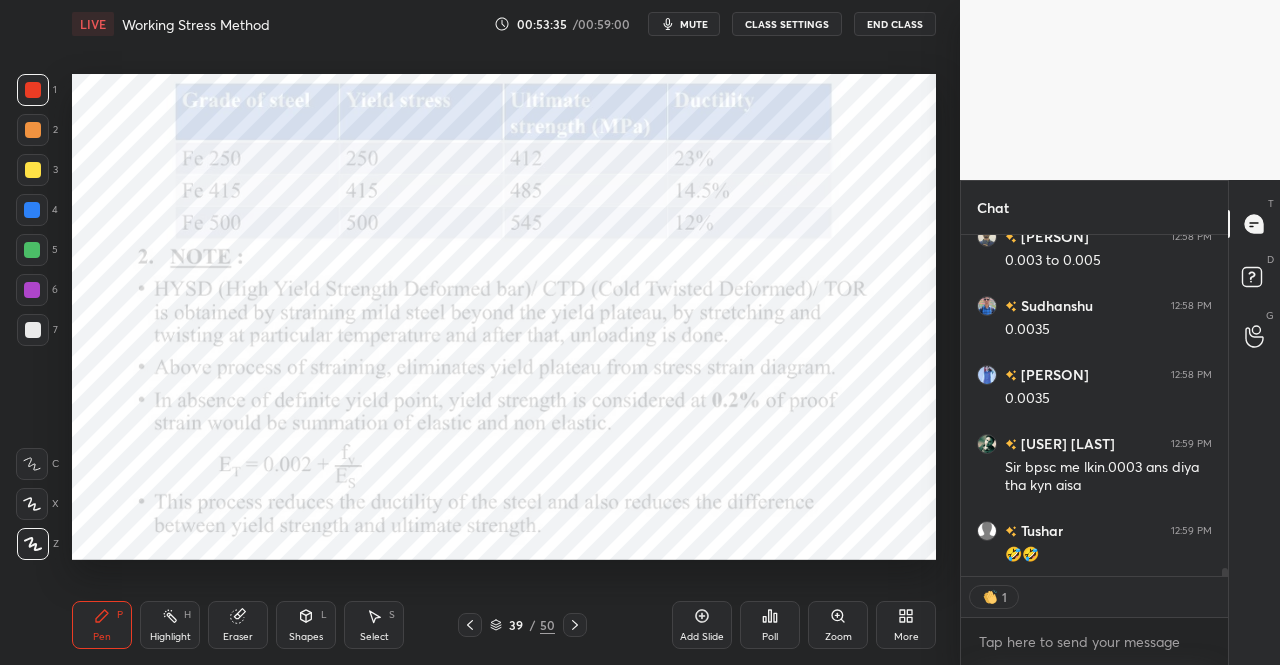 scroll, scrollTop: 14125, scrollLeft: 0, axis: vertical 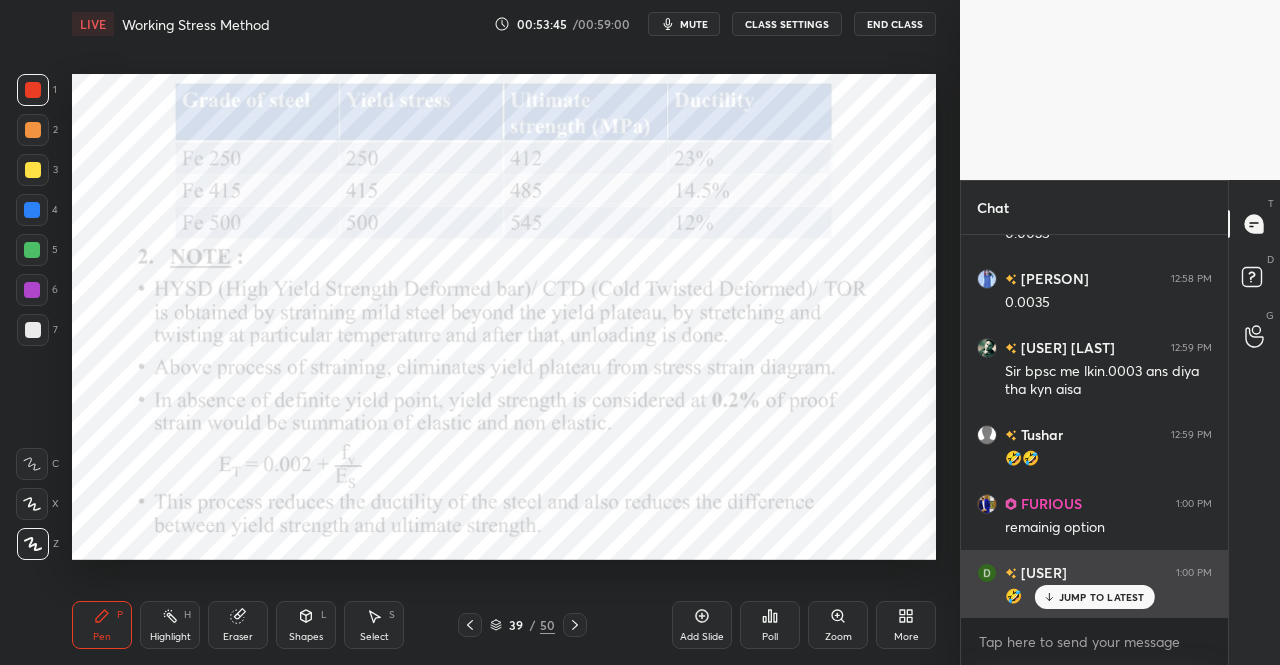 click on "JUMP TO LATEST" at bounding box center [1094, 597] 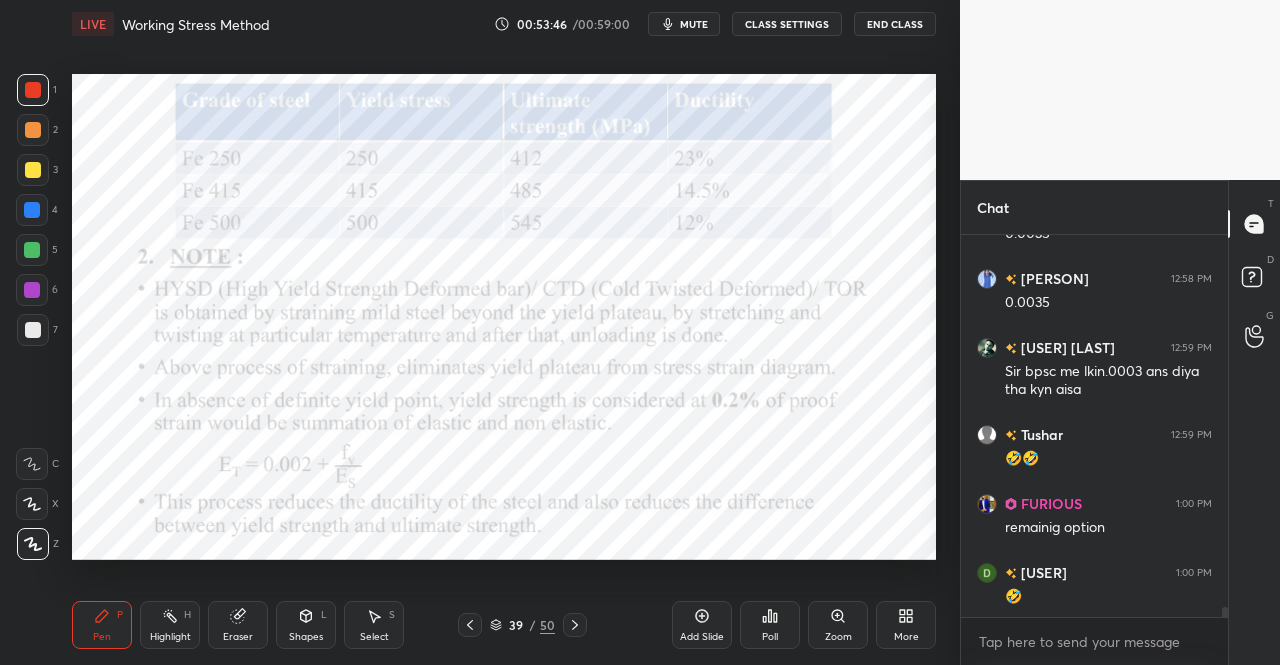 click on "Pen P" at bounding box center [102, 625] 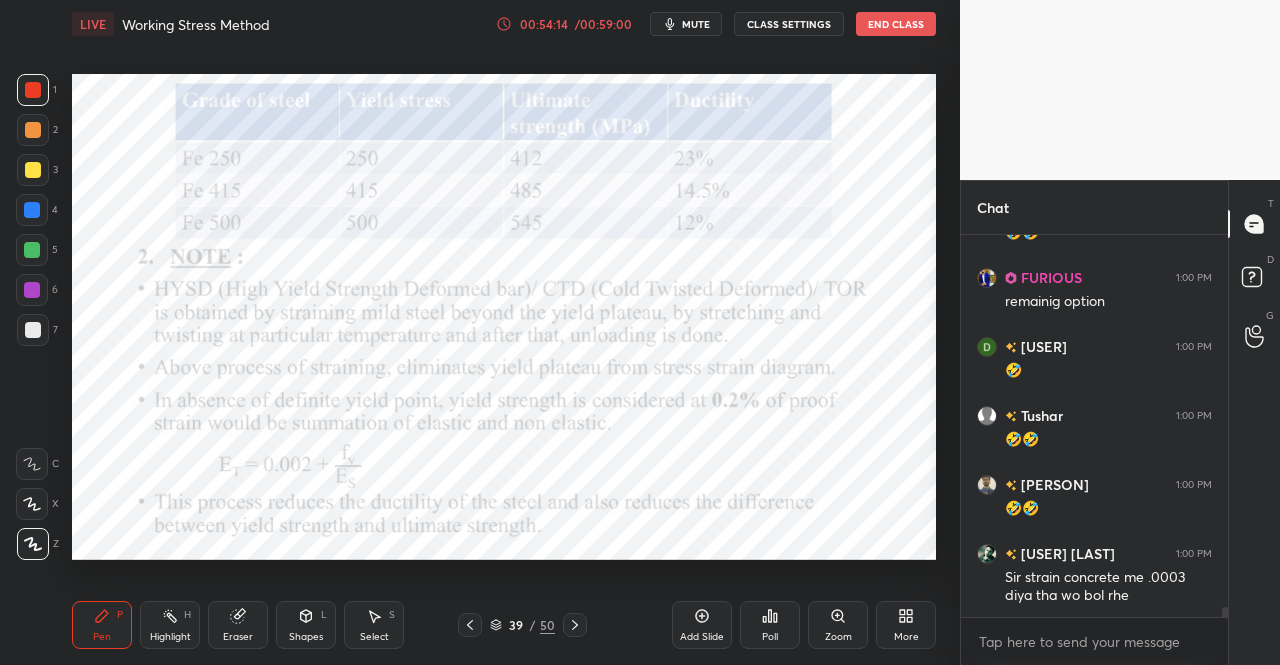scroll, scrollTop: 14446, scrollLeft: 0, axis: vertical 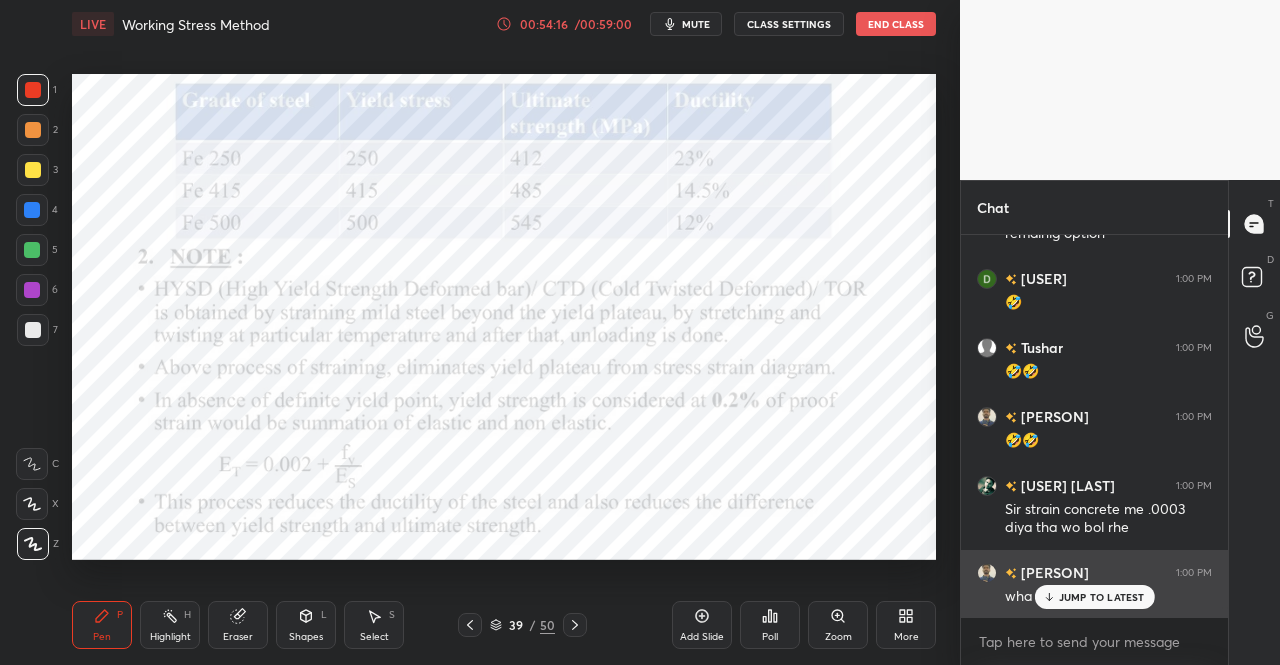 click on "[USER] 1:00 PM wha lga dega😂" at bounding box center [1094, 584] 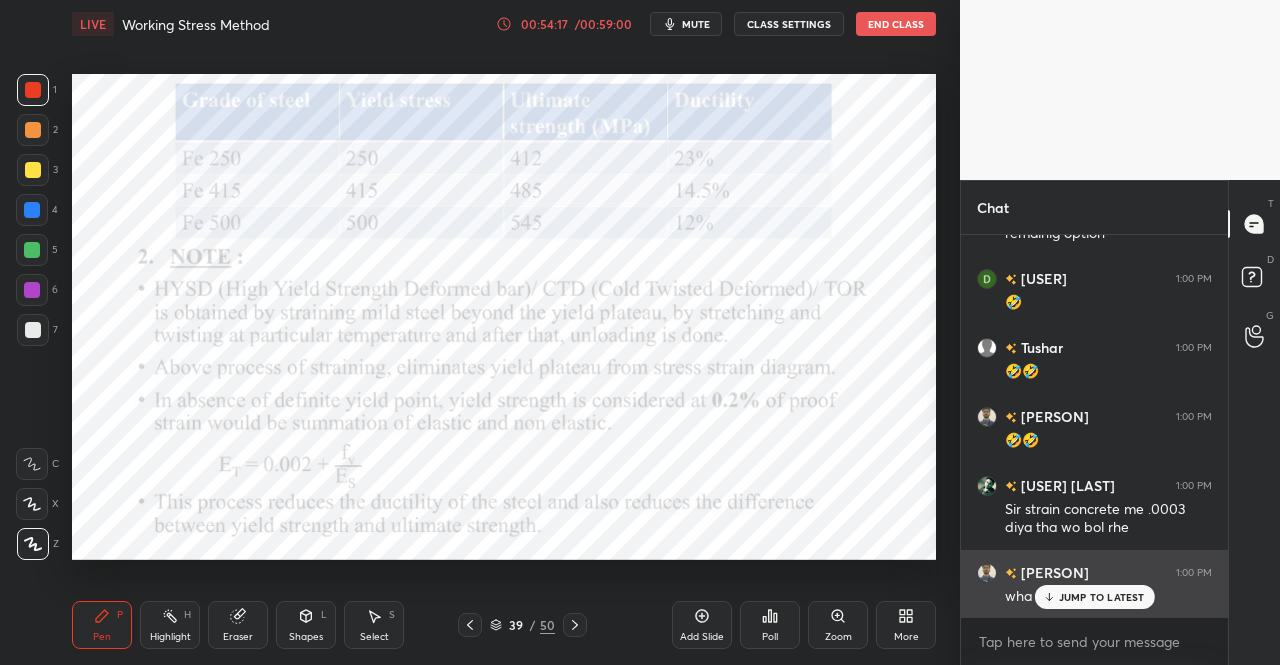 click on "JUMP TO LATEST" at bounding box center [1102, 597] 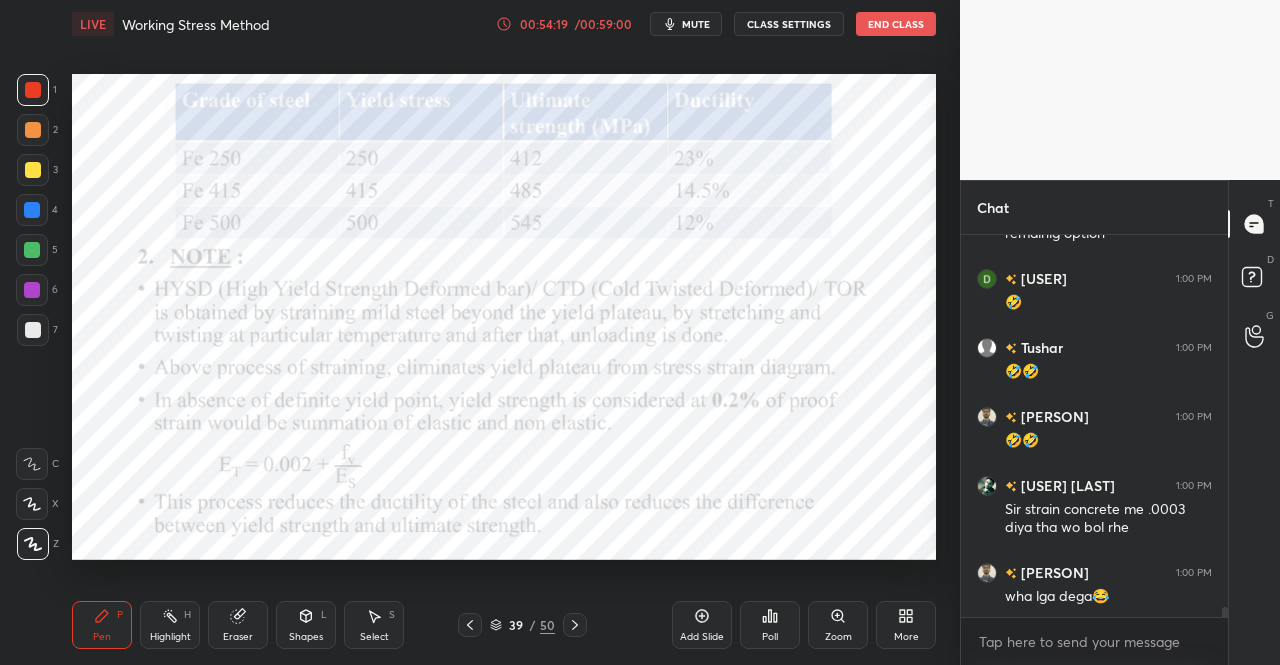 scroll, scrollTop: 14516, scrollLeft: 0, axis: vertical 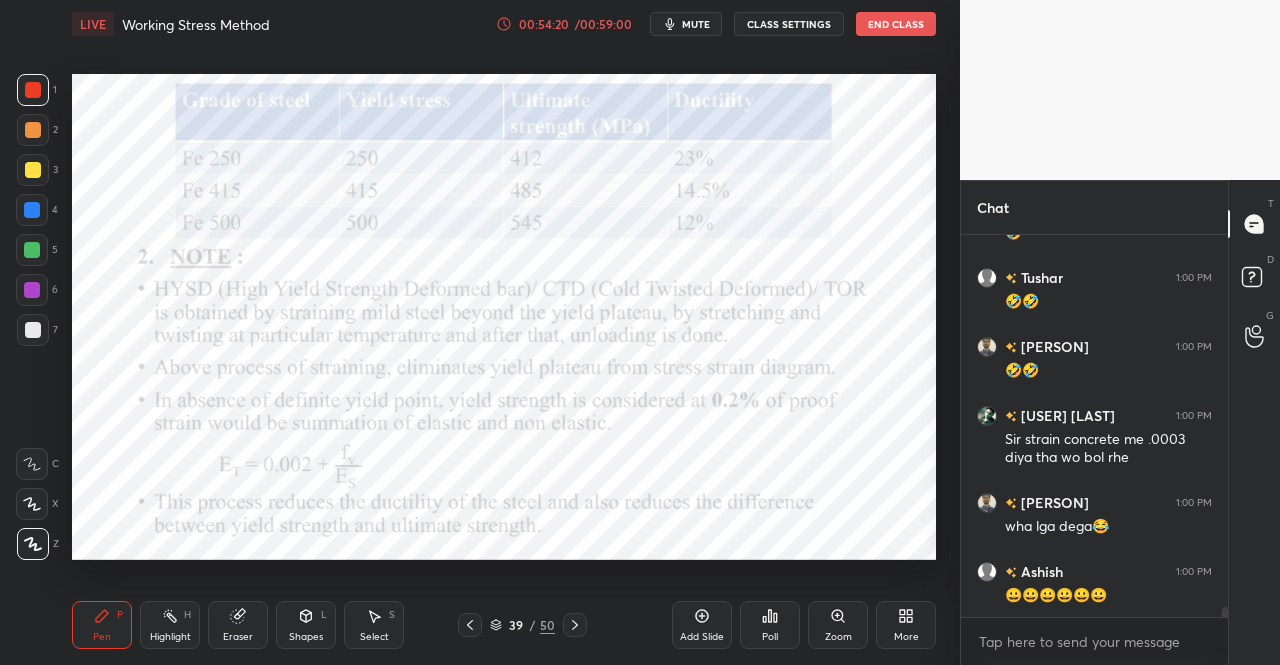 click on "Pen P" at bounding box center (102, 625) 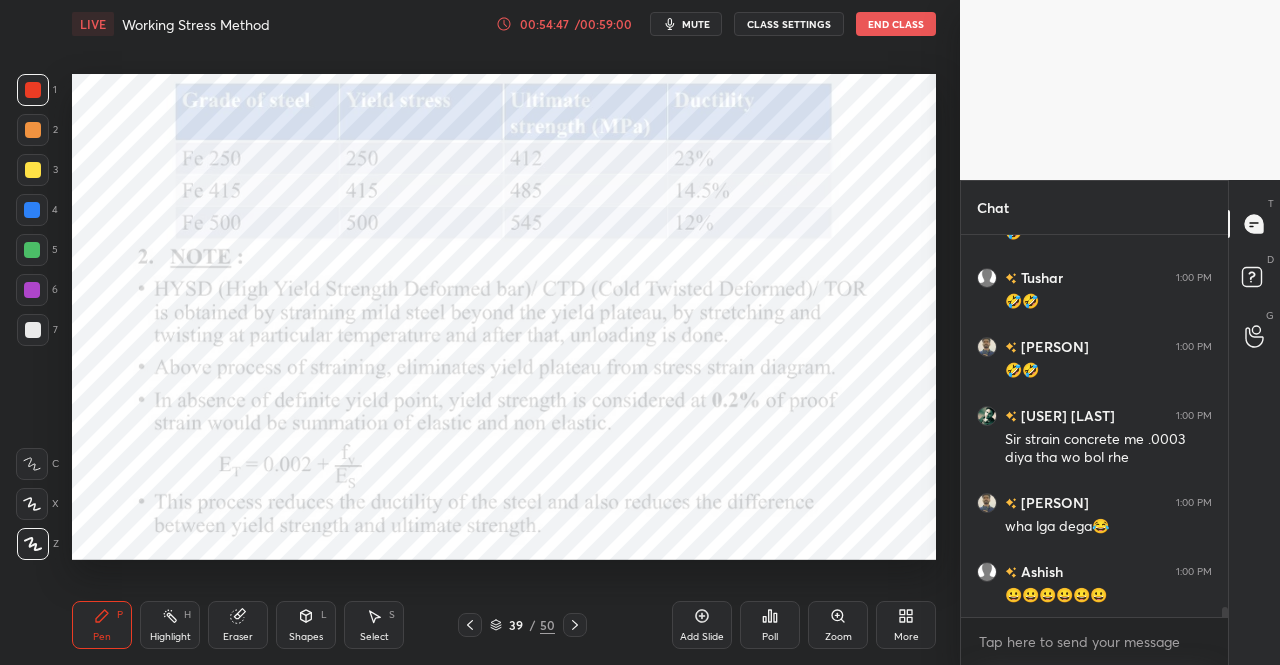 click on "Pen P Highlight H Eraser Shapes L Select S 39 / 50 Add Slide Poll Zoom More" at bounding box center (504, 625) 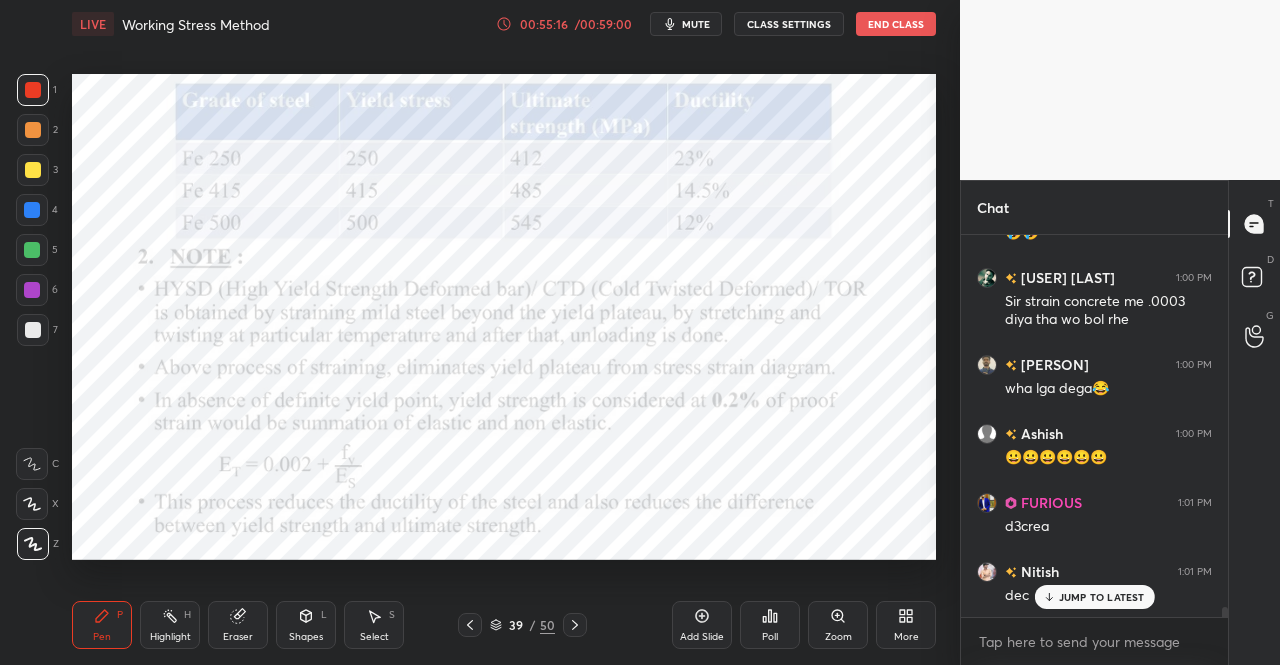scroll, scrollTop: 14722, scrollLeft: 0, axis: vertical 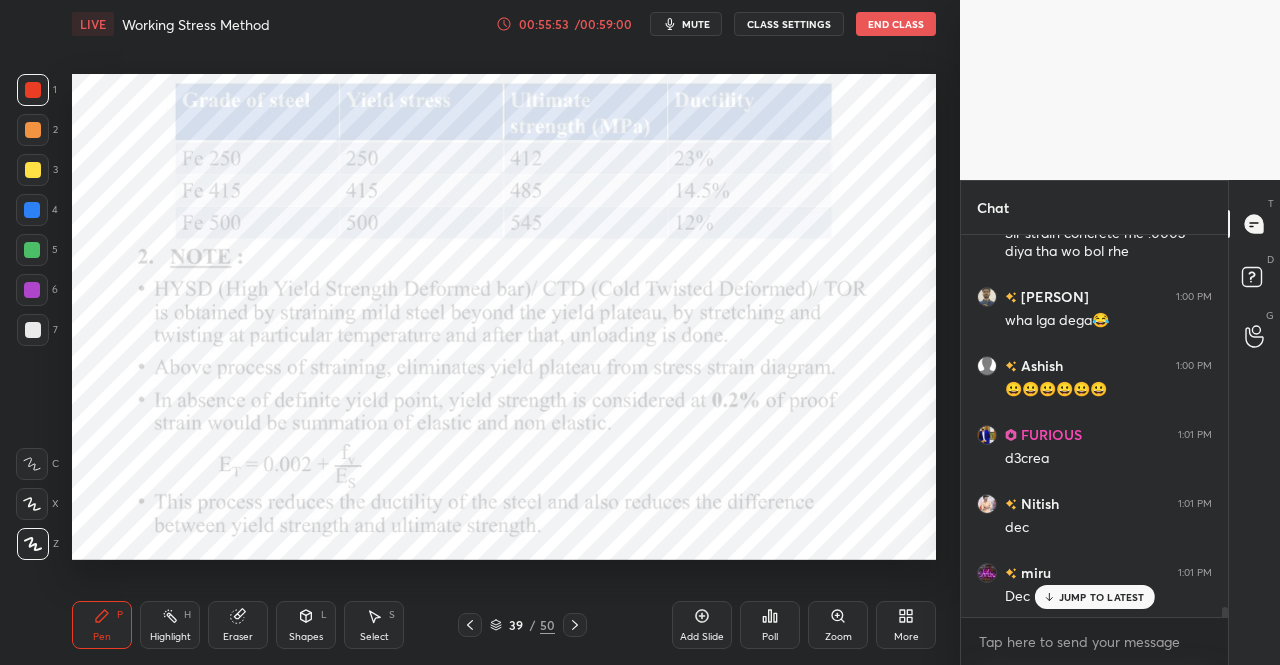 click on "Pen P" at bounding box center (102, 625) 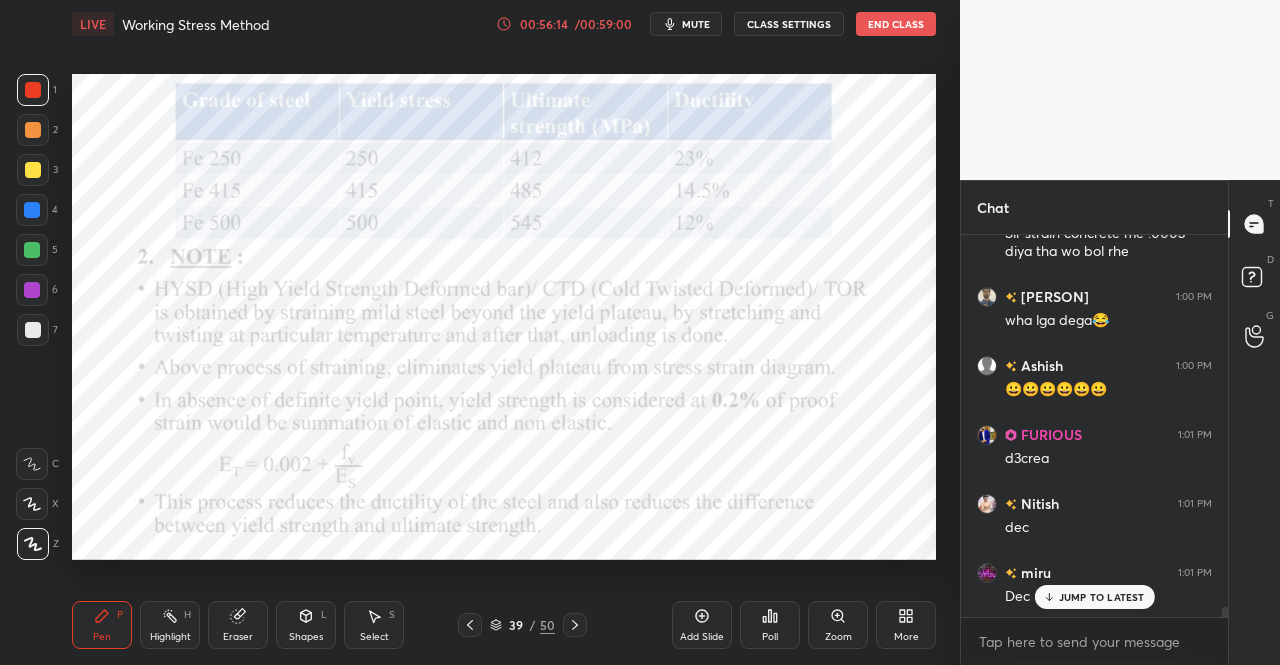 click 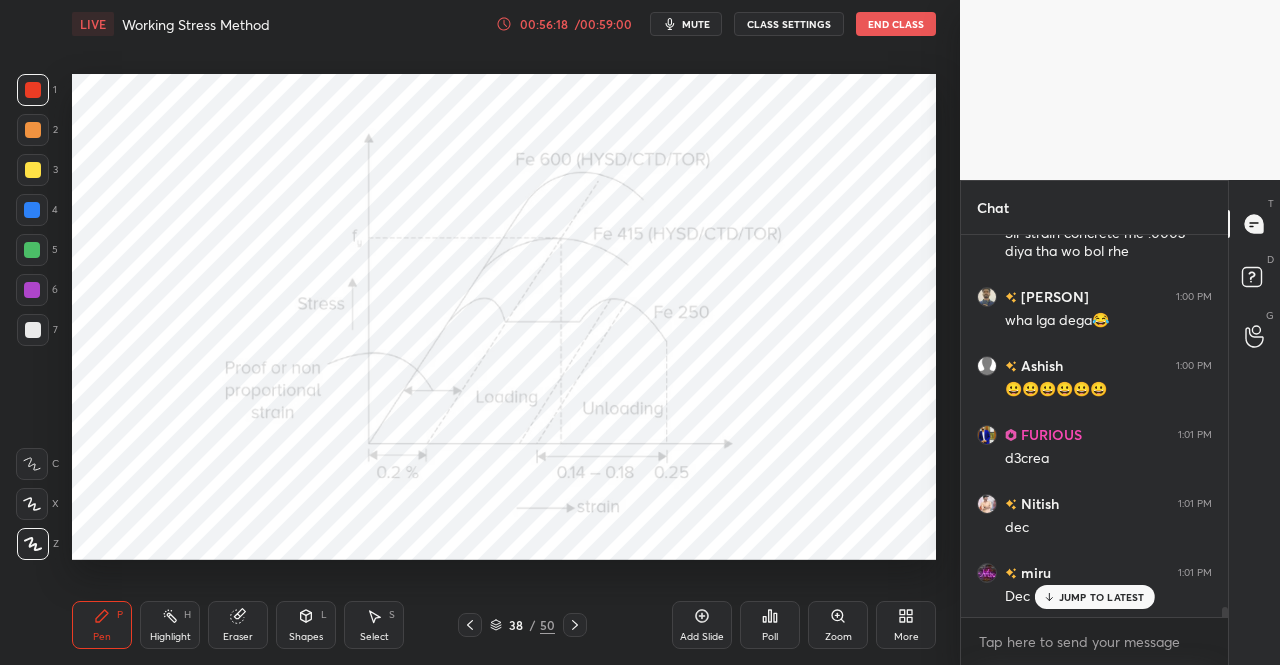 click 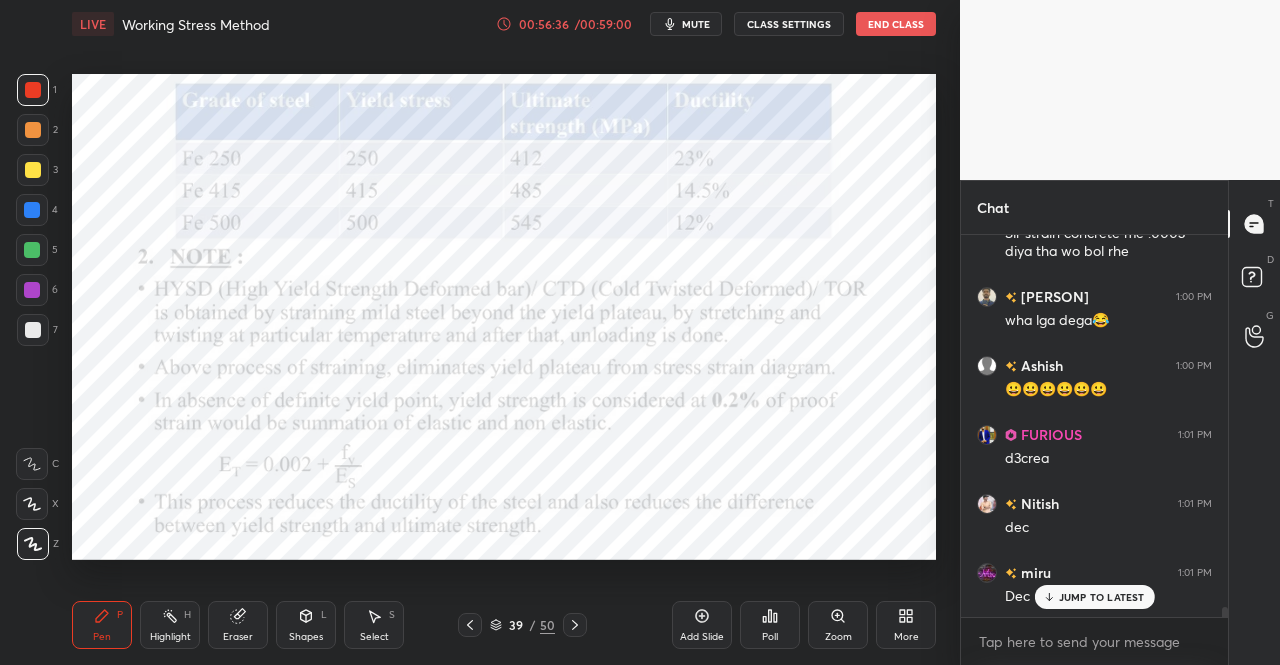 click 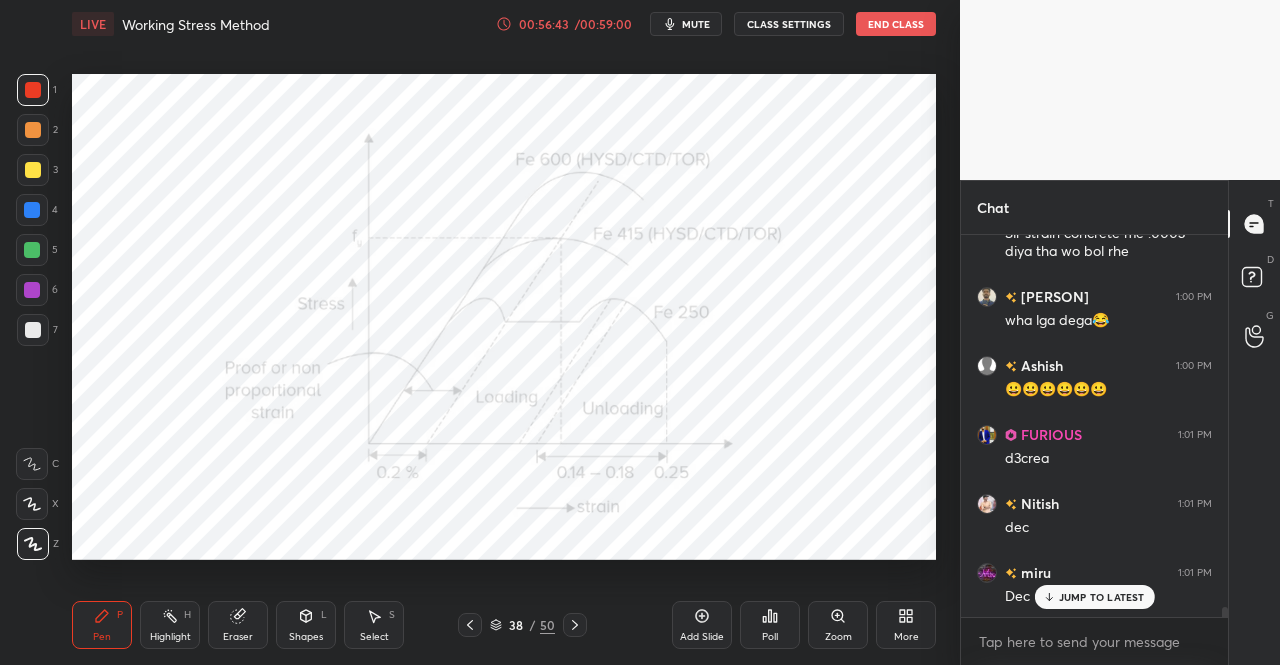 click 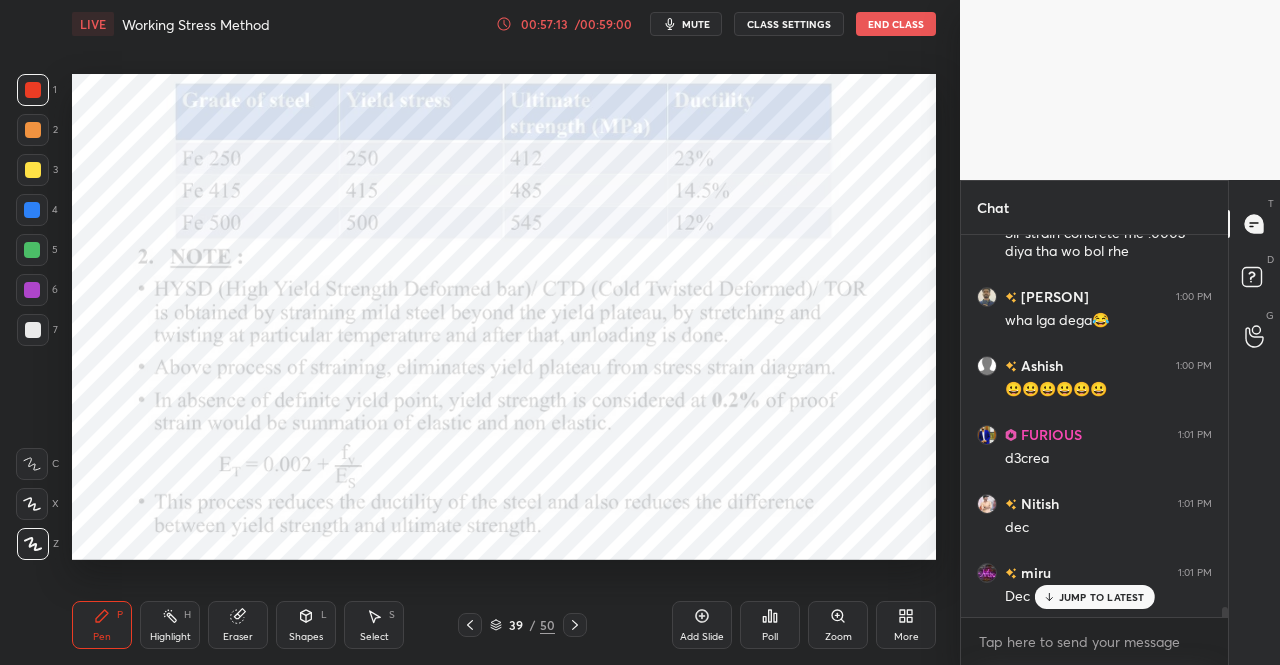 click 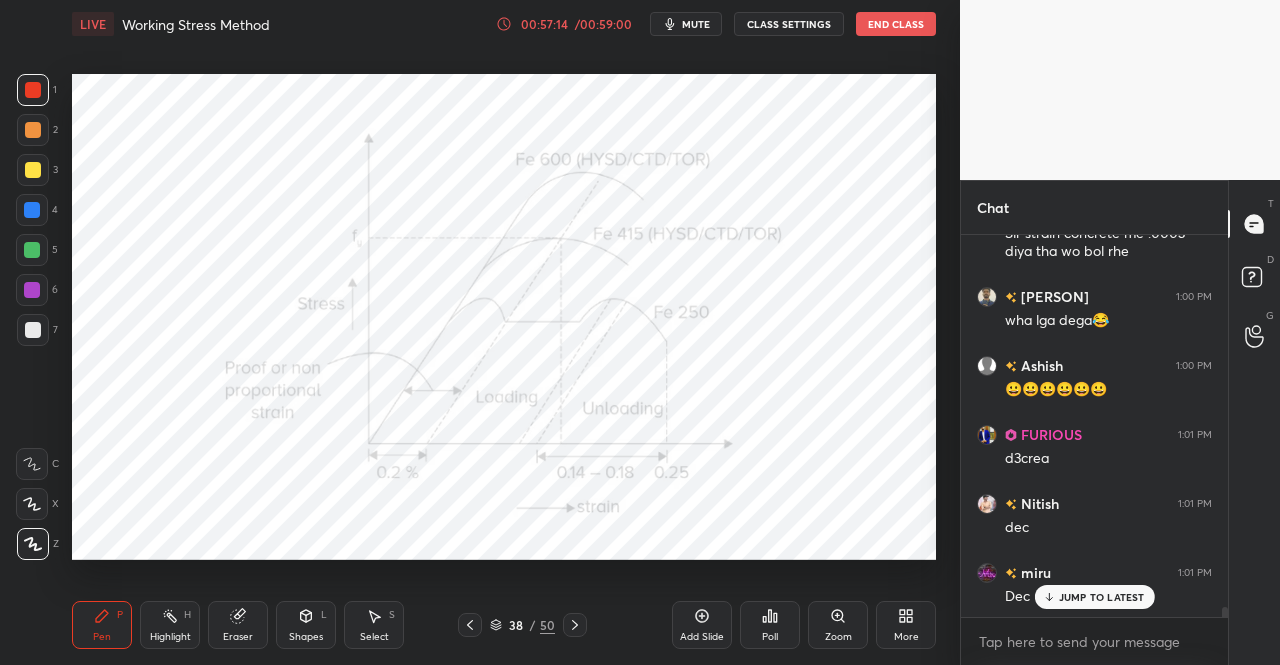 click on "Eraser" at bounding box center (238, 637) 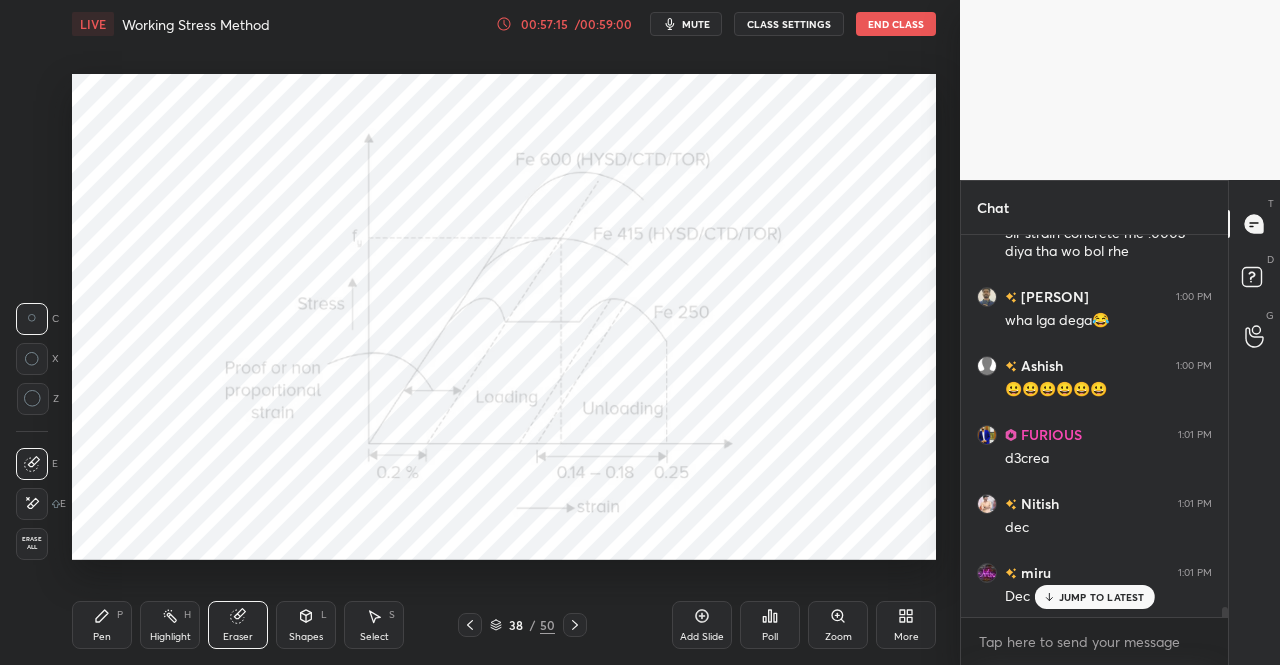 click on "Erase all" at bounding box center [32, 543] 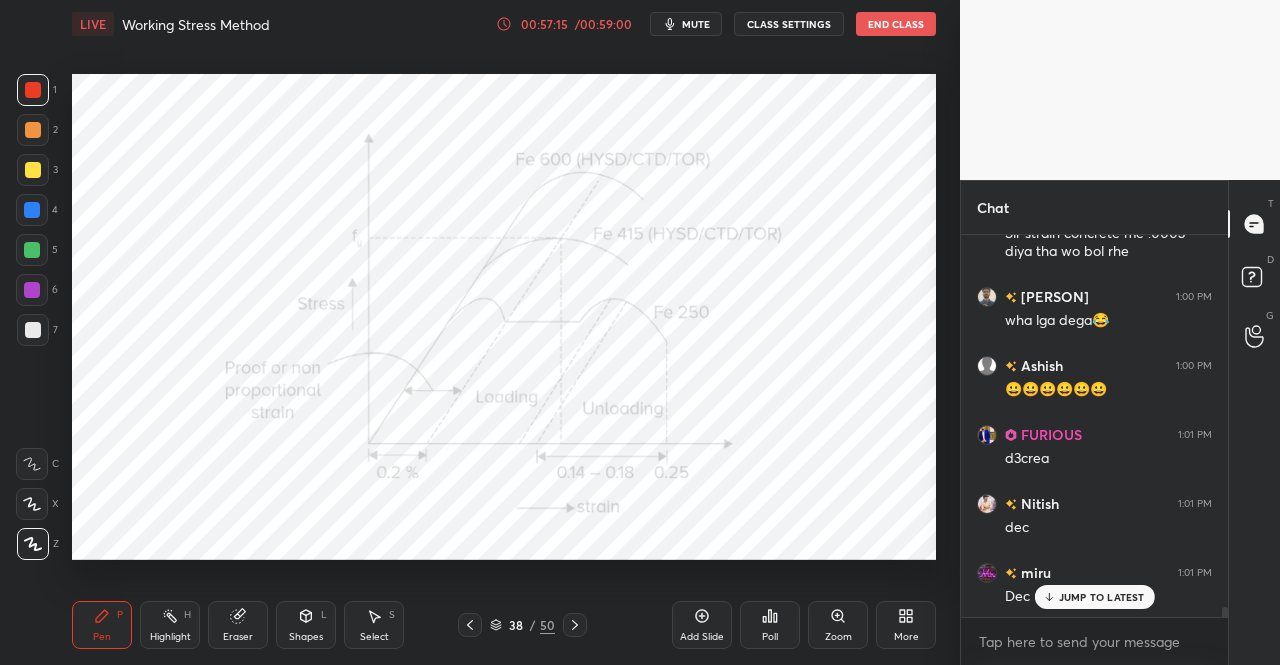 click on "Pen P" at bounding box center (102, 625) 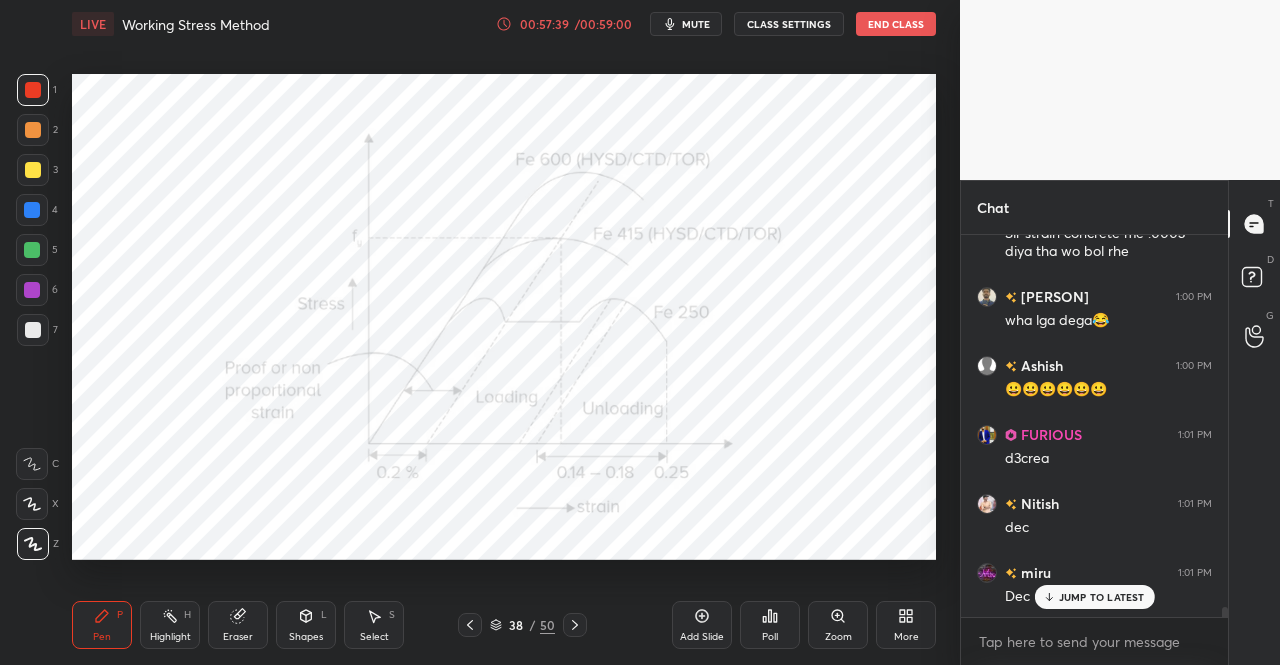 click 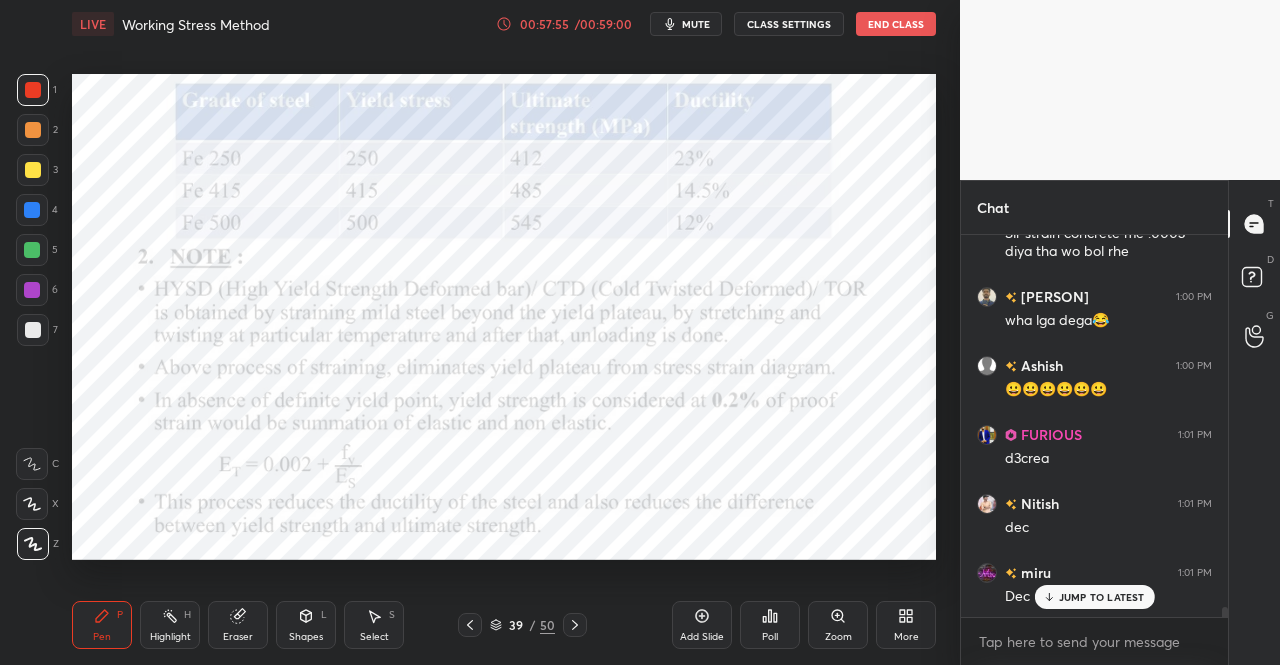click 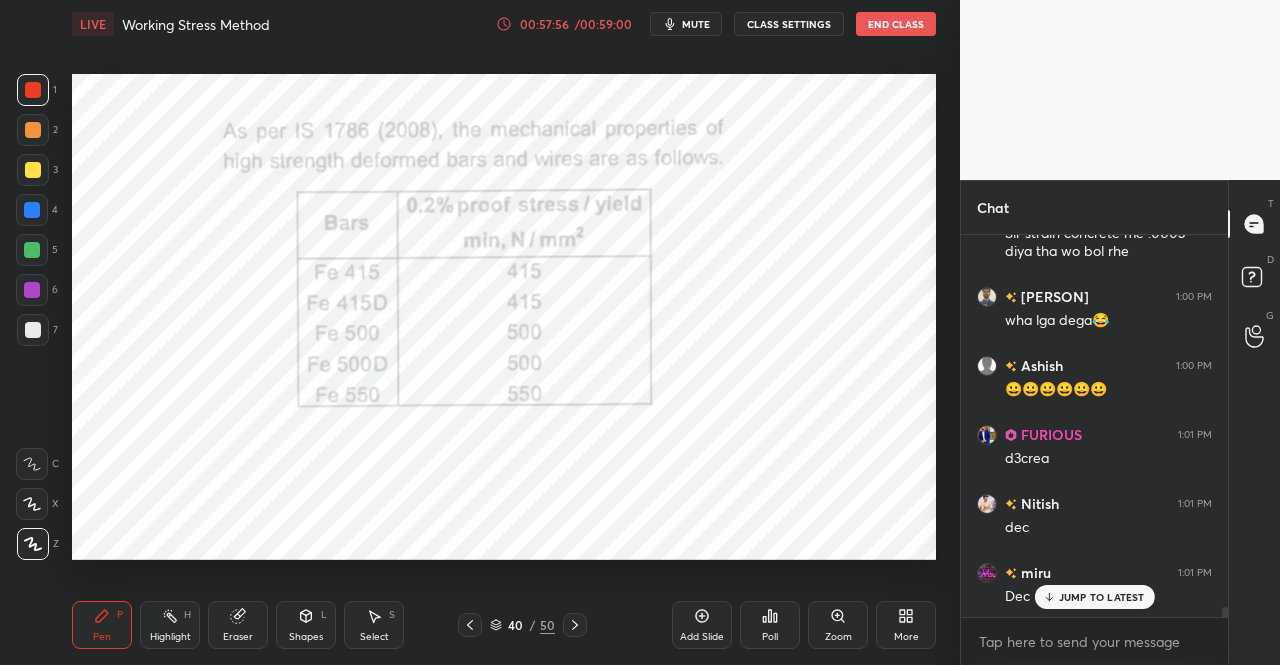 click 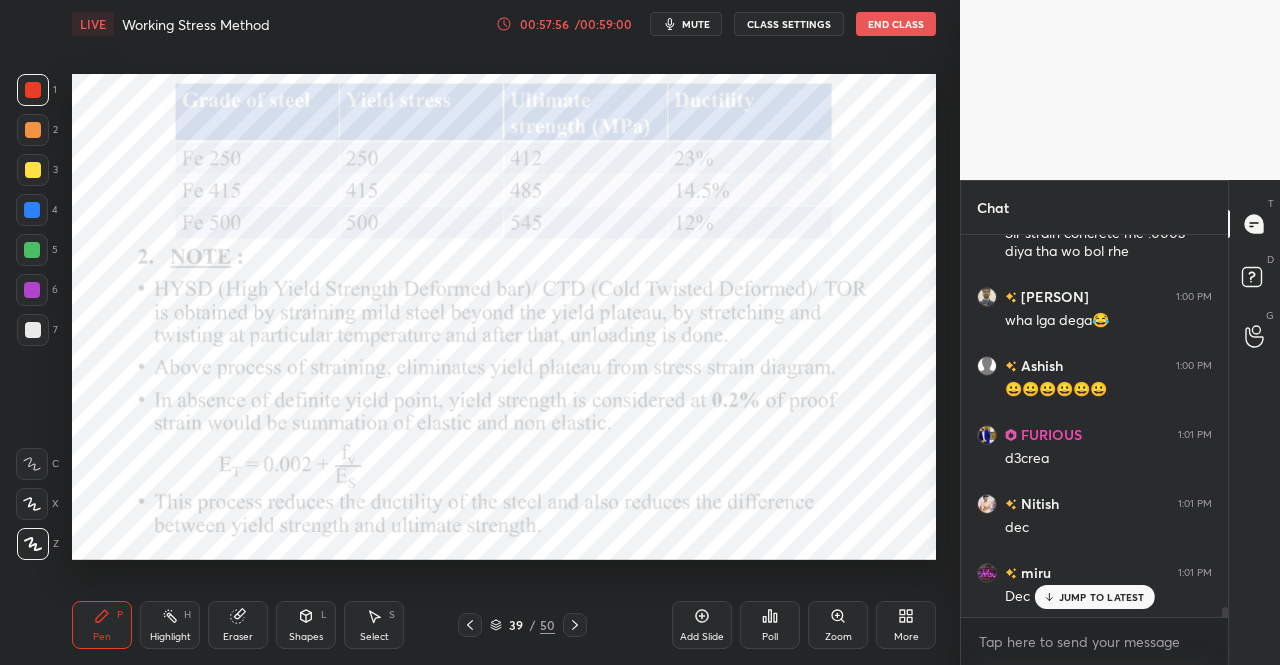 click 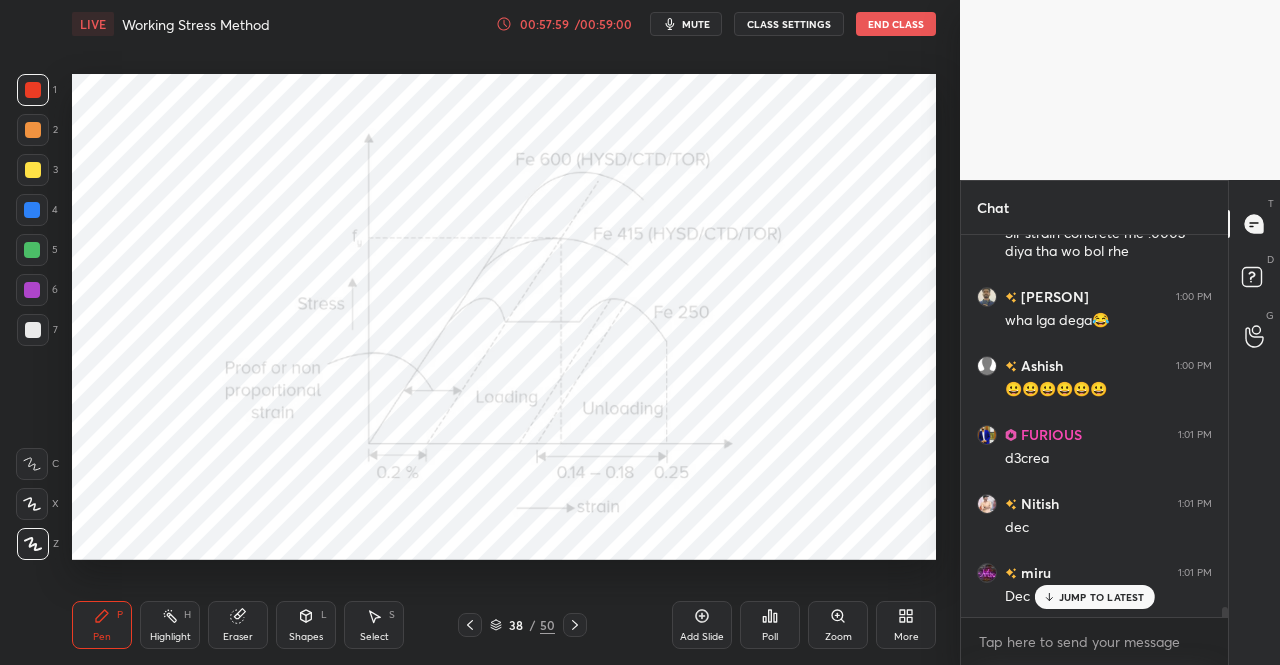 scroll, scrollTop: 14792, scrollLeft: 0, axis: vertical 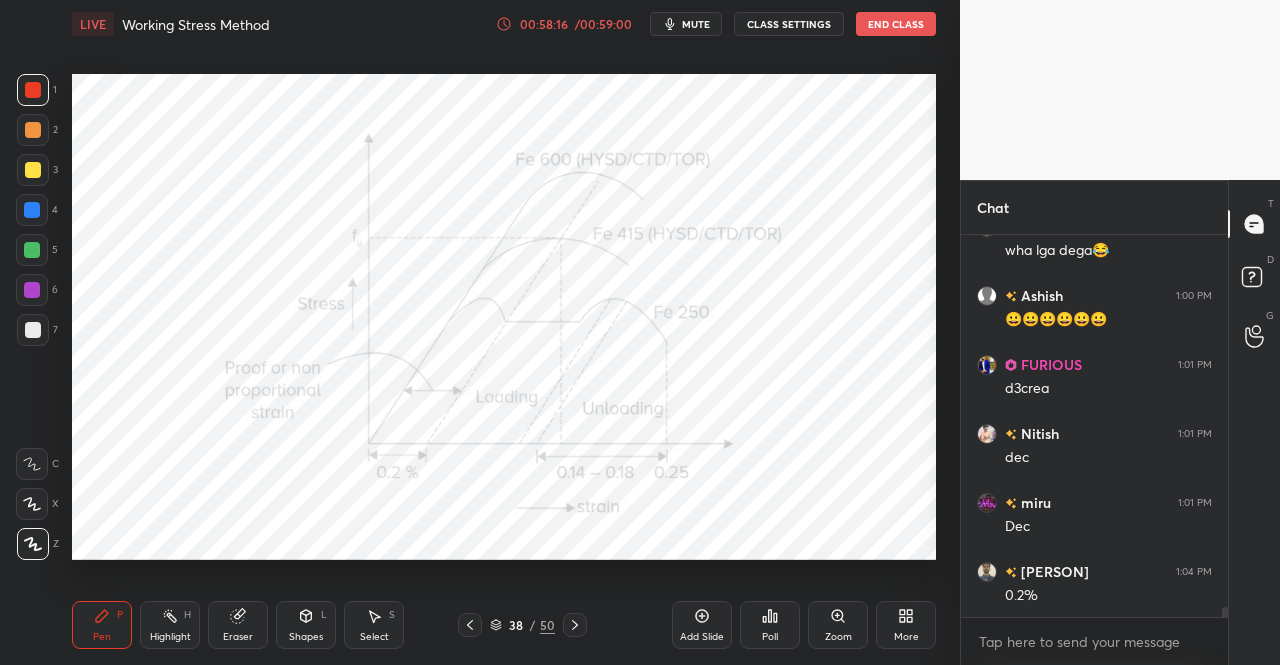 click on "Shapes L" at bounding box center (306, 625) 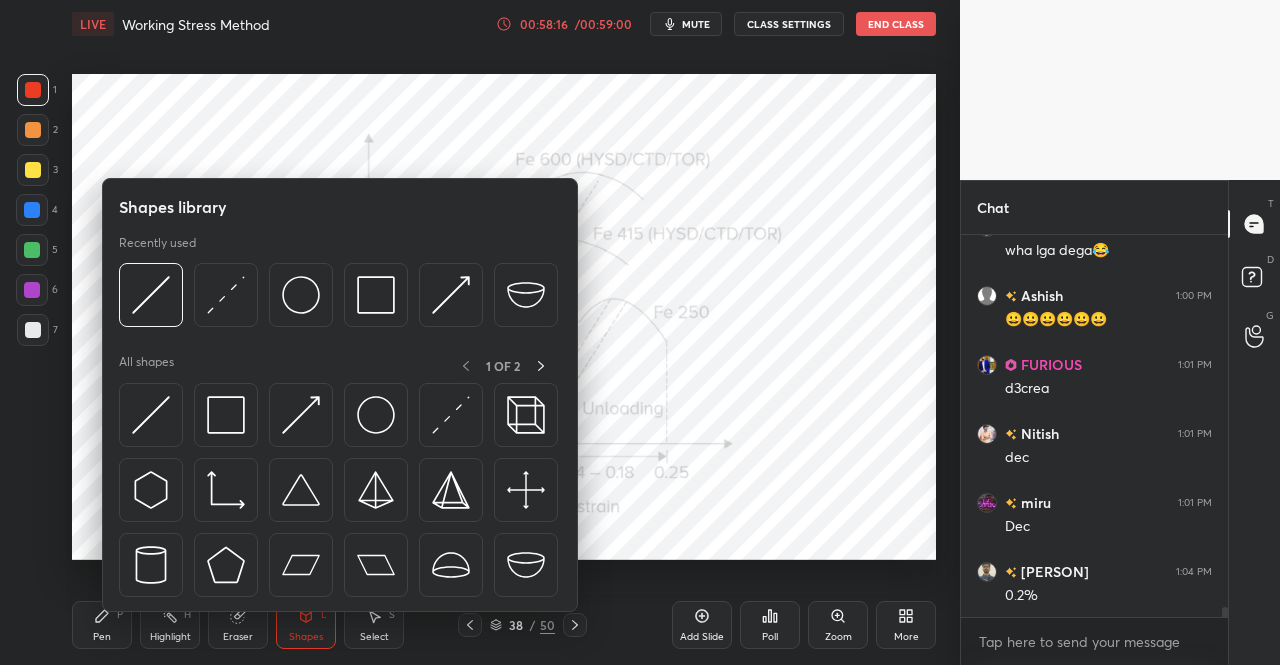 click at bounding box center (338, 300) 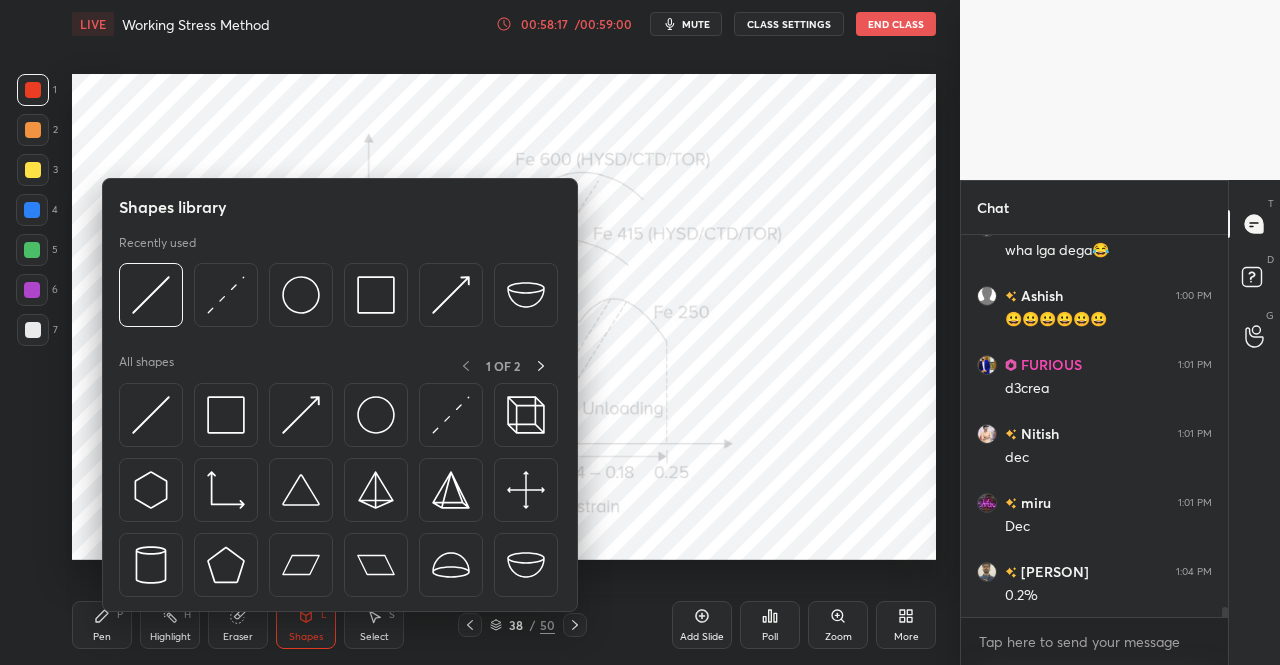 click at bounding box center (338, 300) 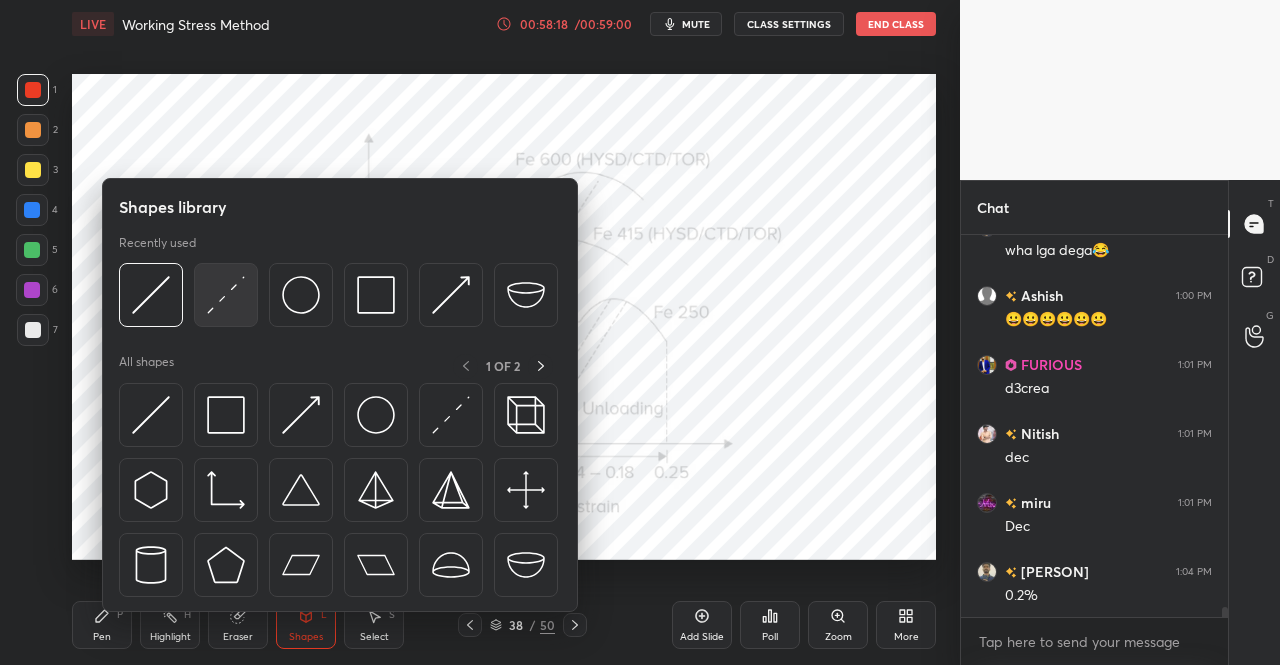 click at bounding box center [226, 295] 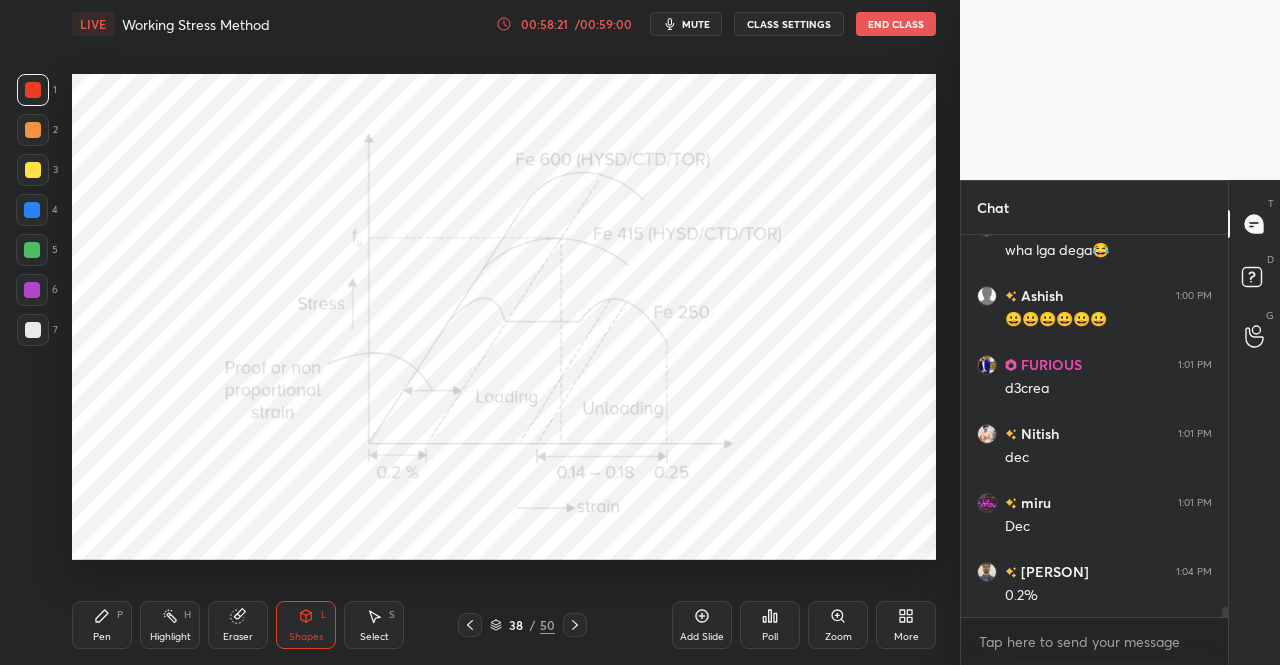 click on "Pen P" at bounding box center (102, 625) 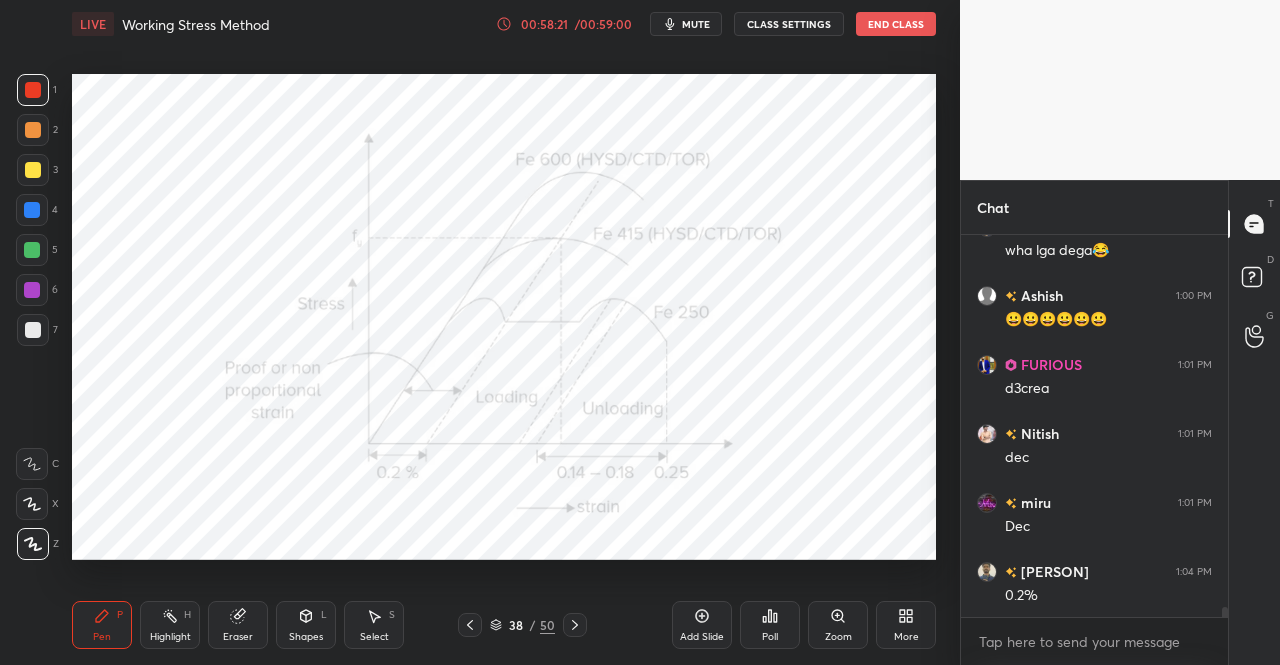 click on "Pen P" at bounding box center (102, 625) 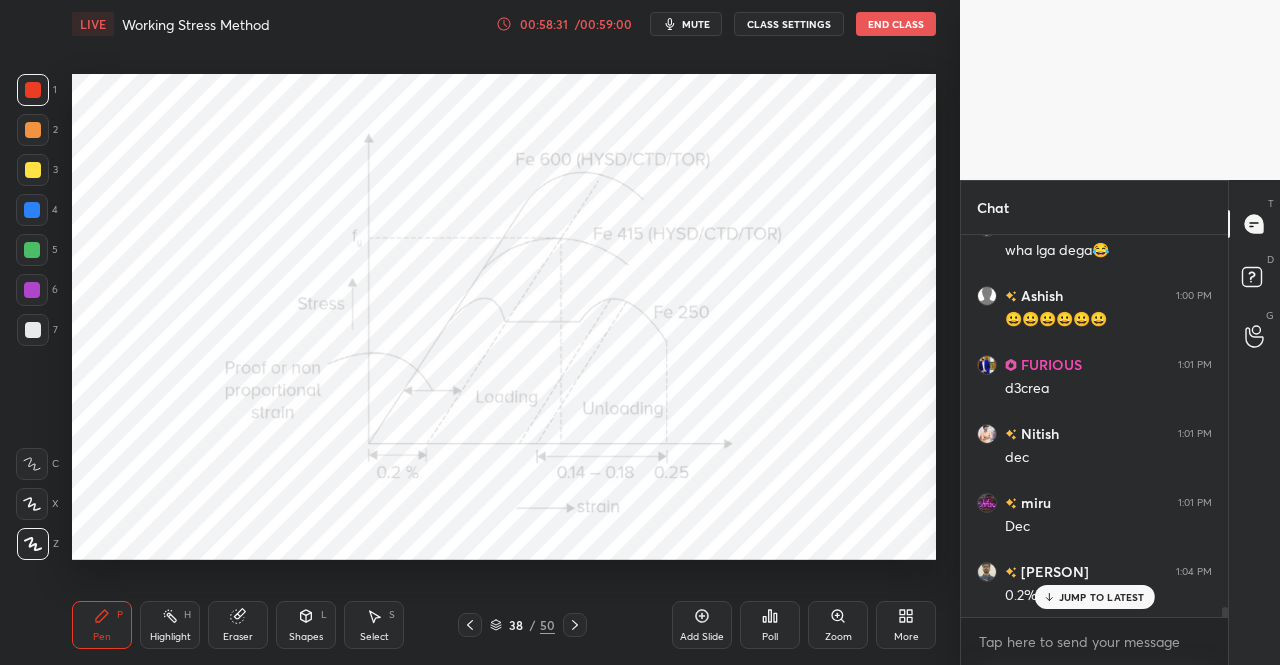 scroll, scrollTop: 14860, scrollLeft: 0, axis: vertical 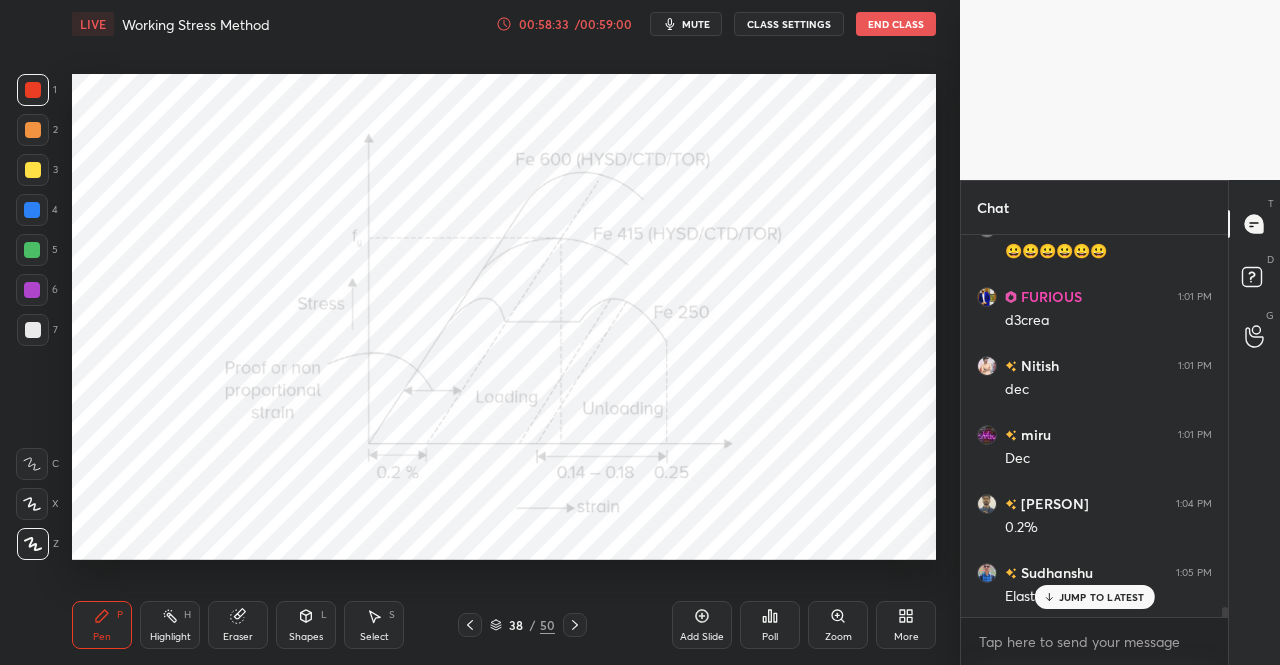 click on "JUMP TO LATEST" at bounding box center [1102, 597] 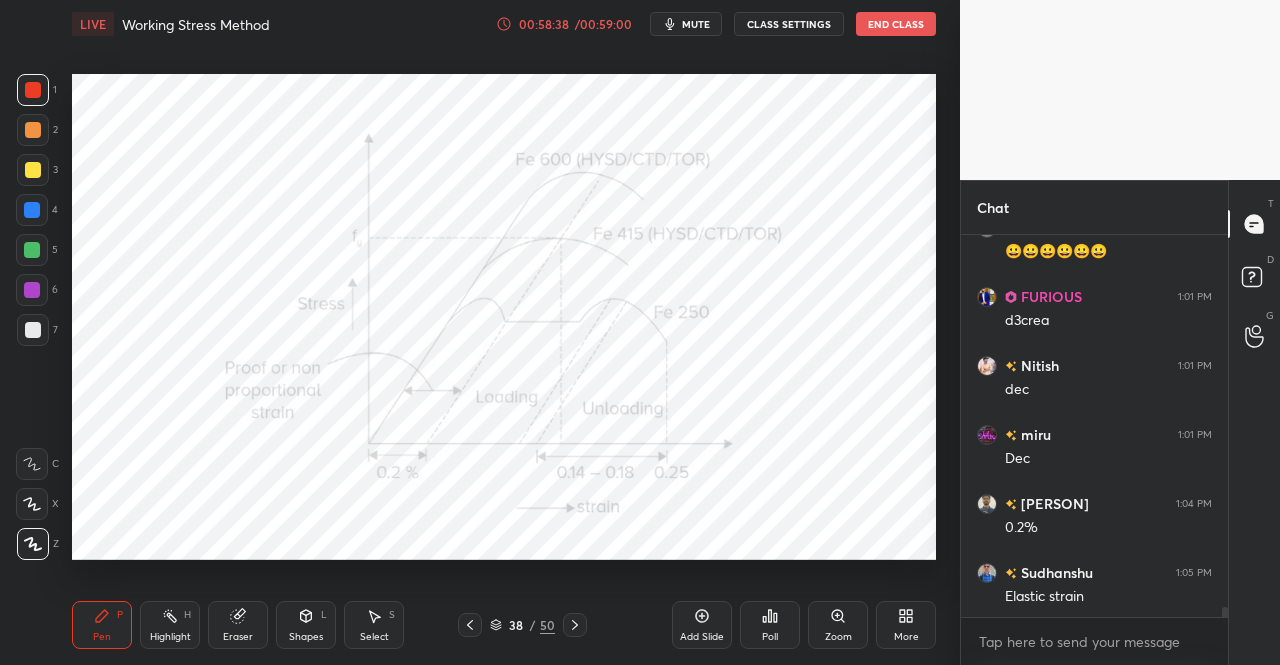 click on "mute" at bounding box center (696, 24) 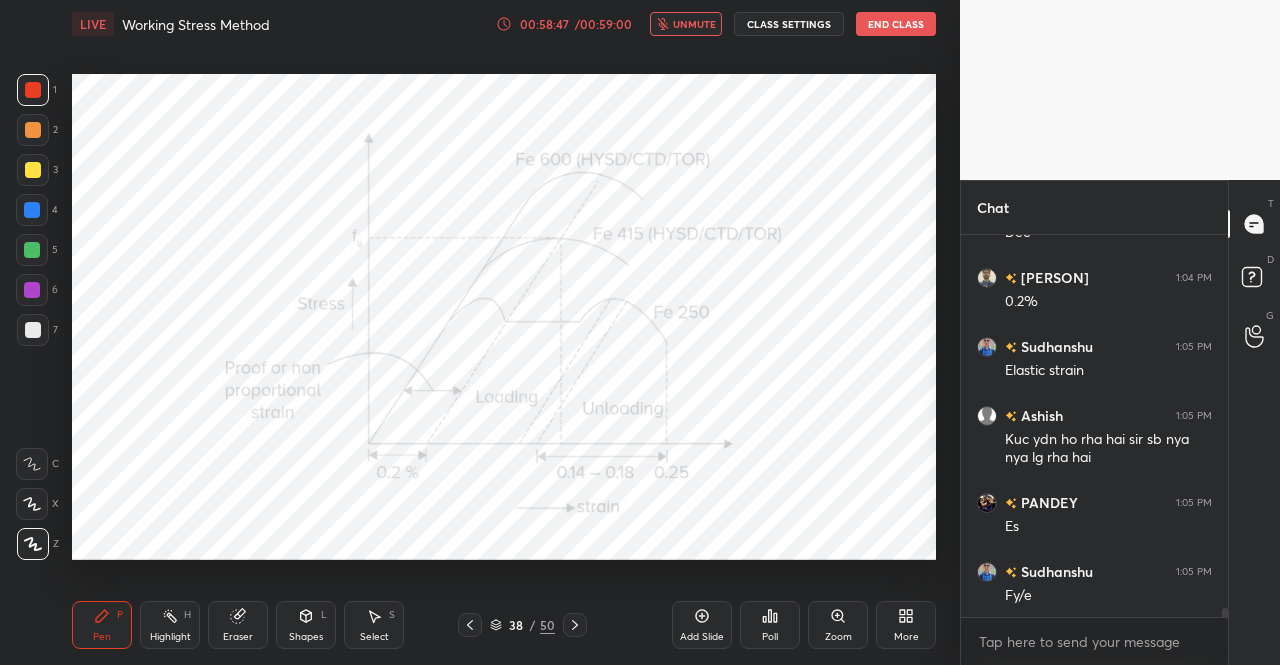 scroll, scrollTop: 15154, scrollLeft: 0, axis: vertical 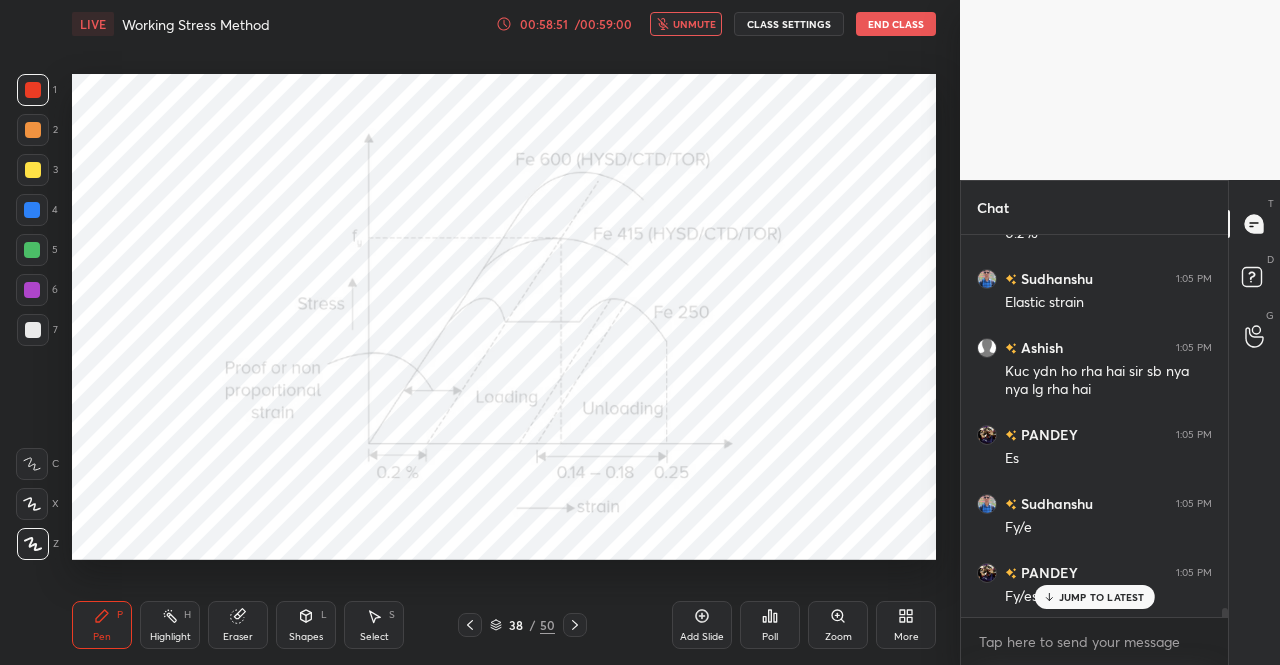 click on "Eraser" at bounding box center [238, 637] 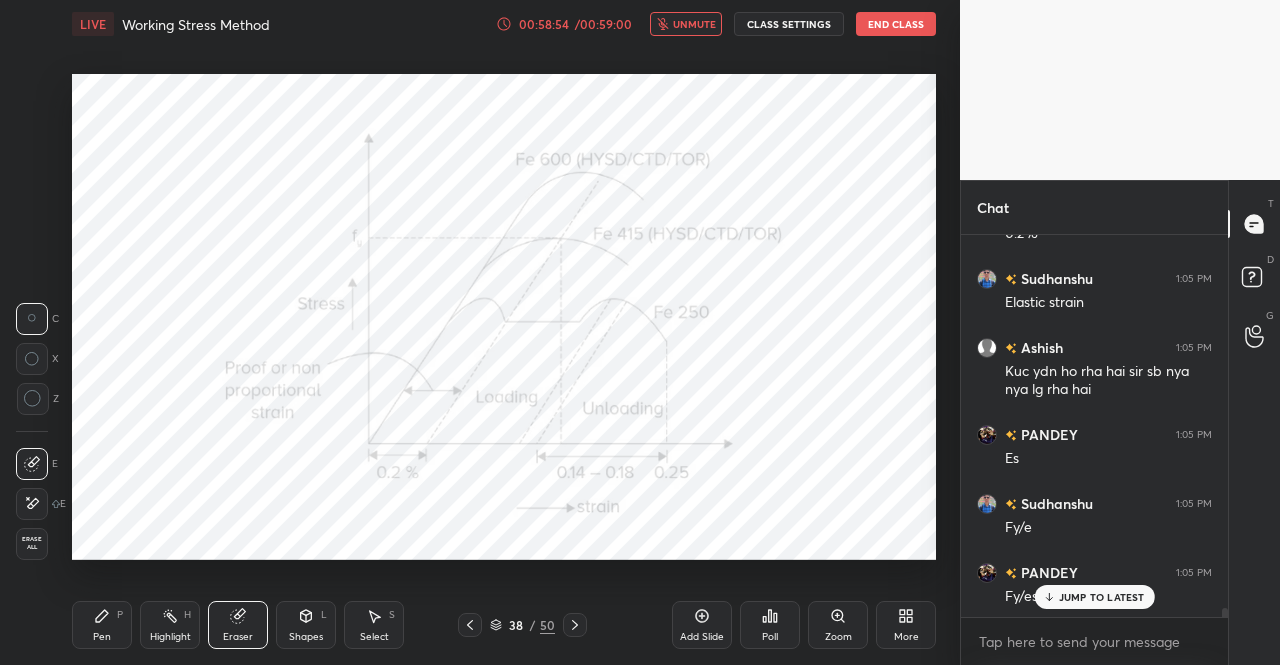 click on "Pen P" at bounding box center [102, 625] 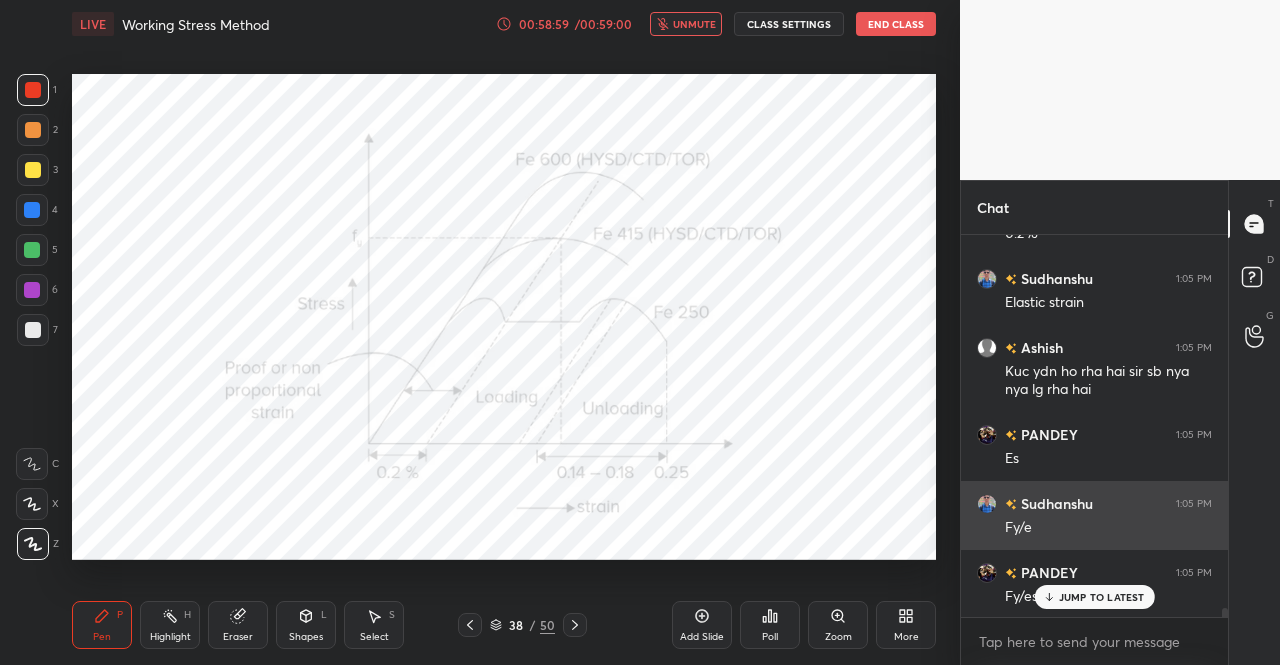 click on "JUMP TO LATEST" at bounding box center (1102, 597) 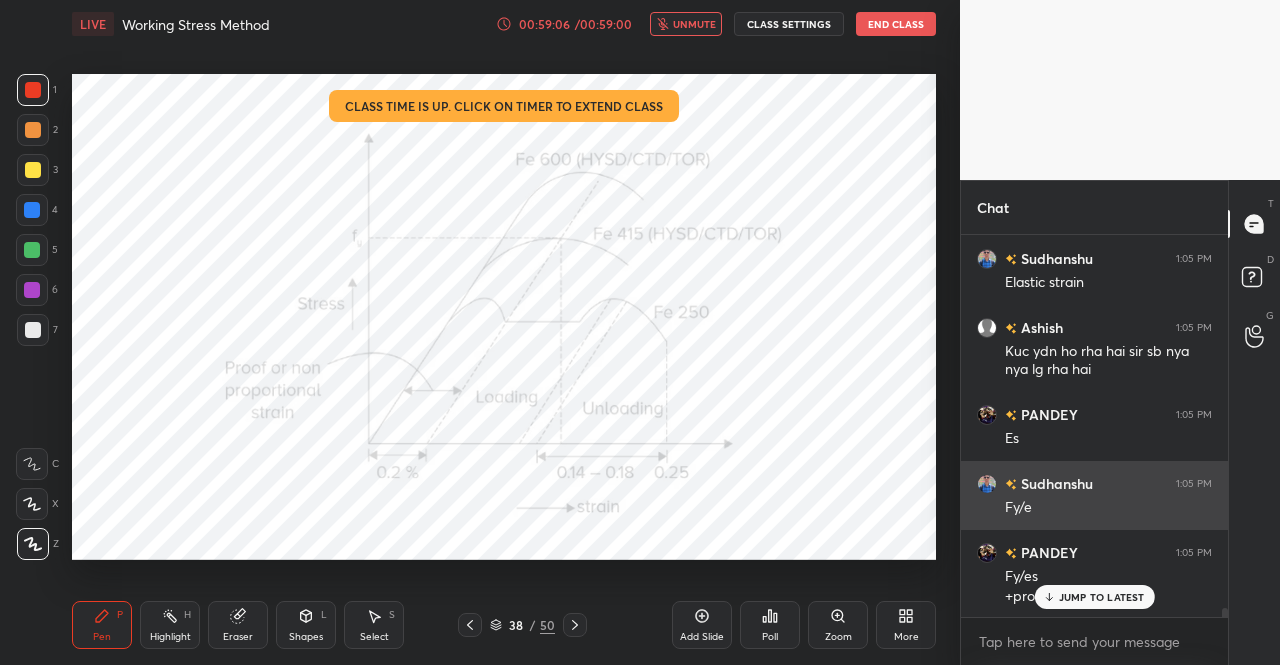 scroll, scrollTop: 15244, scrollLeft: 0, axis: vertical 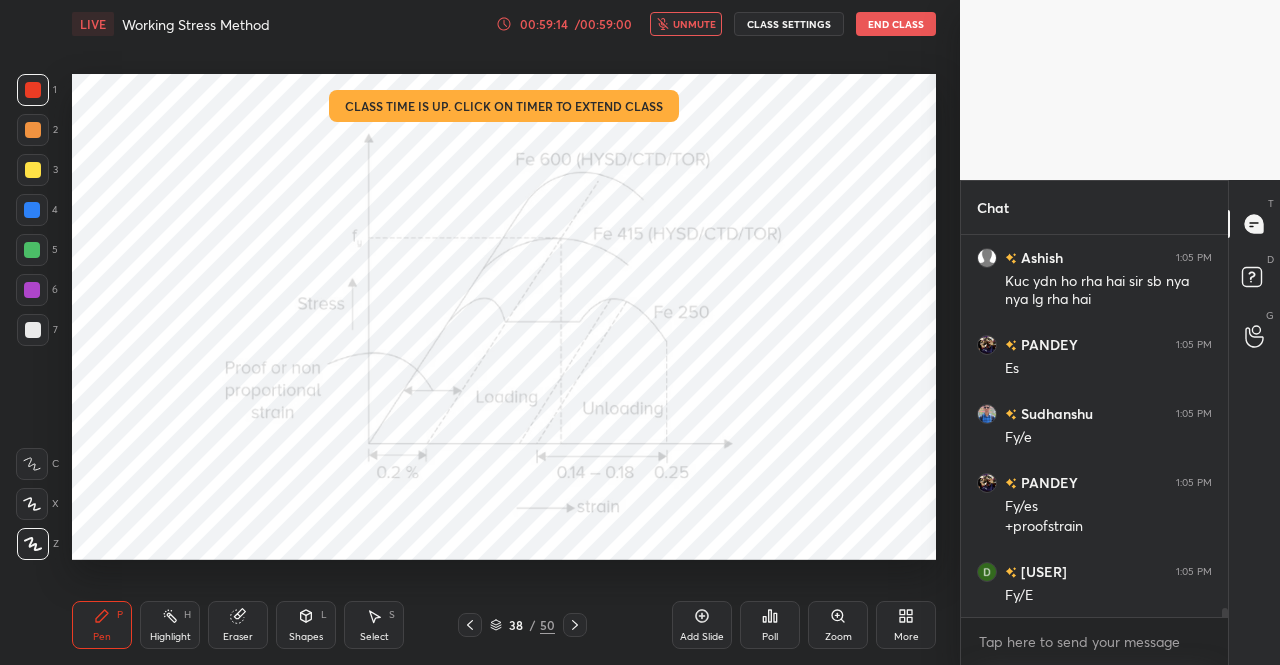 click on "unmute" at bounding box center (694, 24) 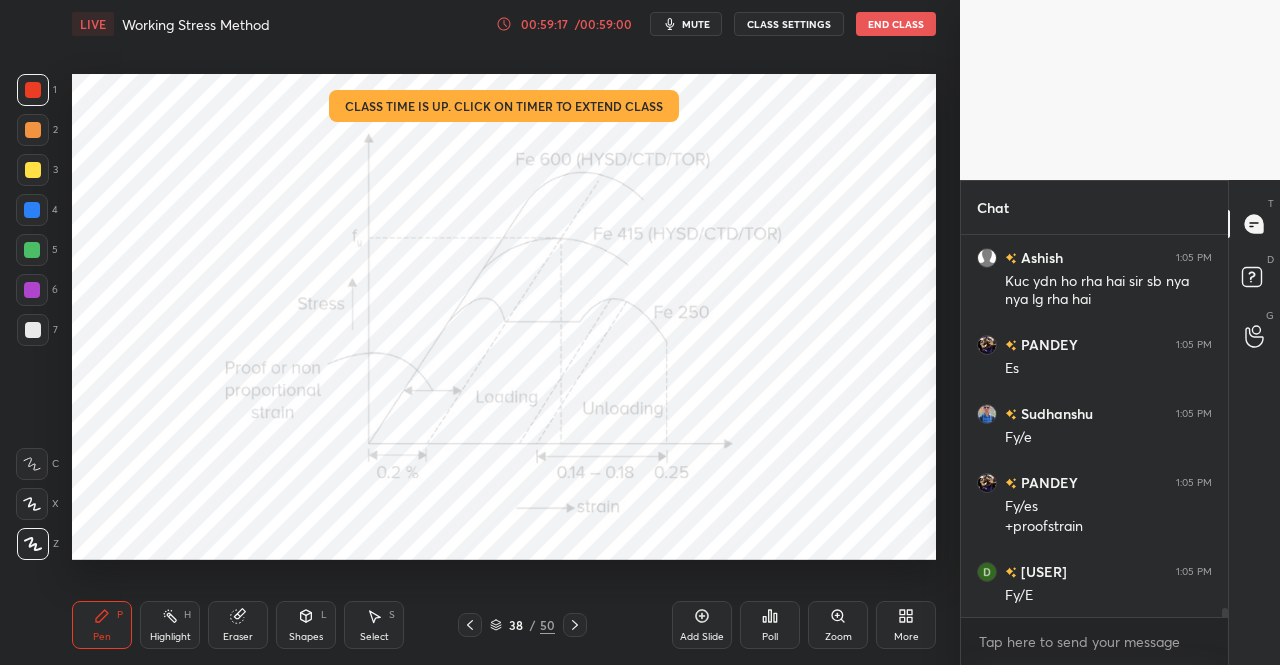 click 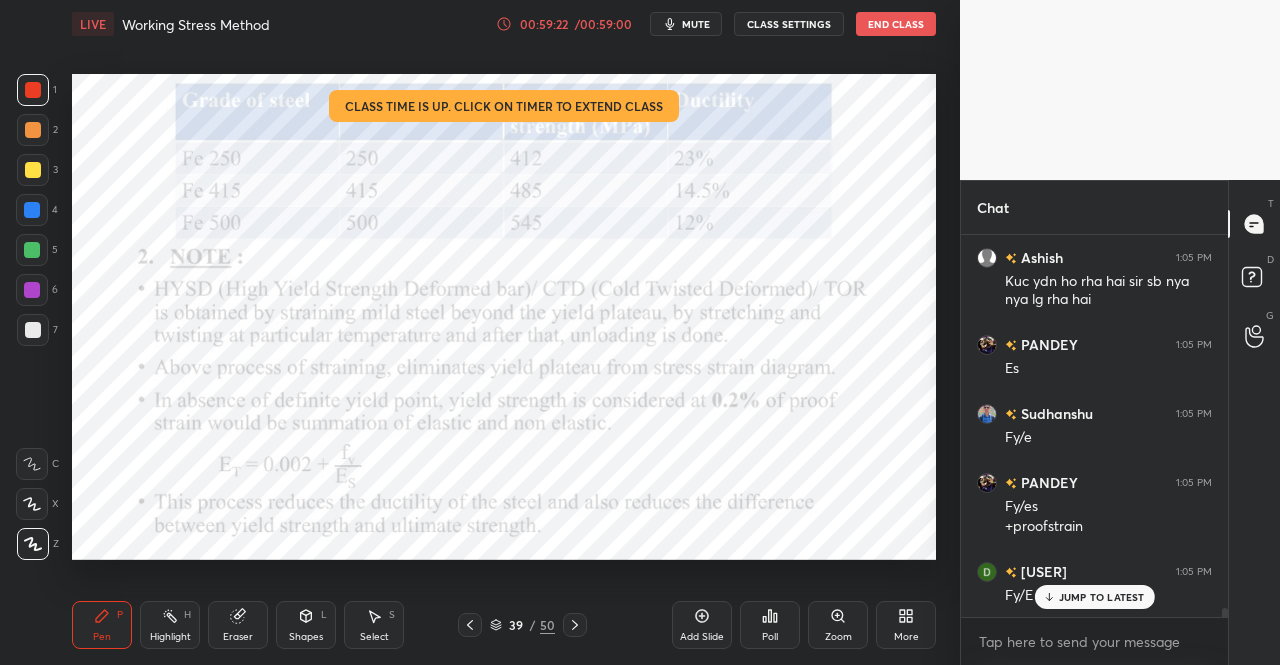 scroll, scrollTop: 15312, scrollLeft: 0, axis: vertical 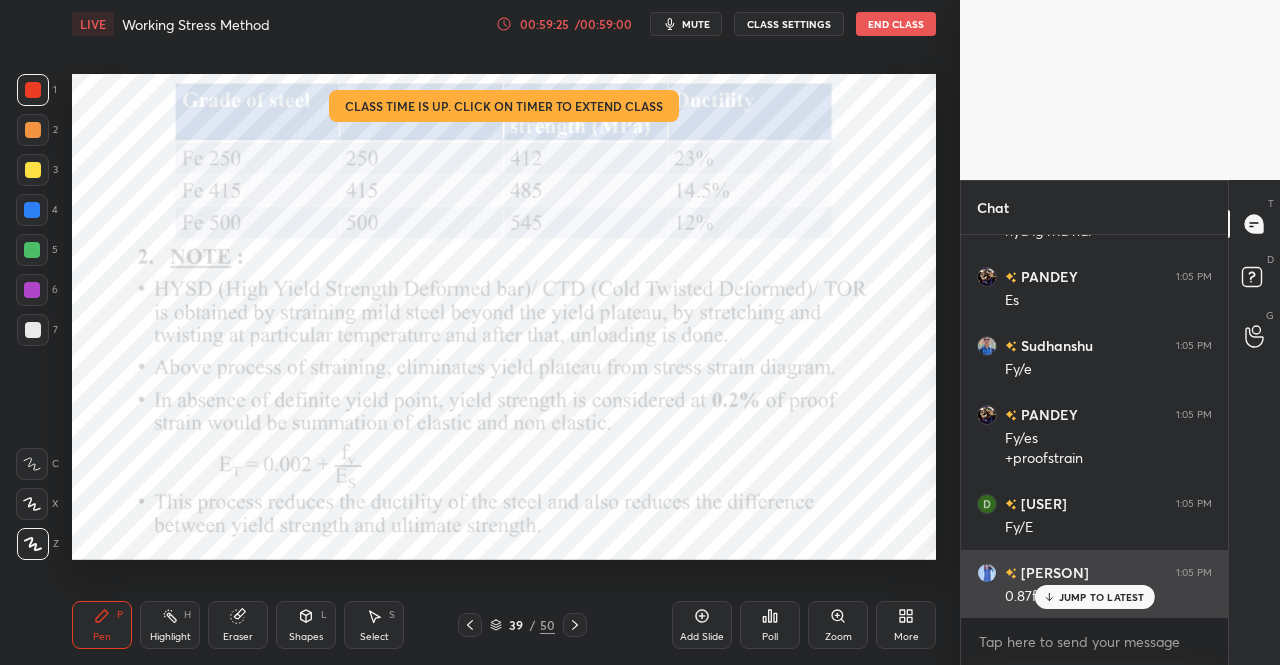click on "JUMP TO LATEST" at bounding box center [1102, 597] 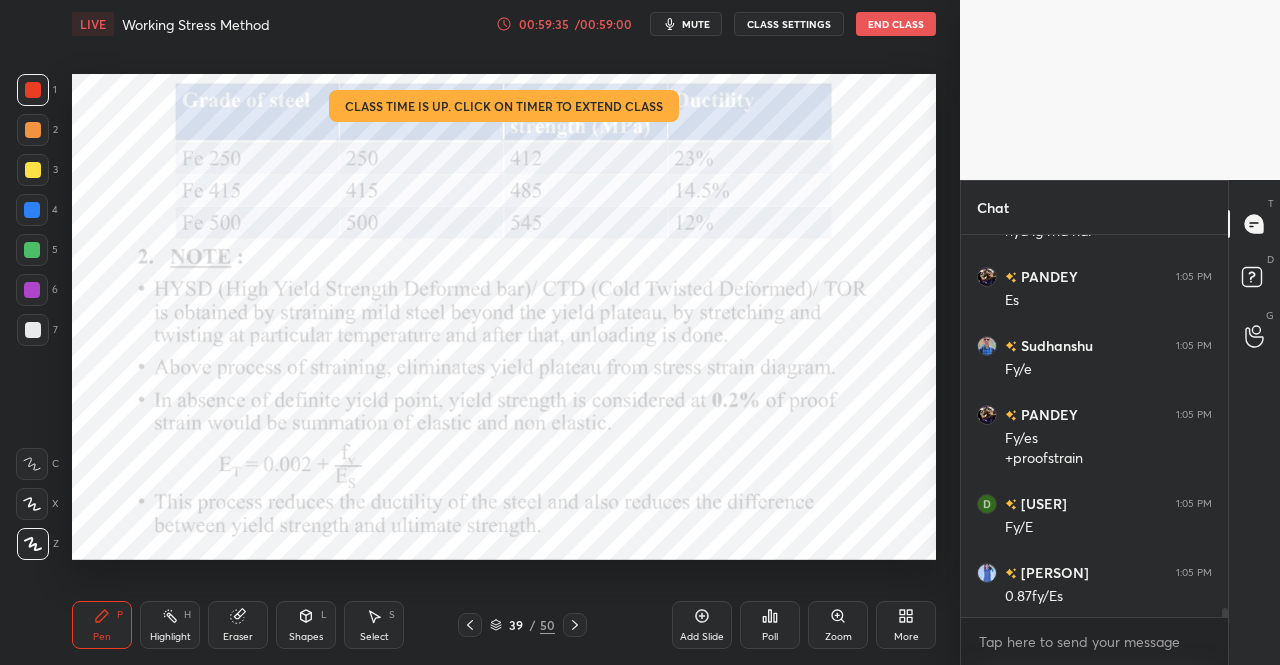 scroll, scrollTop: 15382, scrollLeft: 0, axis: vertical 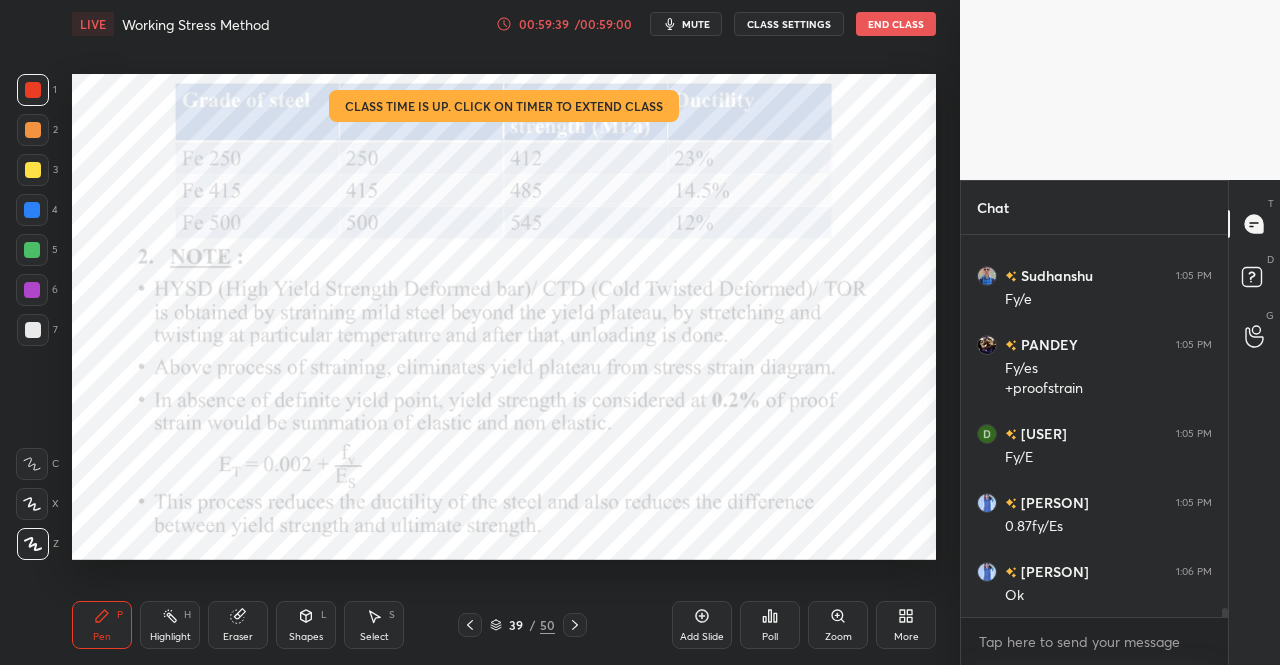 click 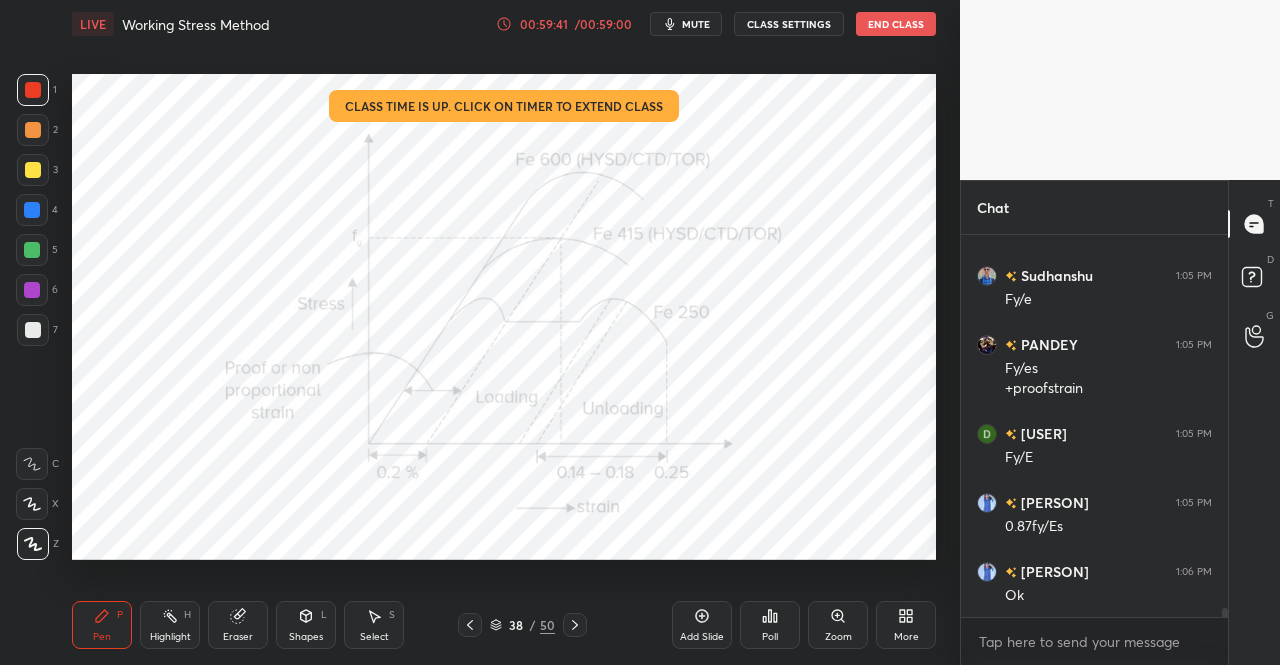 scroll, scrollTop: 15450, scrollLeft: 0, axis: vertical 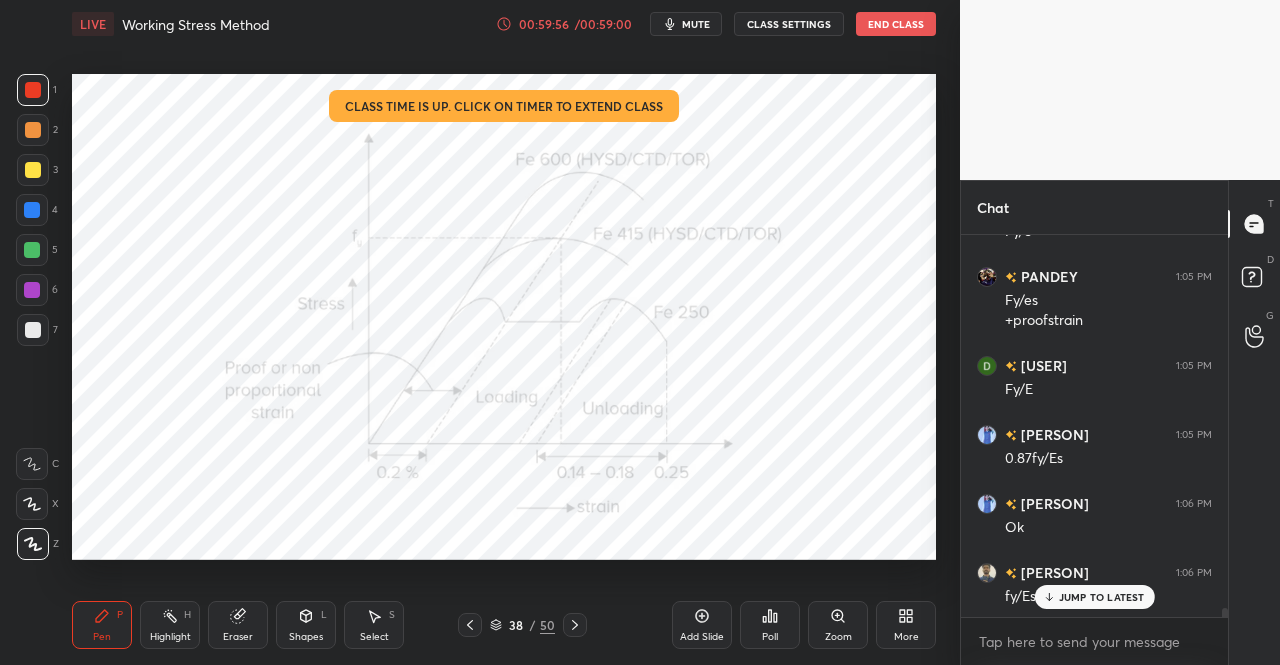click 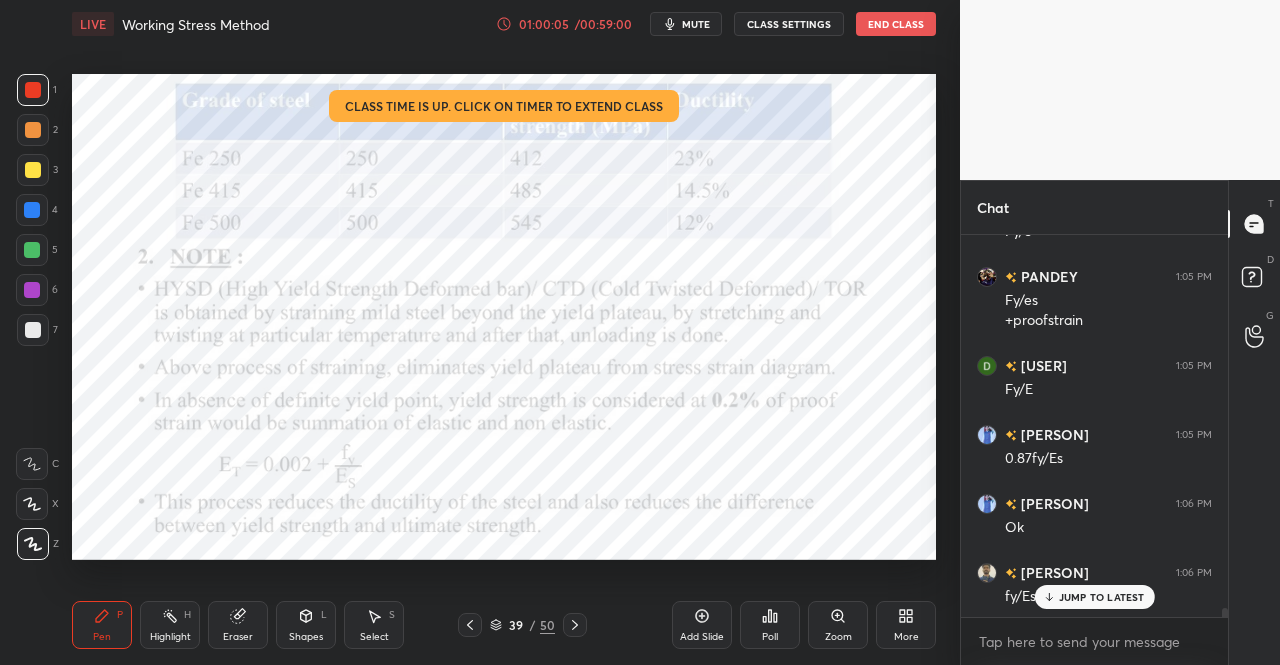 click 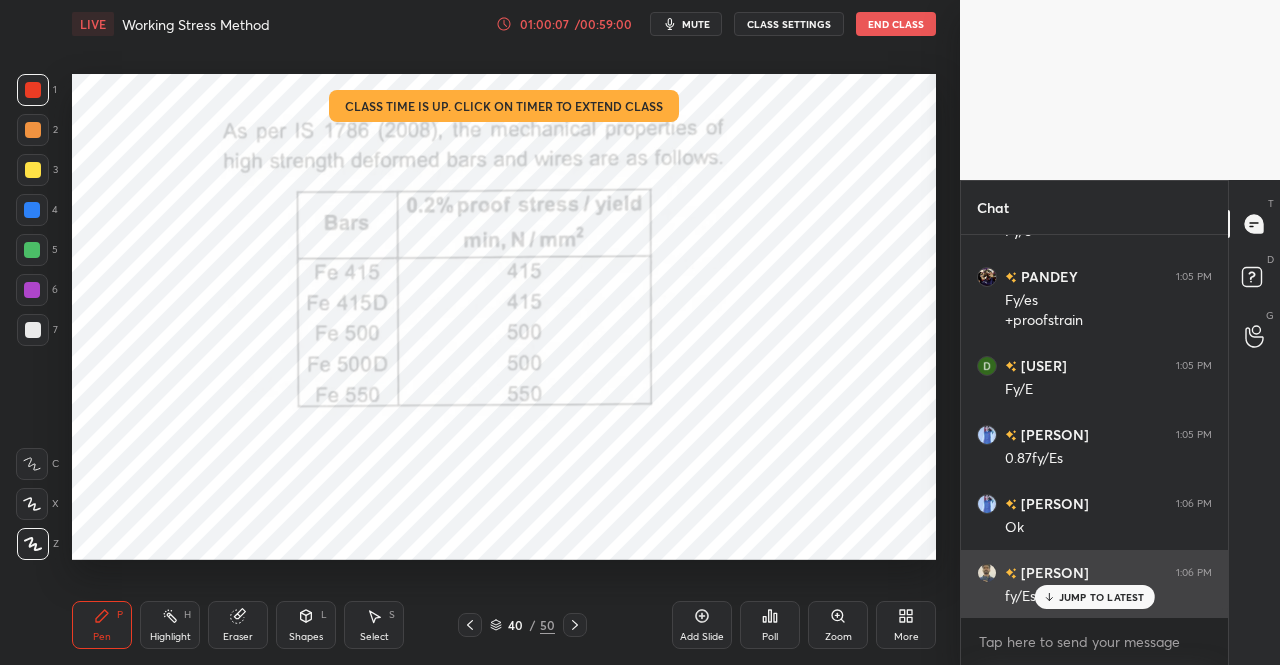 click on "JUMP TO LATEST" at bounding box center (1094, 597) 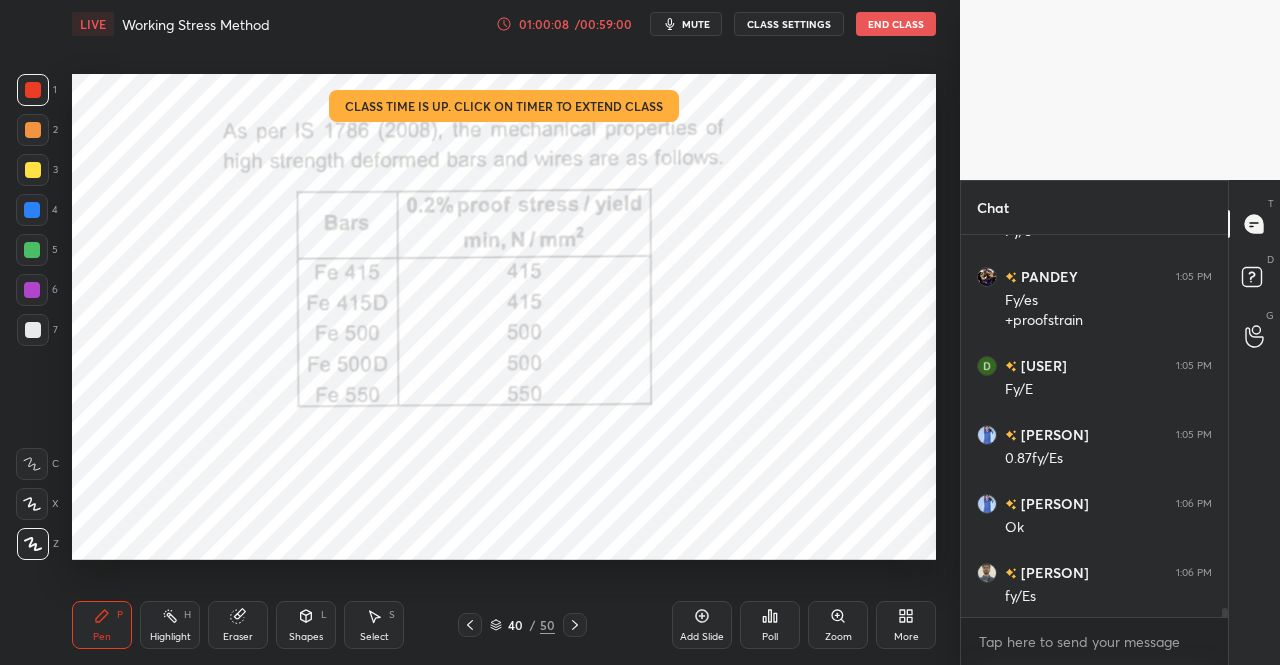 click on "Pen" at bounding box center (102, 637) 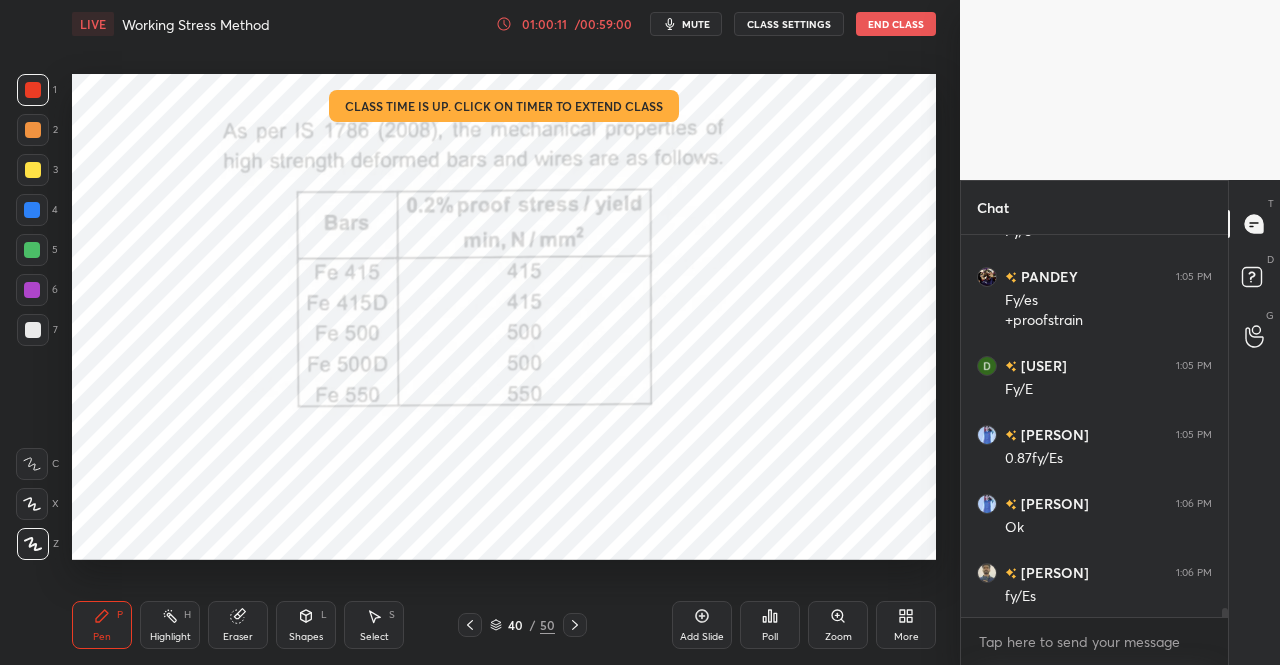 click at bounding box center [470, 625] 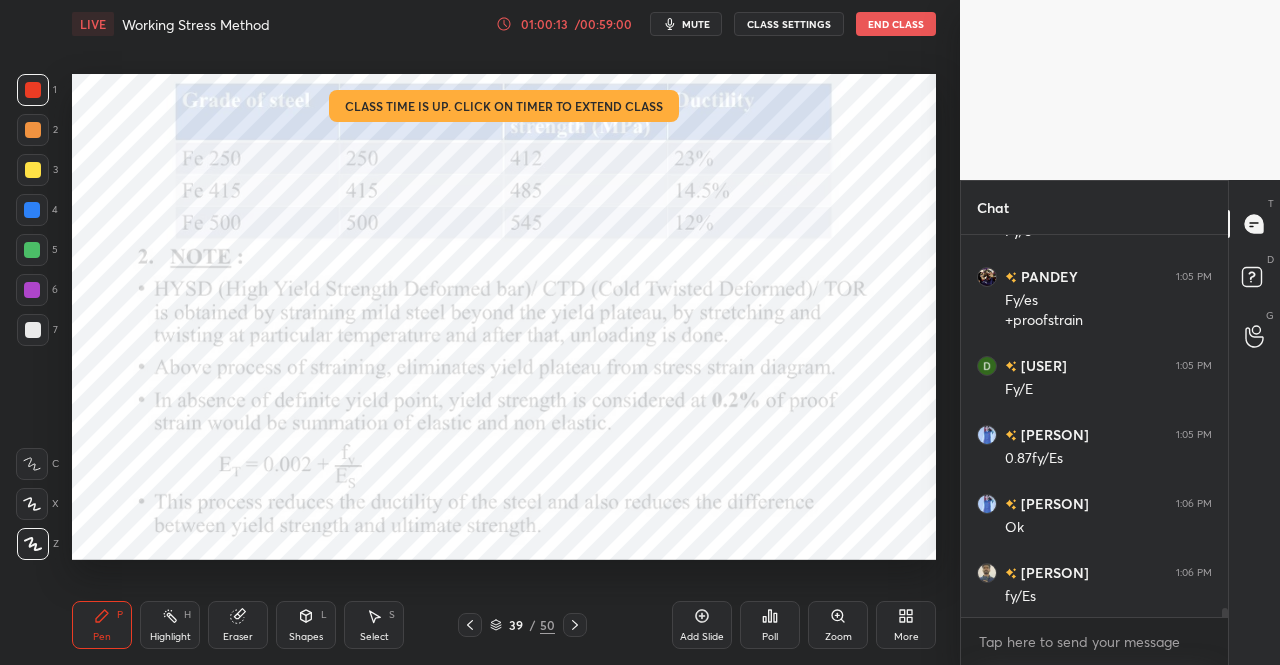 click 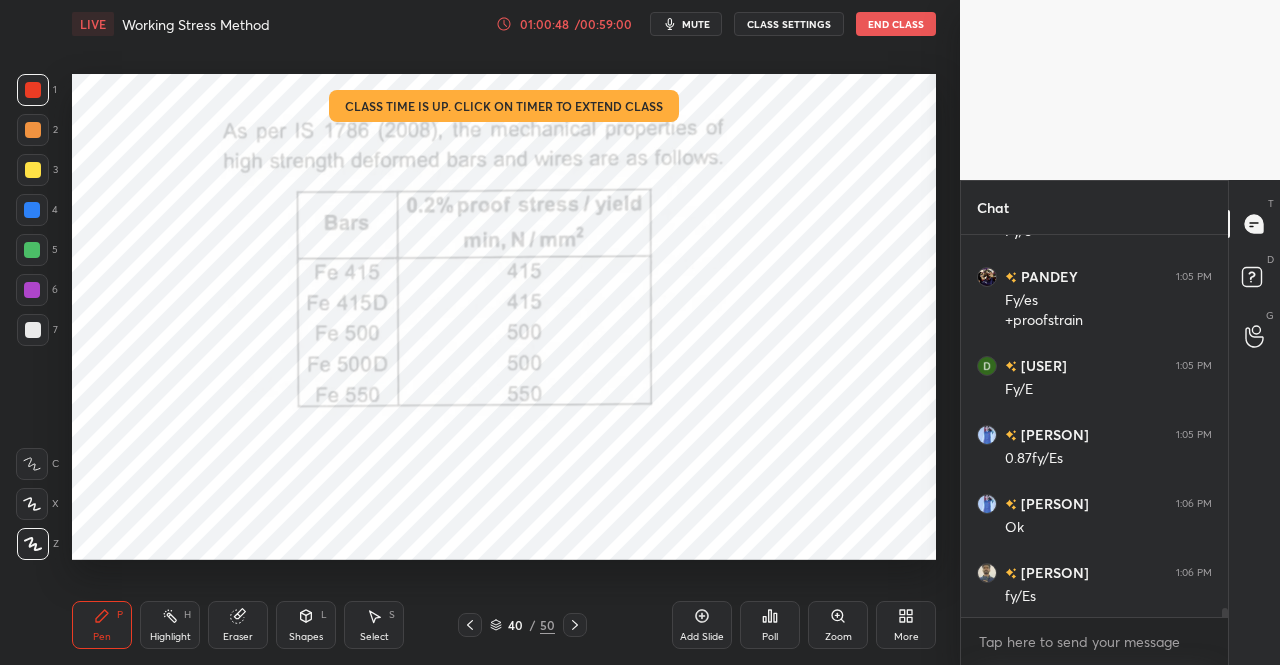 scroll, scrollTop: 335, scrollLeft: 261, axis: both 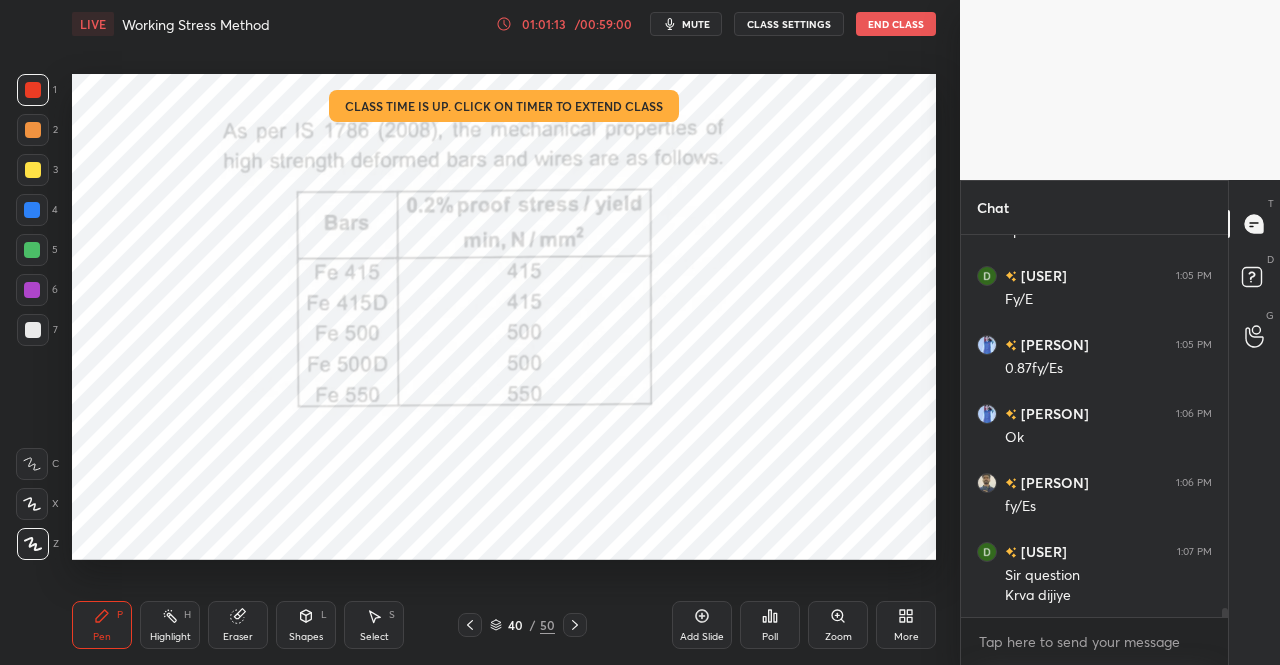 click 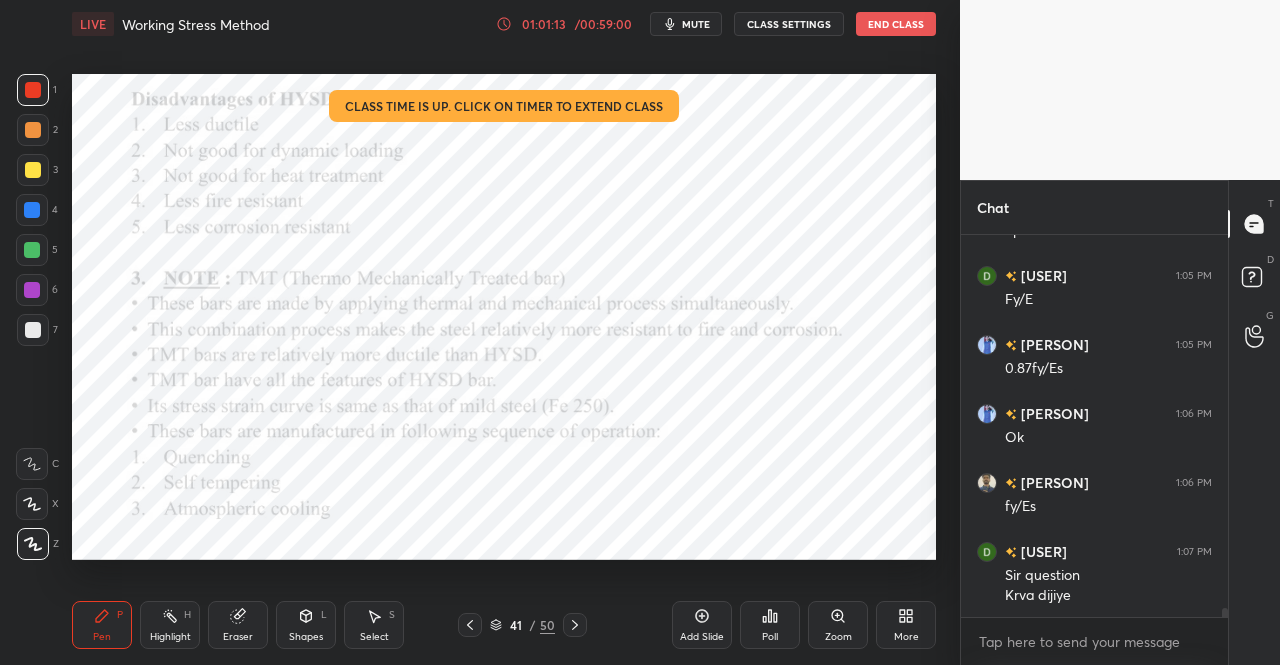 click 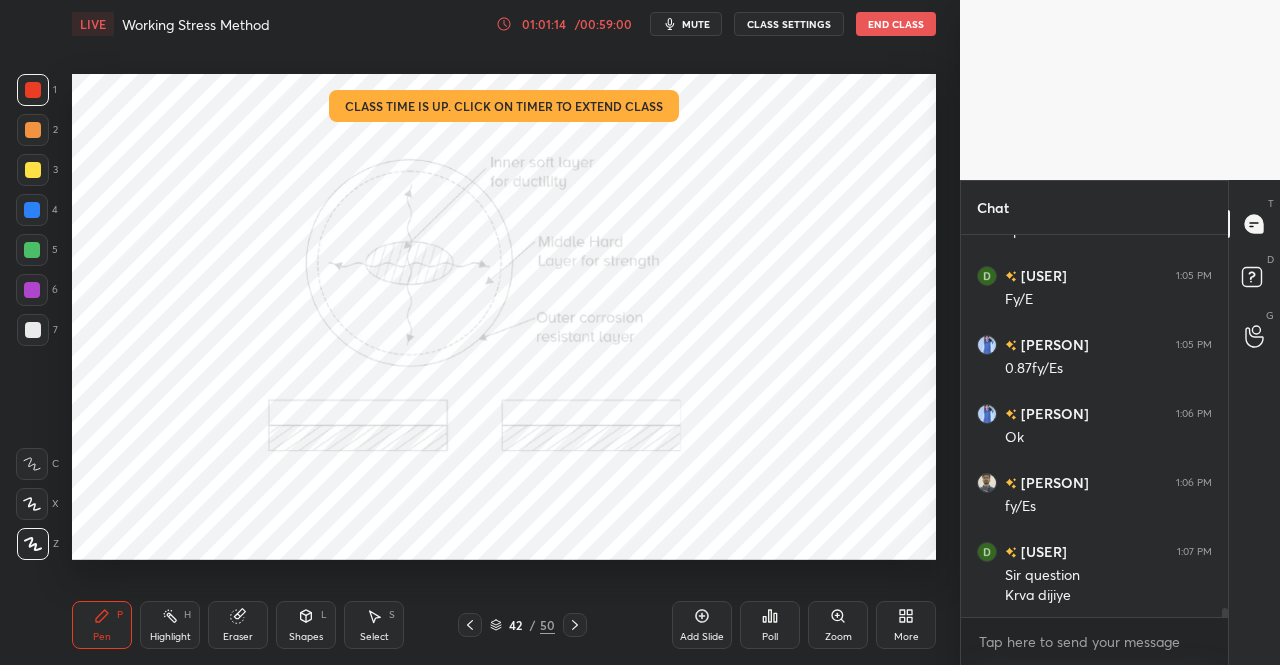 click 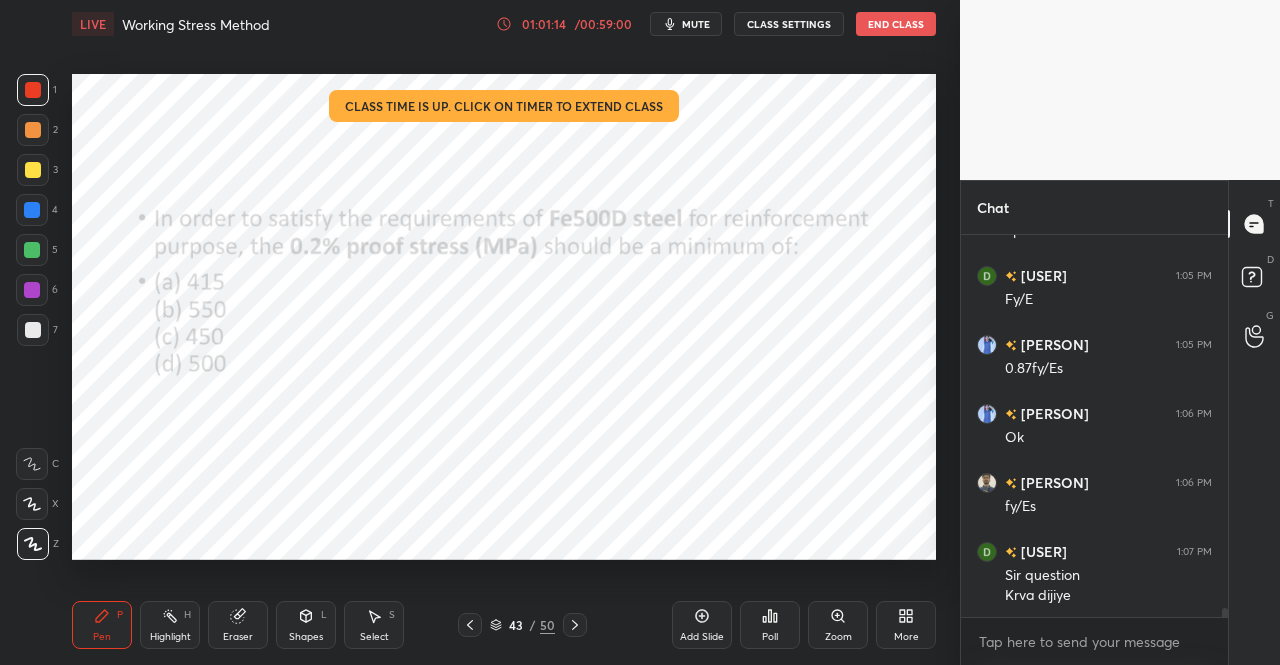click 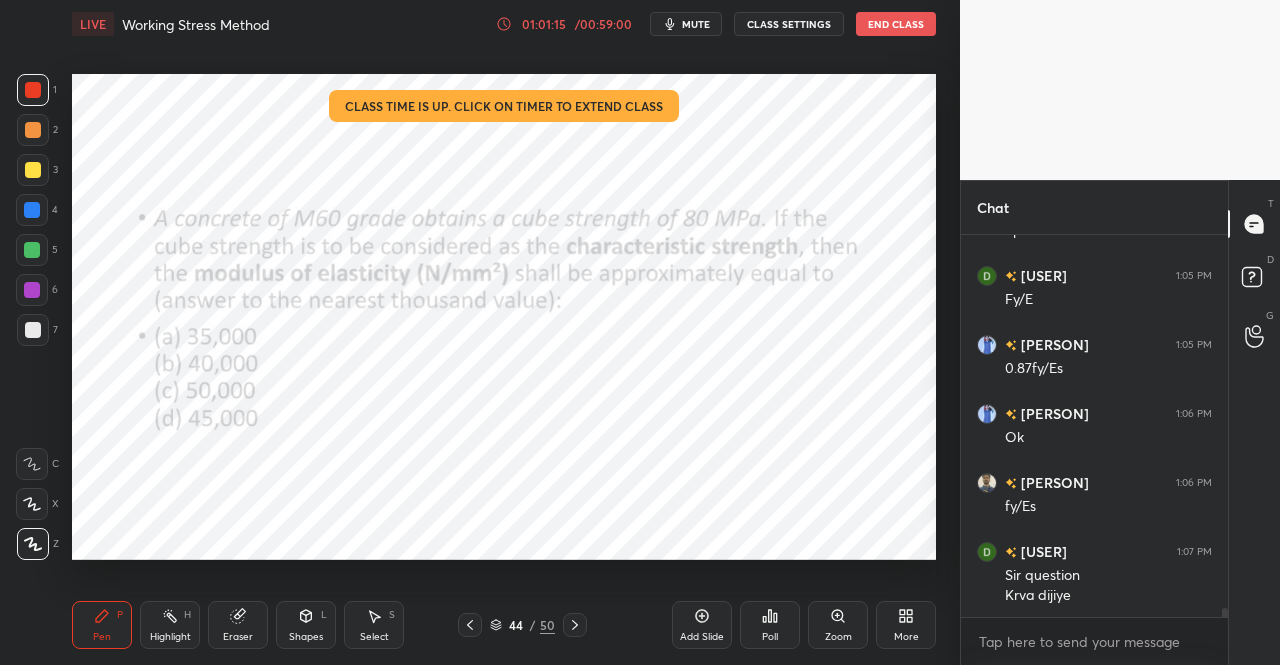 click 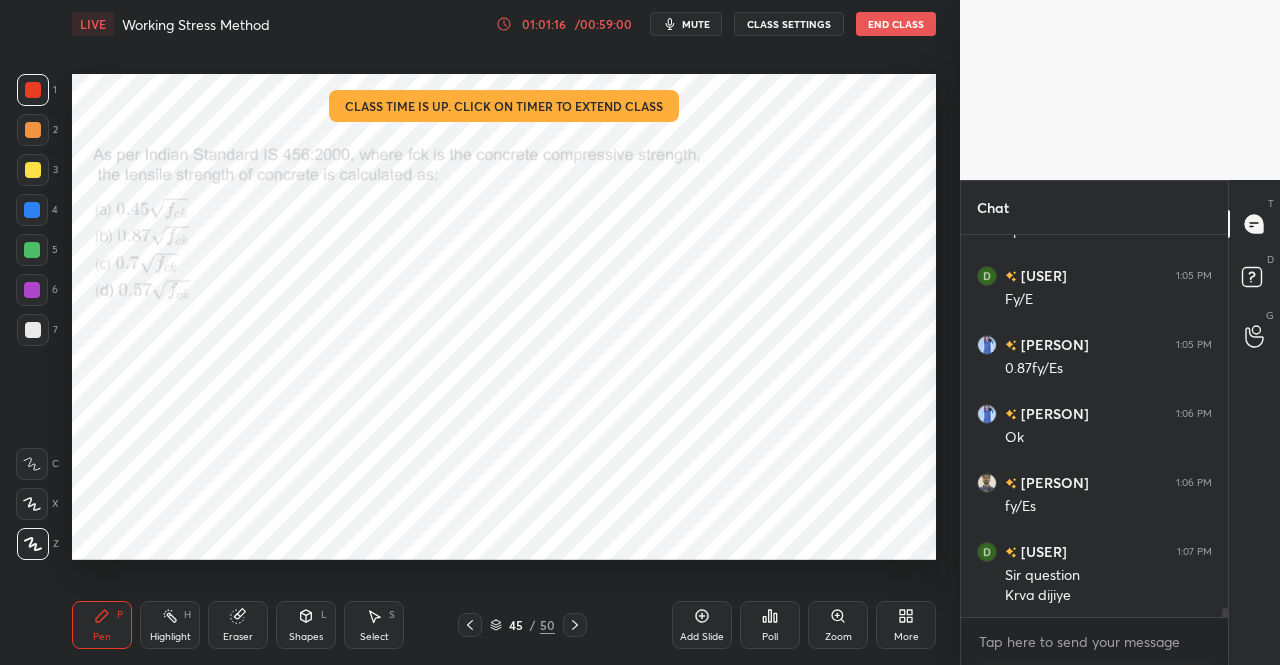 click 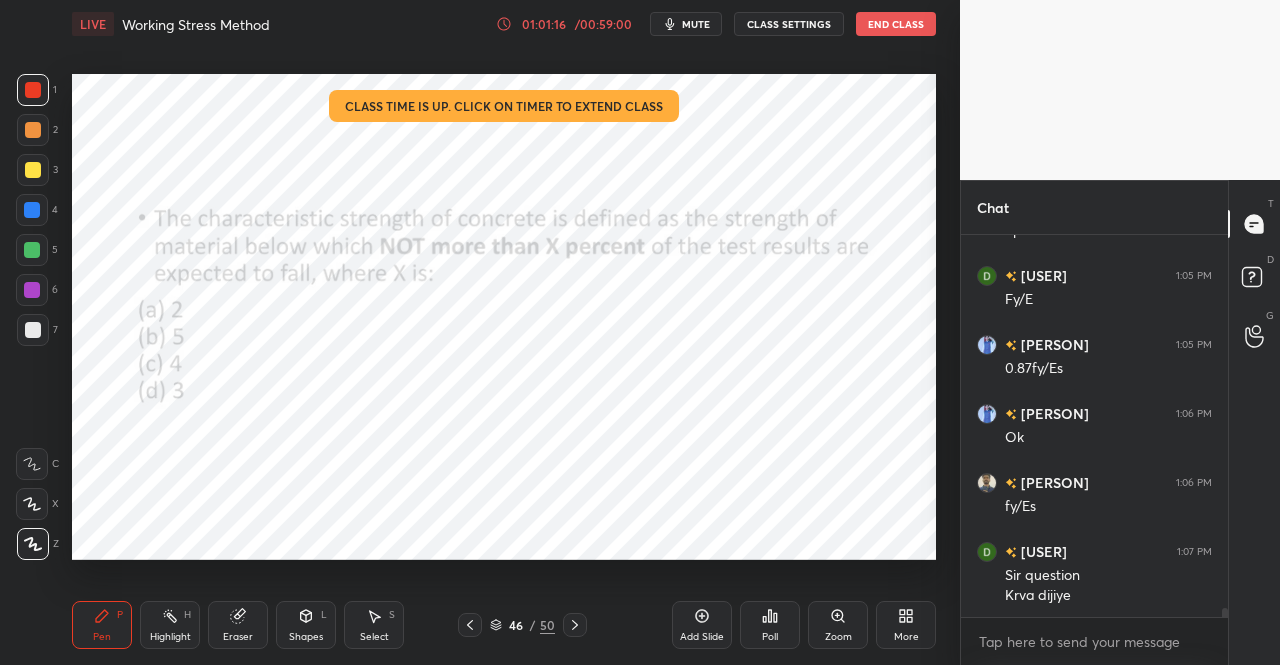 scroll, scrollTop: 15560, scrollLeft: 0, axis: vertical 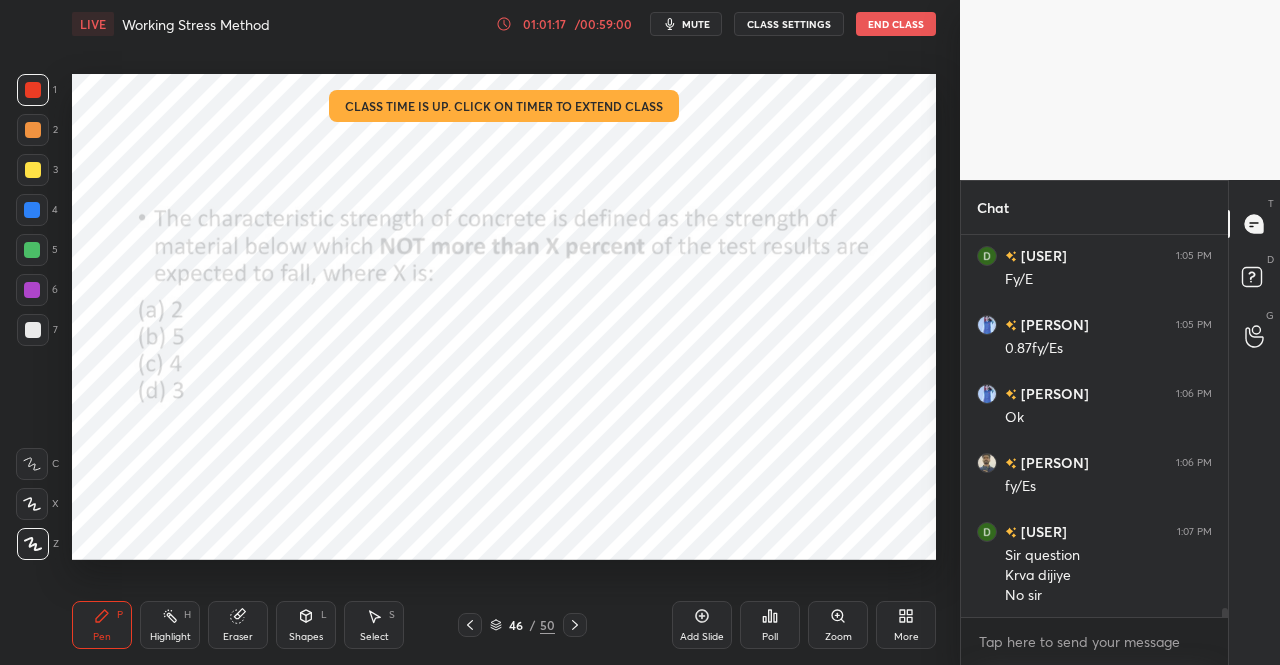 click 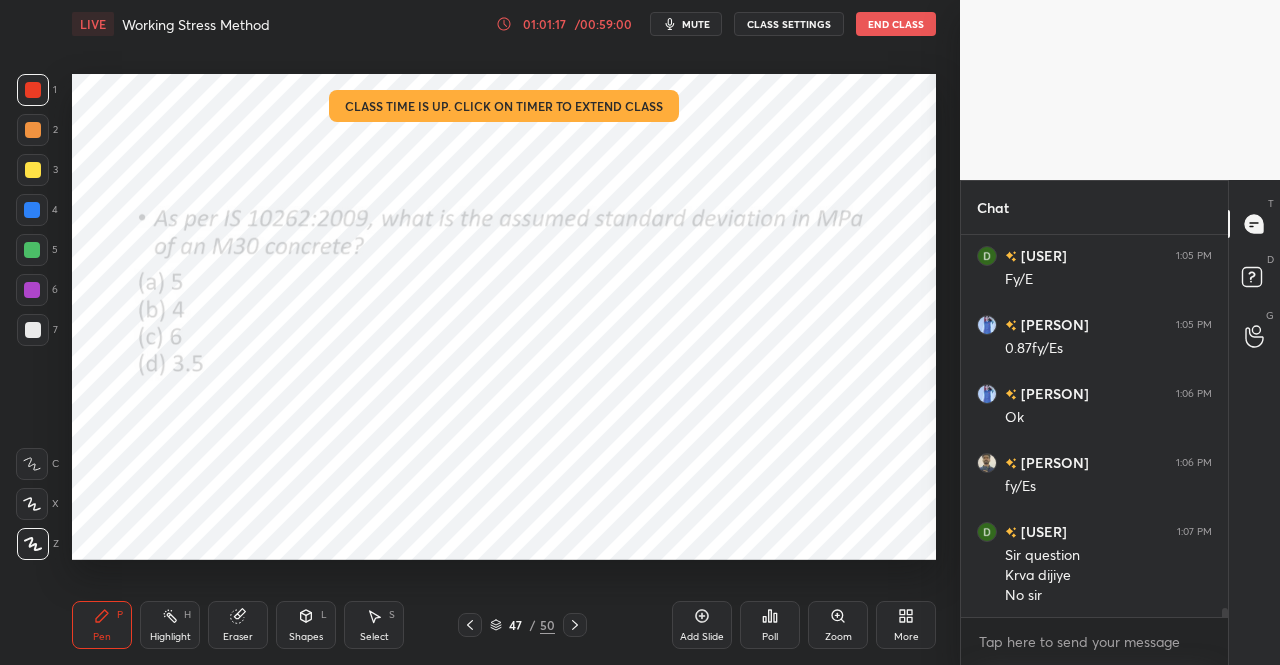 click 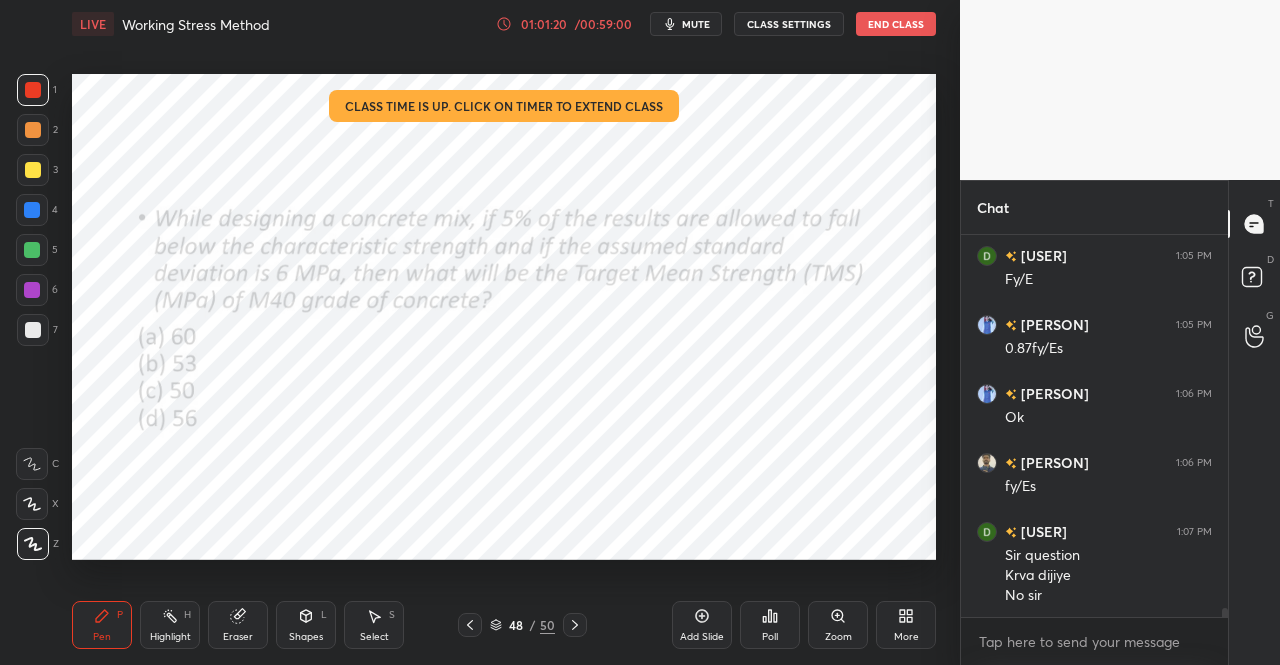 click 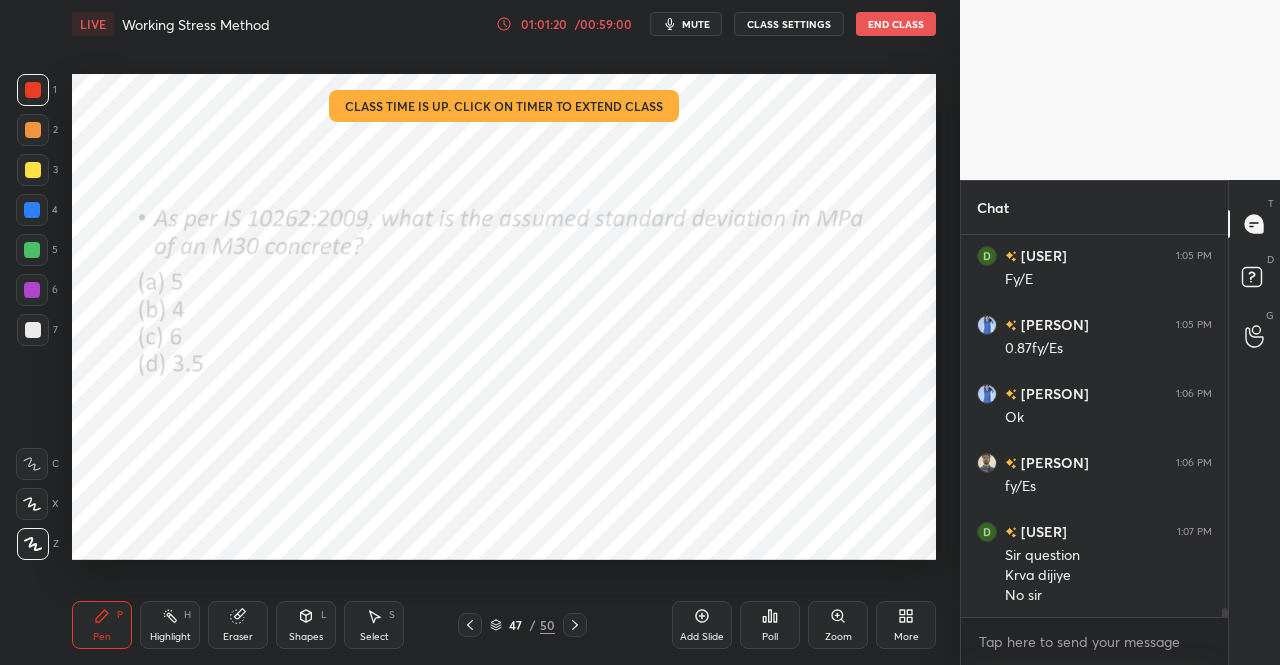 click 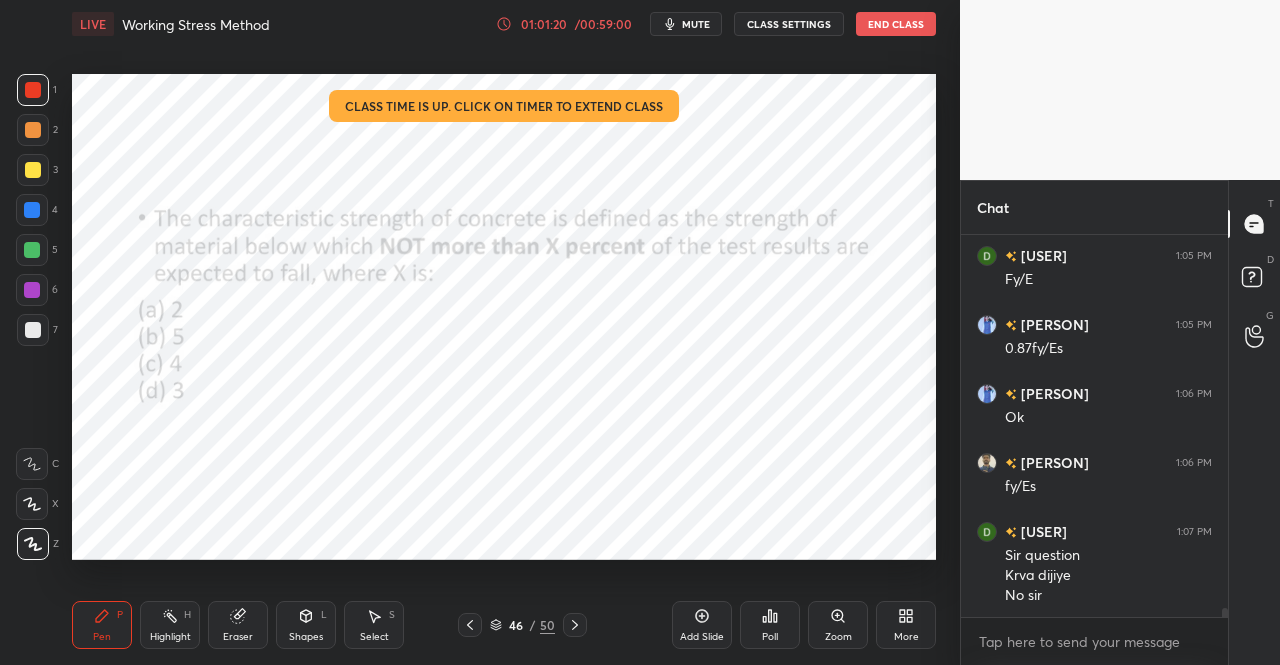 click 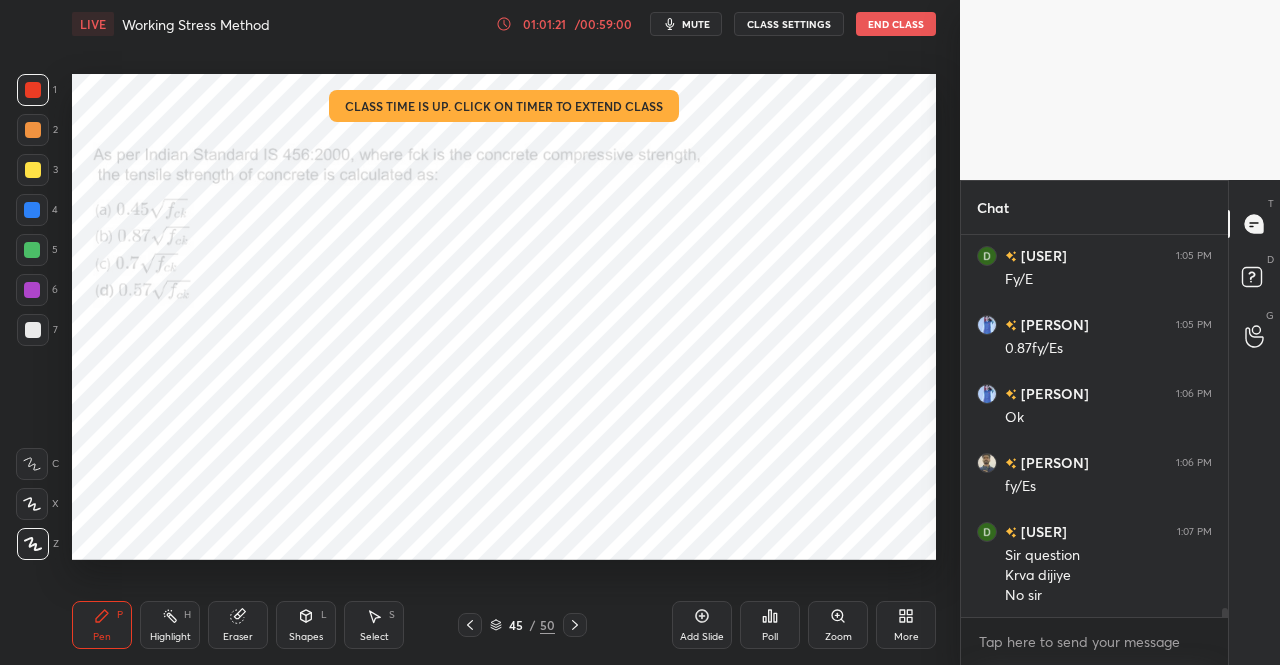 click 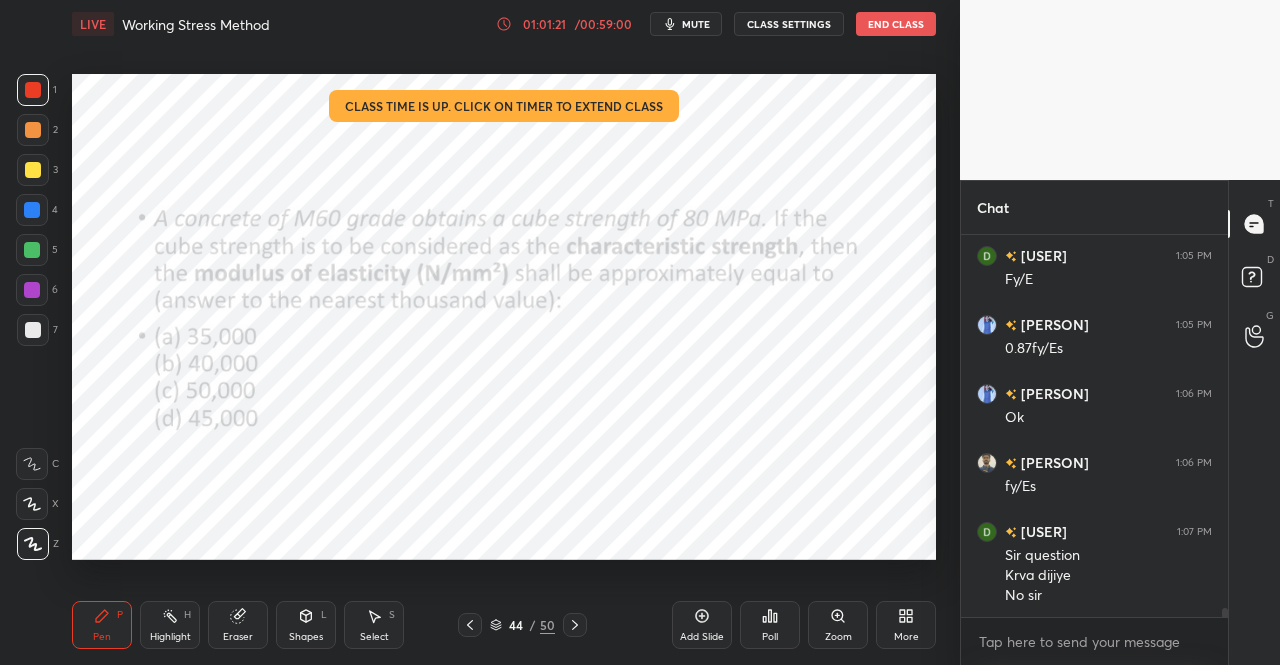 click 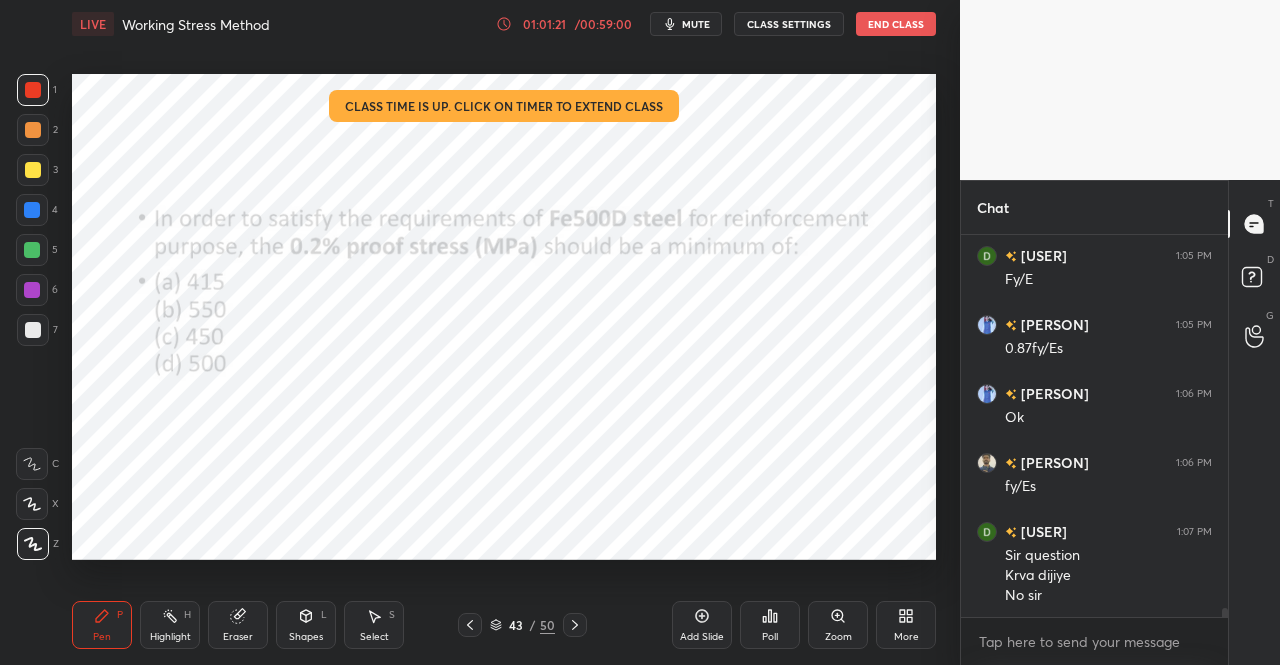 click 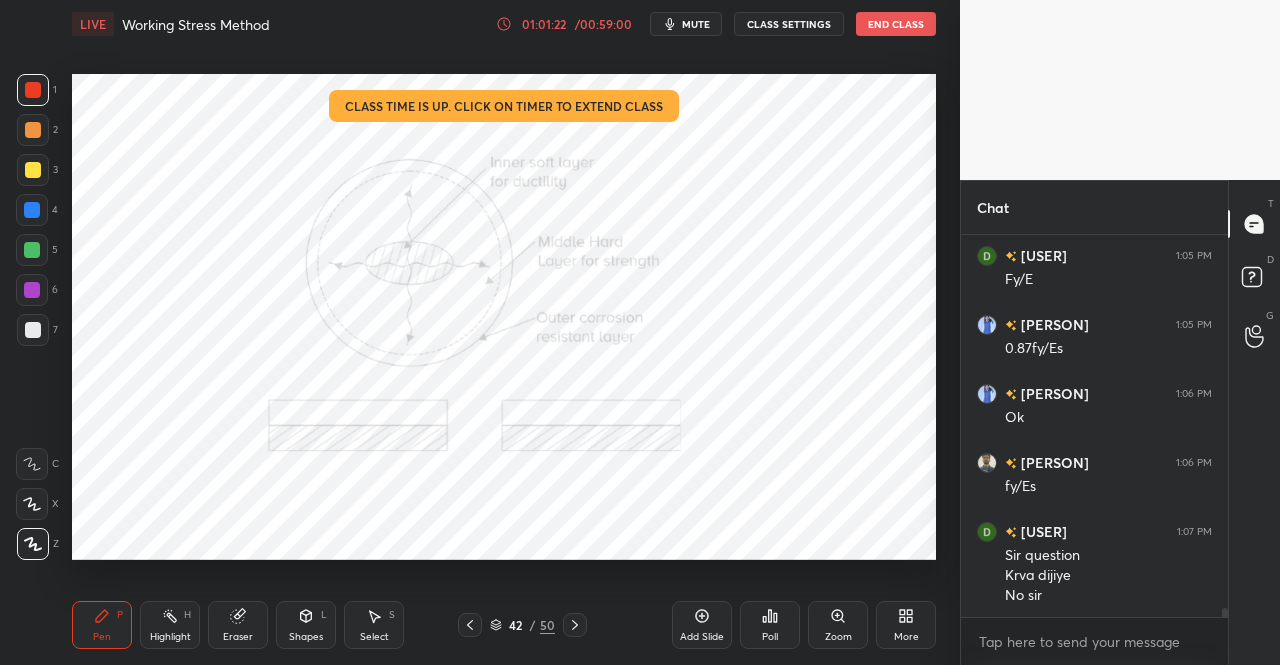 click 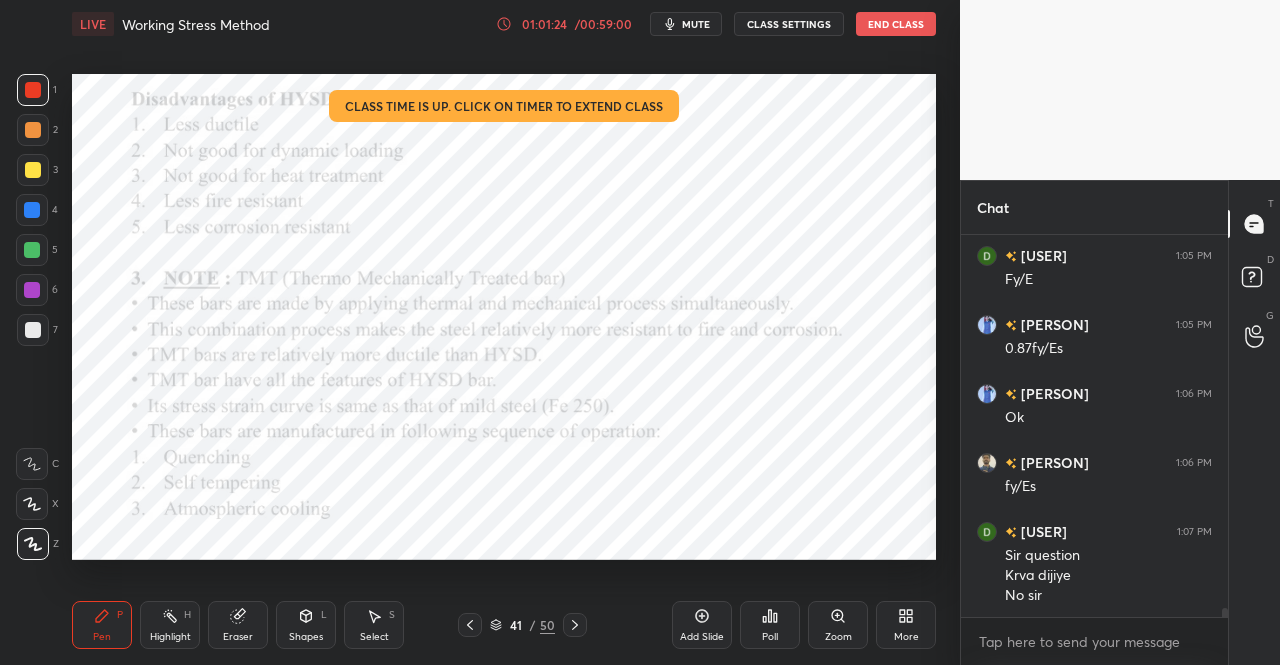 click 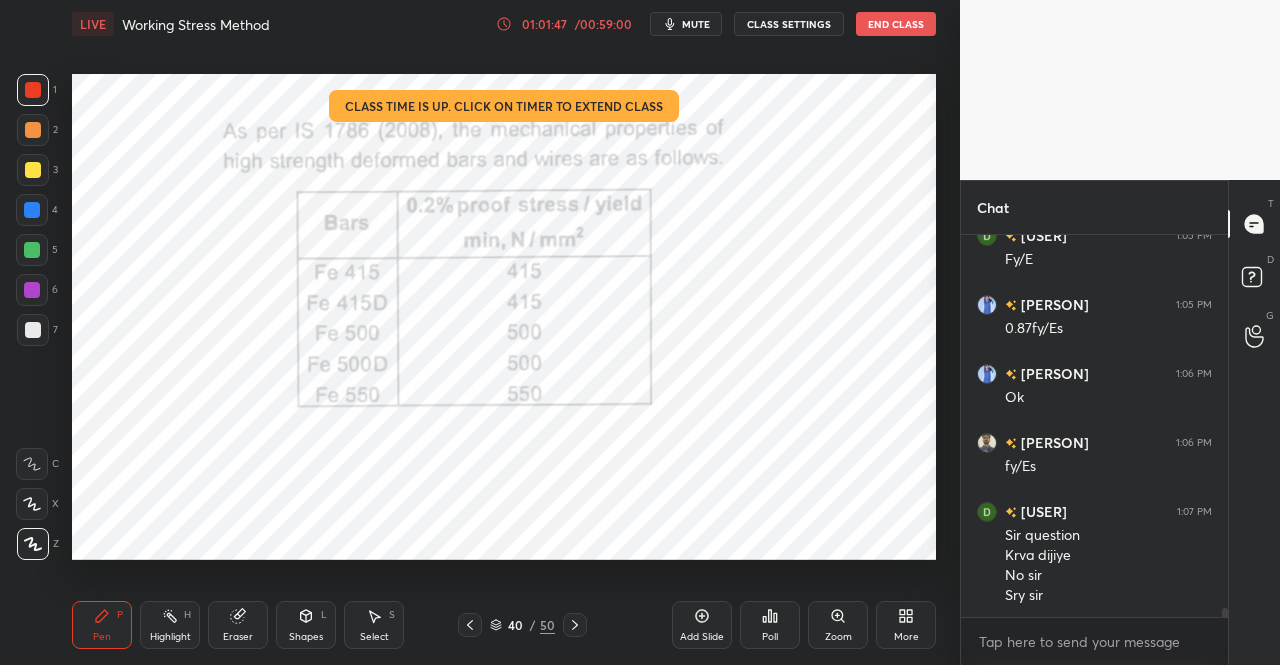 scroll, scrollTop: 15648, scrollLeft: 0, axis: vertical 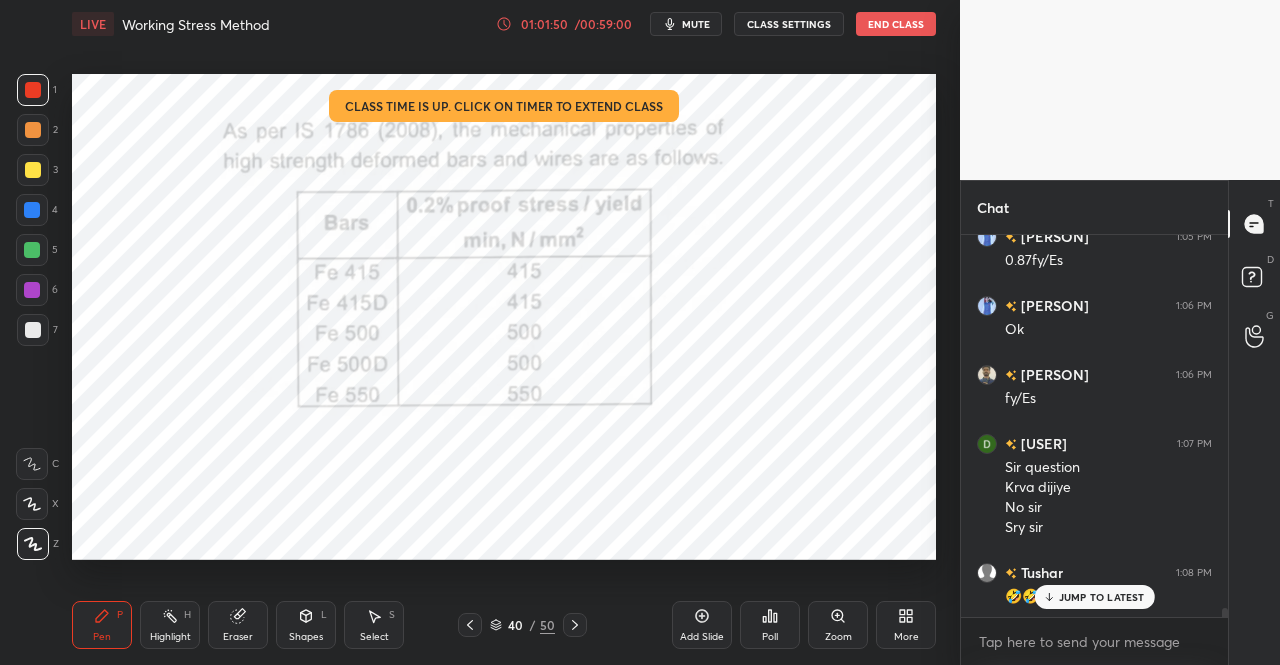 click on "JUMP TO LATEST" at bounding box center (1102, 597) 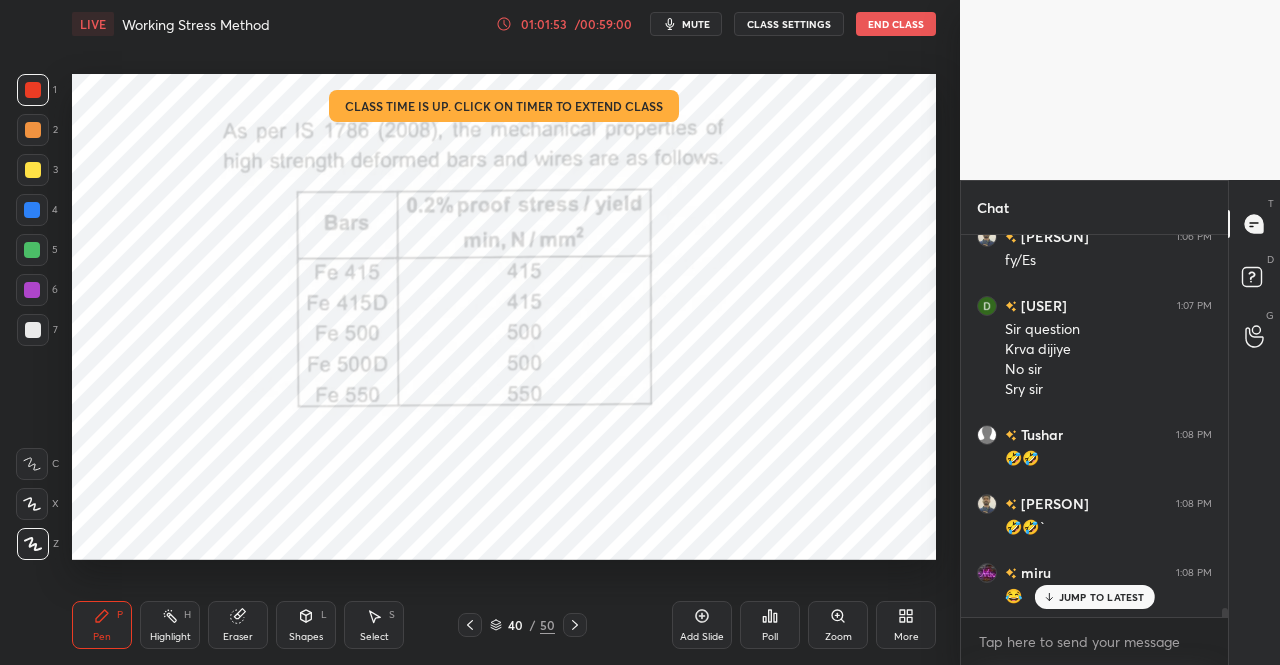 scroll, scrollTop: 15924, scrollLeft: 0, axis: vertical 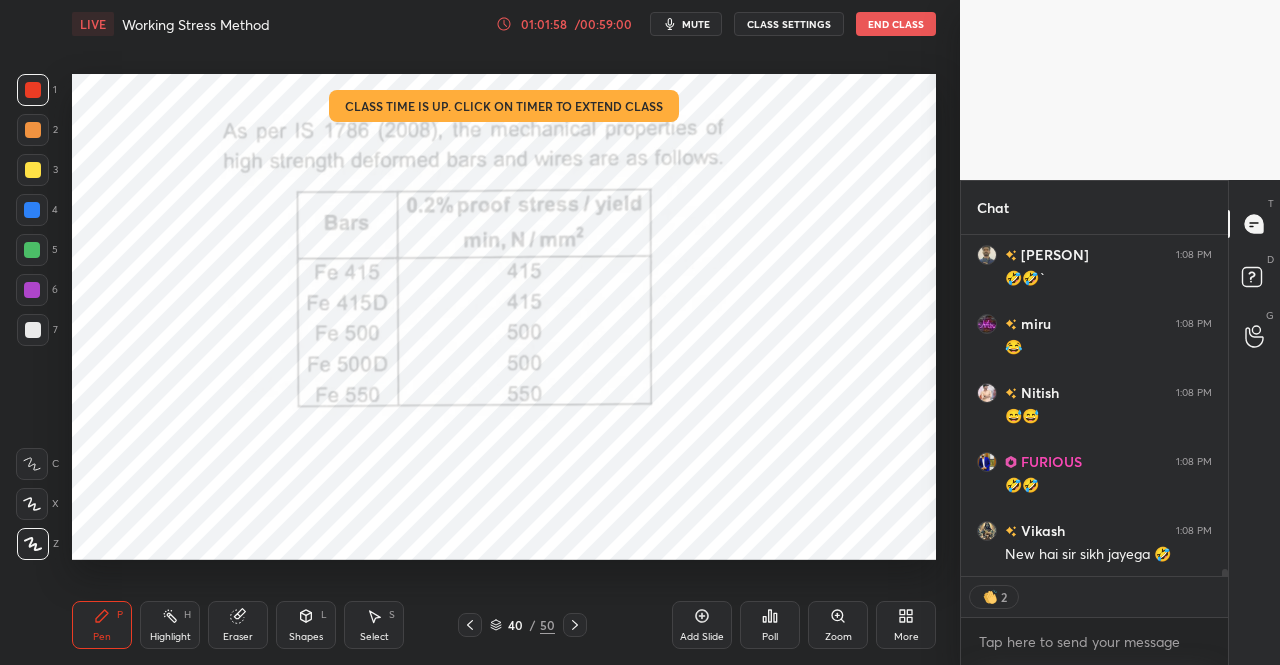 click on "[NAME] 1:08 PM 🤣🤣 [NAME] 1:08 PM 🤣🤣` [NAME] 1:08 PM 😂 [NAME] 1:08 PM 😅😅 [NAME] 1:08 PM 🤣🤣 [NAME] 1:08 PM New hai sir sikh jayega 🤣 JUMP TO LATEST" at bounding box center (1094, 405) 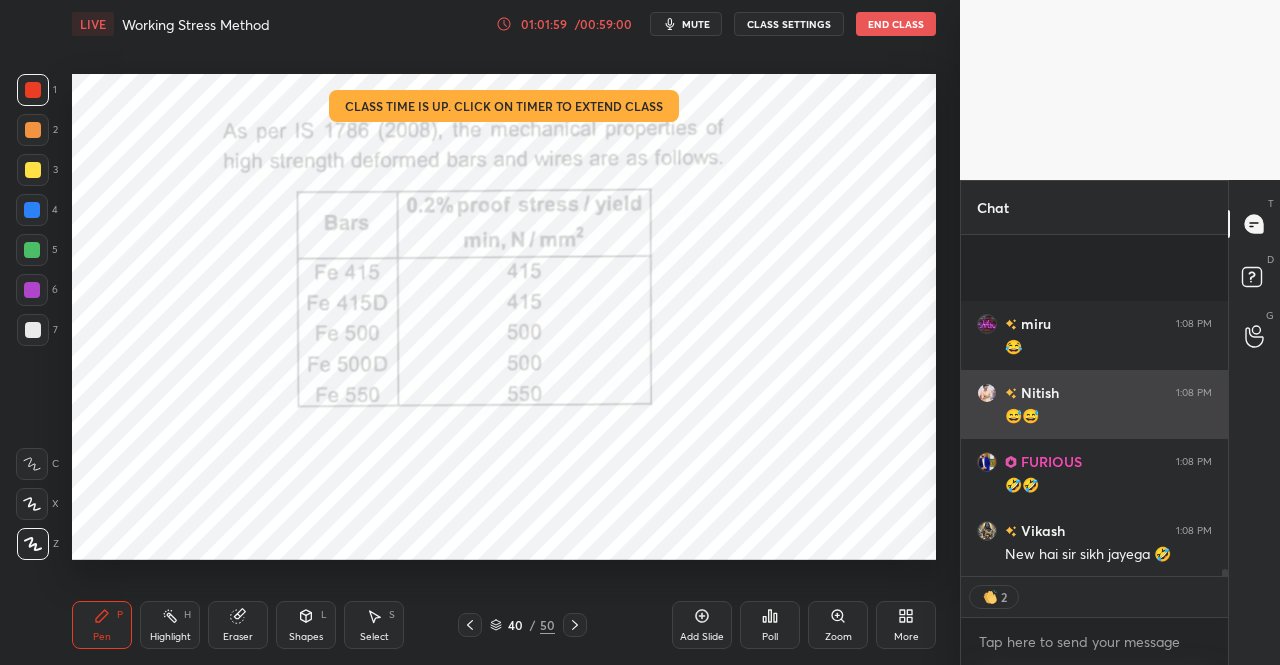 scroll, scrollTop: 16173, scrollLeft: 0, axis: vertical 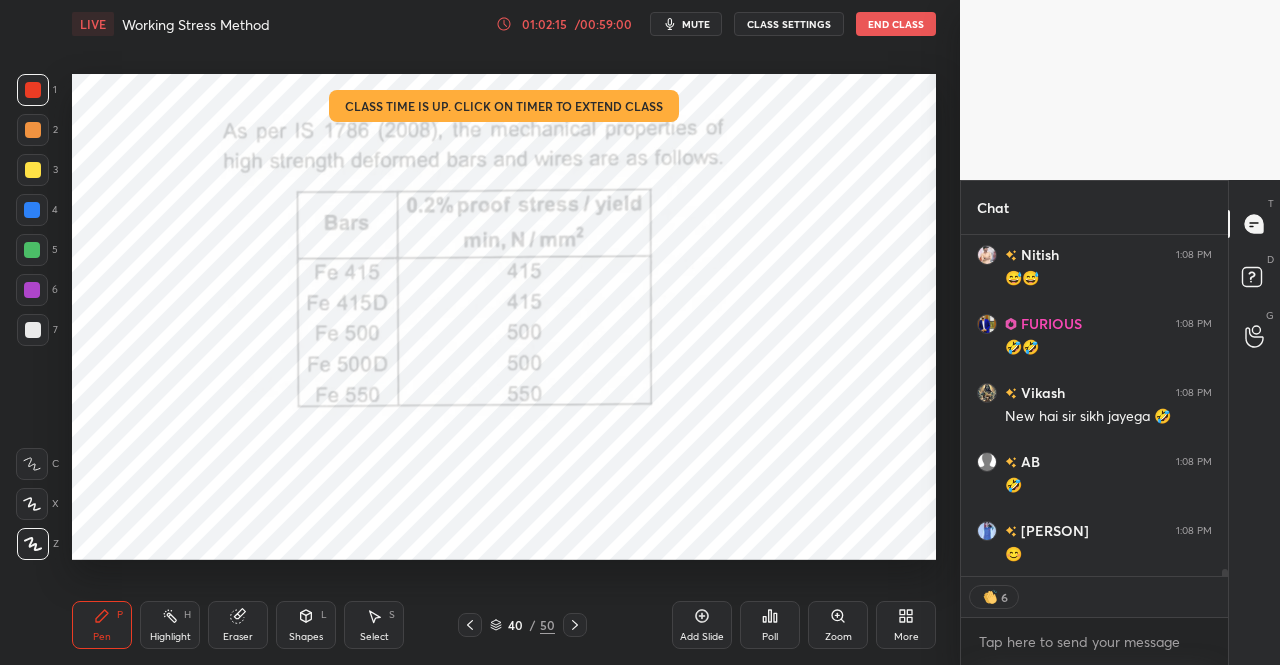 click at bounding box center [575, 625] 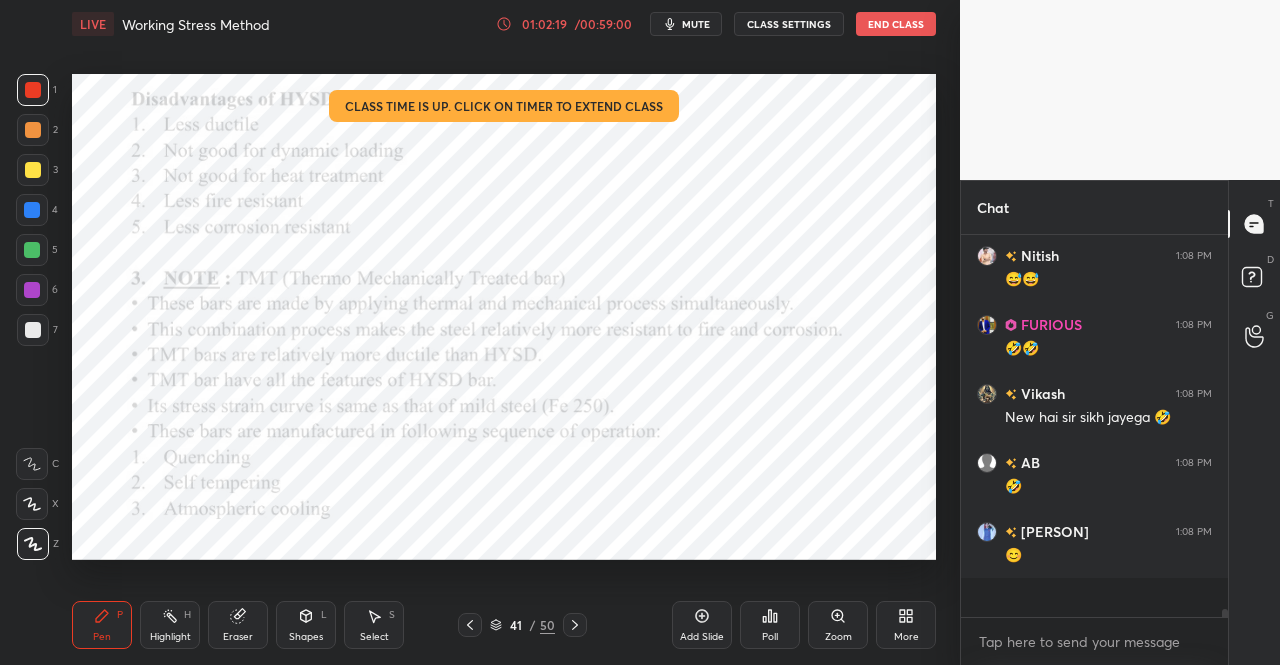 scroll, scrollTop: 7, scrollLeft: 6, axis: both 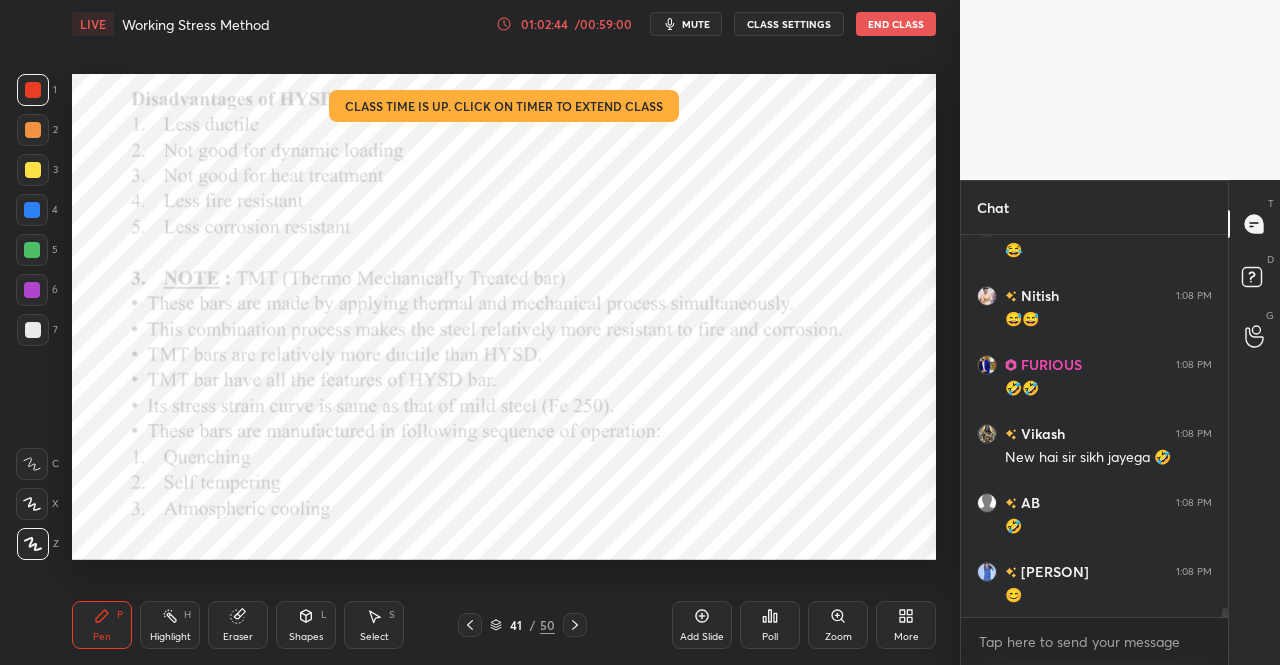 click on "Pen P Highlight H Eraser Shapes L Select S 41 / 50 Add Slide Poll Zoom More" at bounding box center (504, 625) 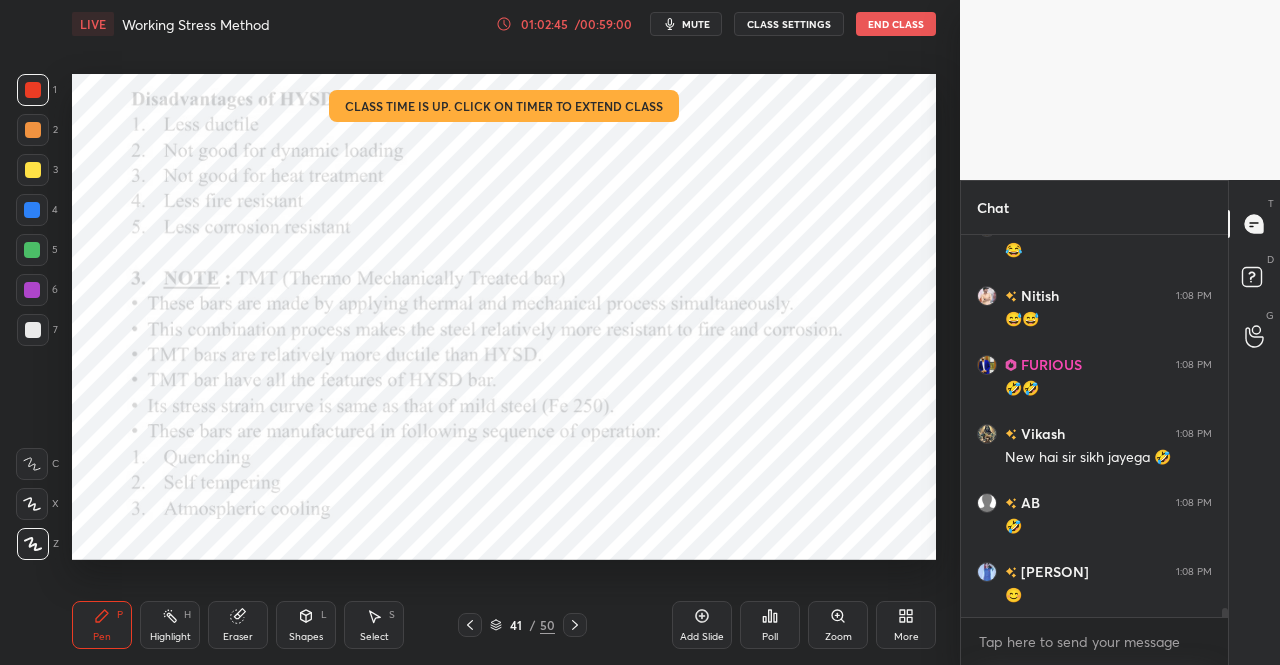 click 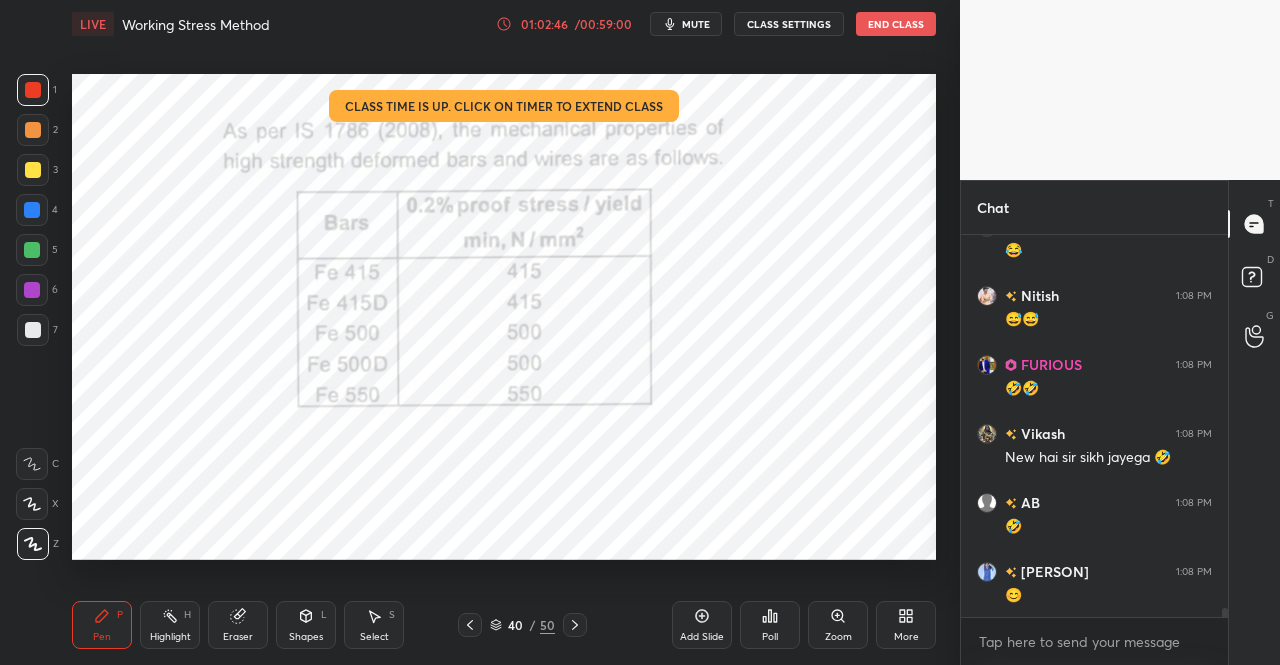 click 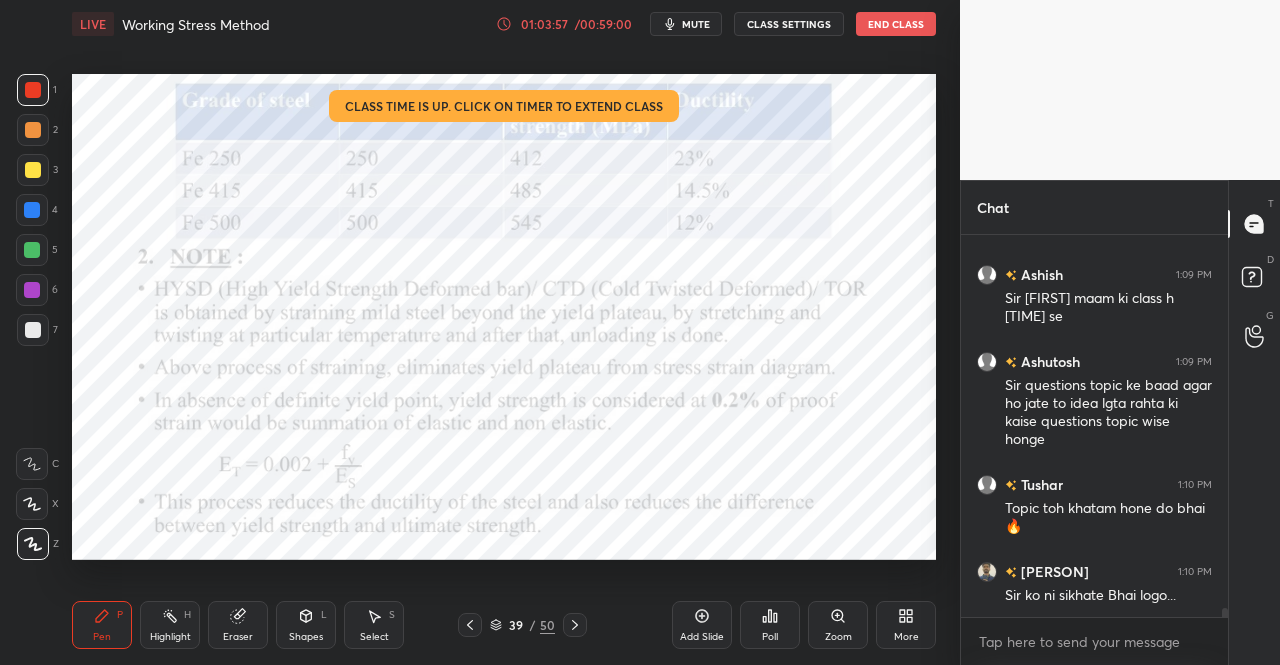 scroll, scrollTop: 16842, scrollLeft: 0, axis: vertical 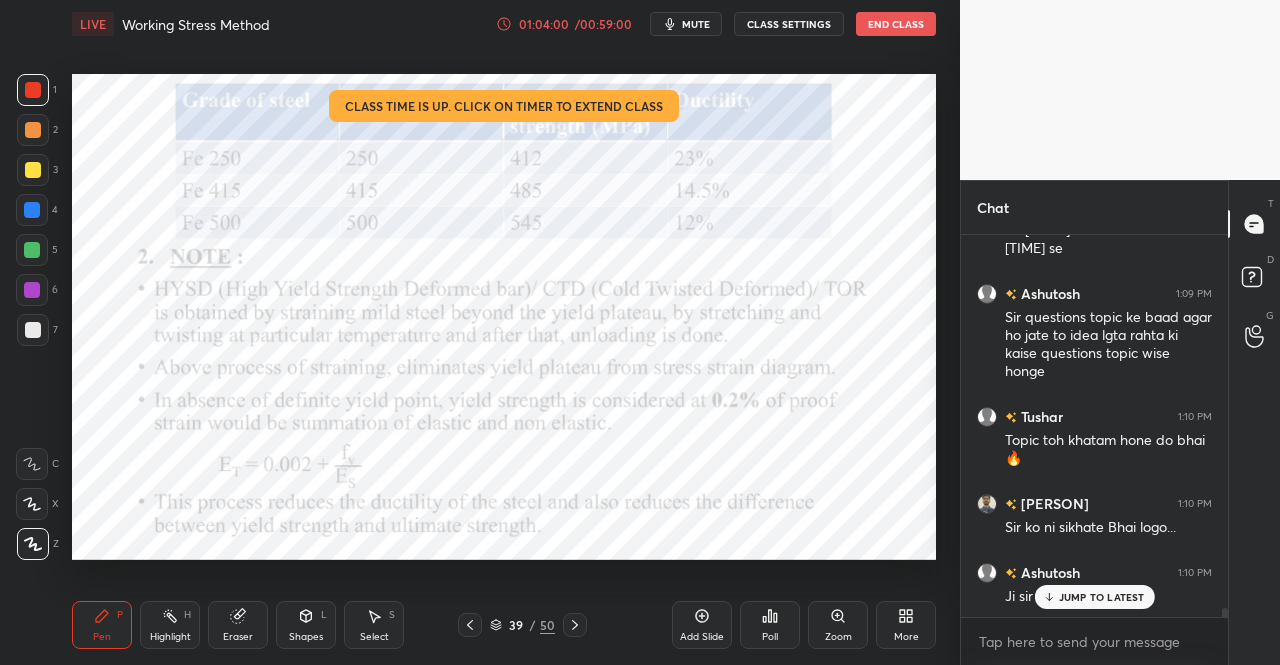 click on "JUMP TO LATEST" at bounding box center (1094, 597) 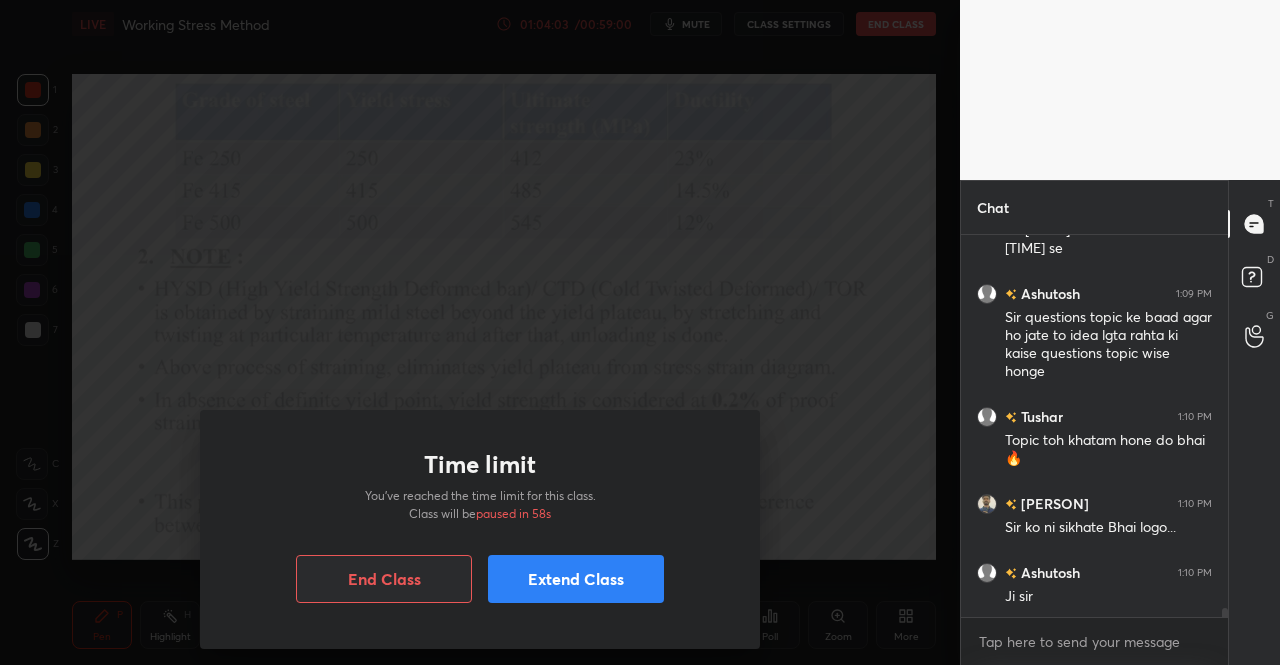 click on "Extend Class" at bounding box center [576, 579] 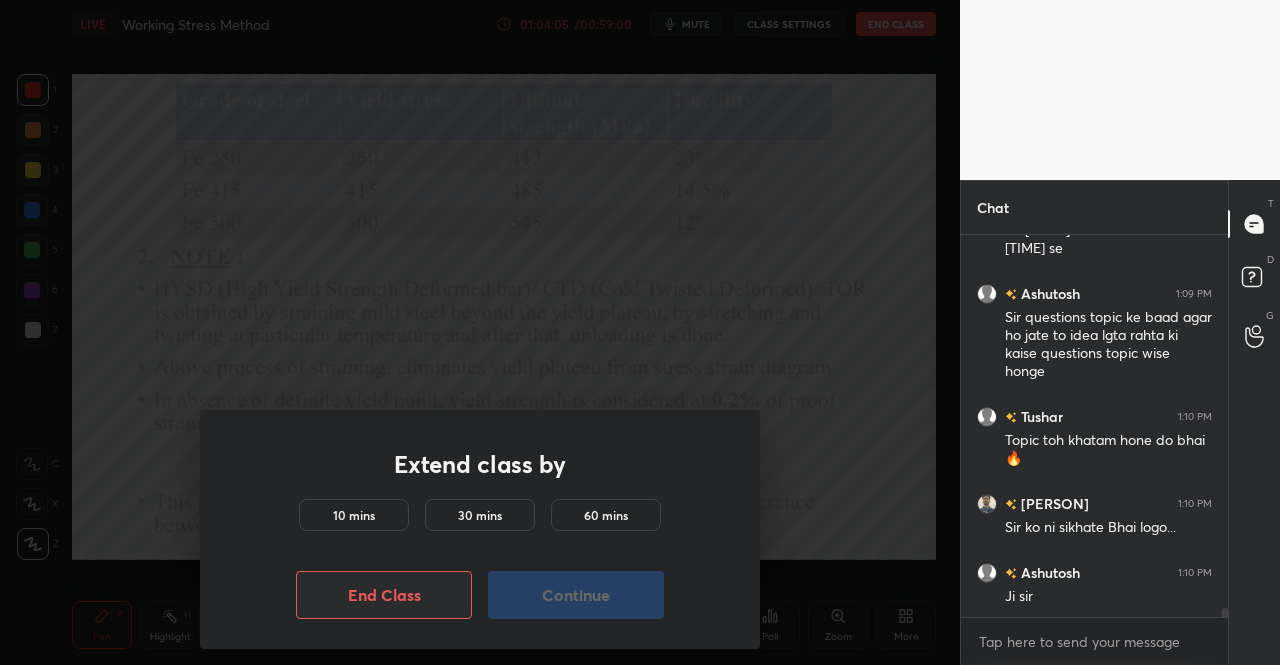 click on "10 mins" at bounding box center (354, 515) 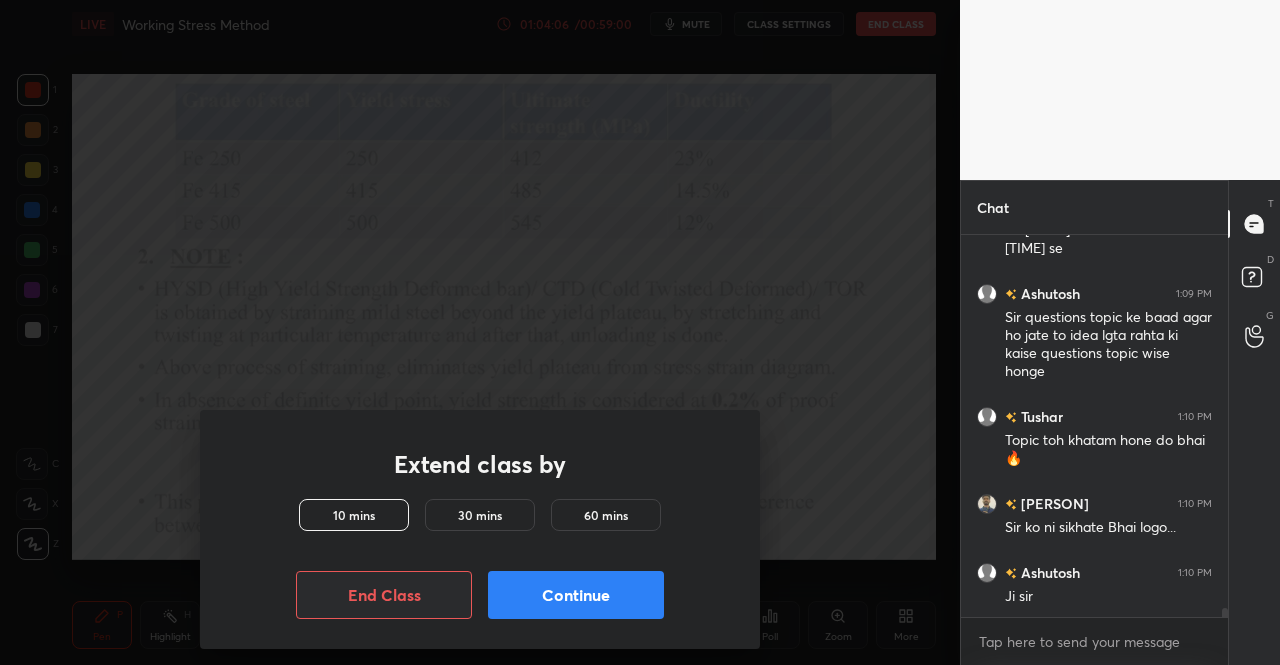 click on "Continue" at bounding box center [576, 595] 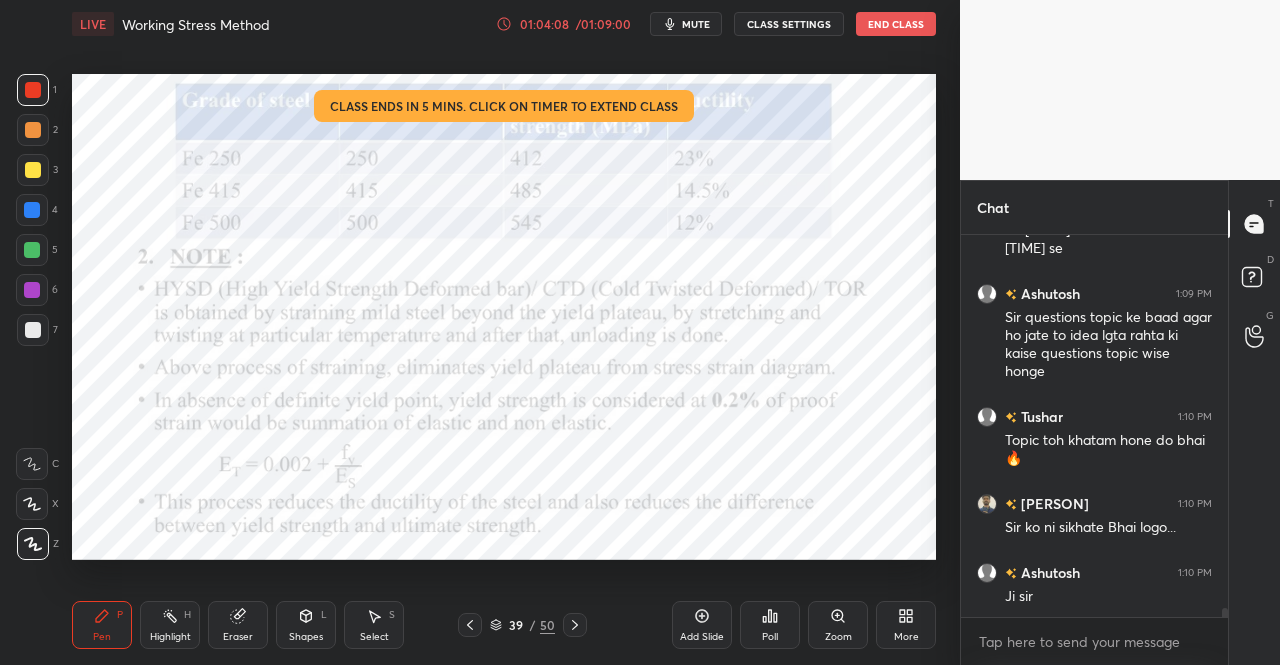 scroll, scrollTop: 16984, scrollLeft: 0, axis: vertical 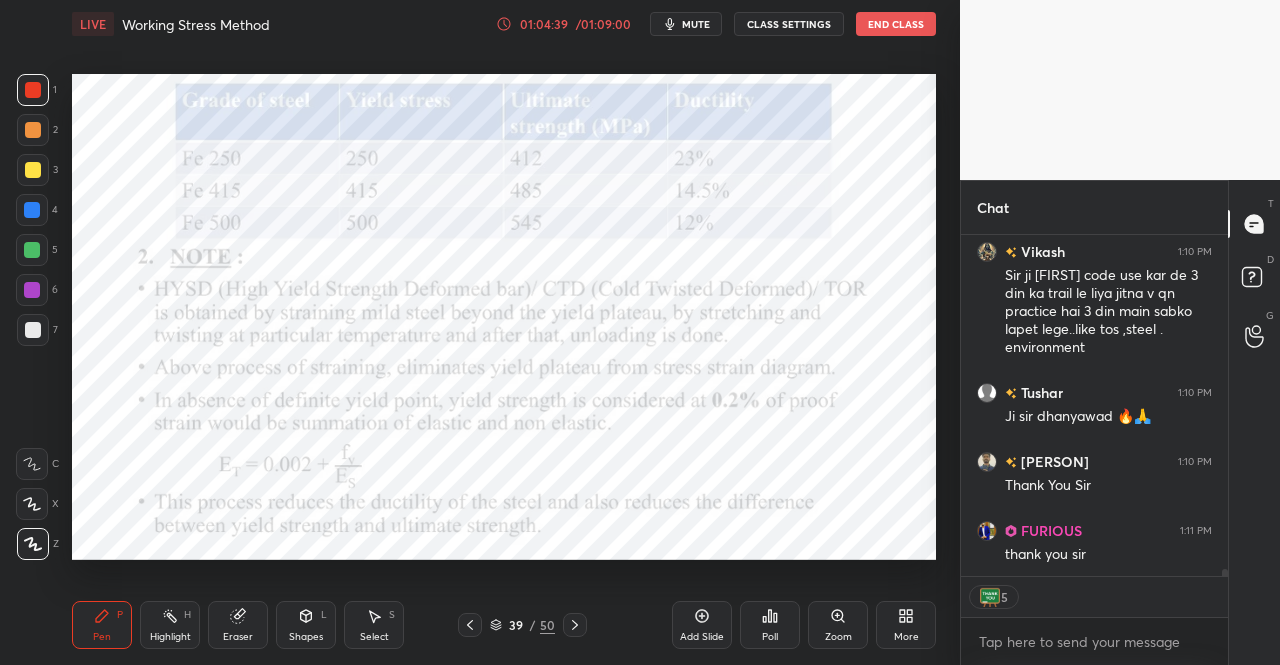 click on "Pen P" at bounding box center (102, 625) 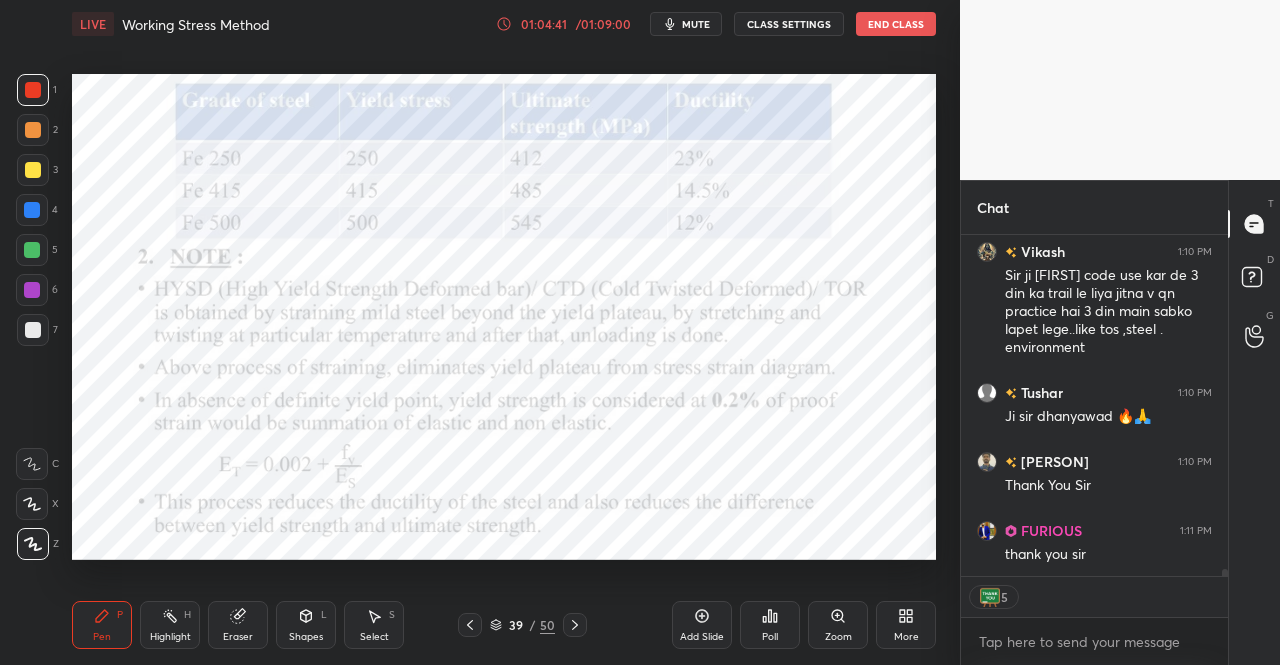 scroll, scrollTop: 17301, scrollLeft: 0, axis: vertical 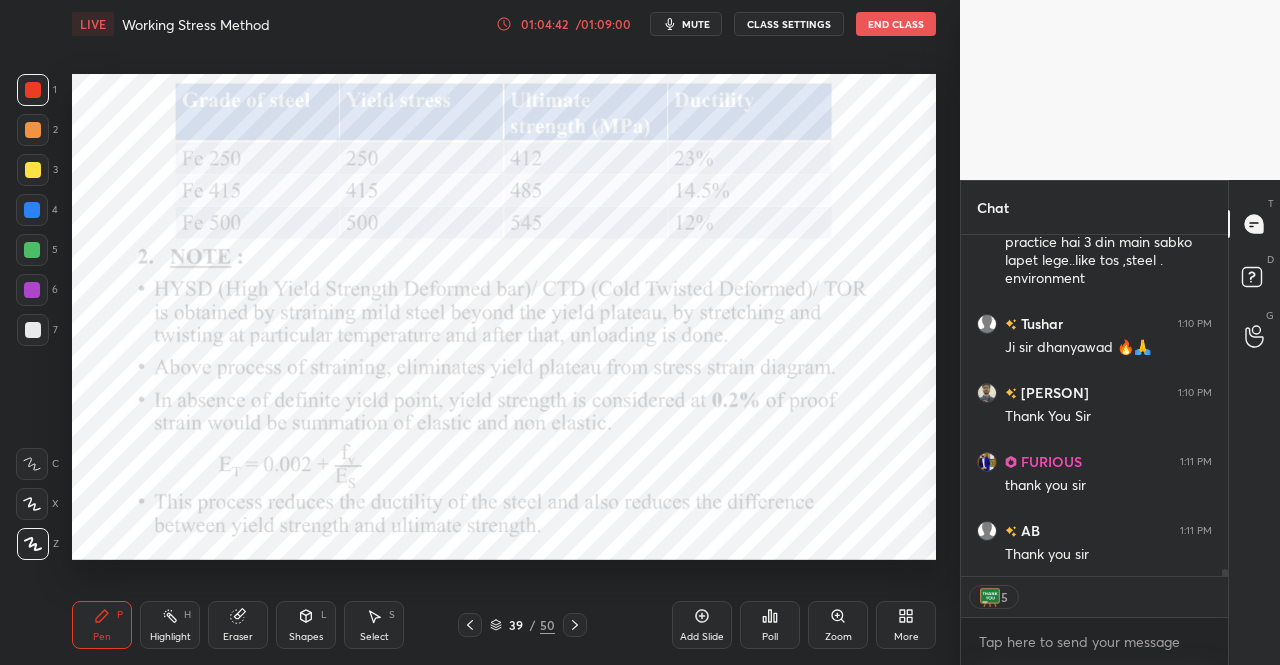 click on "mute" at bounding box center (686, 24) 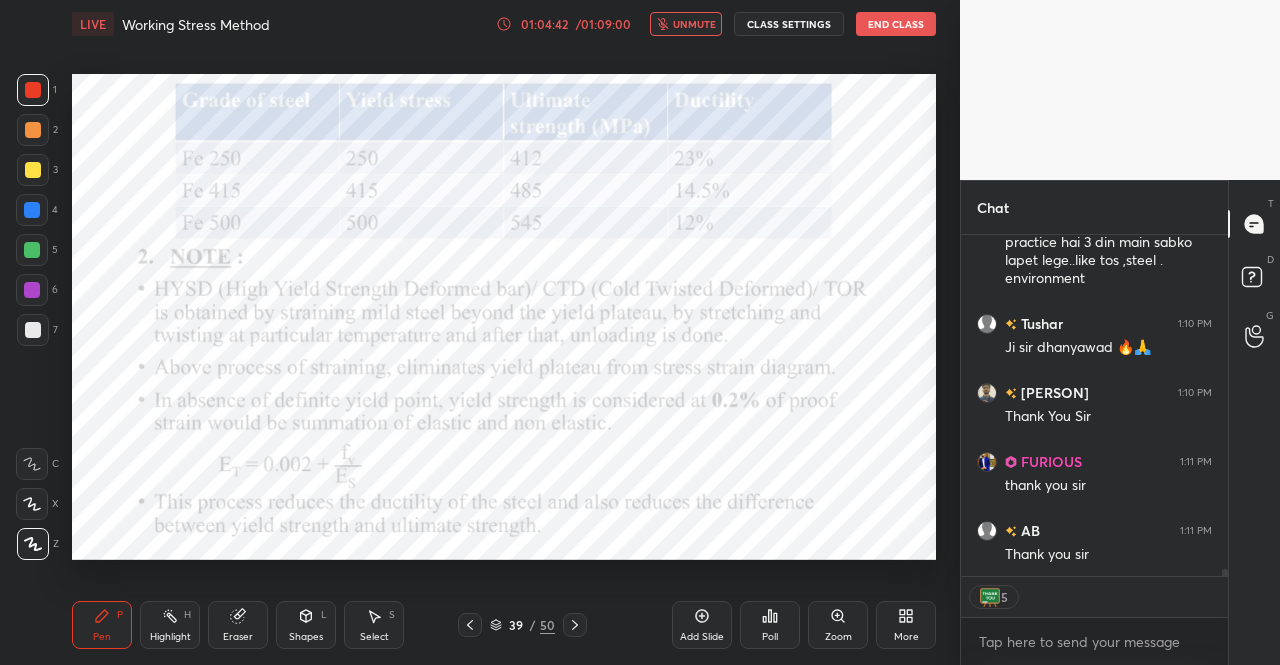 scroll, scrollTop: 17387, scrollLeft: 0, axis: vertical 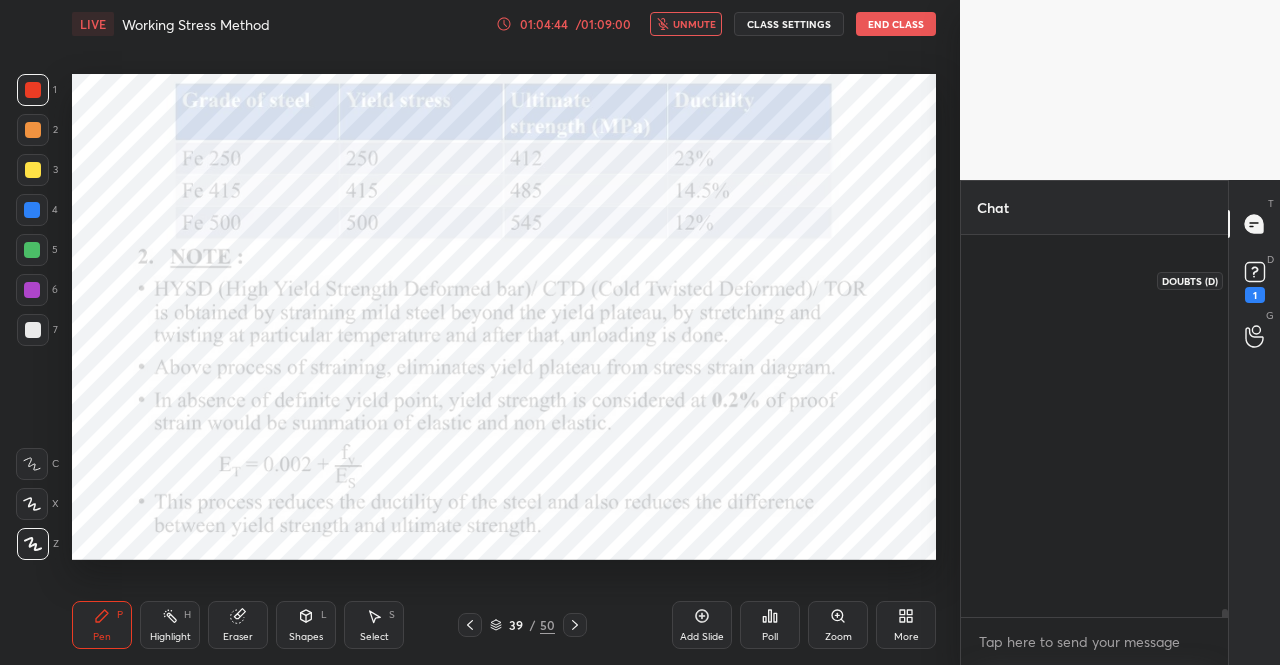 click on "1" at bounding box center (1255, 280) 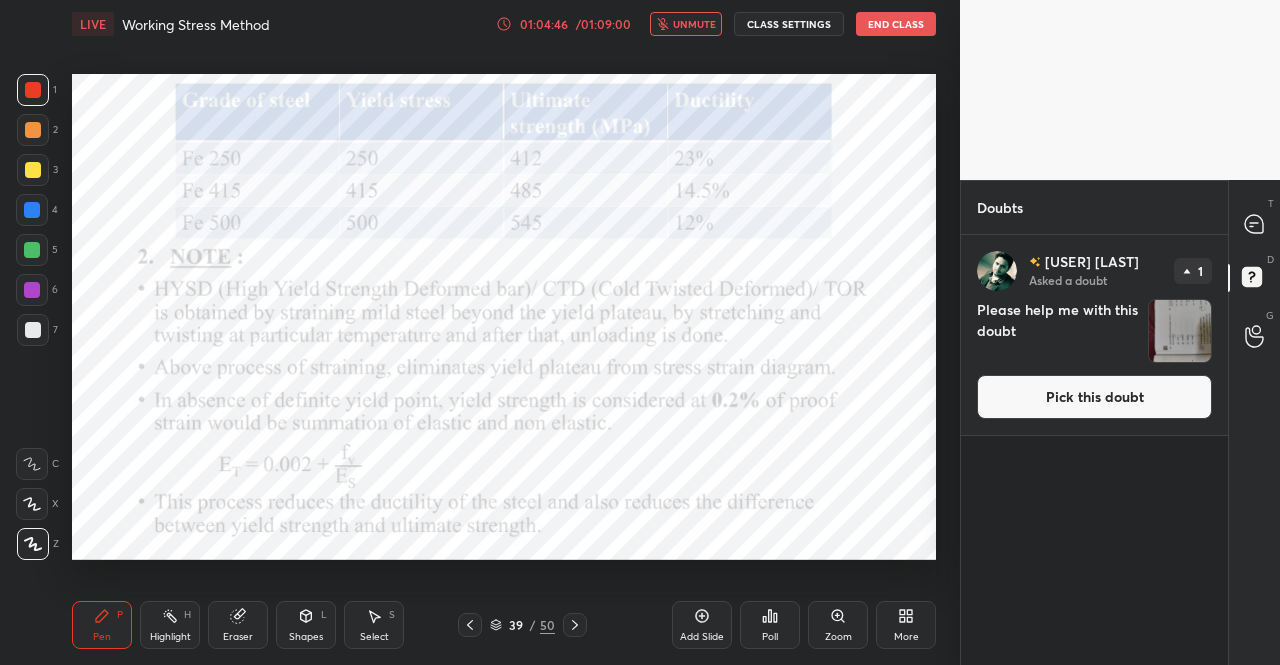 click 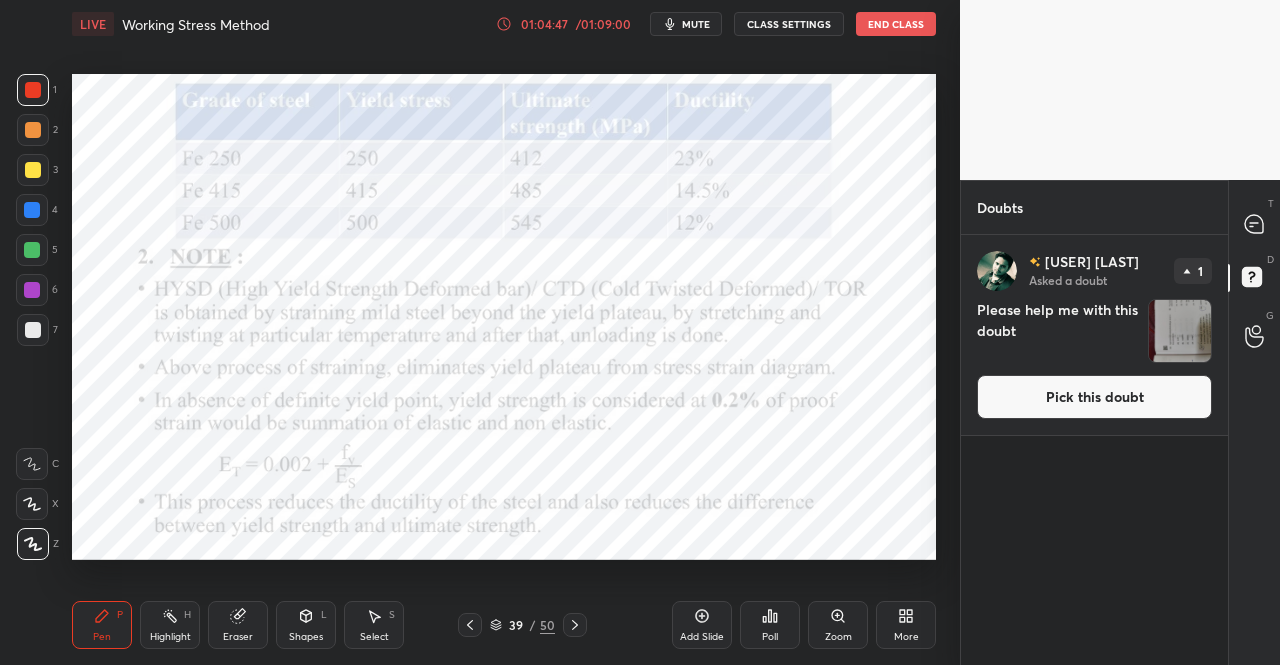 click on "Pick this doubt" at bounding box center (1094, 397) 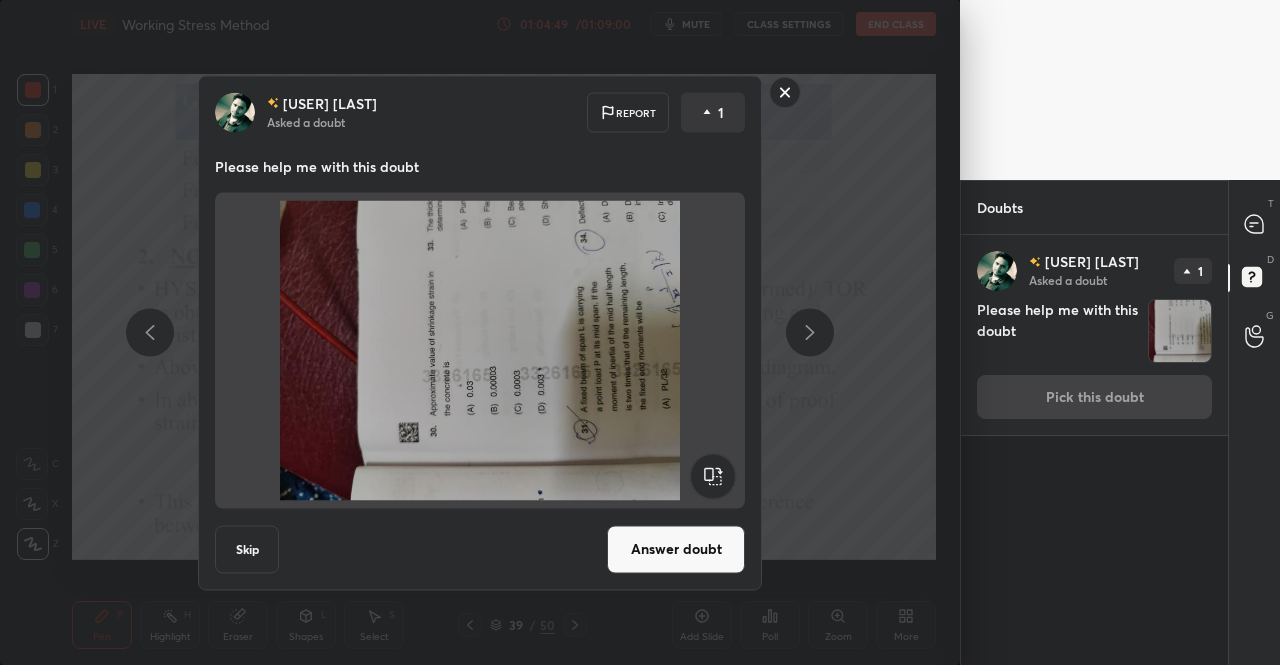 click 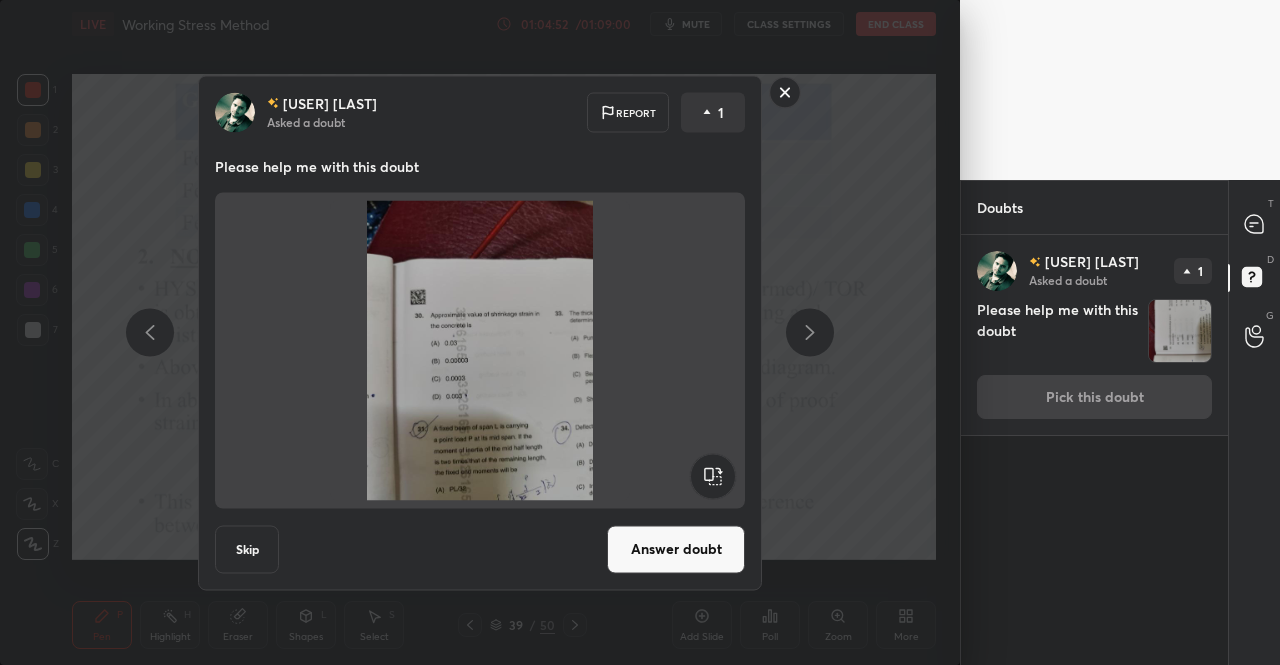 click on "Answer doubt" at bounding box center (676, 549) 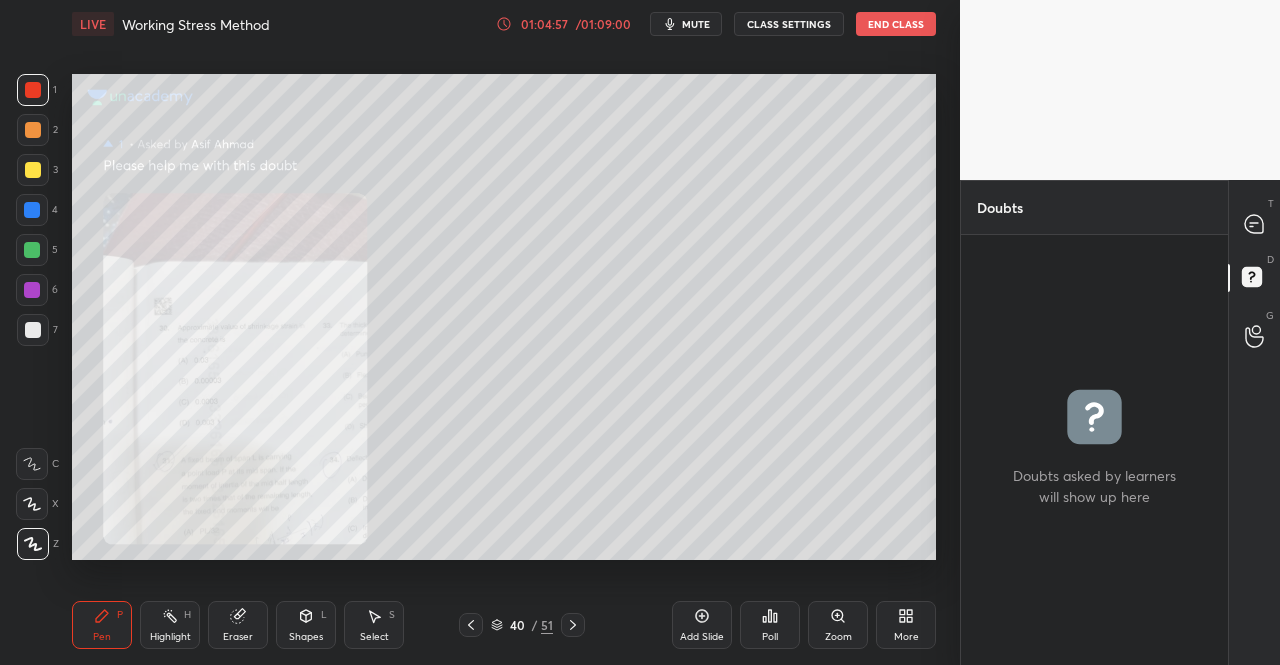 click on "Zoom" at bounding box center [838, 625] 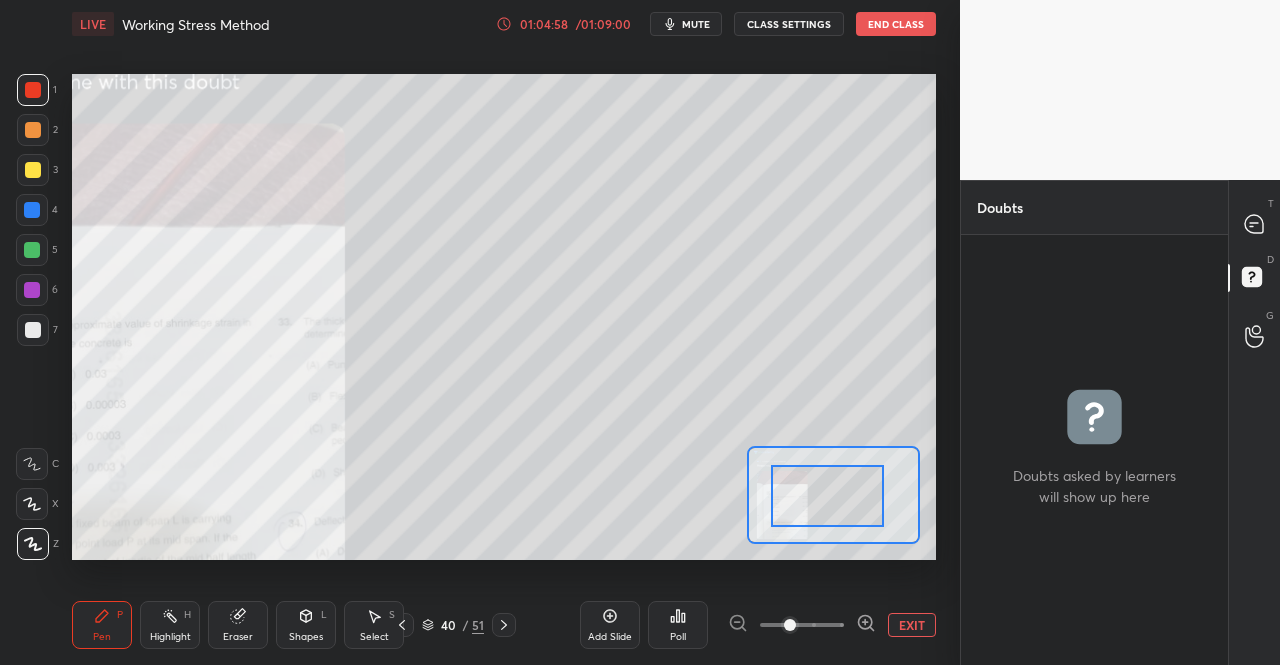 drag, startPoint x: 836, startPoint y: 519, endPoint x: 854, endPoint y: 491, distance: 33.286633 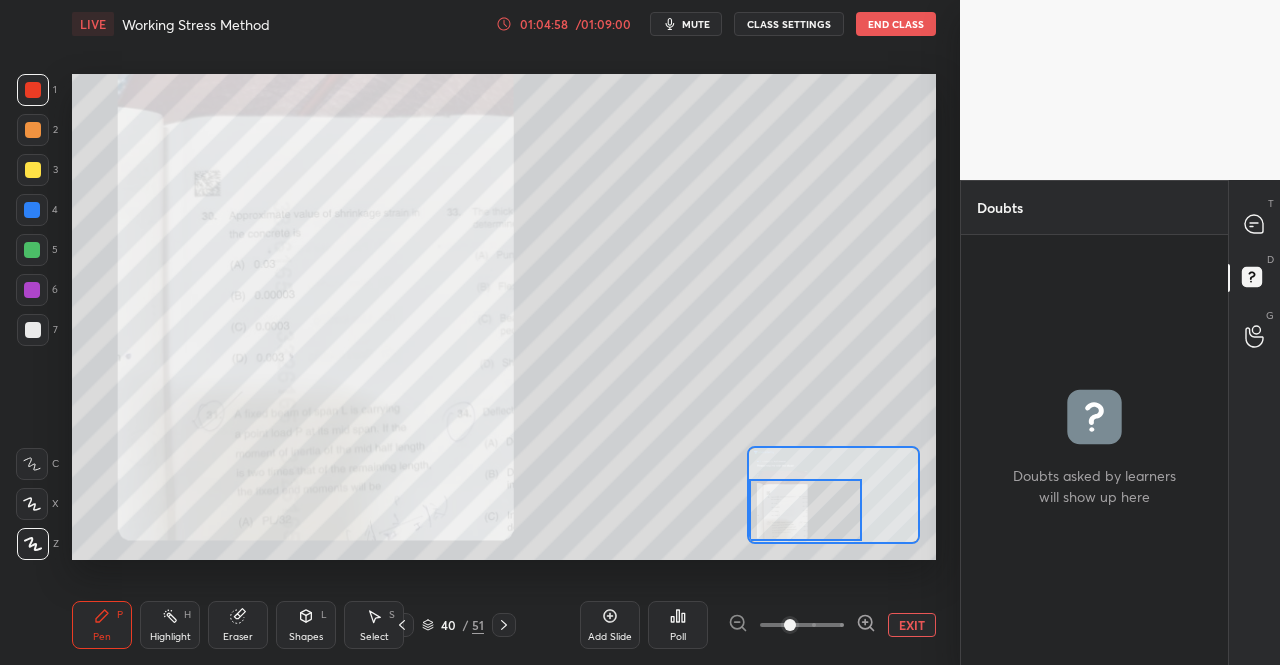 drag, startPoint x: 854, startPoint y: 491, endPoint x: 1212, endPoint y: 299, distance: 406.2364 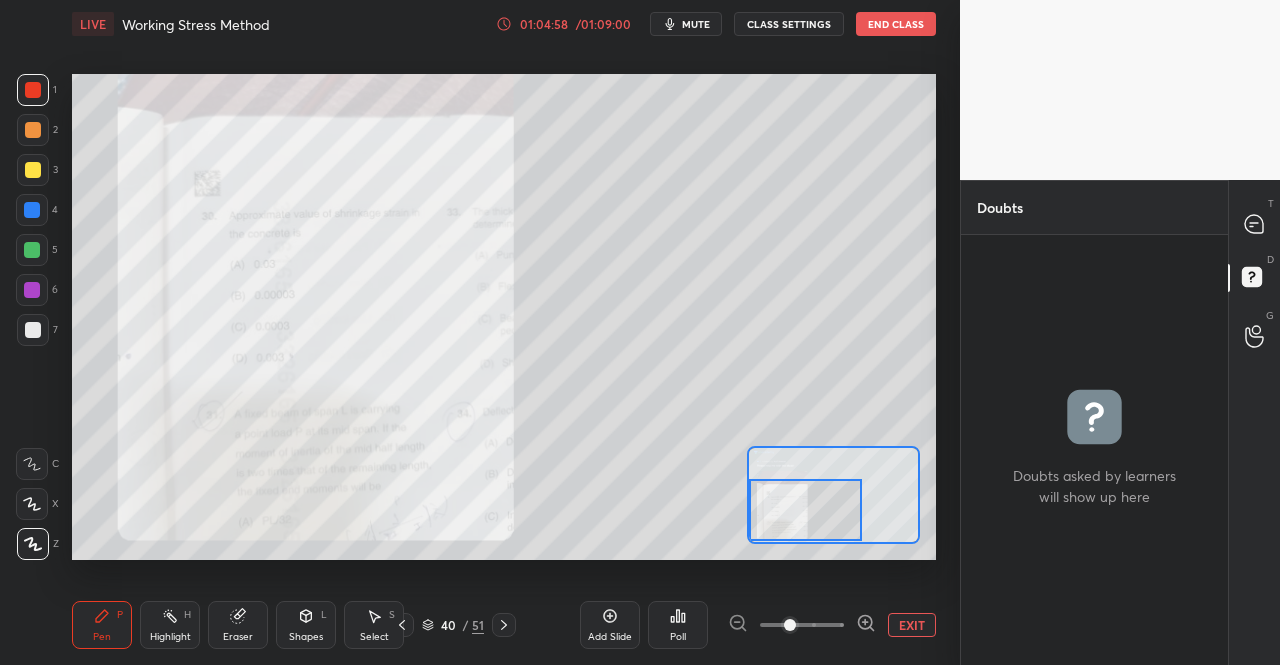 click at bounding box center [805, 510] 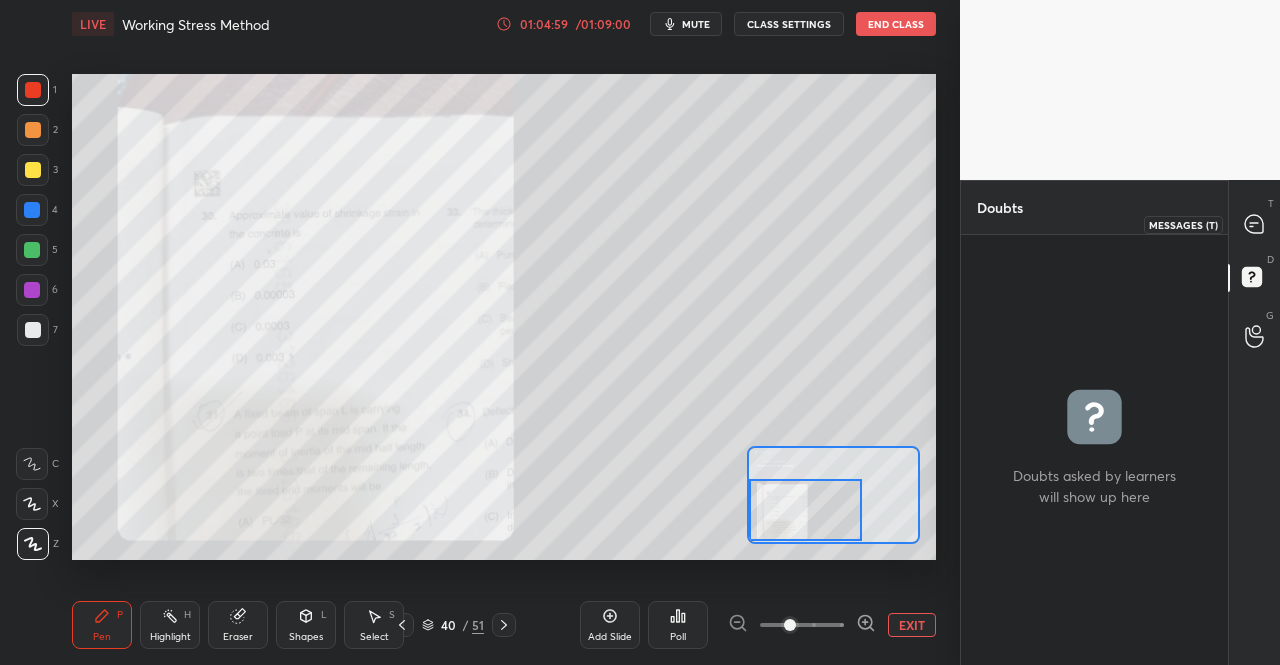 click 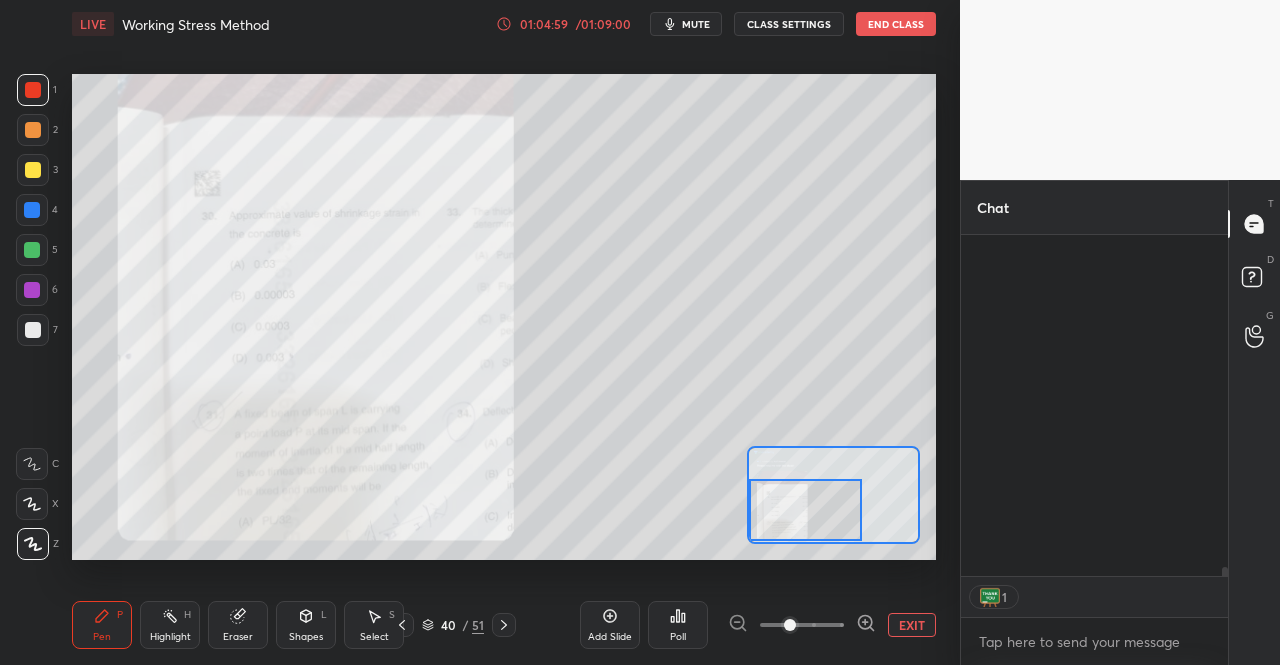 scroll, scrollTop: 14984, scrollLeft: 0, axis: vertical 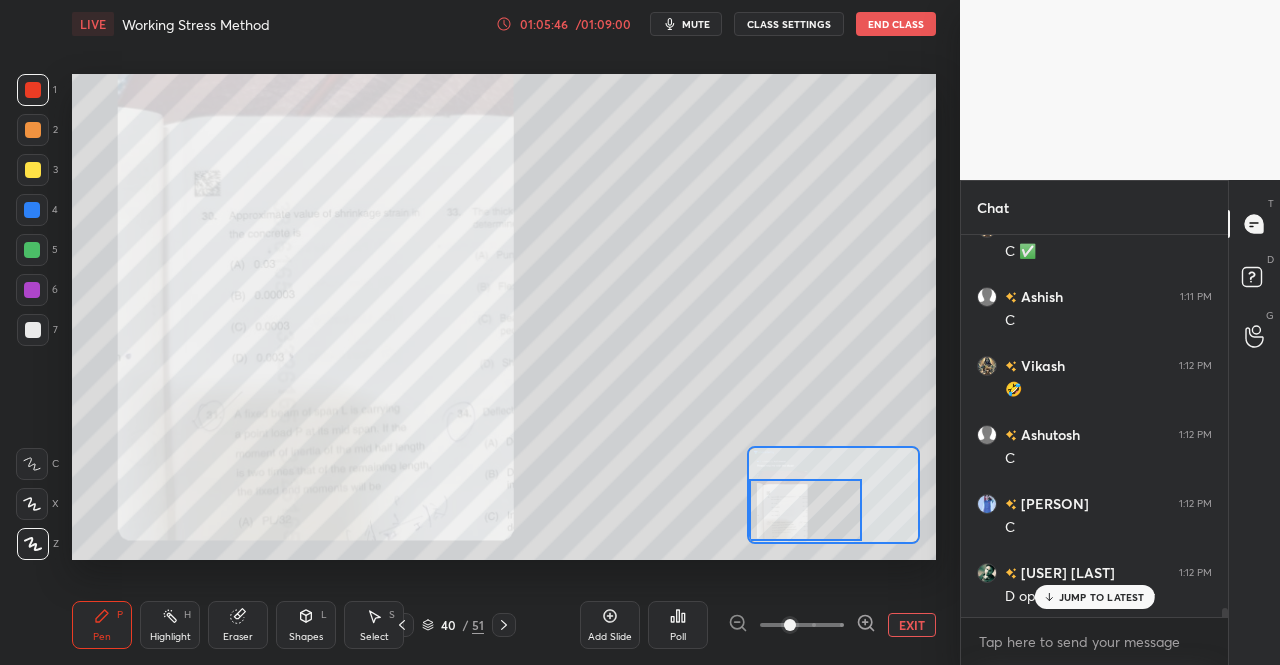 click on "JUMP TO LATEST" at bounding box center (1102, 597) 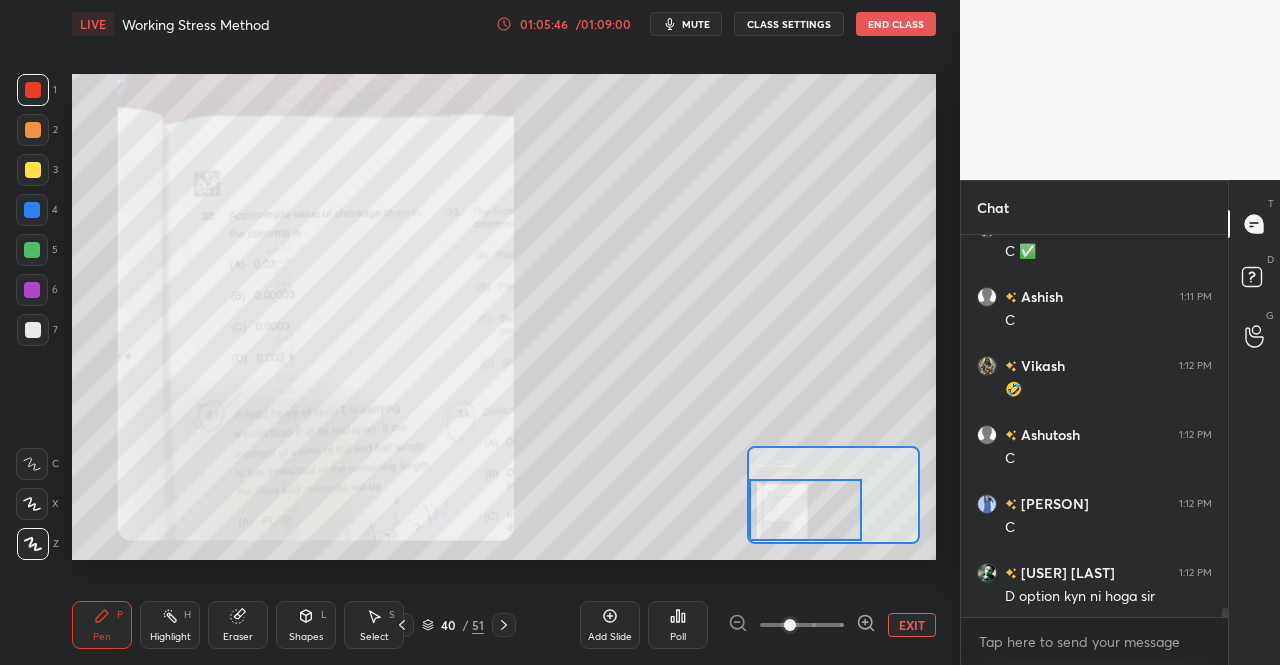 scroll, scrollTop: 15964, scrollLeft: 0, axis: vertical 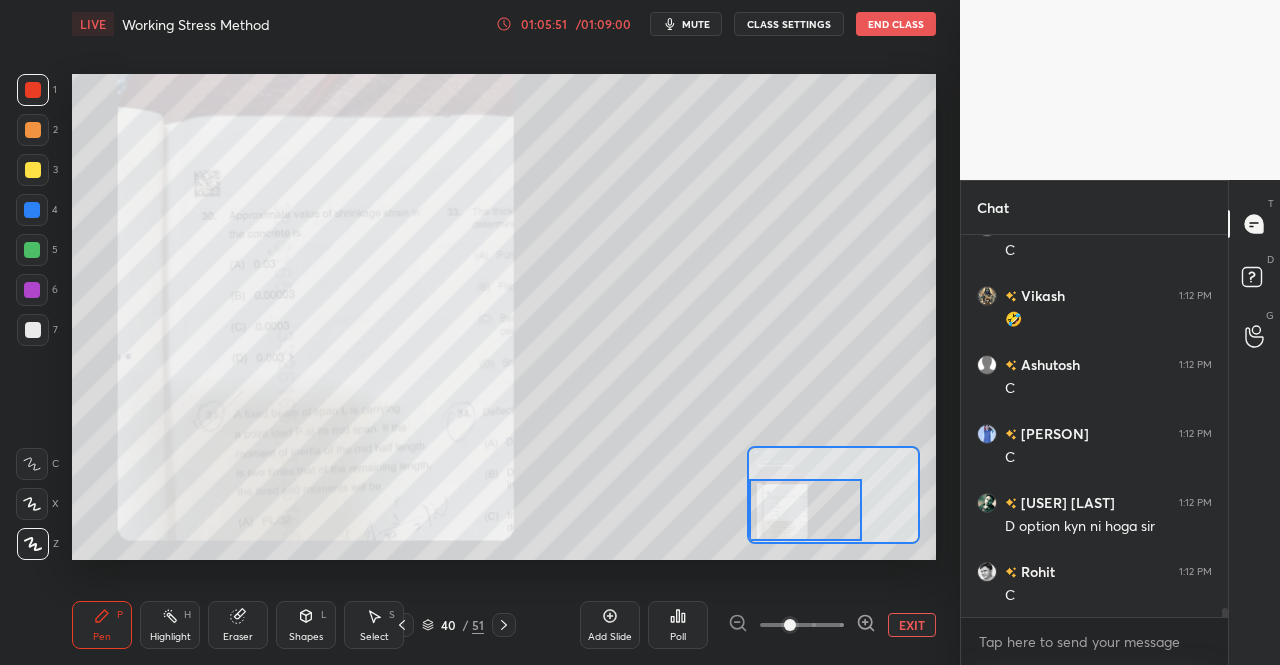 click 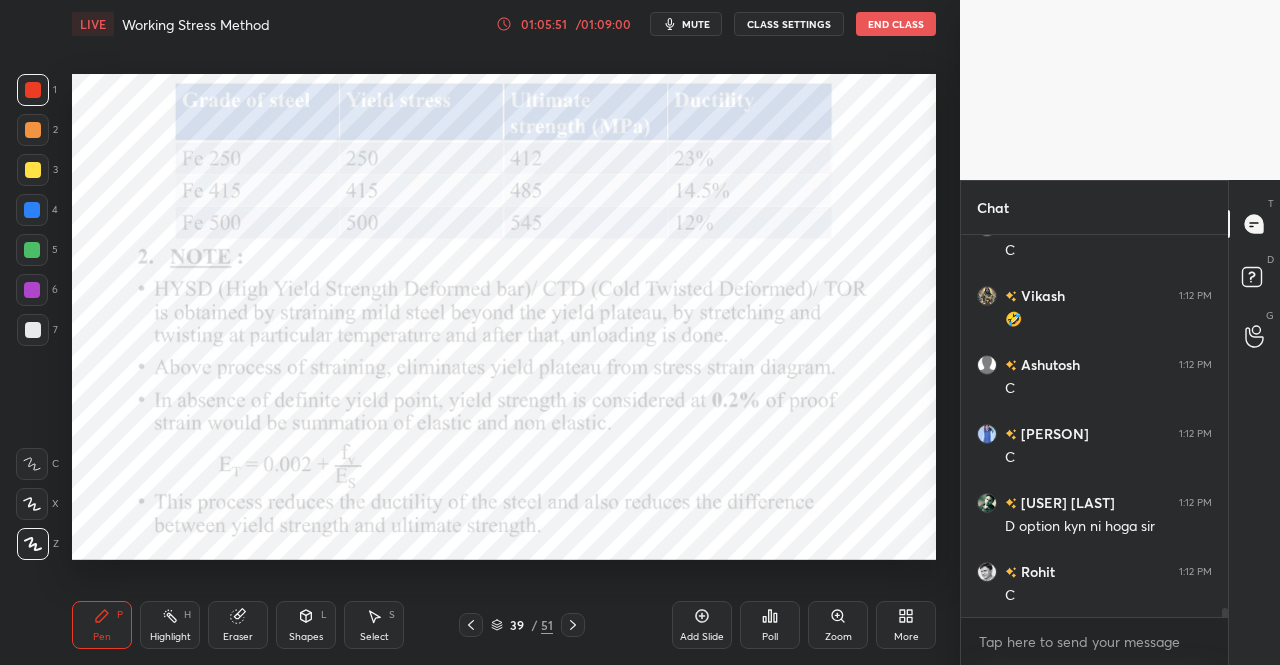 click on "39 / 51" at bounding box center [522, 625] 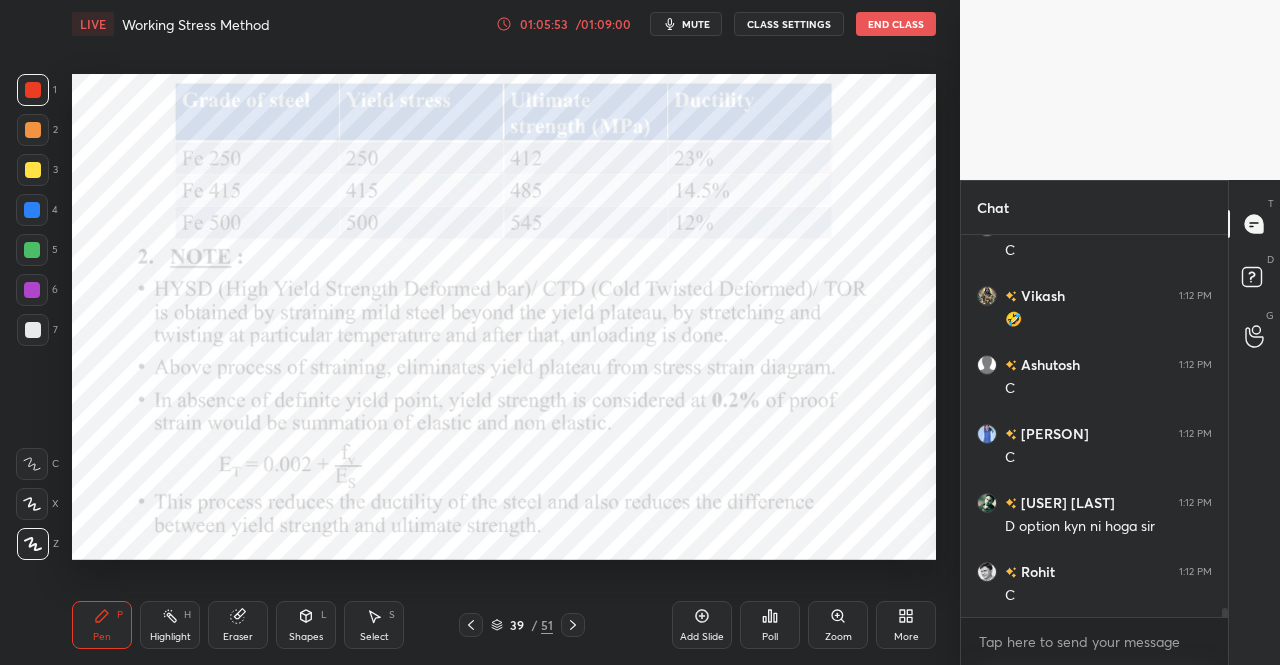 click 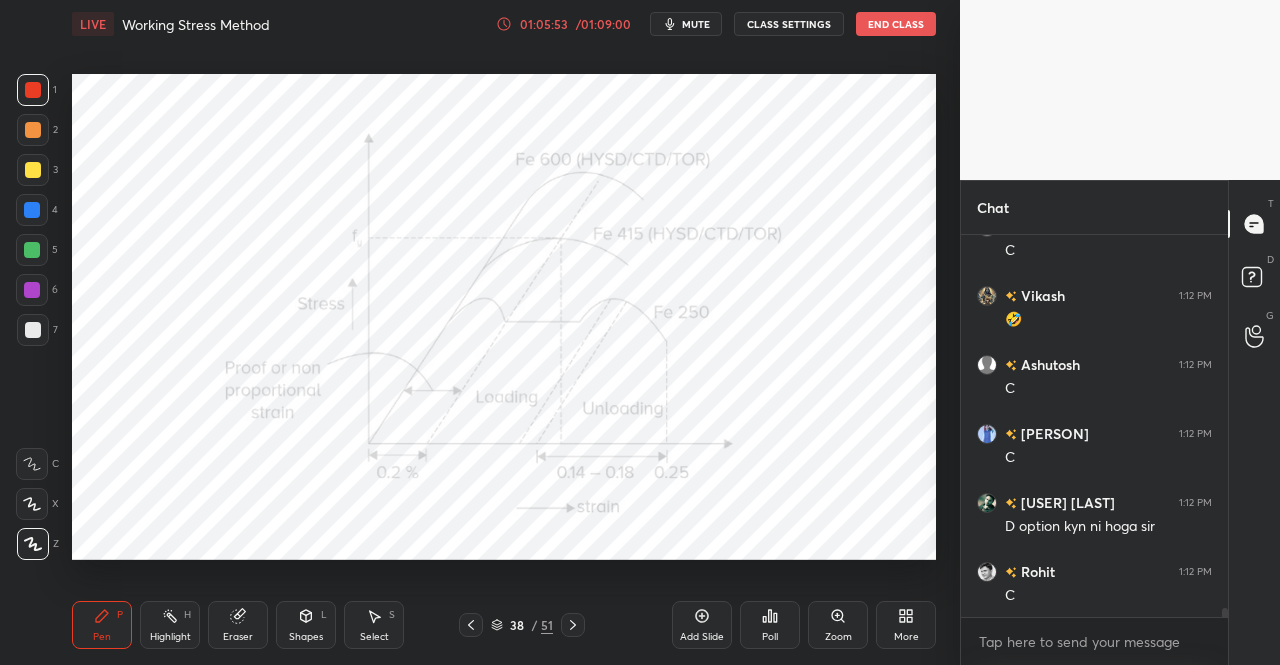 click 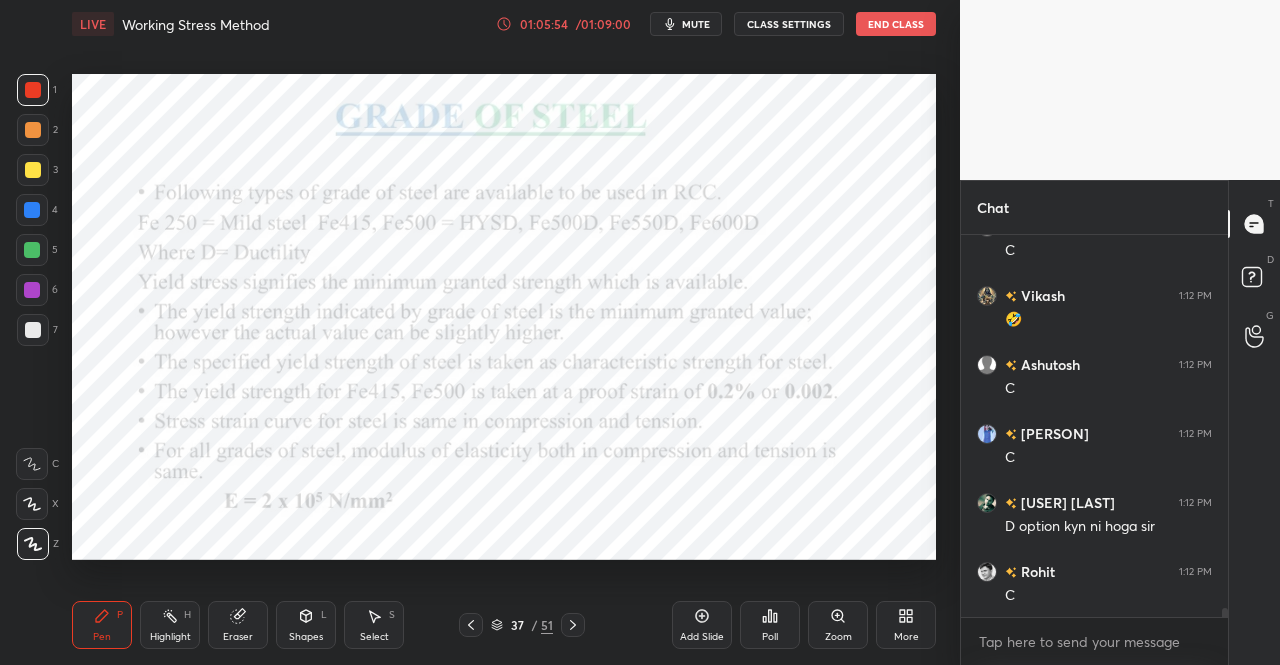 click 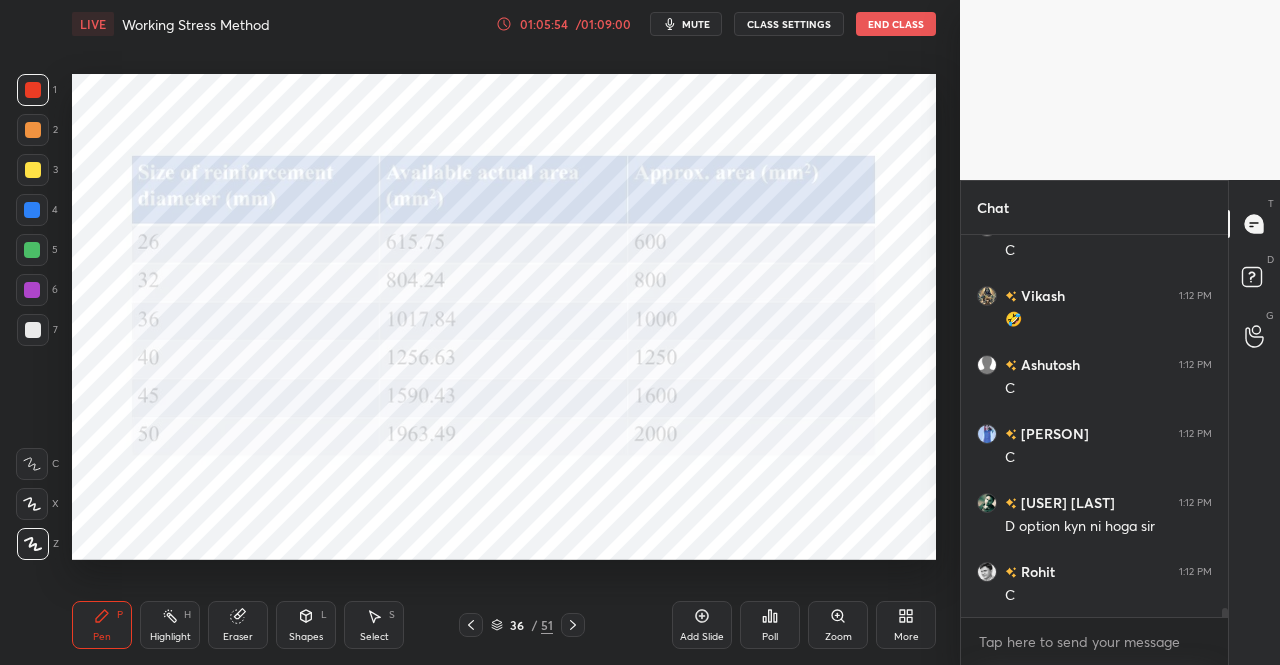 click 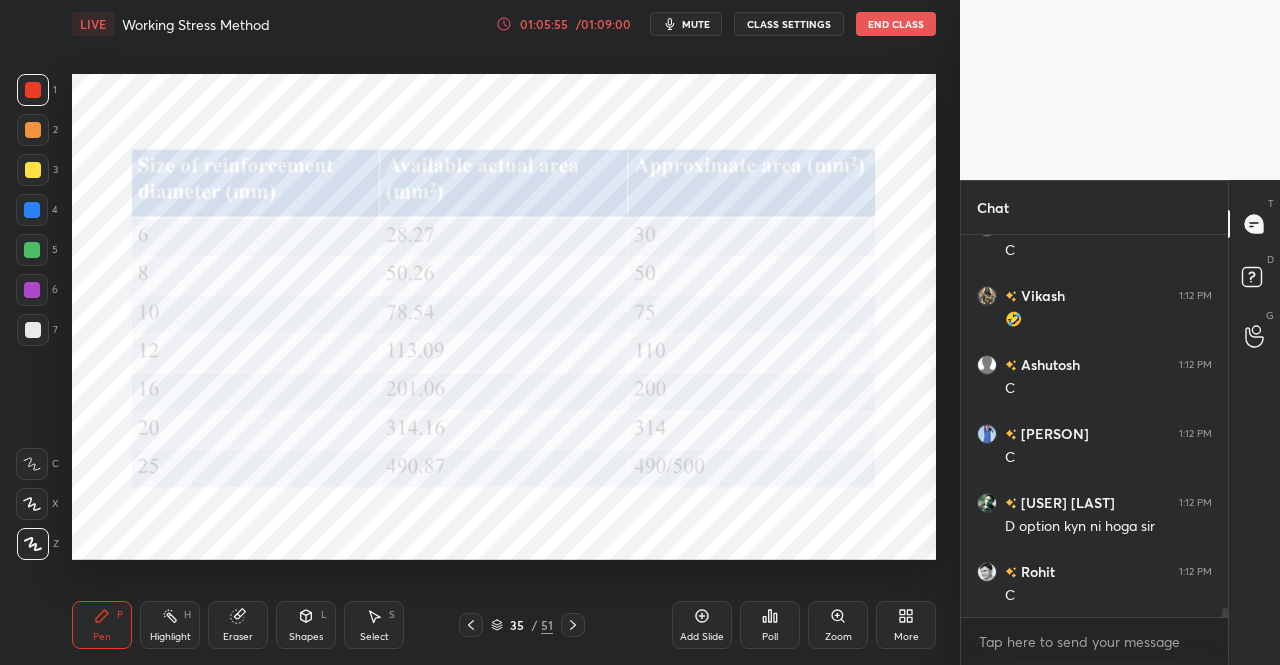 click 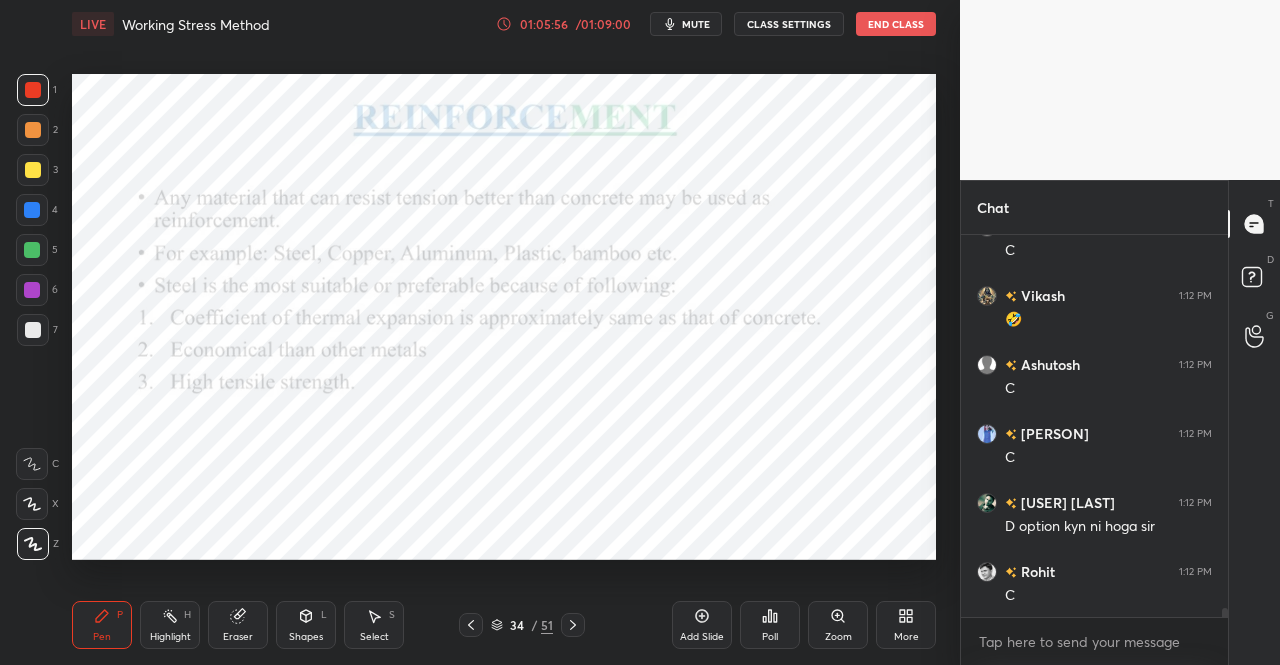 click 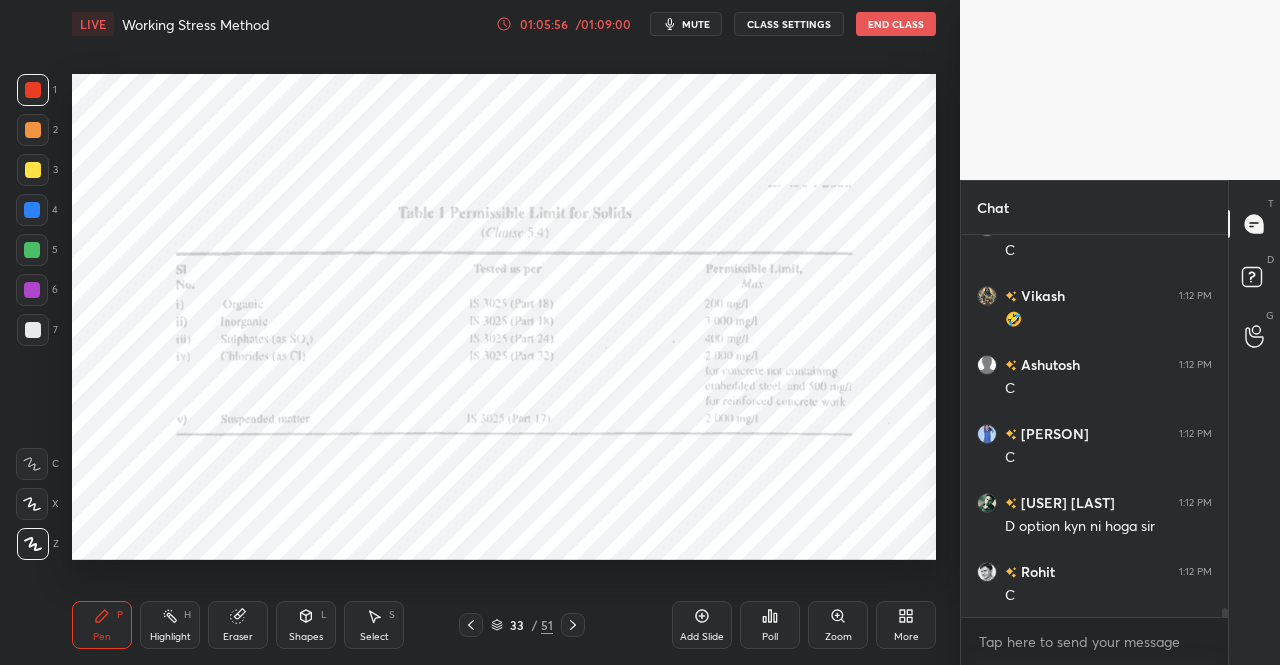 click 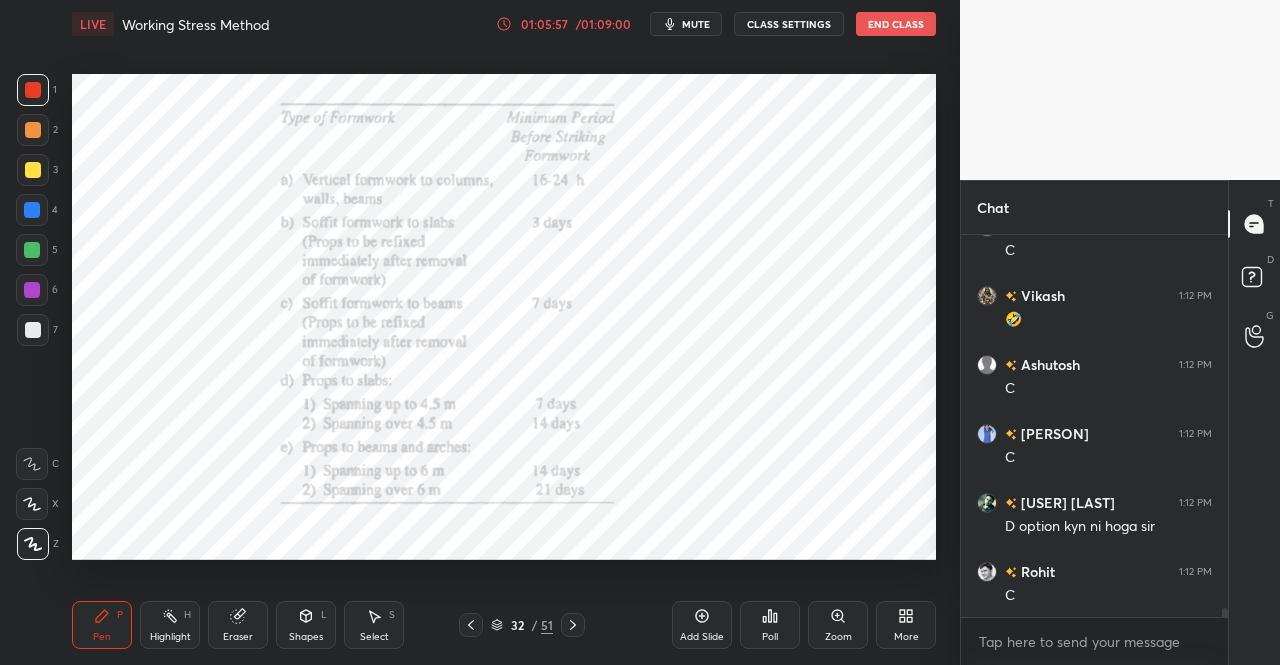 click 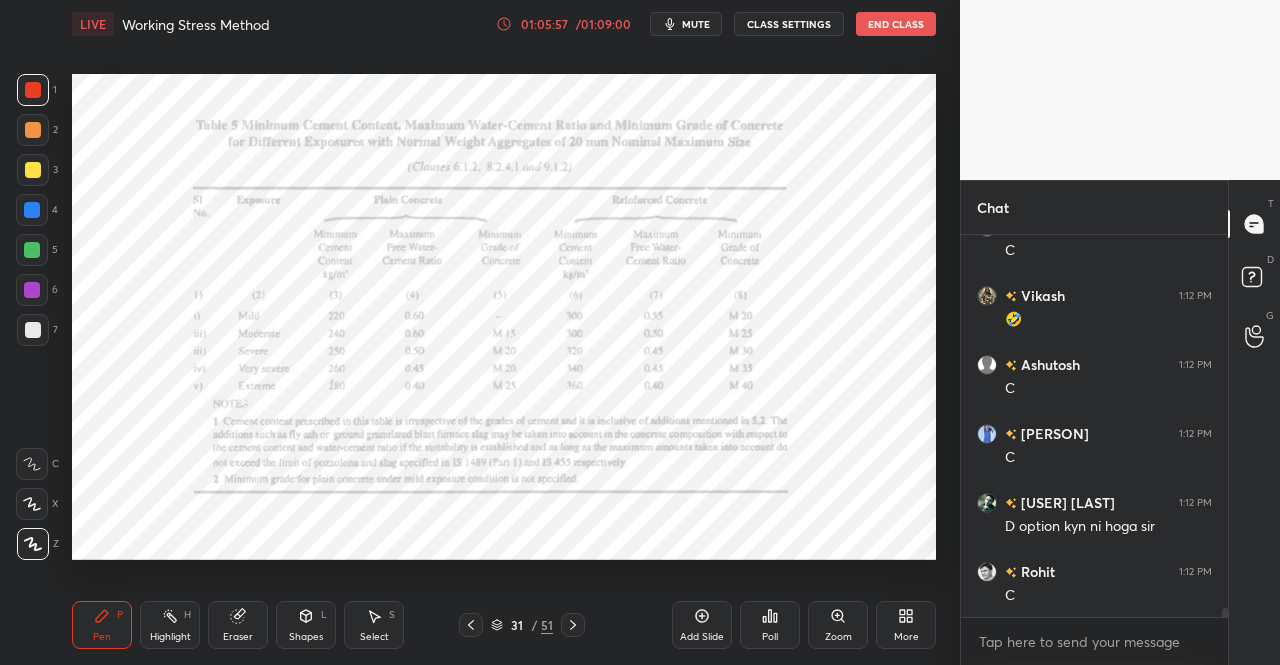 click 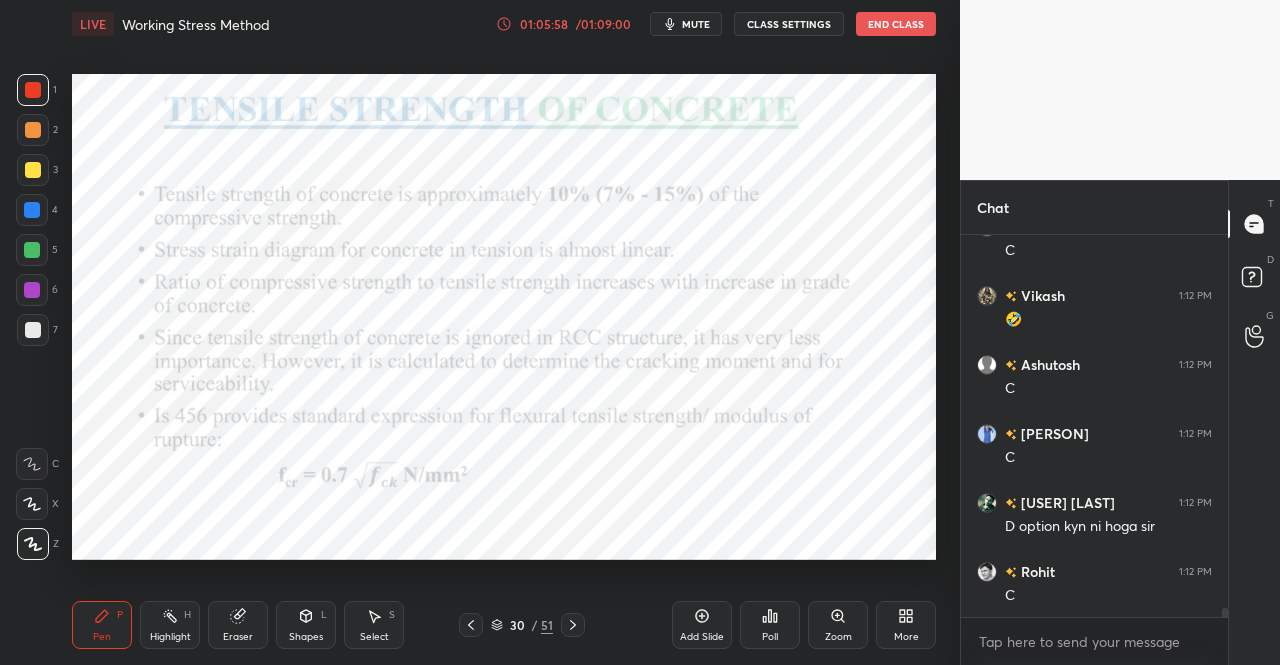 click 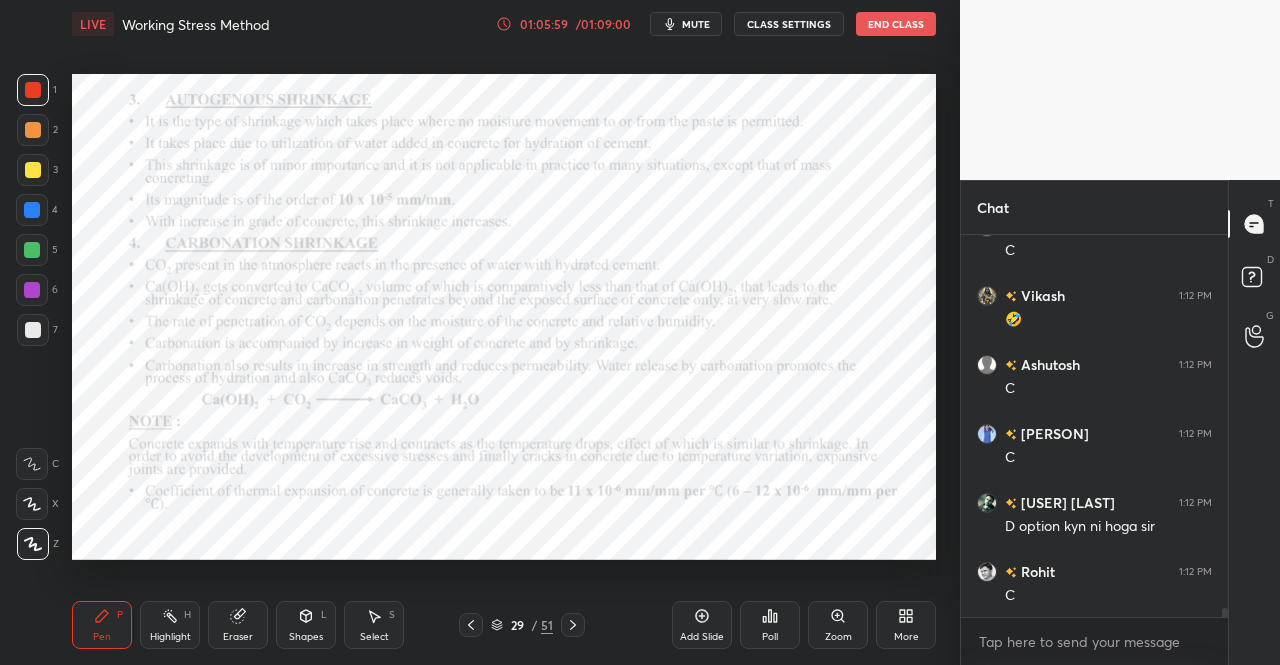 click 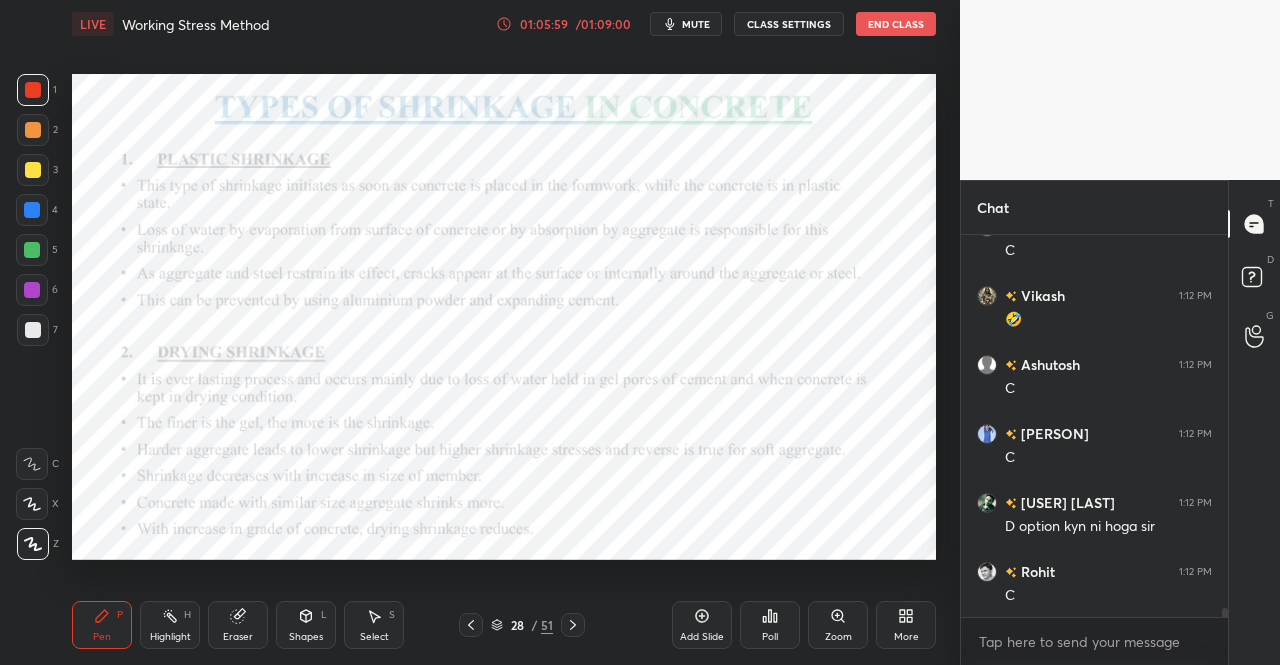click 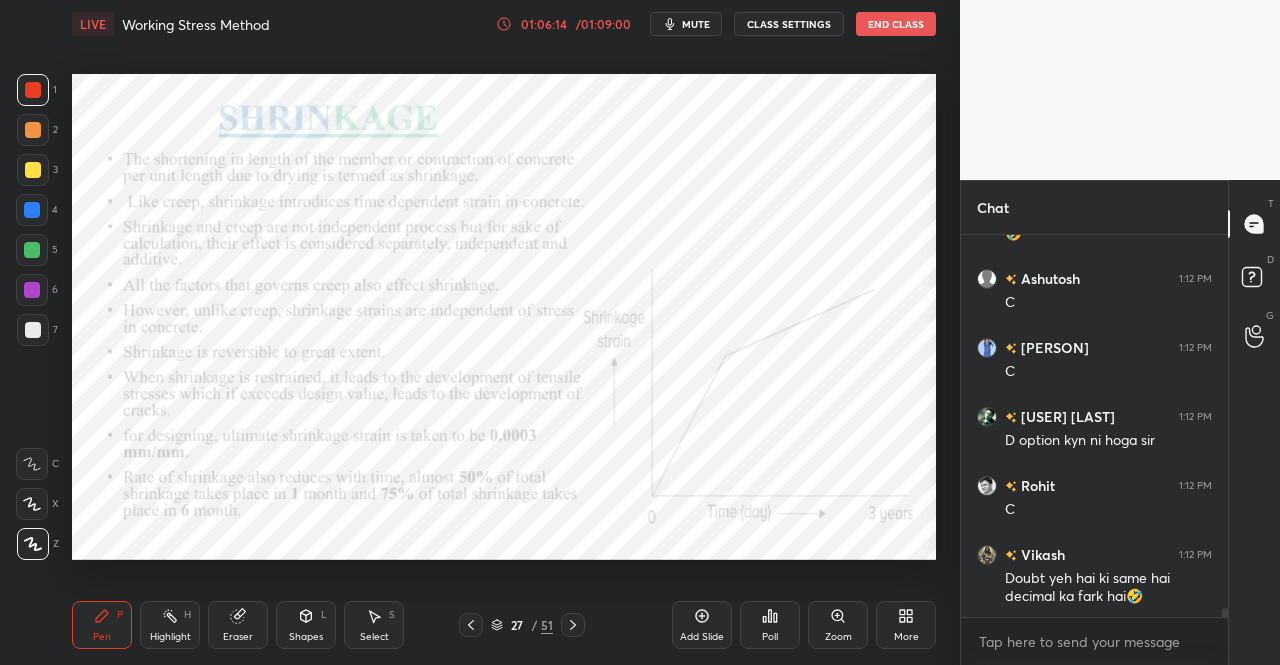 scroll, scrollTop: 16120, scrollLeft: 0, axis: vertical 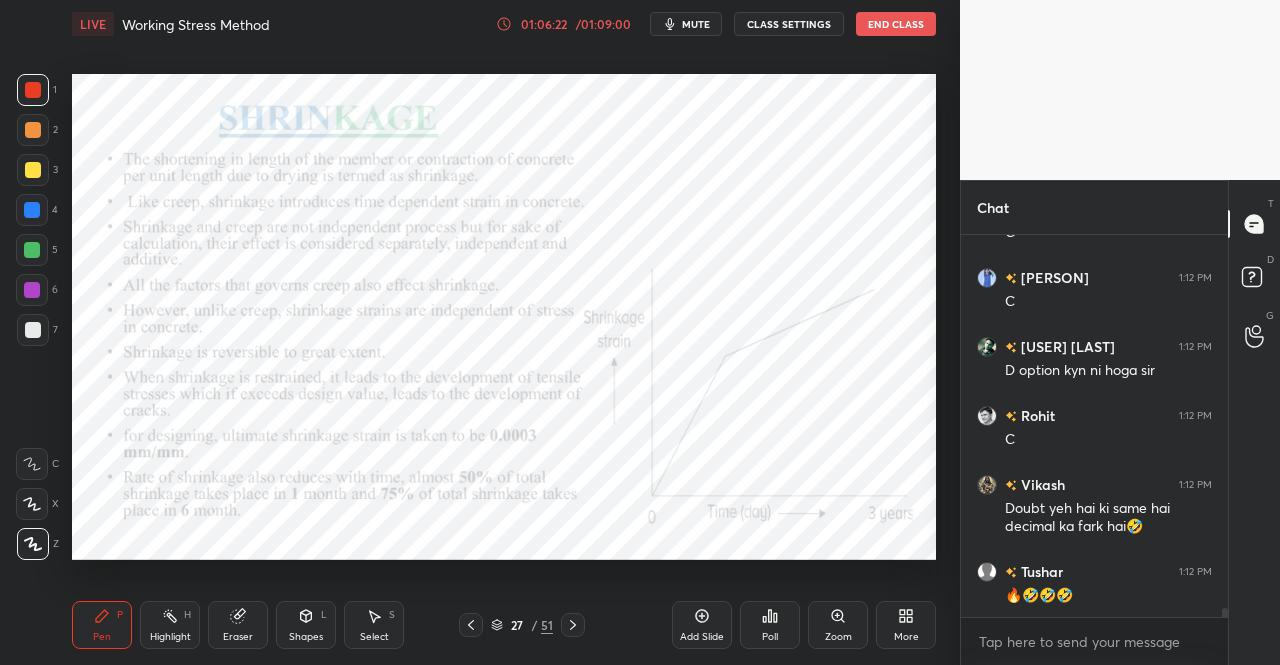click 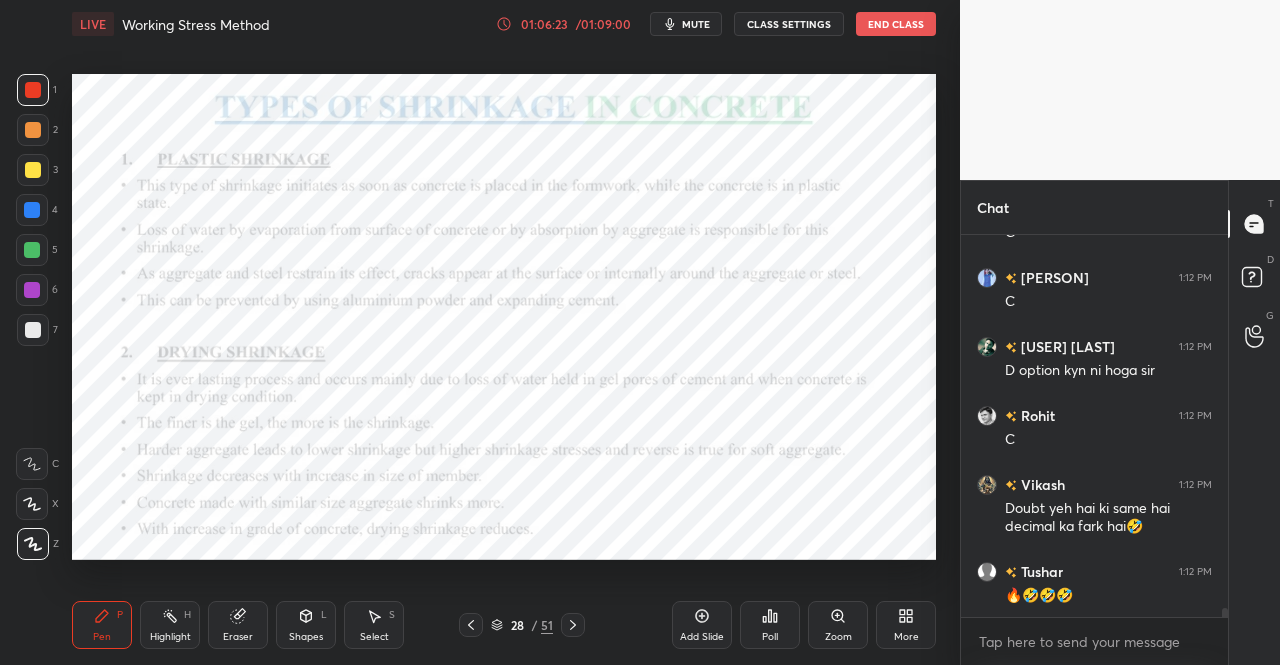 click 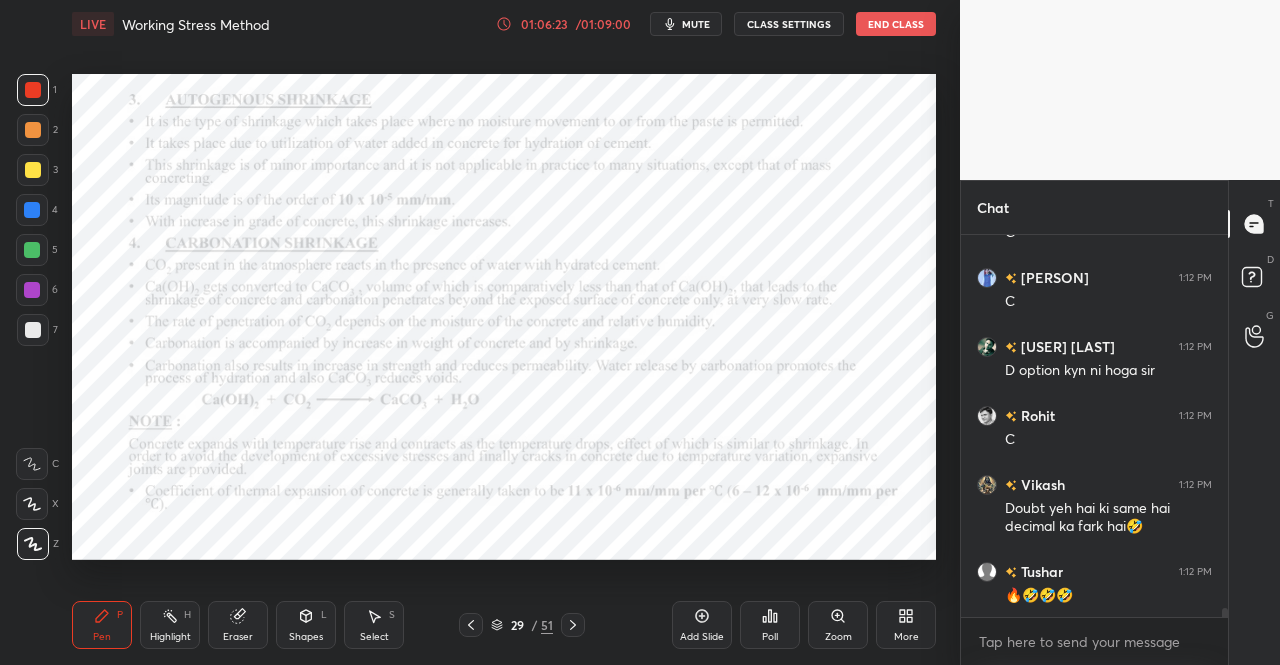 click 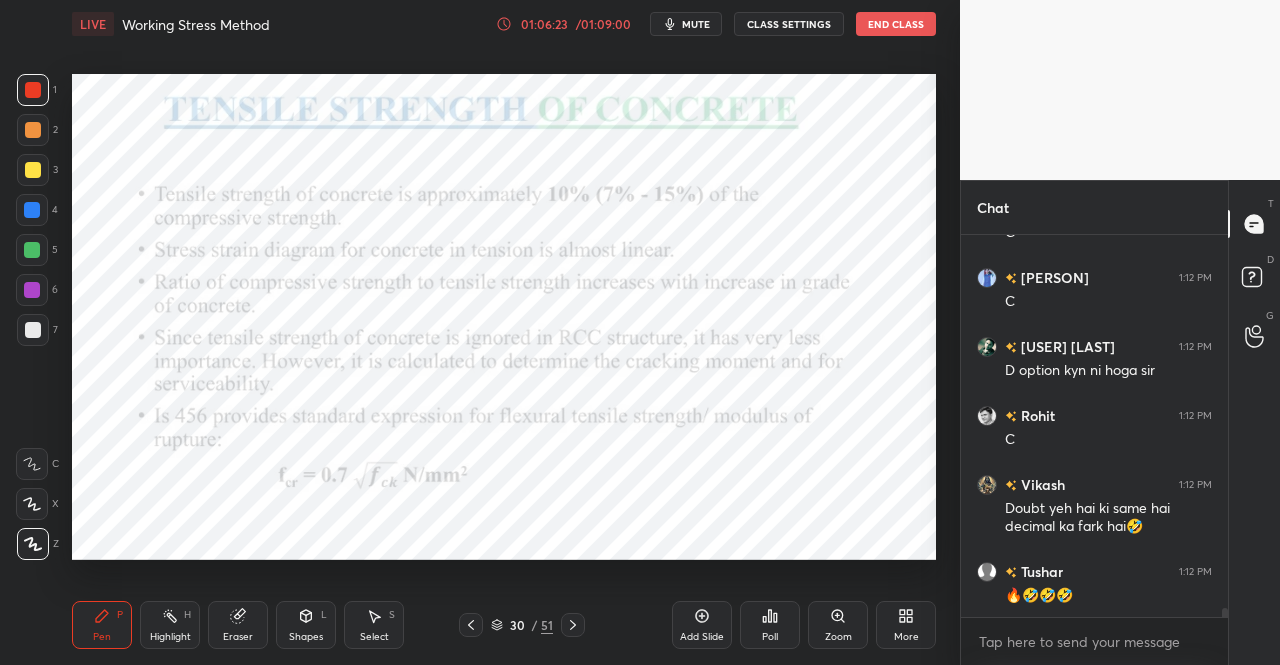 click 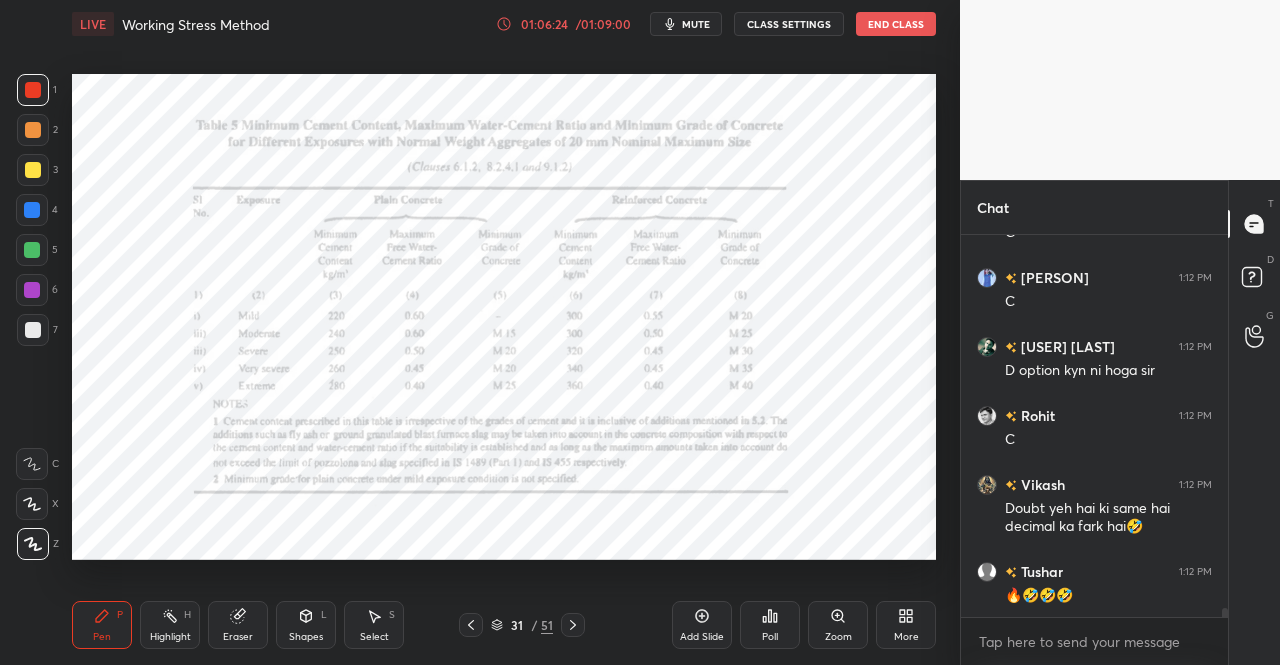 click 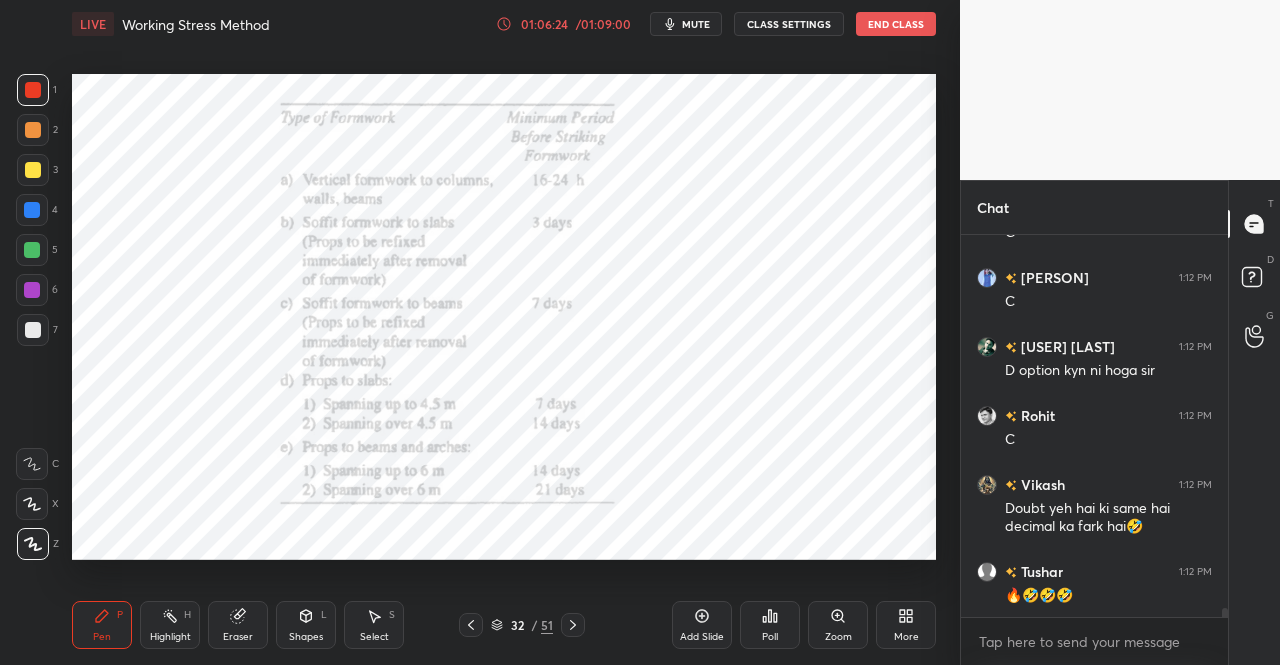 click 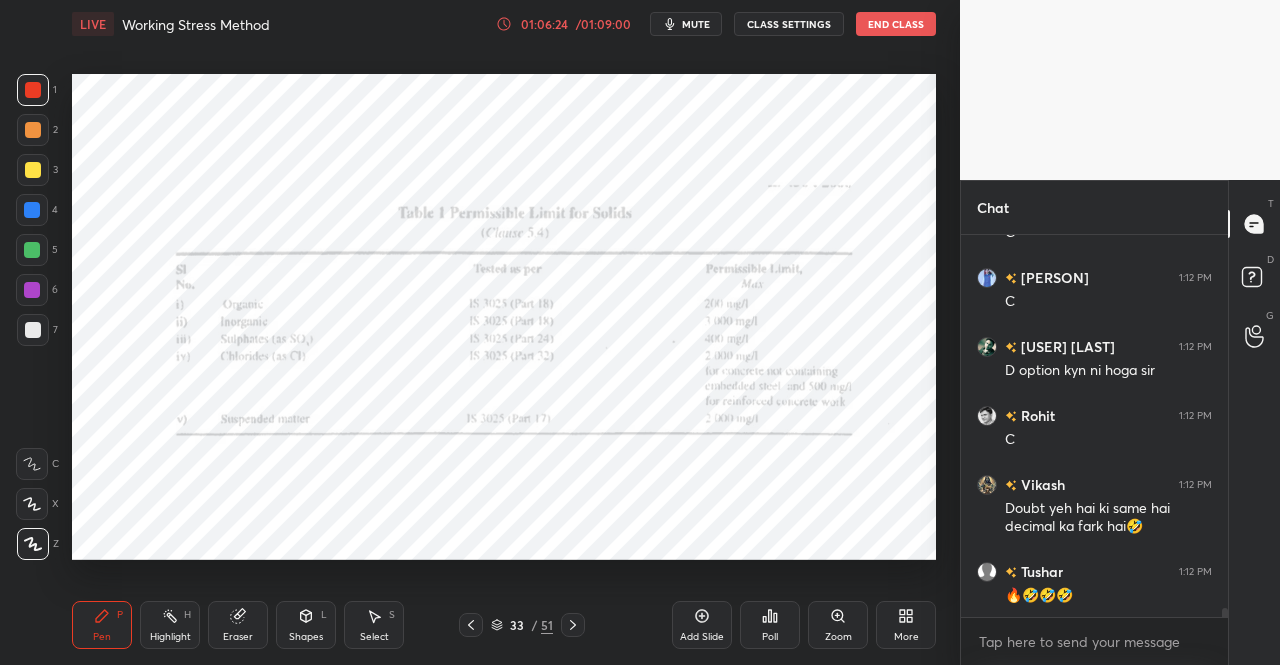 click 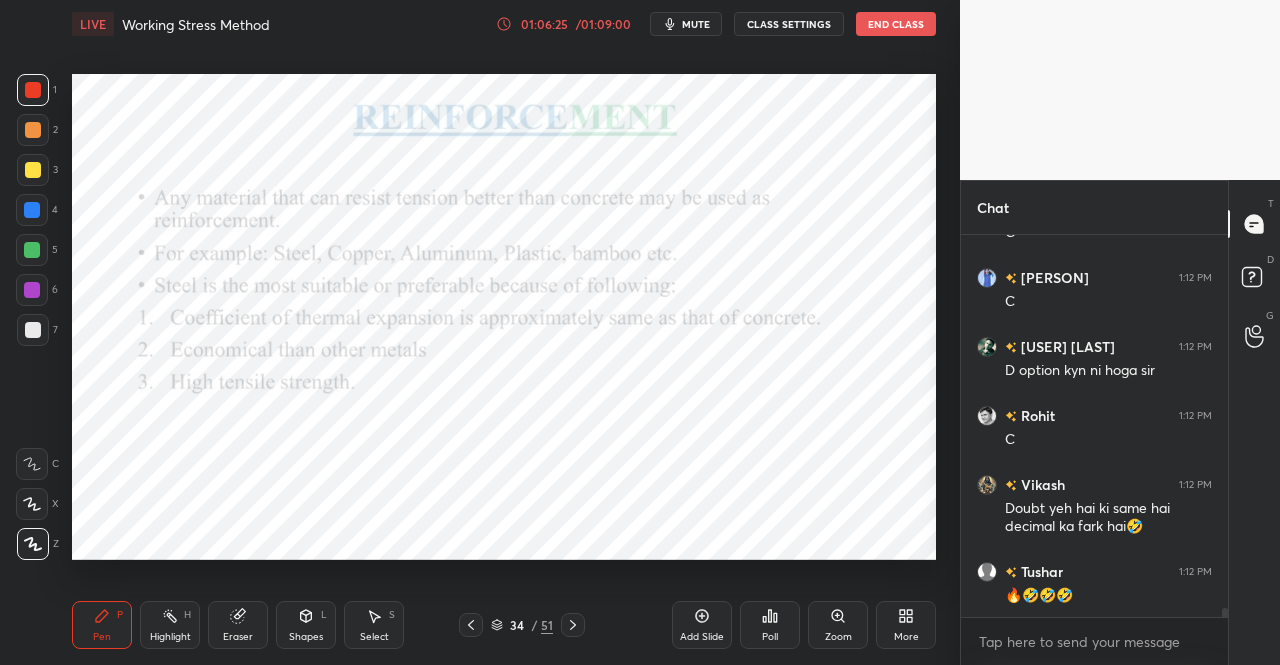 click 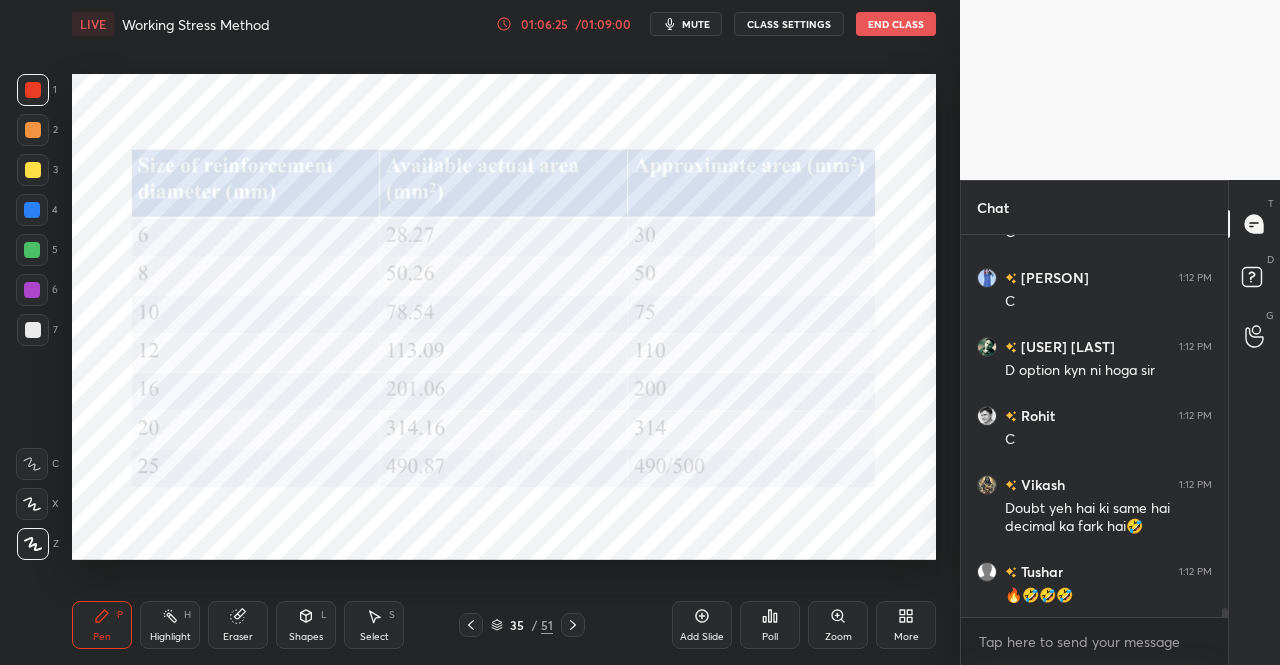 click 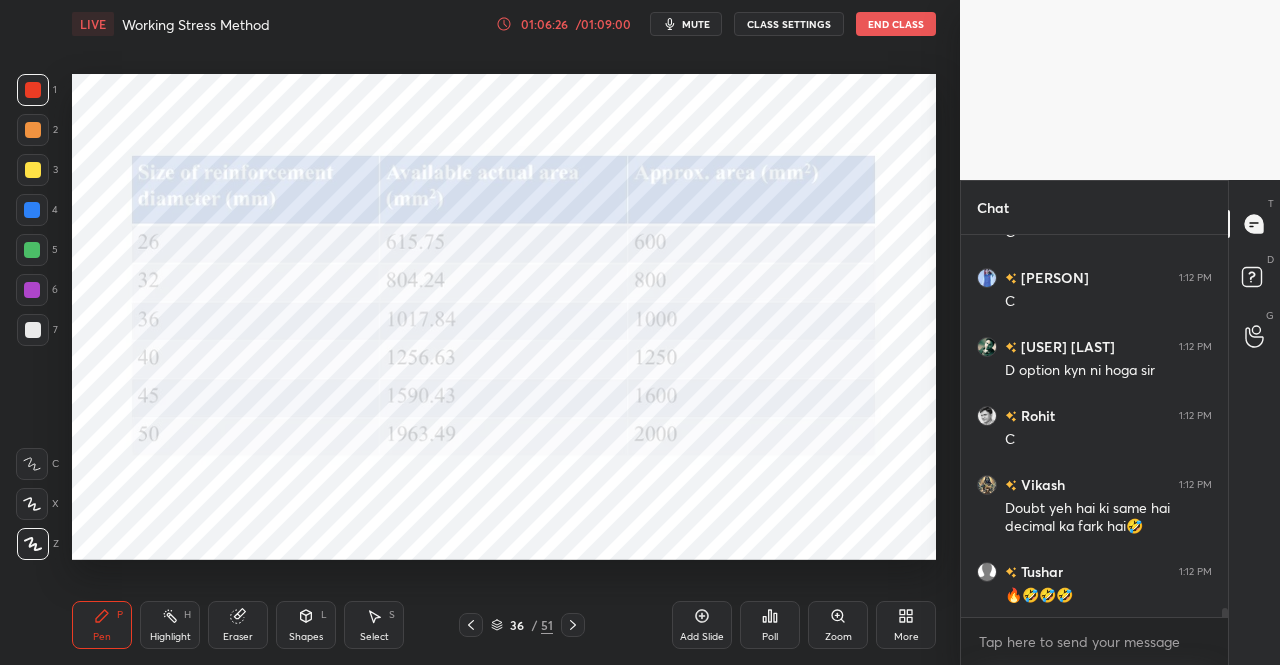 click 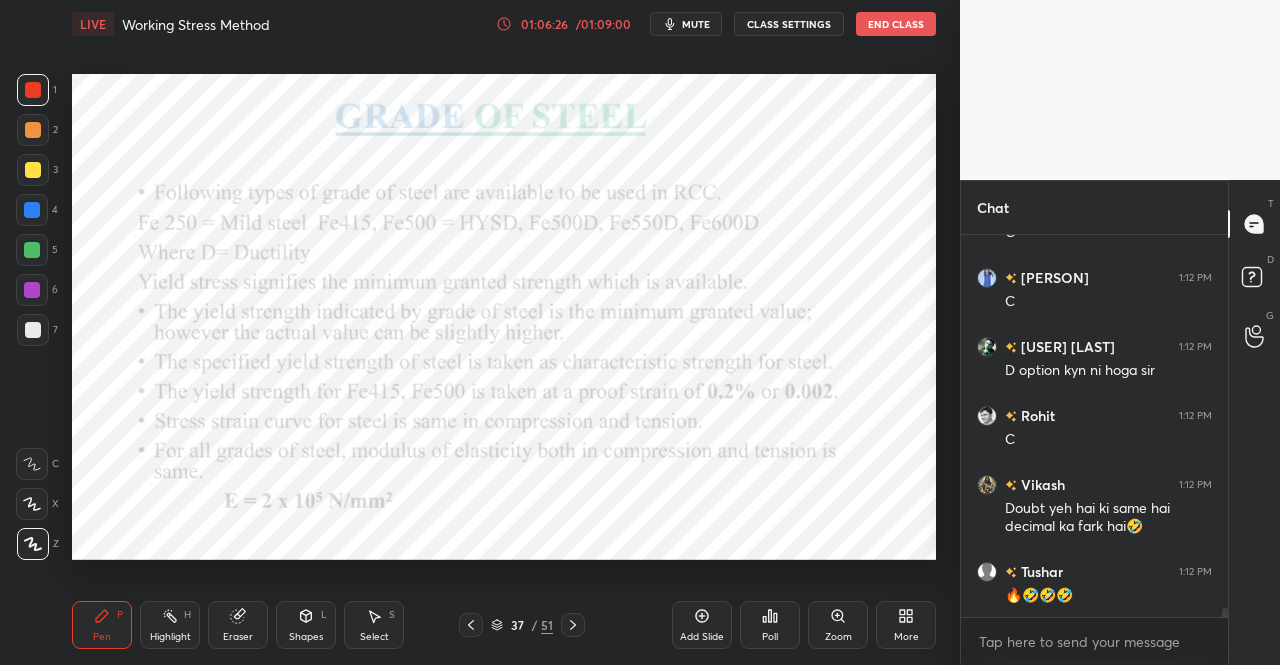 click 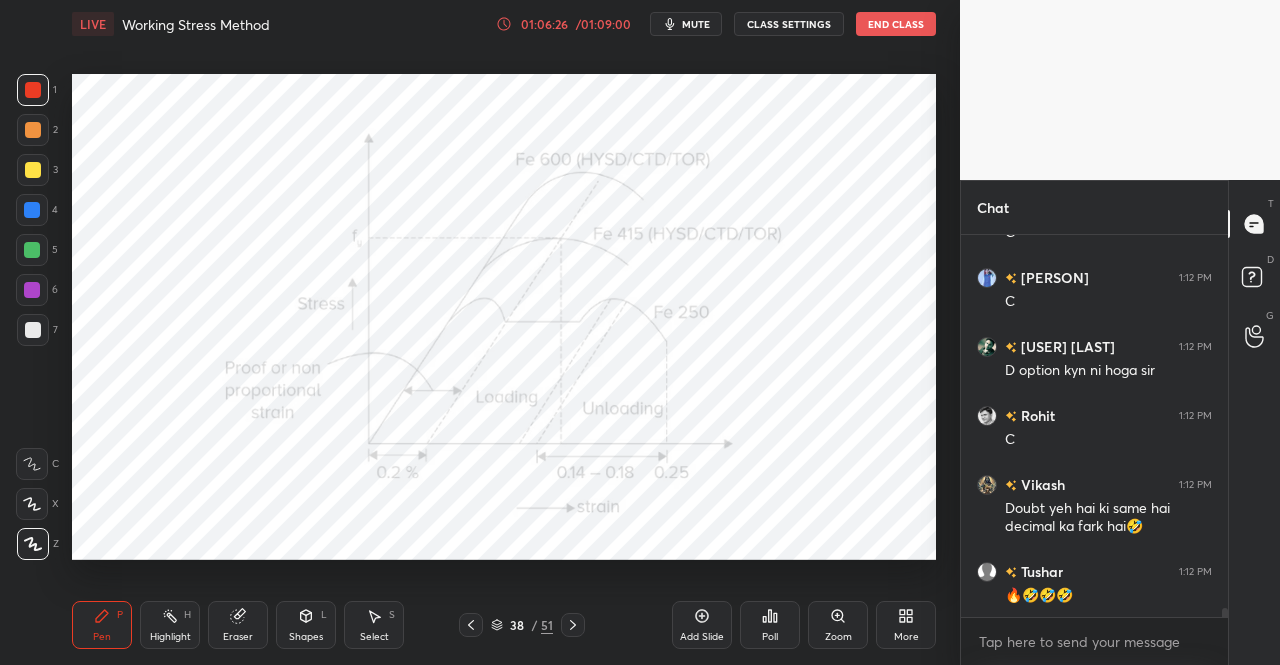 click 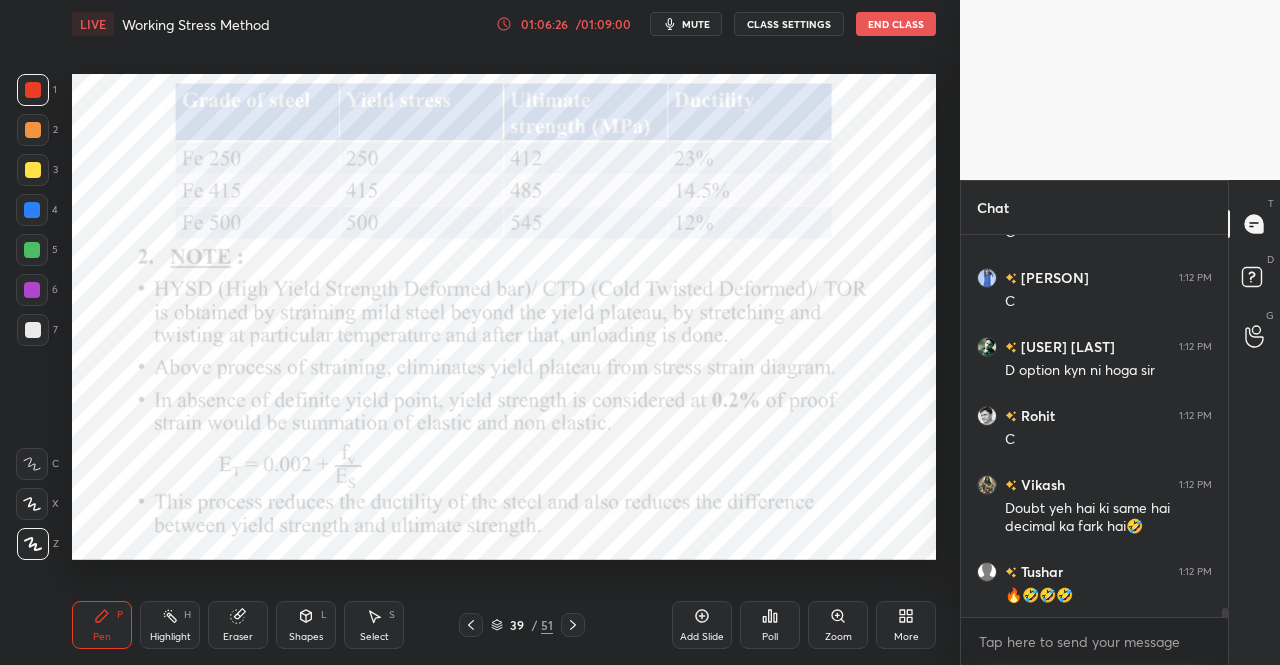 click 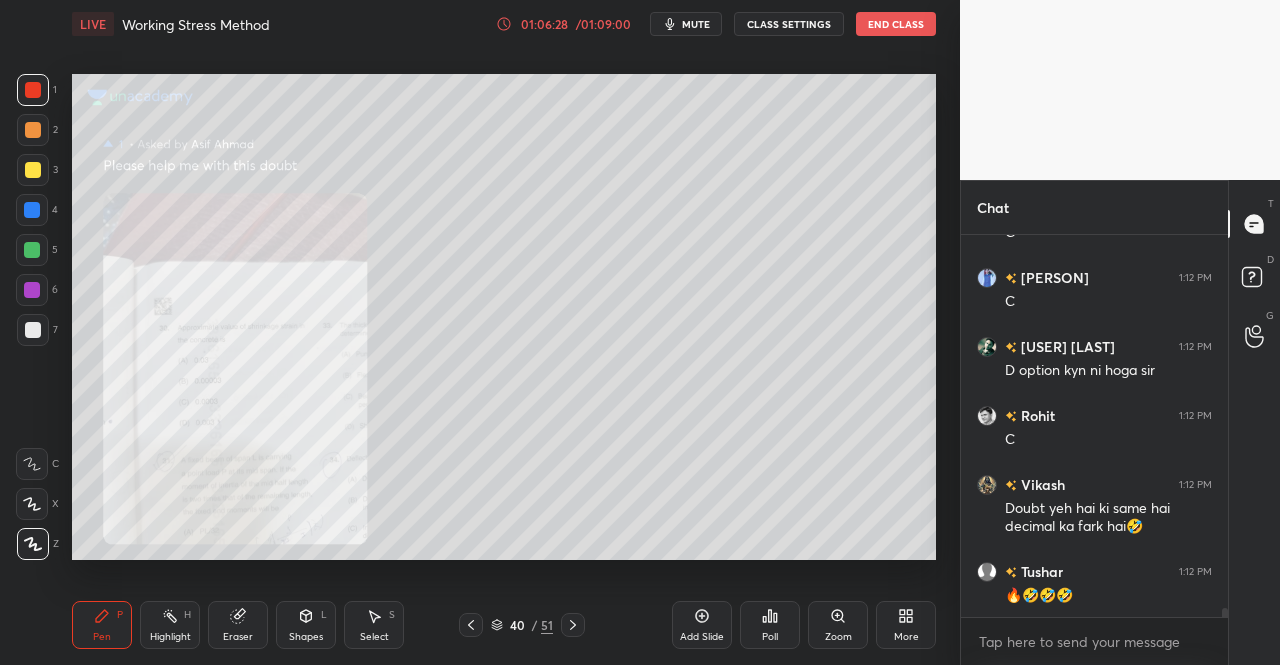 click on "Zoom" at bounding box center [838, 625] 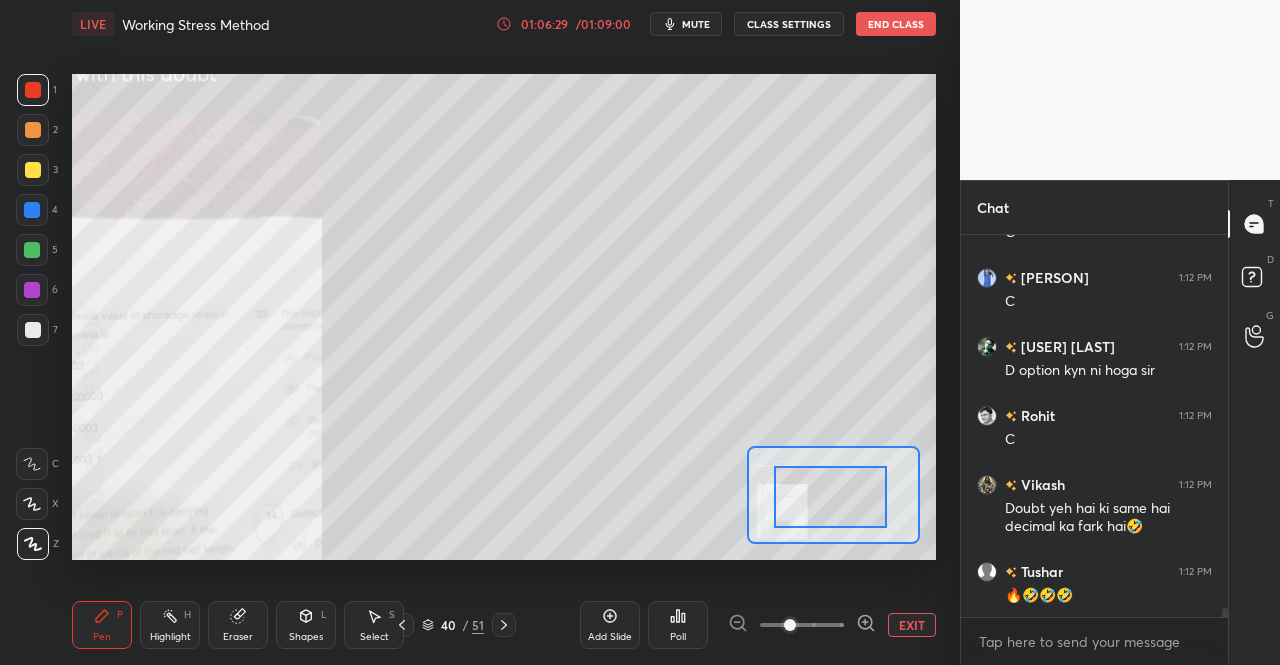 drag, startPoint x: 839, startPoint y: 475, endPoint x: 819, endPoint y: 513, distance: 42.941822 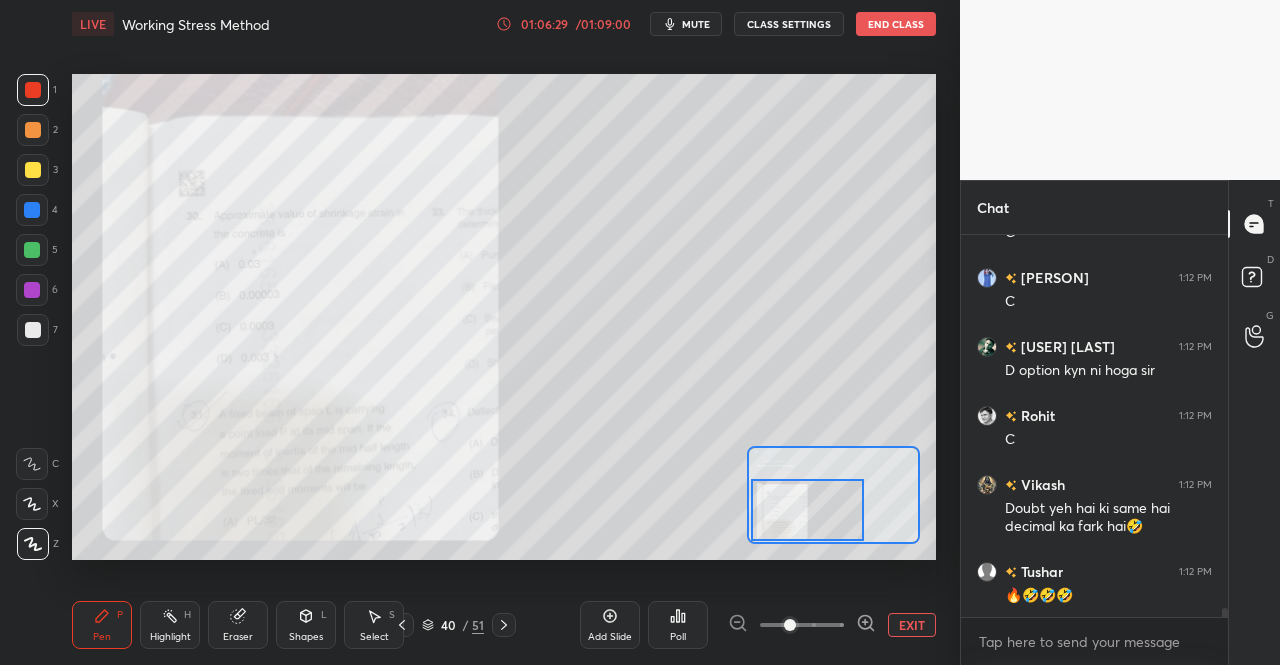 click on "Setting up your live class Poll for   secs No correct answer Start poll" at bounding box center (504, 317) 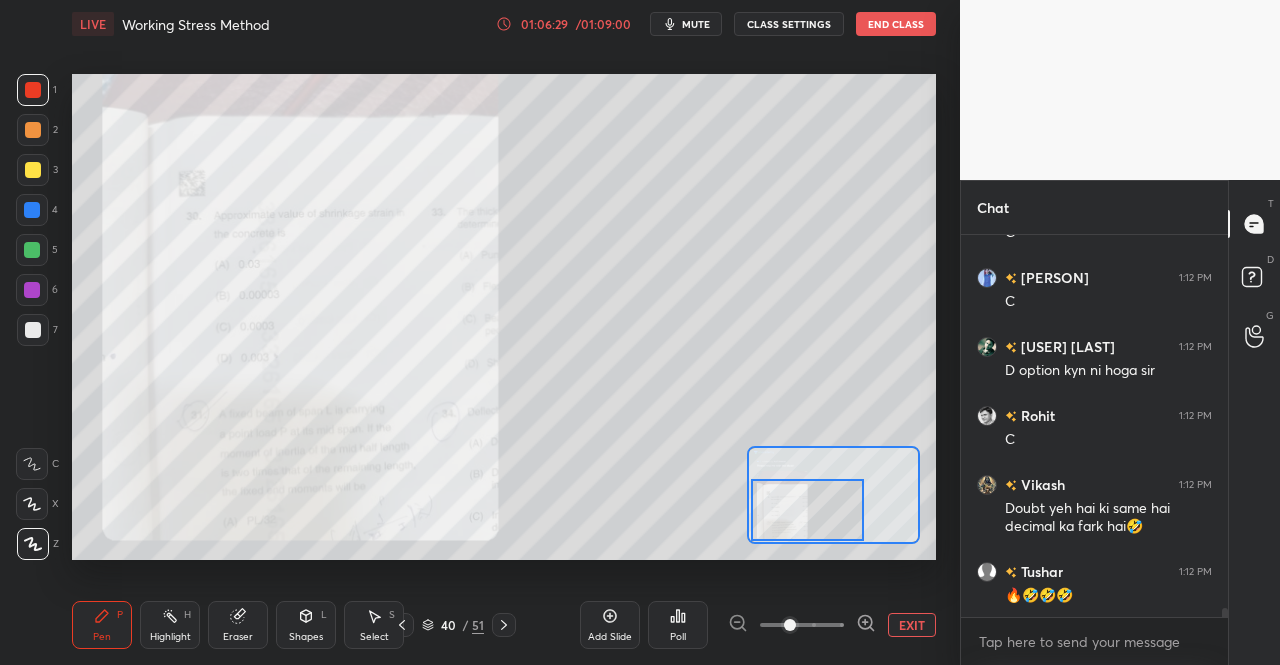 scroll, scrollTop: 16188, scrollLeft: 0, axis: vertical 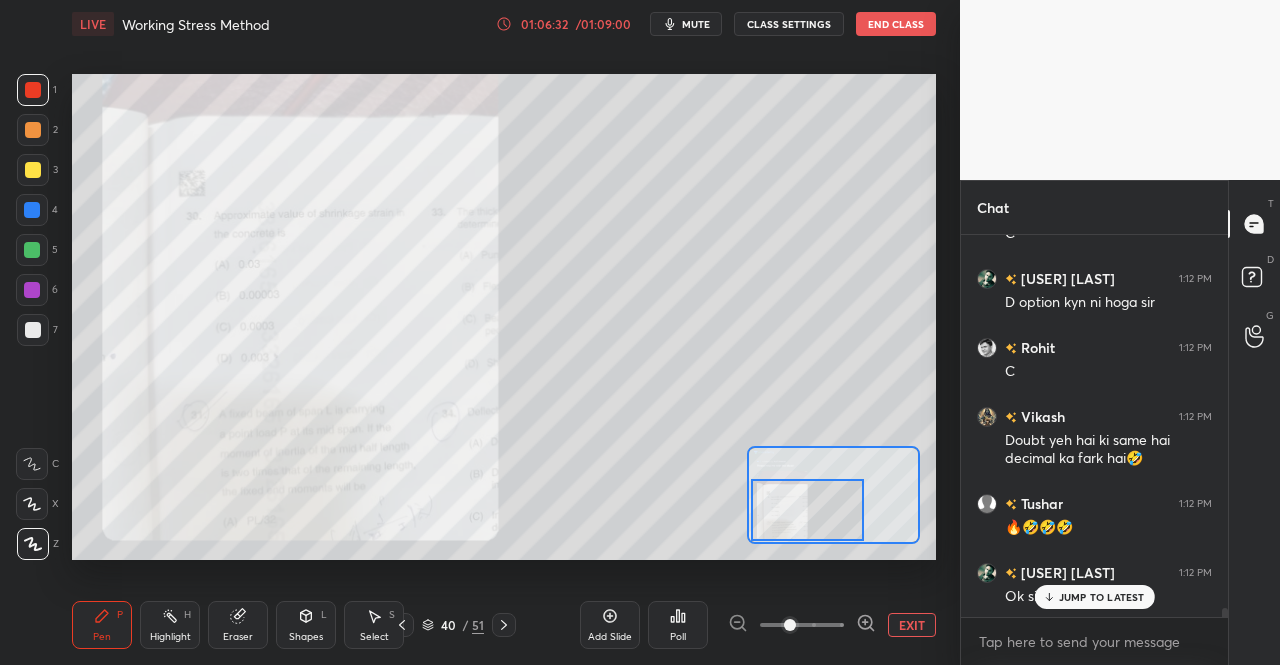 click on "Pen P" at bounding box center [102, 625] 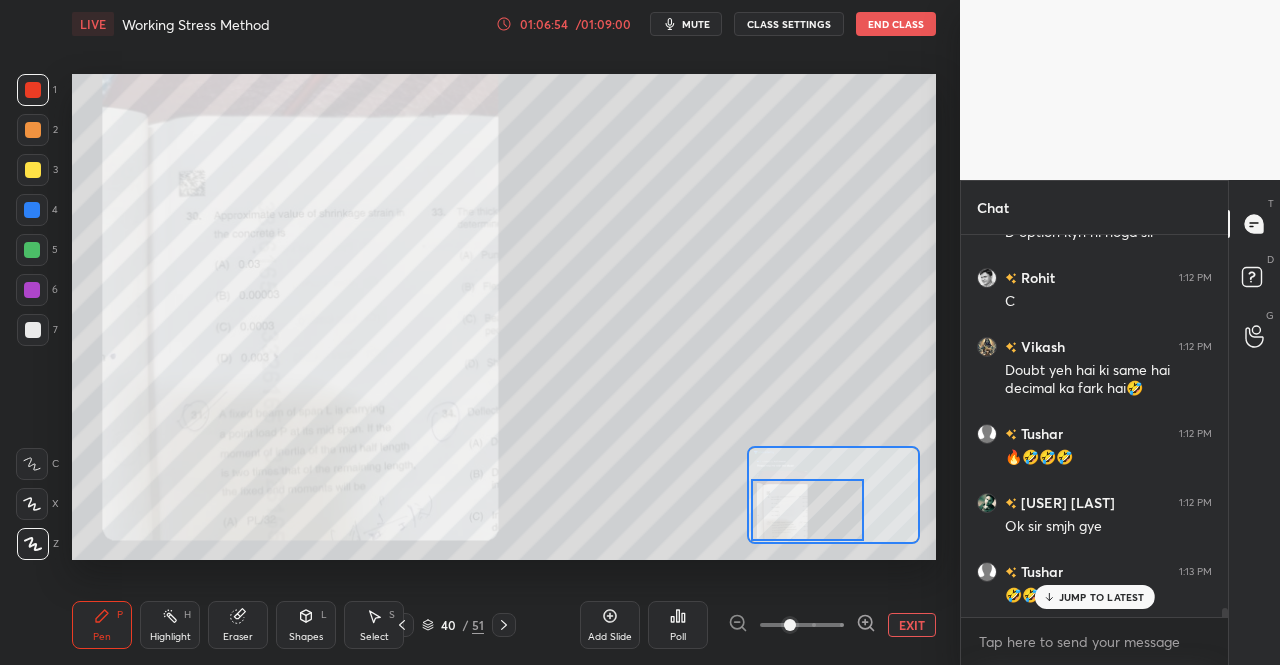 scroll, scrollTop: 16326, scrollLeft: 0, axis: vertical 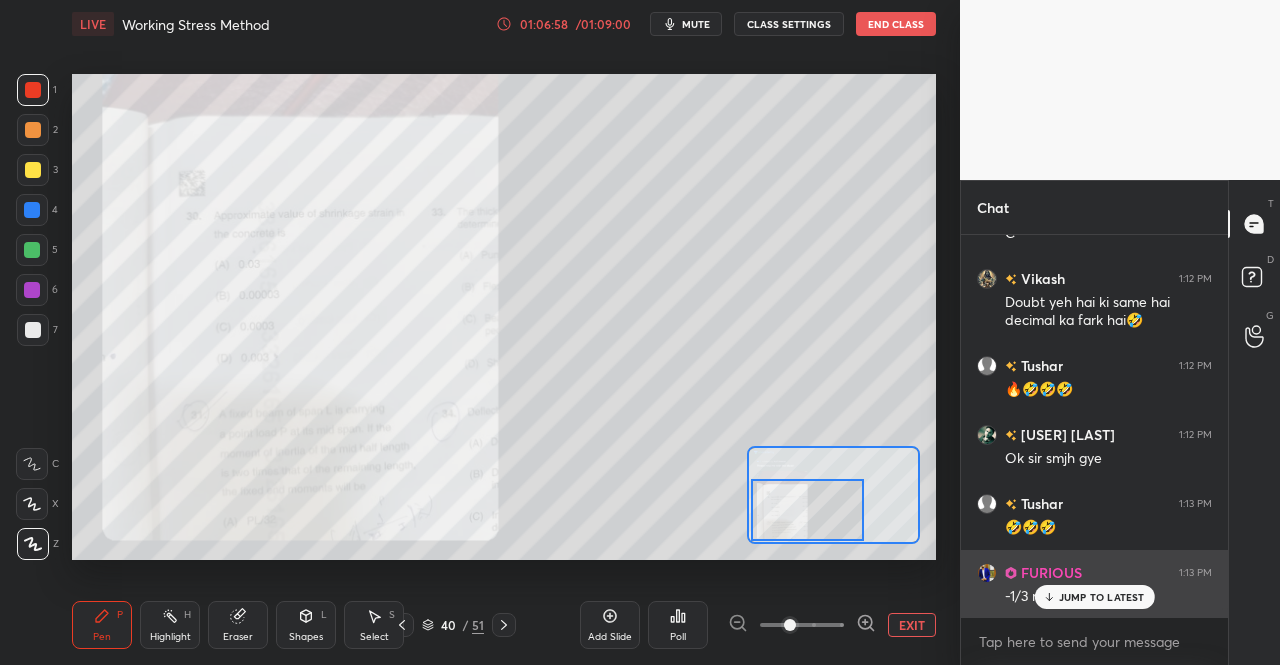click on "JUMP TO LATEST" at bounding box center (1102, 597) 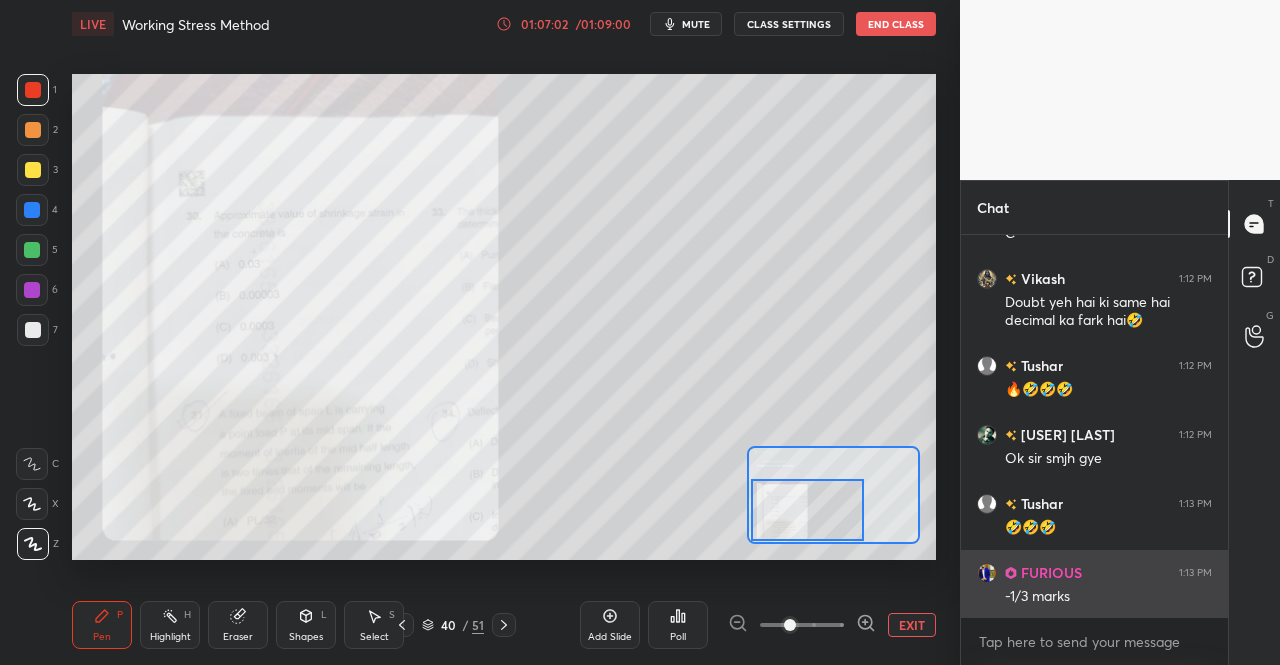 scroll, scrollTop: 16396, scrollLeft: 0, axis: vertical 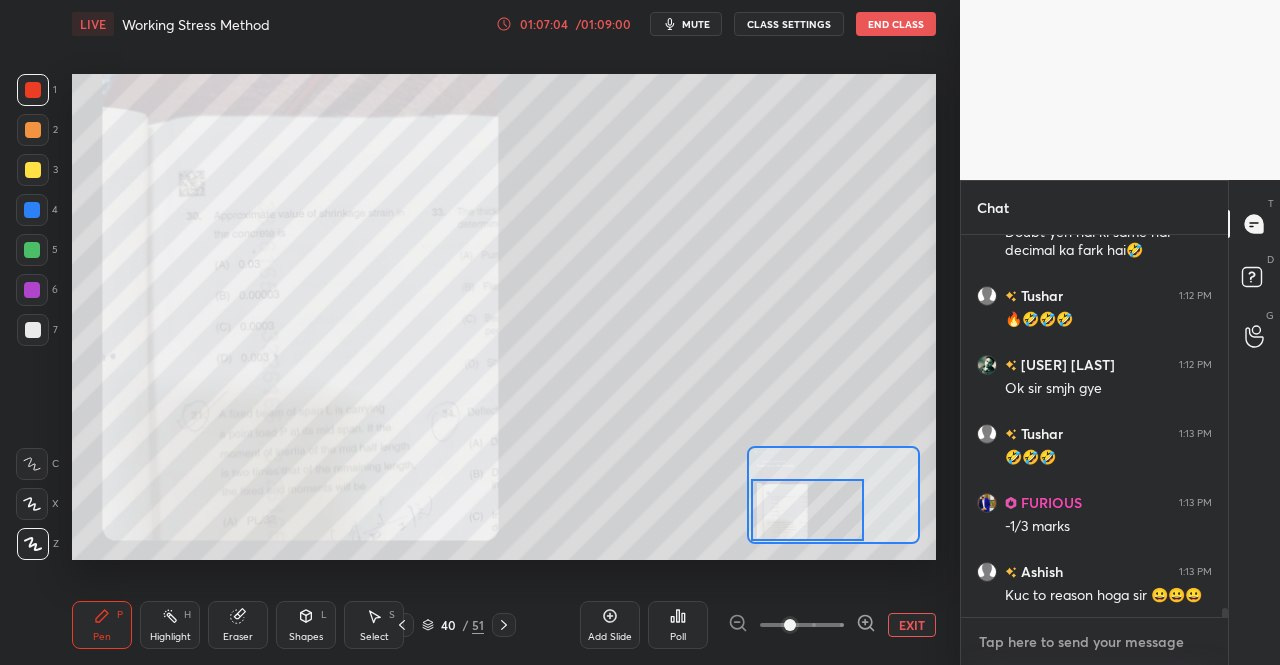 click at bounding box center [1094, 642] 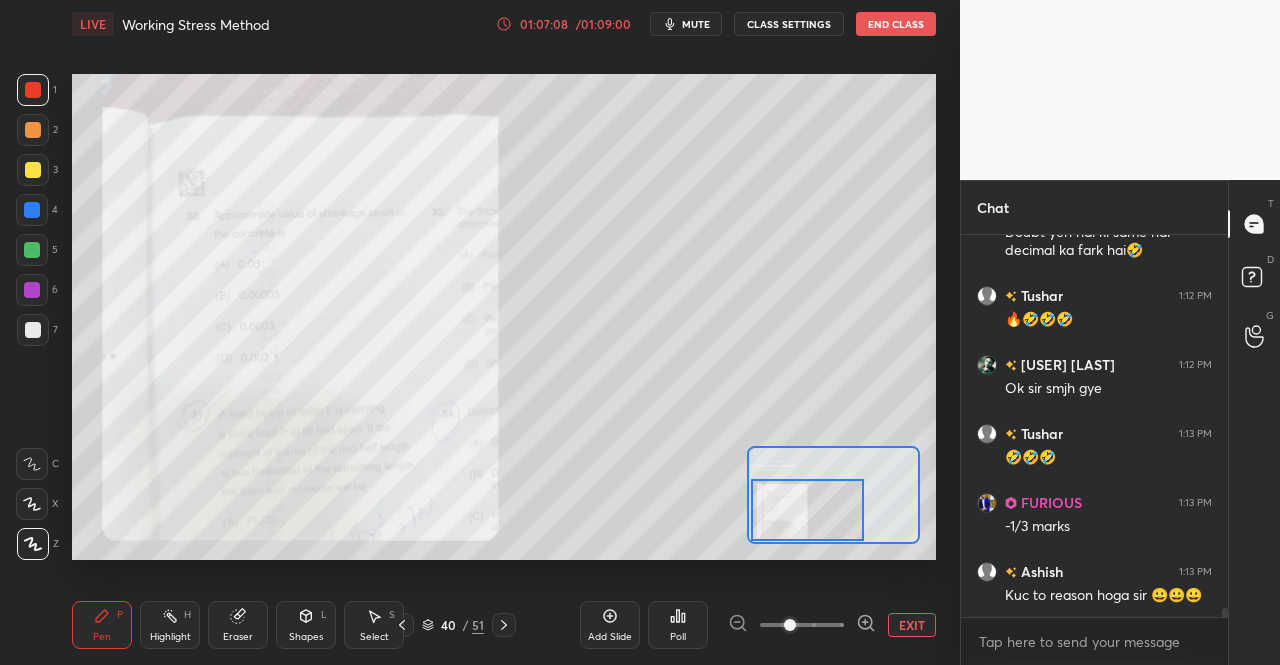 click on "Pen" at bounding box center [102, 637] 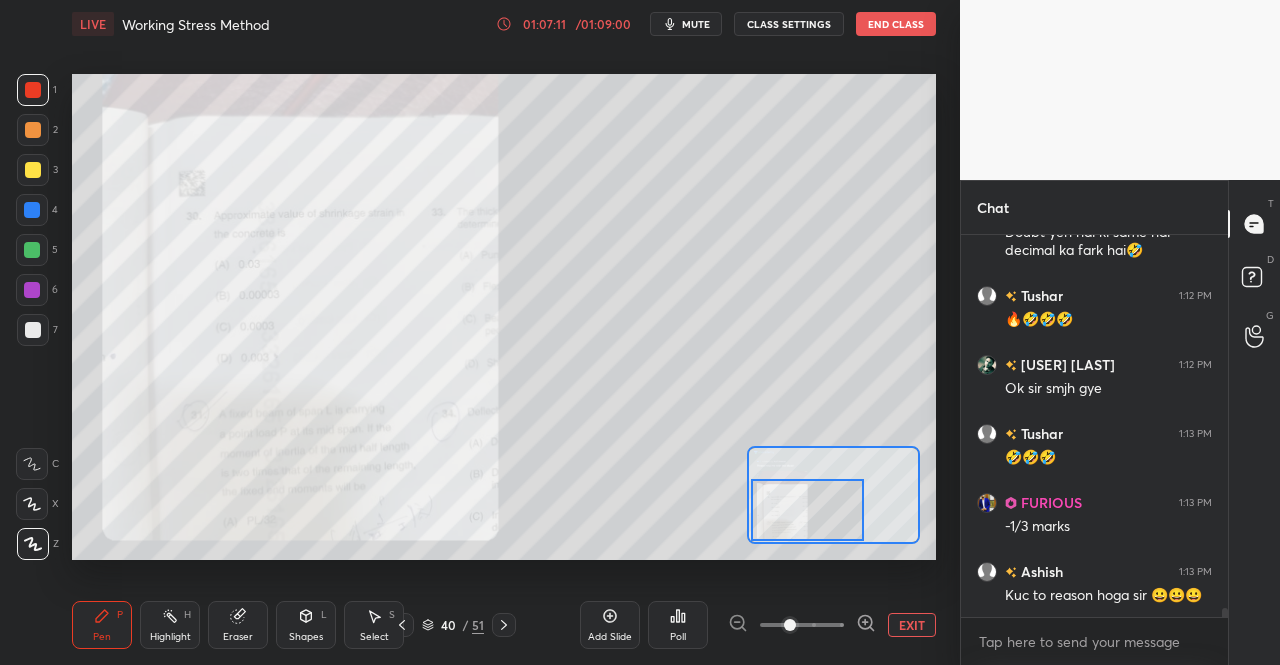 click on "EXIT" at bounding box center [912, 625] 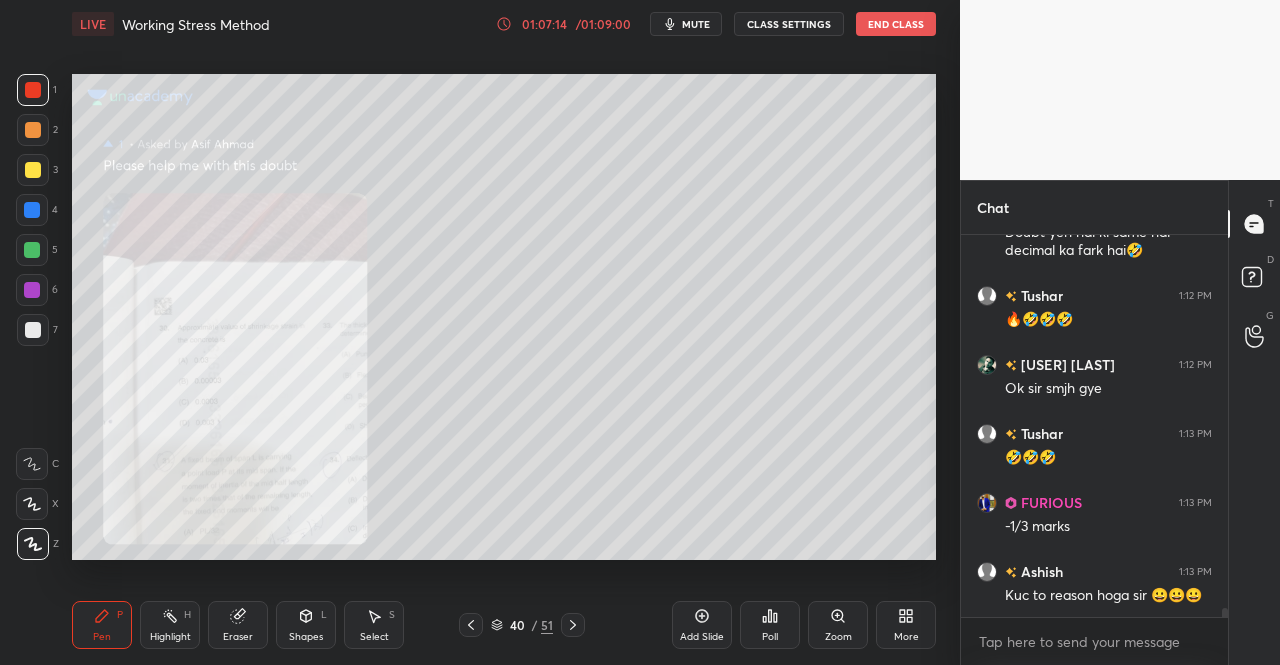 click on "mute" at bounding box center [696, 24] 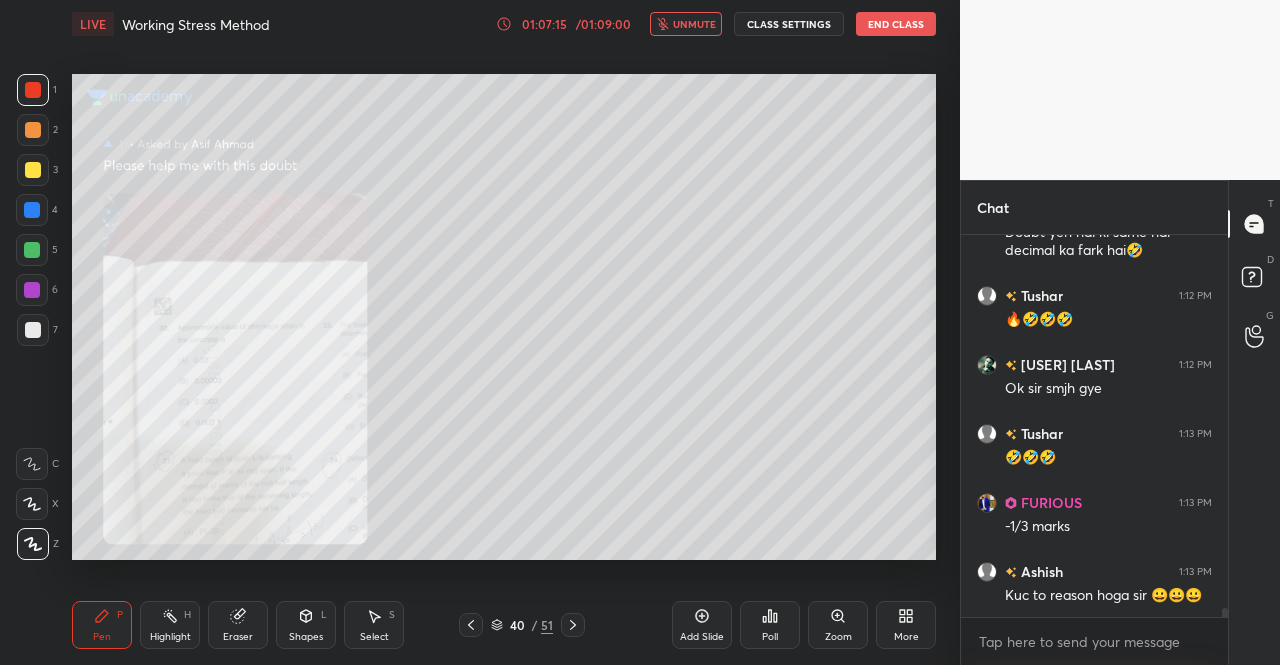 click on "End Class" at bounding box center (896, 24) 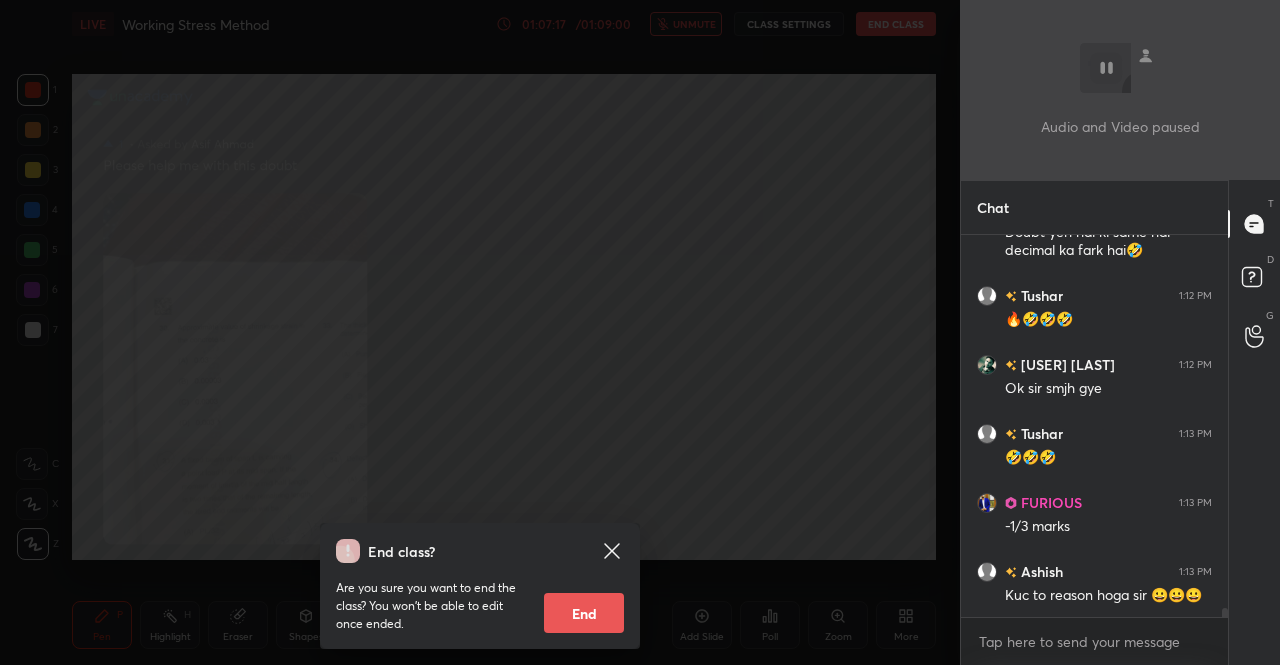 click on "End" at bounding box center (584, 613) 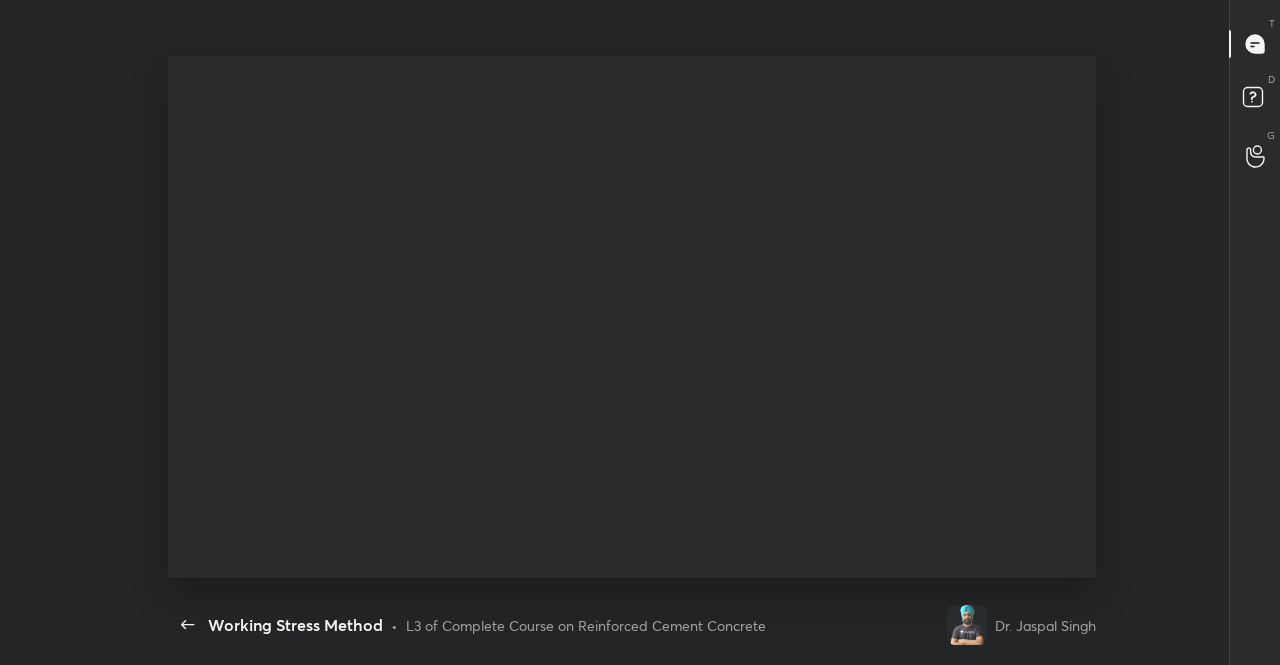 scroll, scrollTop: 99462, scrollLeft: 98982, axis: both 